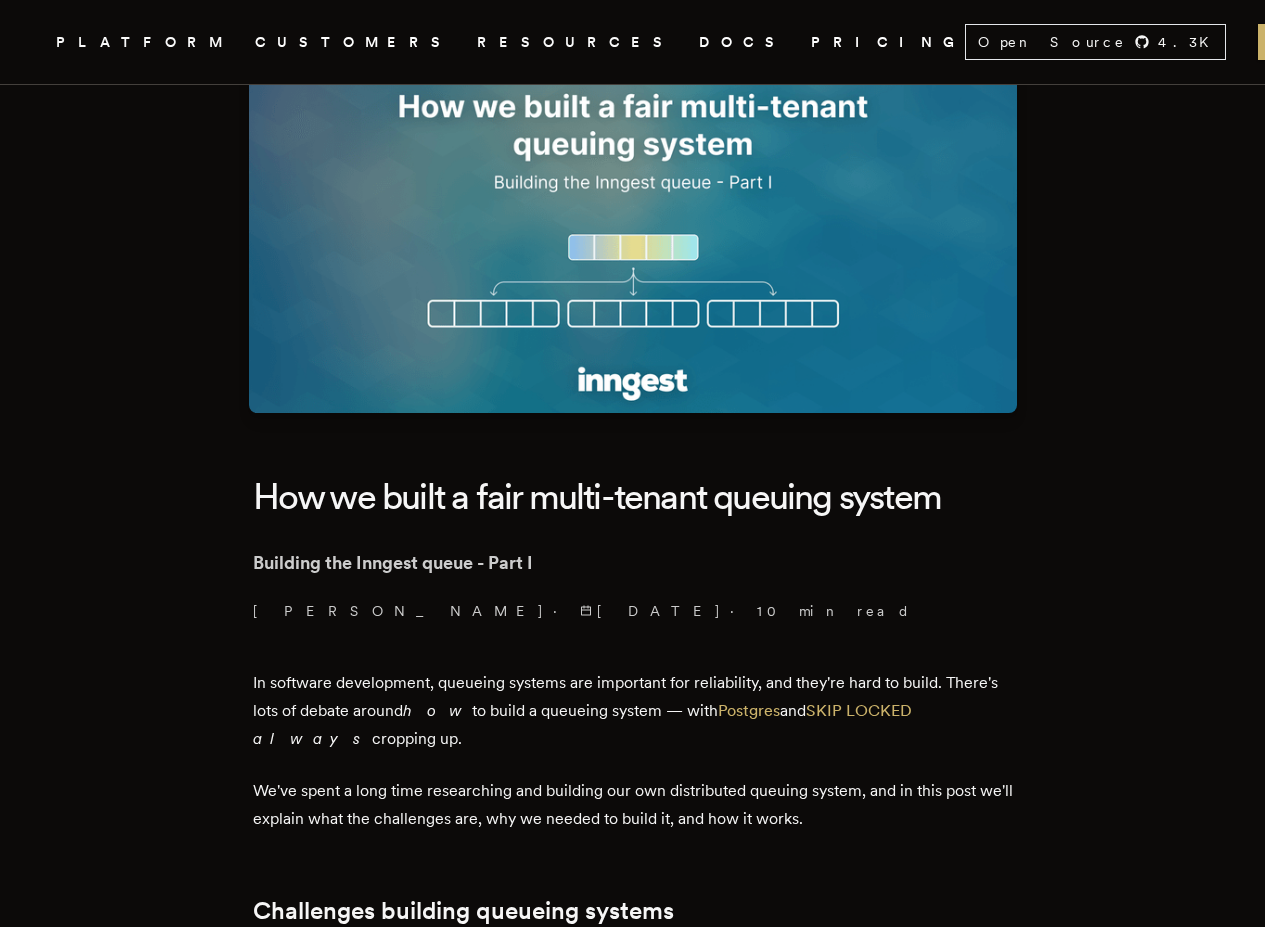 scroll, scrollTop: 120, scrollLeft: 0, axis: vertical 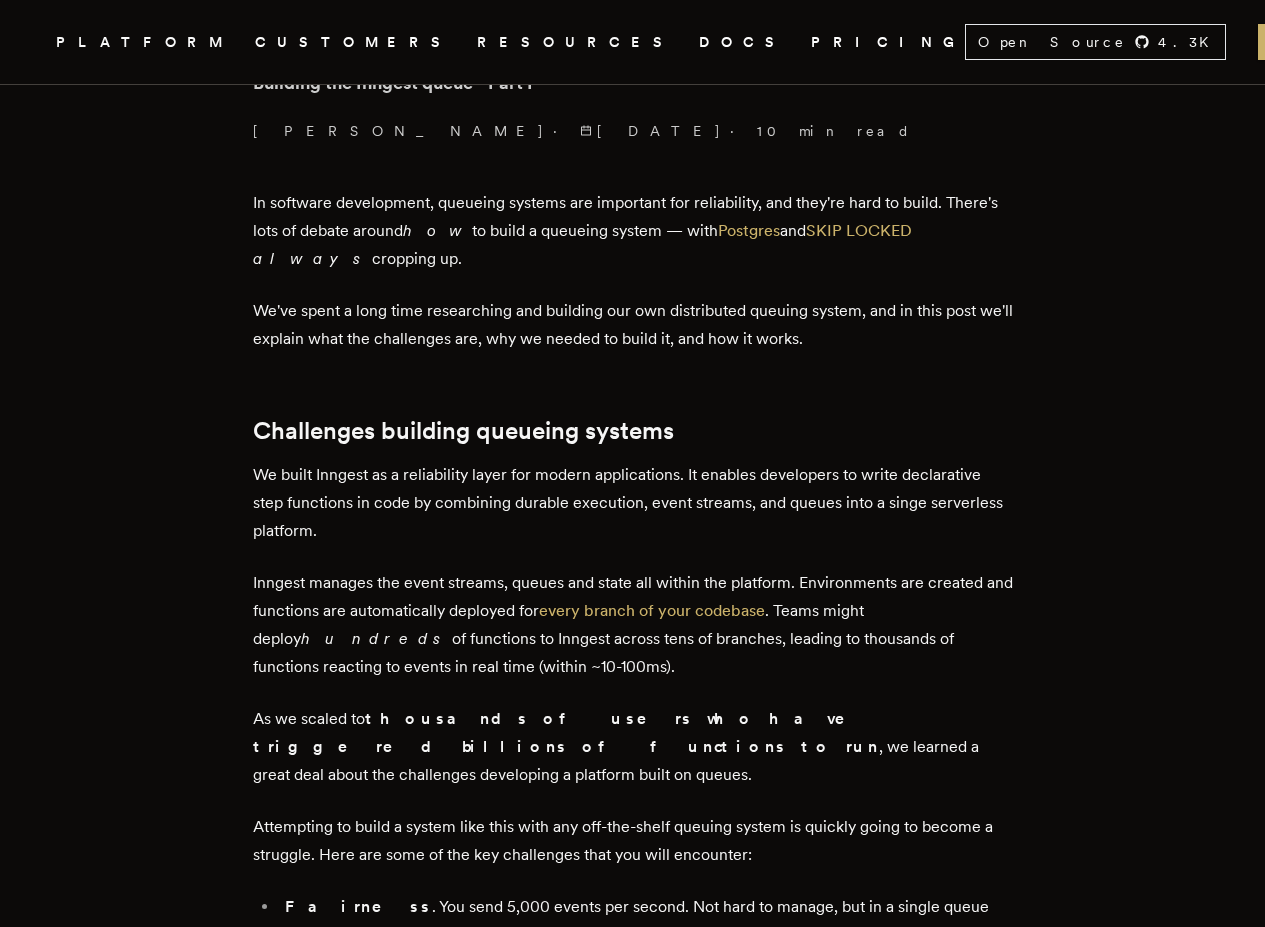 click on "In software development, queueing systems are important for reliability, and they're hard to build.  There's lots of debate around  how  to build a queueing system — with  Postgres  and  SKIP LOCKED   always  cropping up." at bounding box center [633, 231] 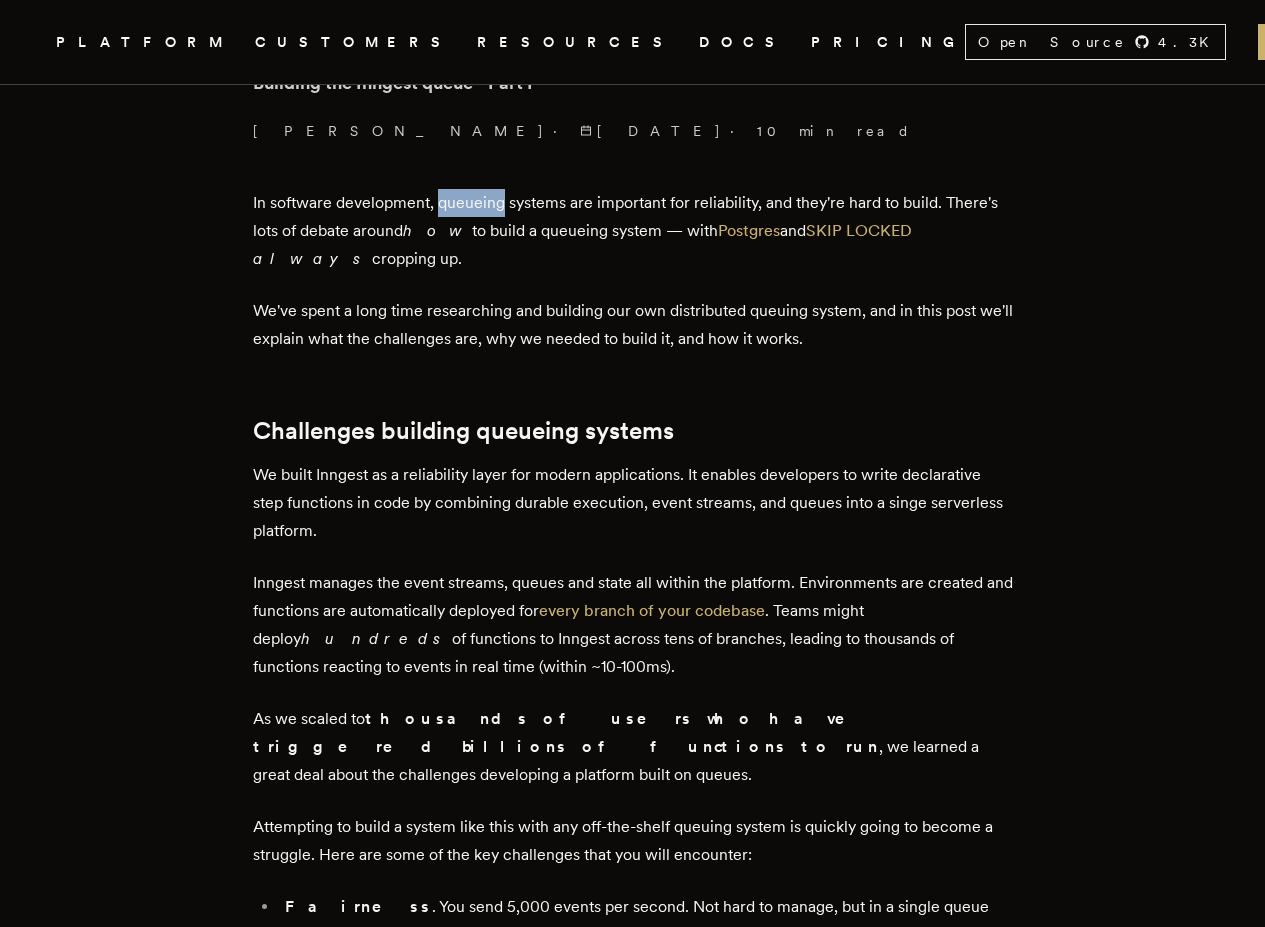 click on "In software development, queueing systems are important for reliability, and they're hard to build.  There's lots of debate around  how  to build a queueing system — with  Postgres  and  SKIP LOCKED   always  cropping up." at bounding box center [633, 231] 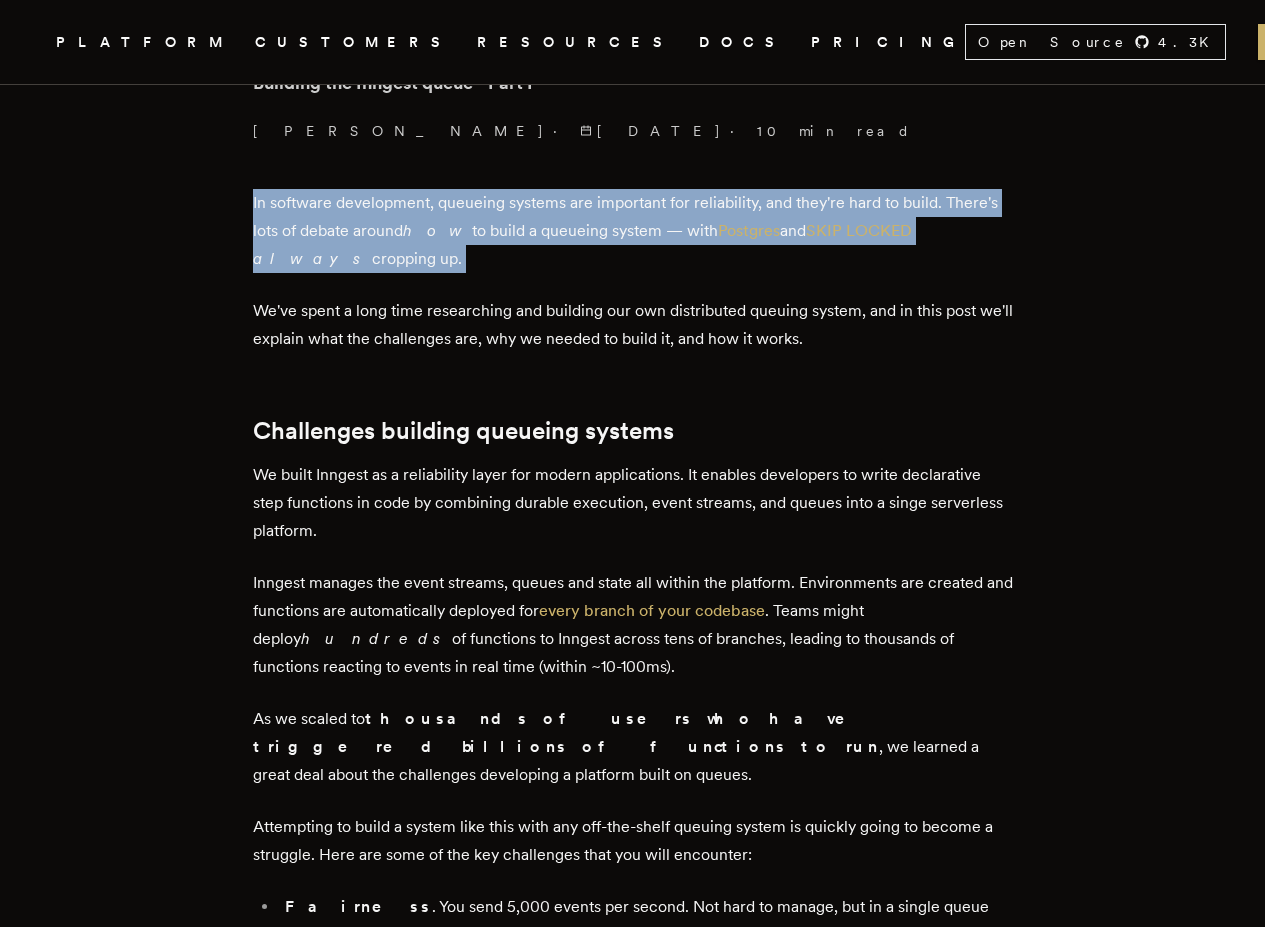 click on "In software development, queueing systems are important for reliability, and they're hard to build.  There's lots of debate around  how  to build a queueing system — with  Postgres  and  SKIP LOCKED   always  cropping up." at bounding box center (633, 231) 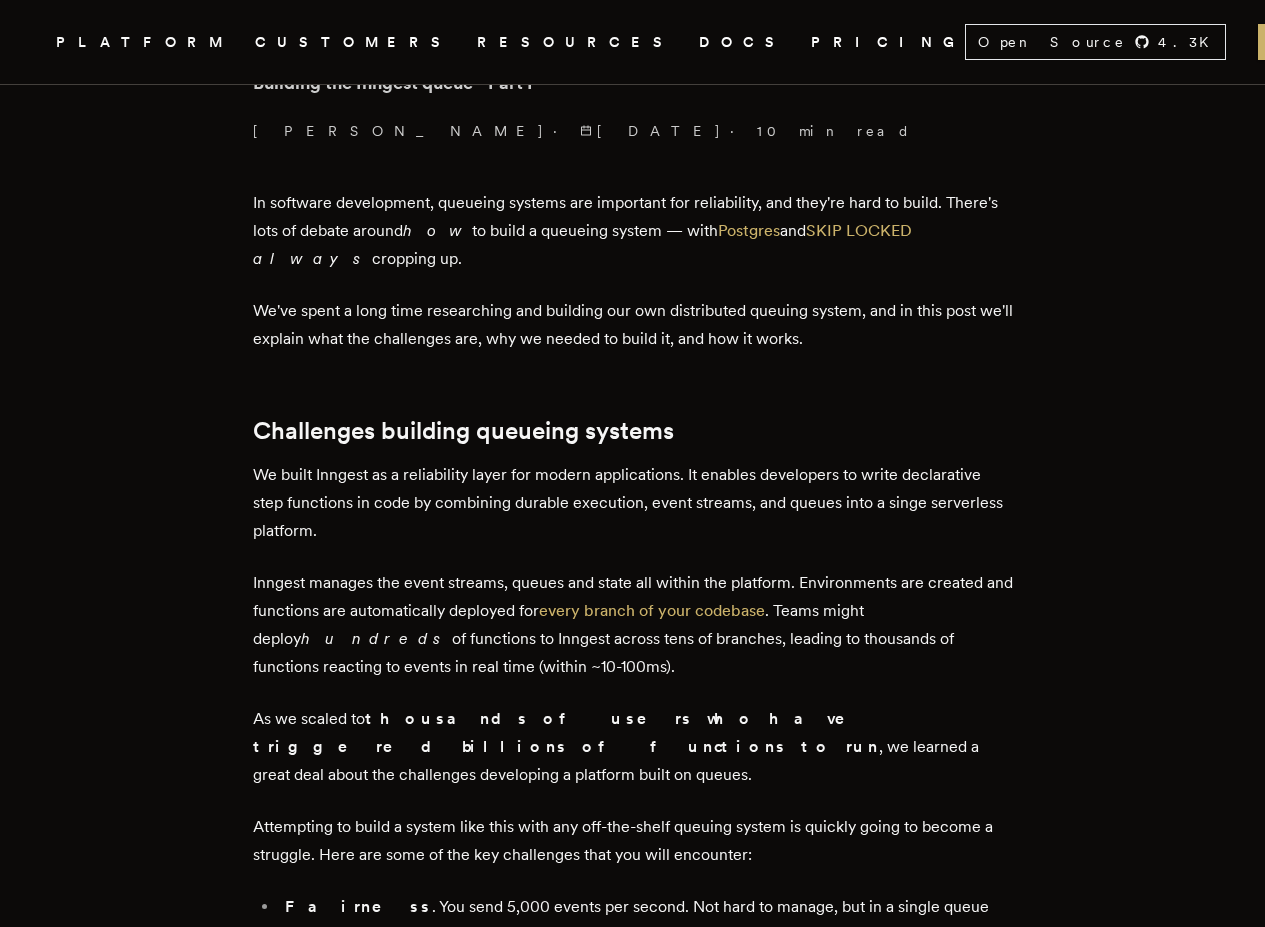 click on "We've spent a long time researching and building our own distributed queuing system, and in this post we'll explain what the challenges are, why we needed to build it, and how it works." at bounding box center [633, 325] 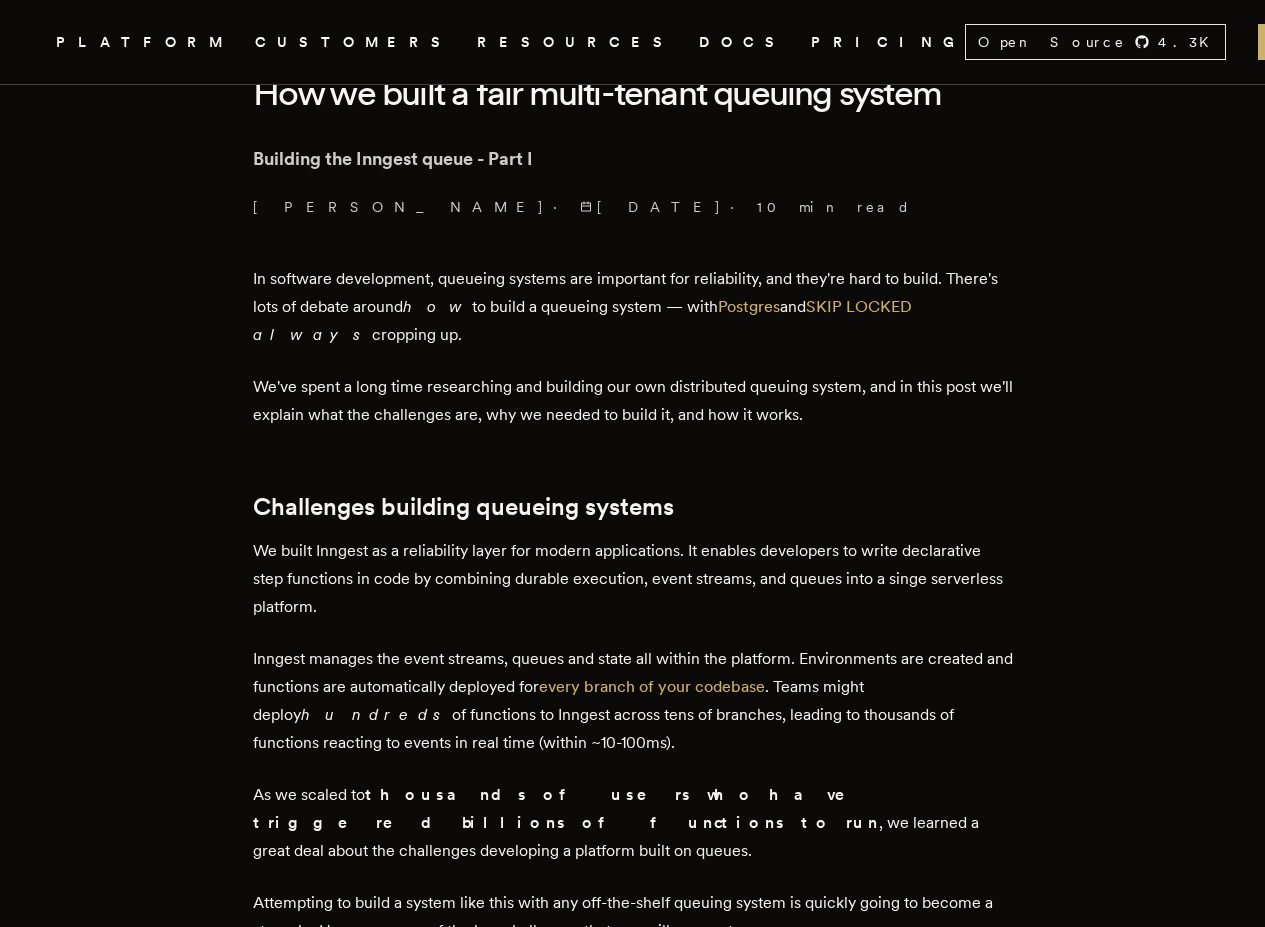 scroll, scrollTop: 480, scrollLeft: 0, axis: vertical 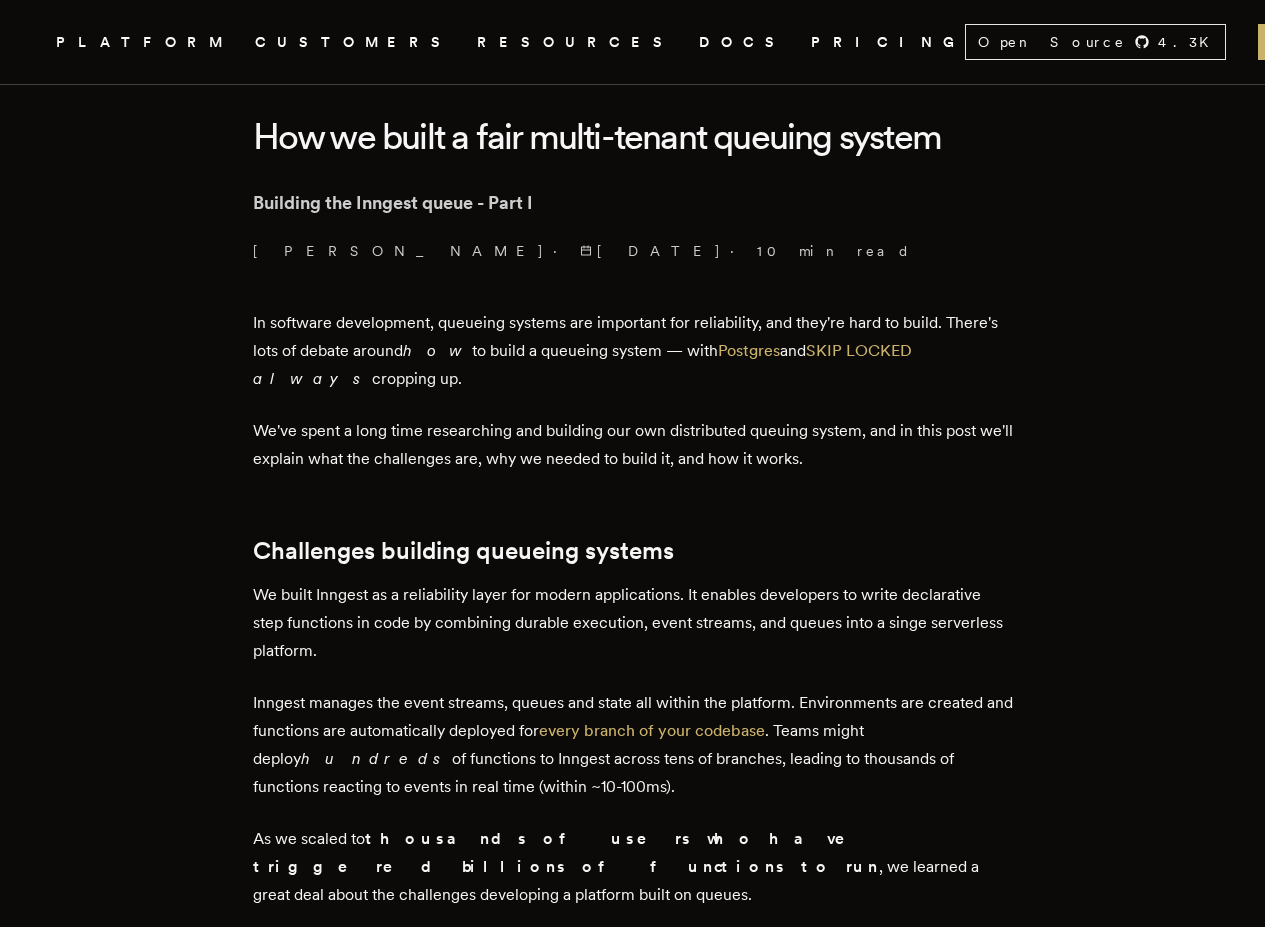 click on "In software development, queueing systems are important for reliability, and they're hard to build.  There's lots of debate around  how  to build a queueing system — with  Postgres  and  SKIP LOCKED   always  cropping up." at bounding box center (633, 351) 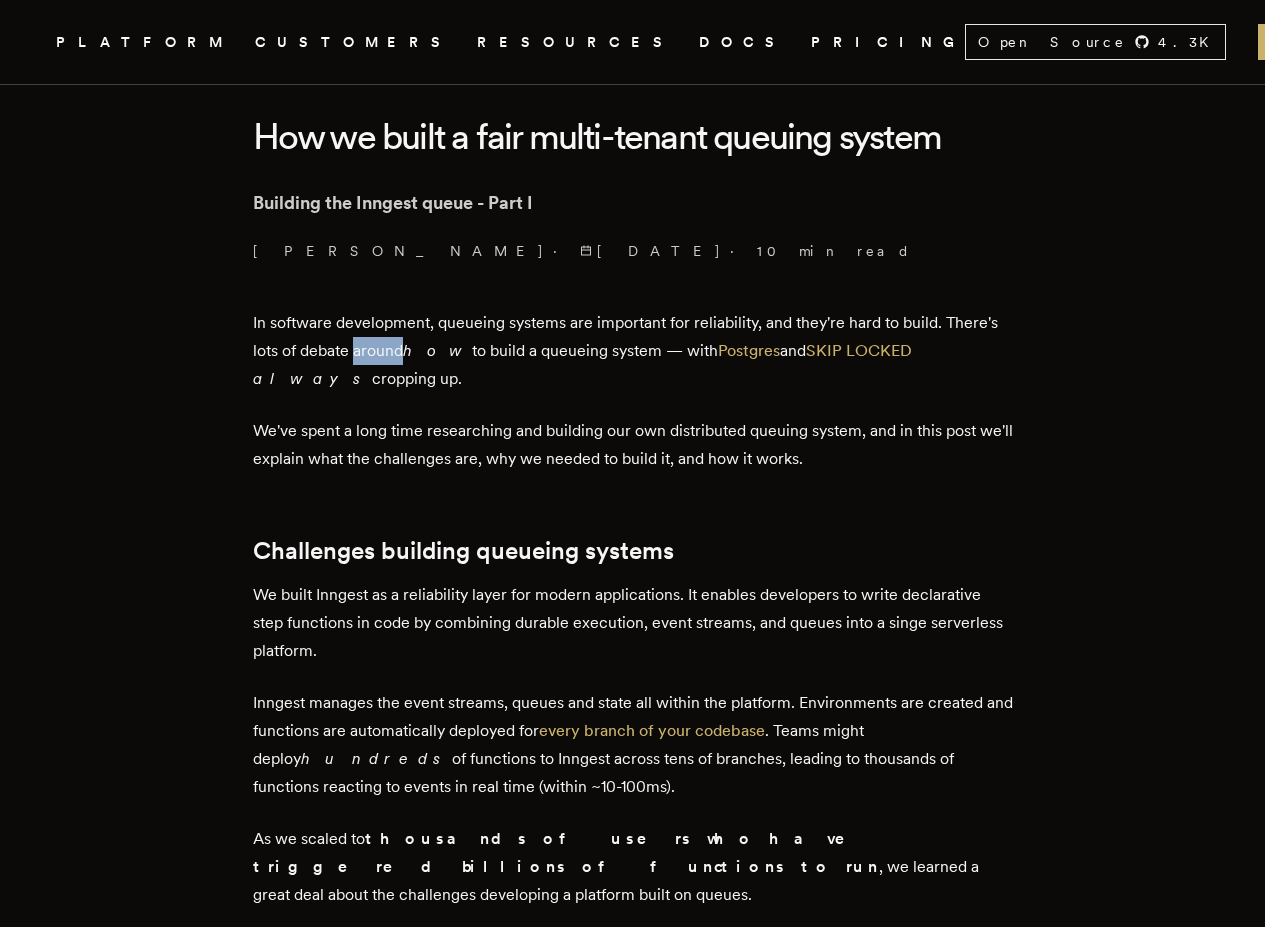 click on "In software development, queueing systems are important for reliability, and they're hard to build.  There's lots of debate around  how  to build a queueing system — with  Postgres  and  SKIP LOCKED   always  cropping up." at bounding box center (633, 351) 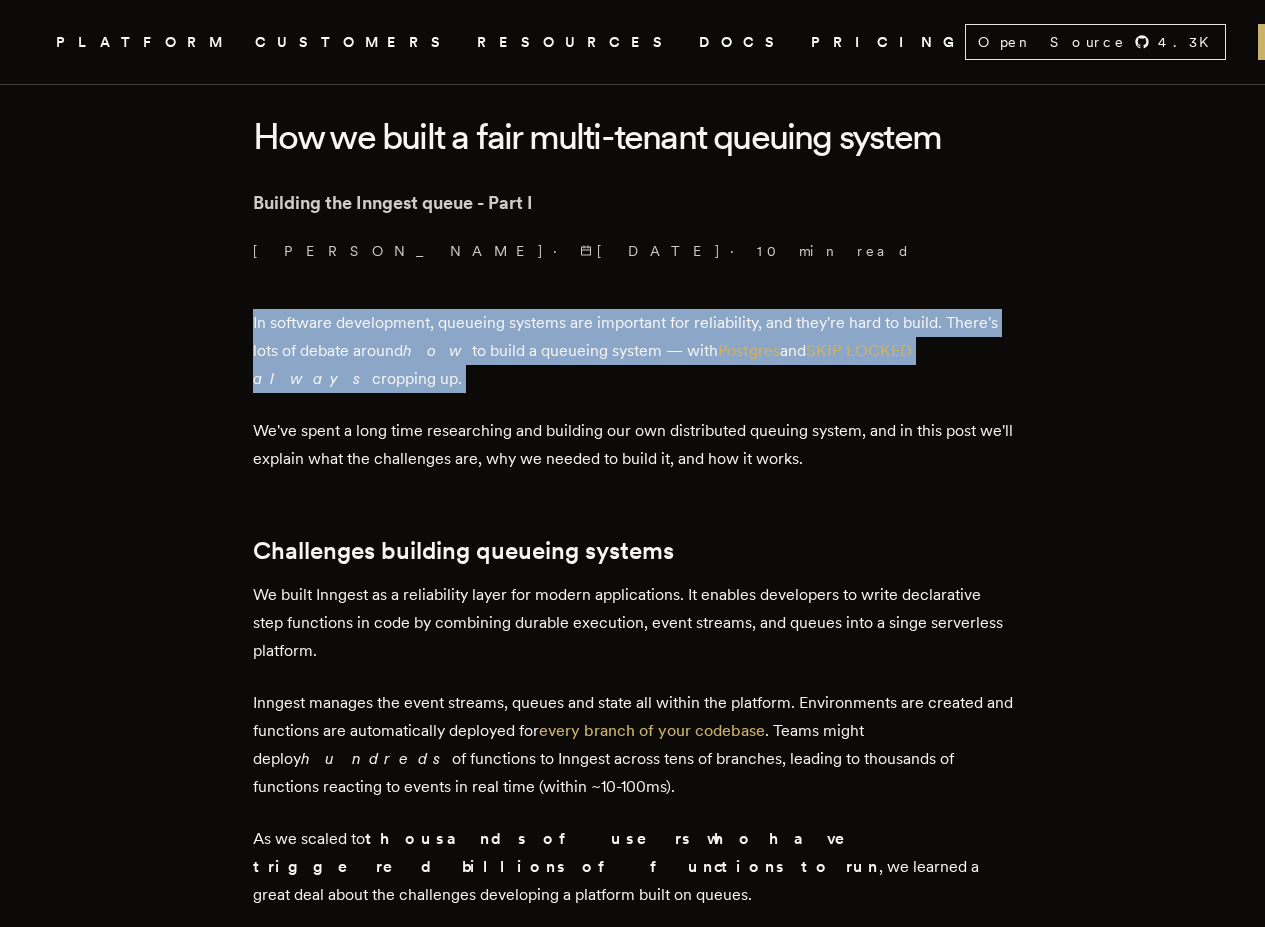 click on "In software development, queueing systems are important for reliability, and they're hard to build.  There's lots of debate around  how  to build a queueing system — with  Postgres  and  SKIP LOCKED   always  cropping up." at bounding box center [633, 351] 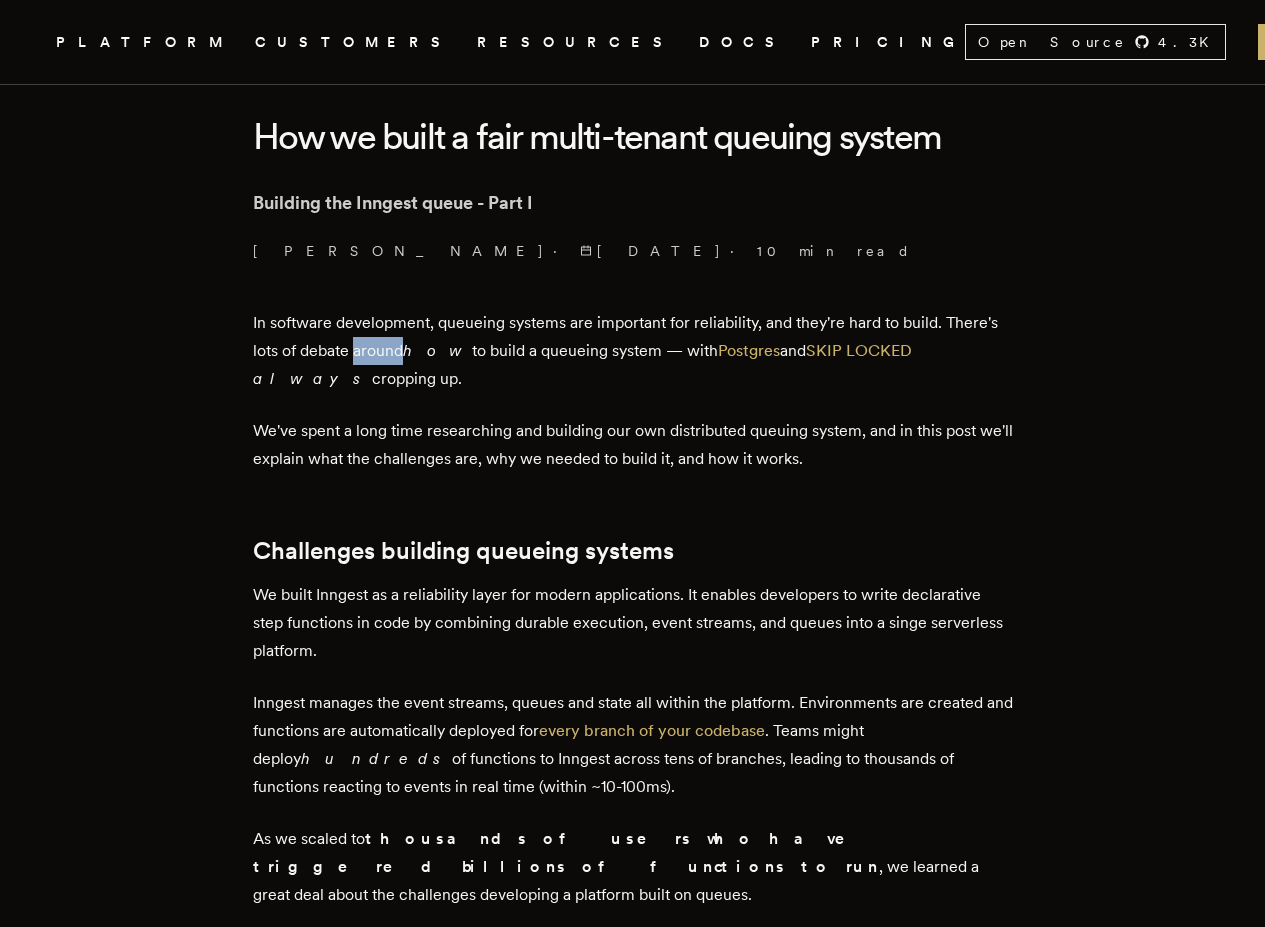 click on "In software development, queueing systems are important for reliability, and they're hard to build.  There's lots of debate around  how  to build a queueing system — with  Postgres  and  SKIP LOCKED   always  cropping up." at bounding box center (633, 351) 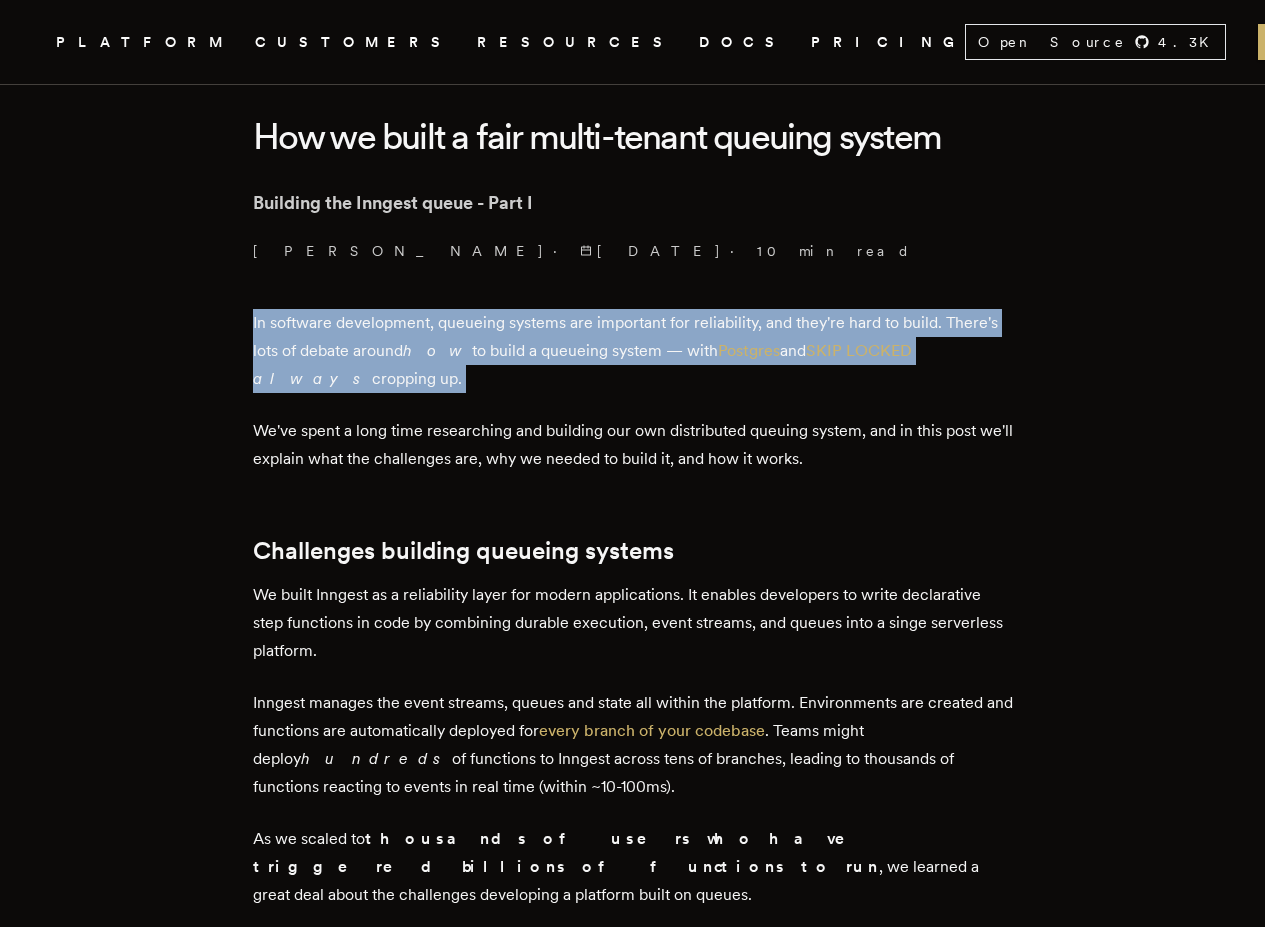 click on "In software development, queueing systems are important for reliability, and they're hard to build.  There's lots of debate around  how  to build a queueing system — with  Postgres  and  SKIP LOCKED   always  cropping up." at bounding box center (633, 351) 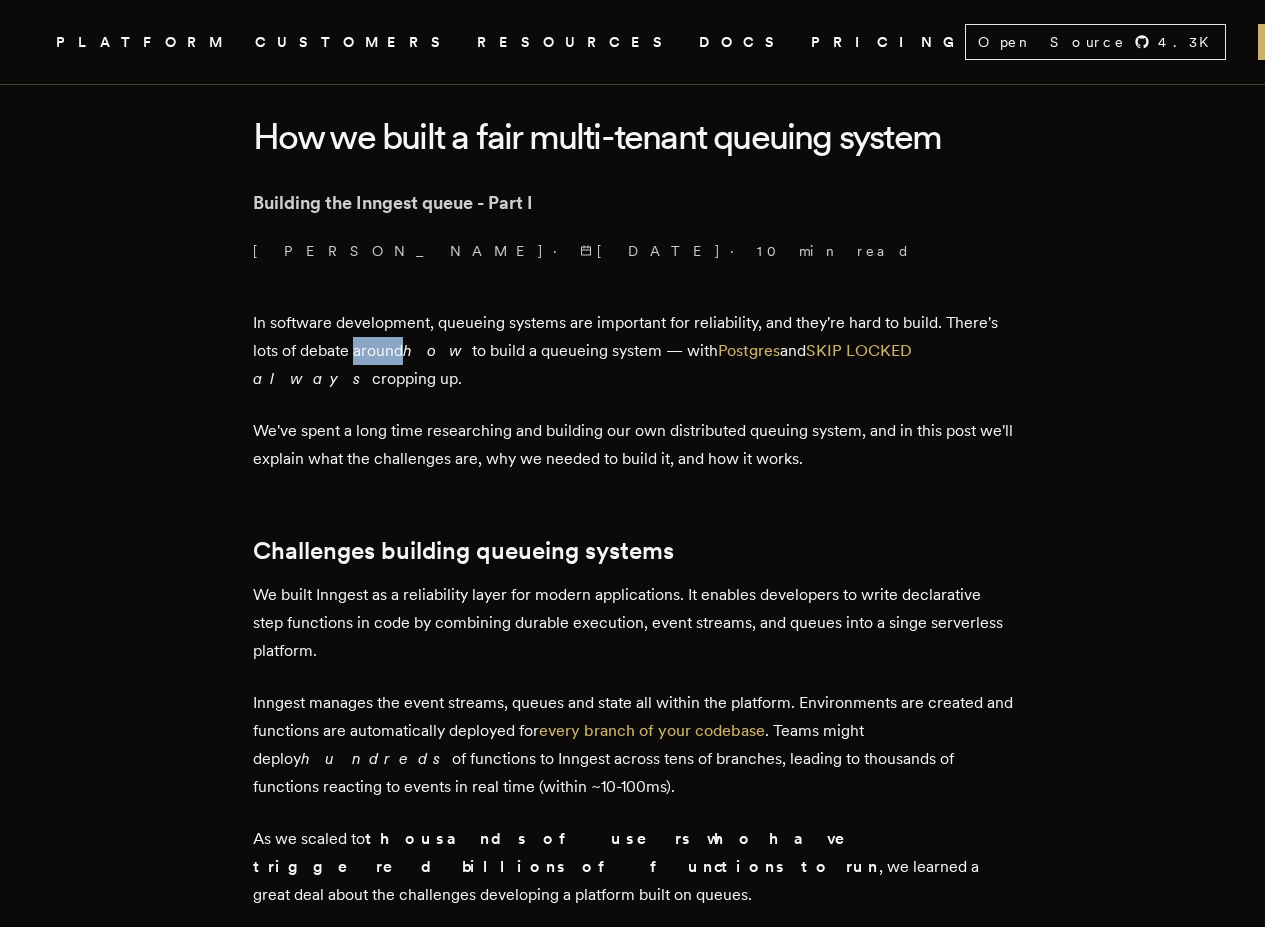 click on "In software development, queueing systems are important for reliability, and they're hard to build.  There's lots of debate around  how  to build a queueing system — with  Postgres  and  SKIP LOCKED   always  cropping up." at bounding box center (633, 351) 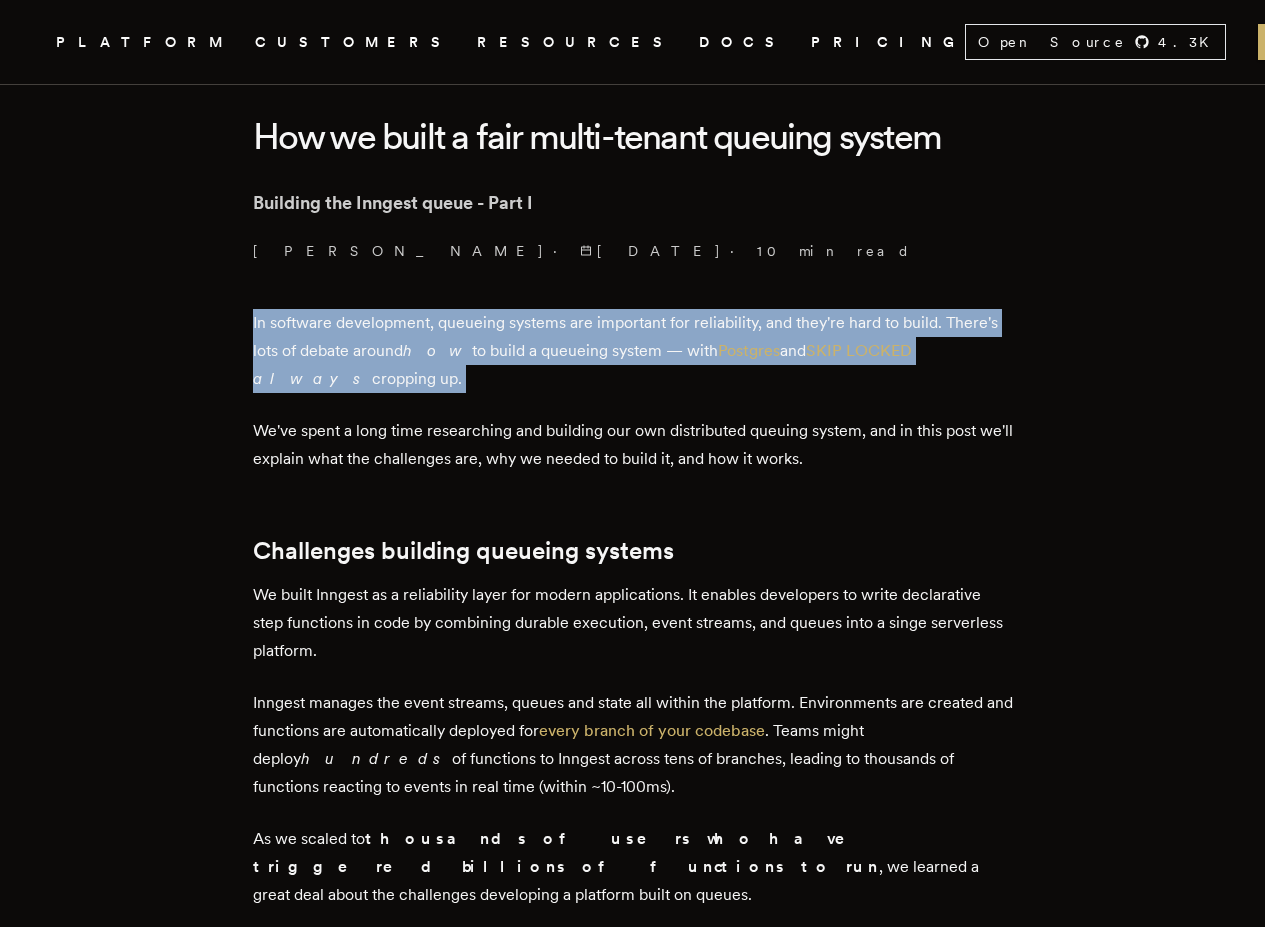 click on "In software development, queueing systems are important for reliability, and they're hard to build.  There's lots of debate around  how  to build a queueing system — with  Postgres  and  SKIP LOCKED   always  cropping up." at bounding box center (633, 351) 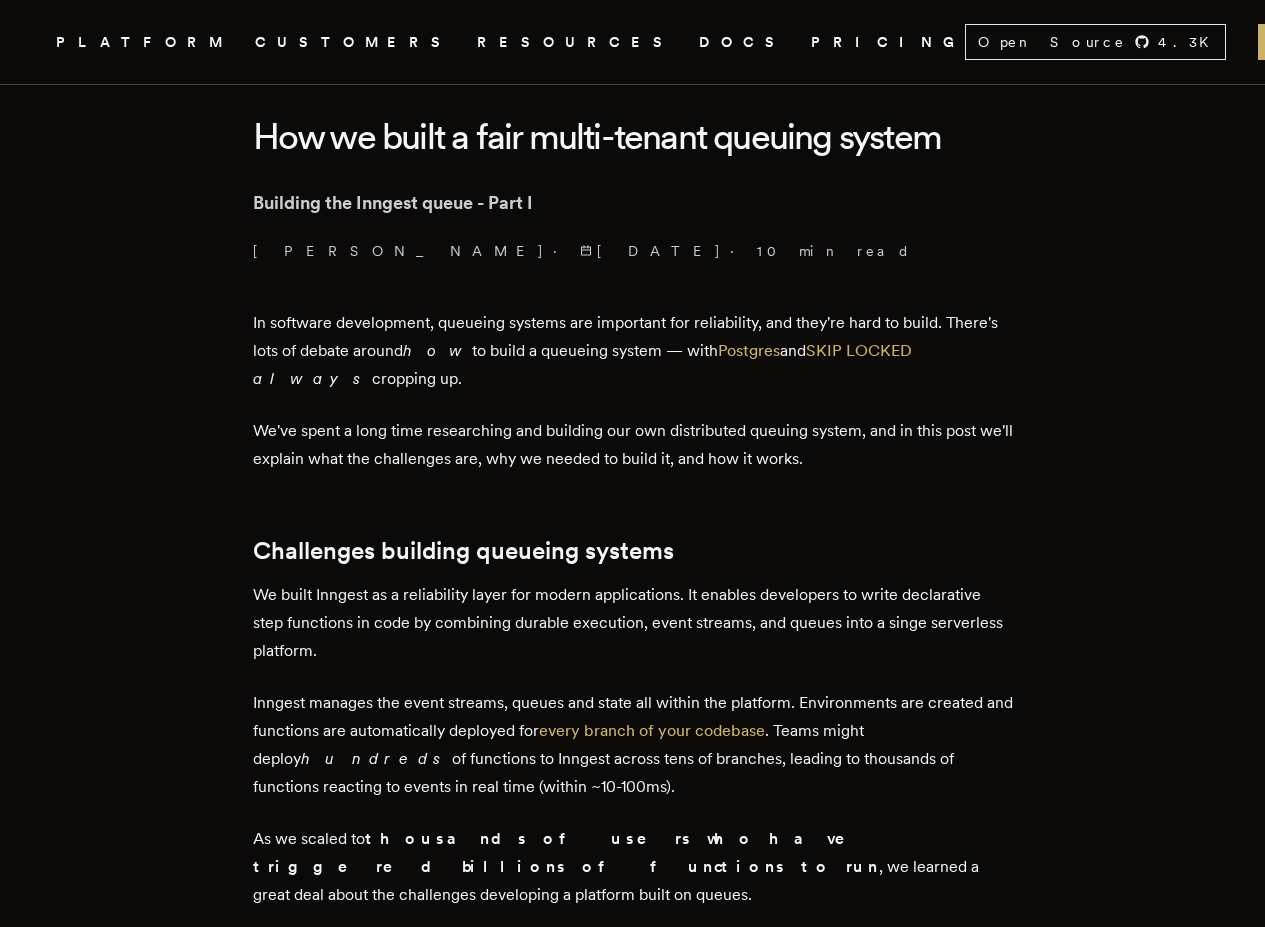 click on "We've spent a long time researching and building our own distributed queuing system, and in this post we'll explain what the challenges are, why we needed to build it, and how it works." at bounding box center [633, 445] 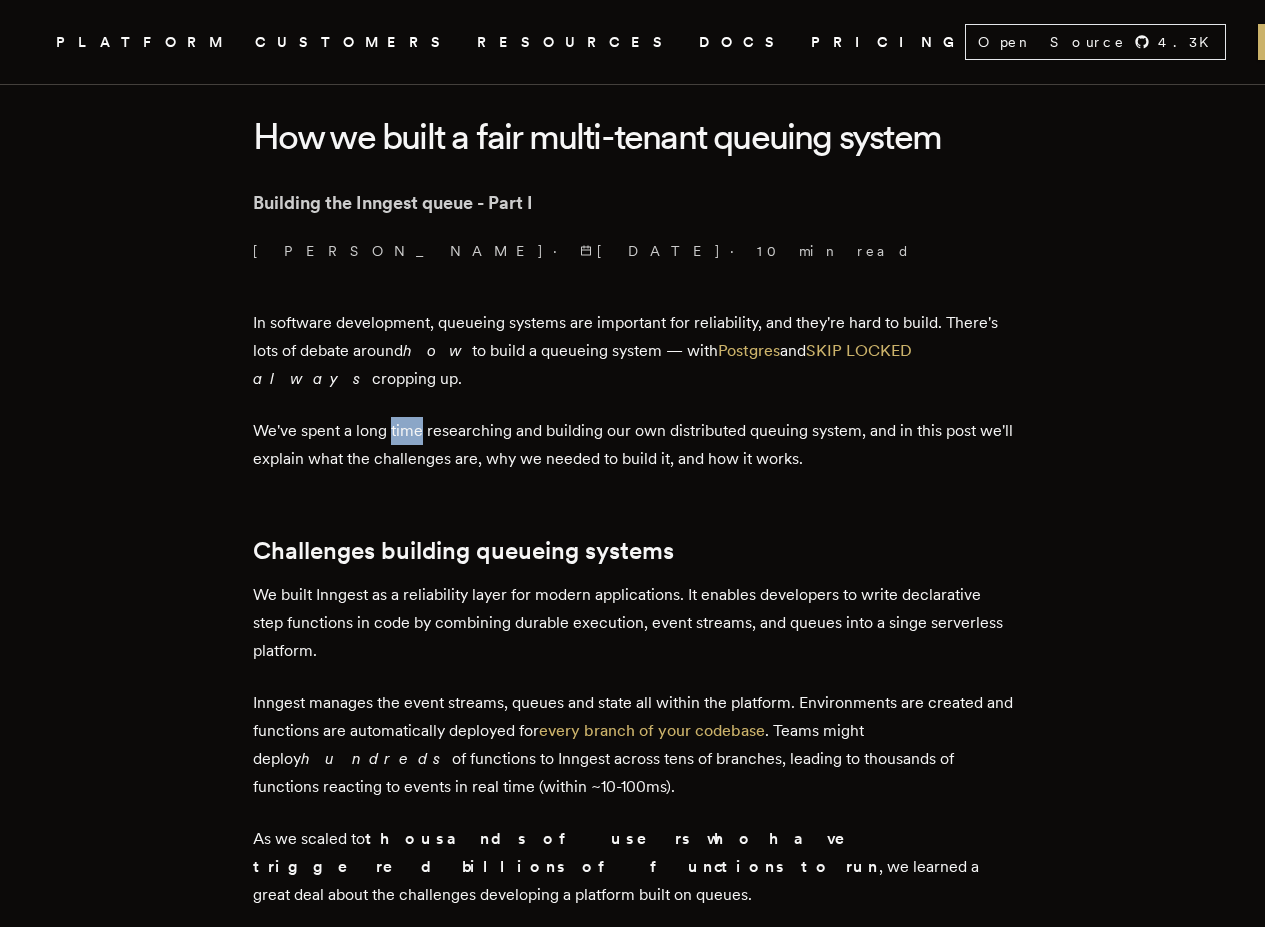 click on "We've spent a long time researching and building our own distributed queuing system, and in this post we'll explain what the challenges are, why we needed to build it, and how it works." at bounding box center [633, 445] 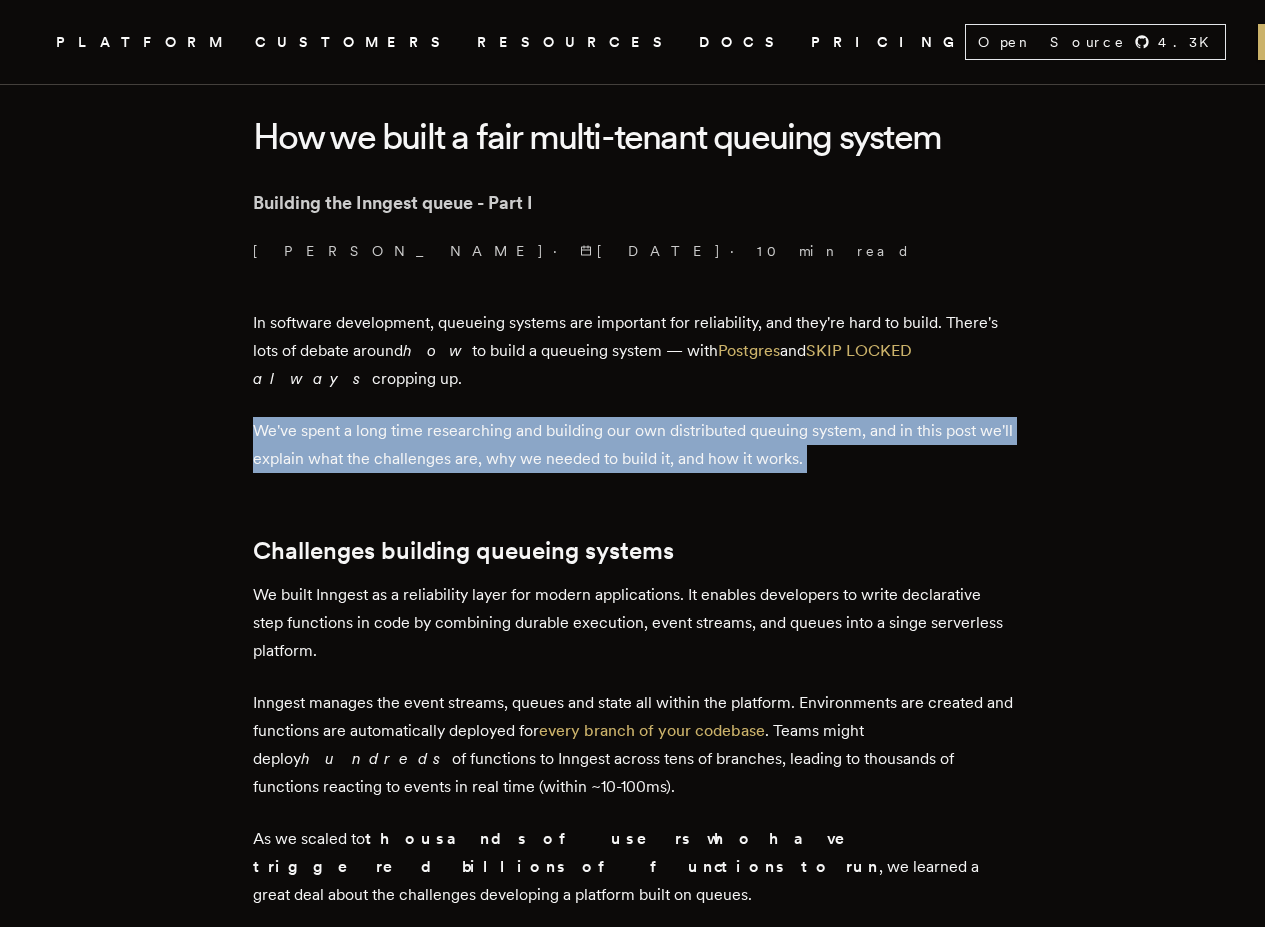 click on "We've spent a long time researching and building our own distributed queuing system, and in this post we'll explain what the challenges are, why we needed to build it, and how it works." at bounding box center [633, 445] 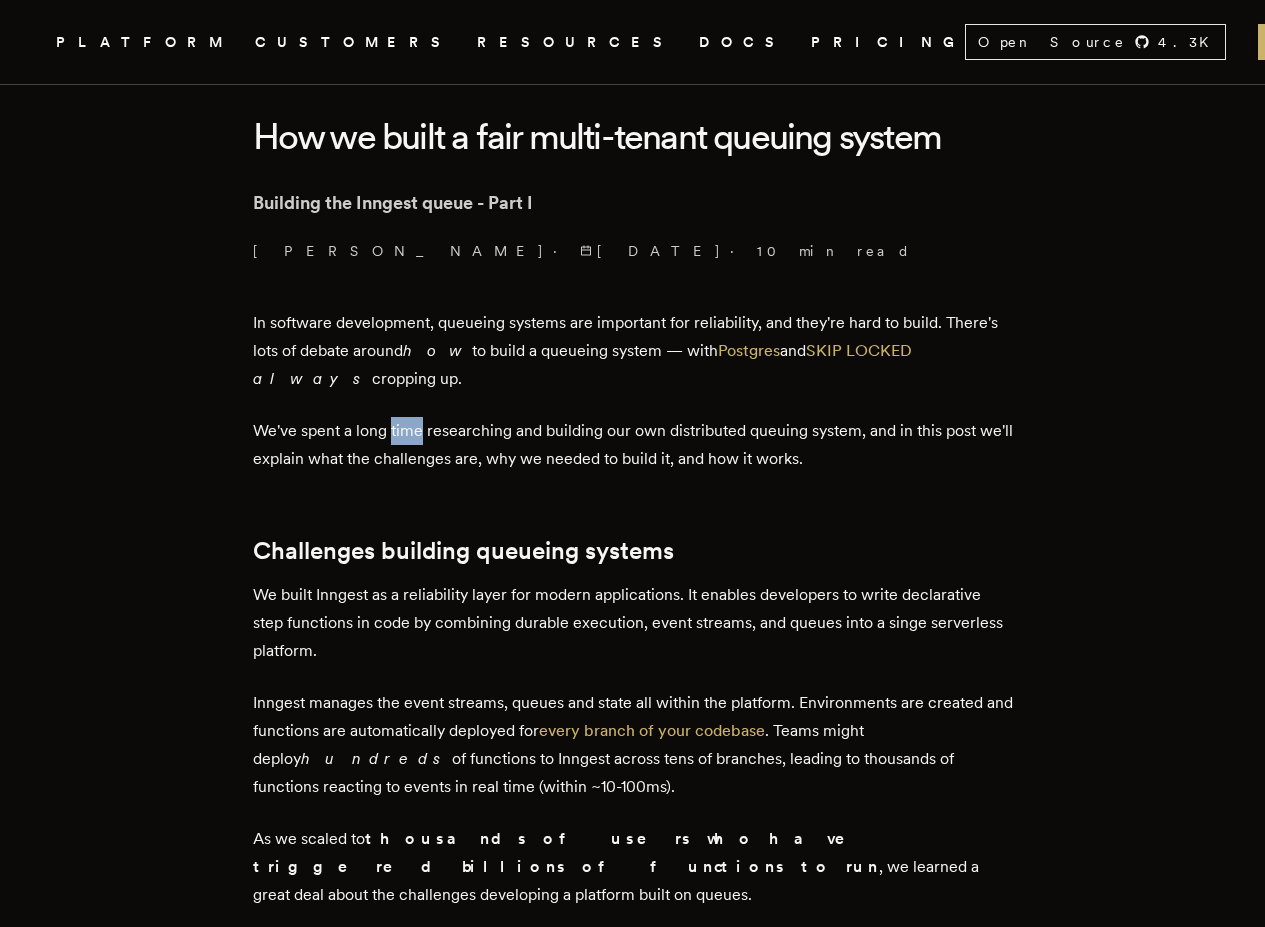 click on "We've spent a long time researching and building our own distributed queuing system, and in this post we'll explain what the challenges are, why we needed to build it, and how it works." at bounding box center (633, 445) 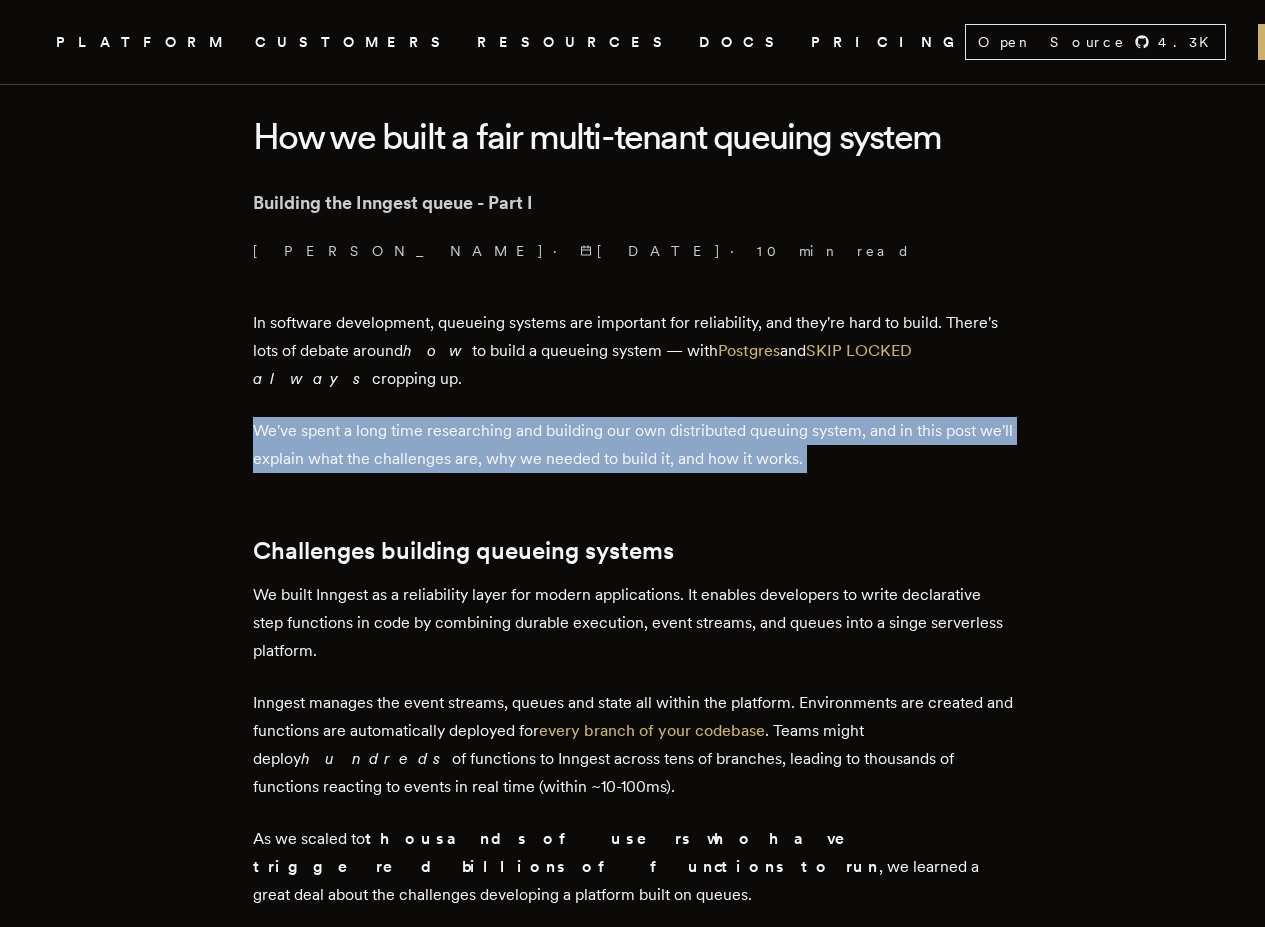 click on "We've spent a long time researching and building our own distributed queuing system, and in this post we'll explain what the challenges are, why we needed to build it, and how it works." at bounding box center (633, 445) 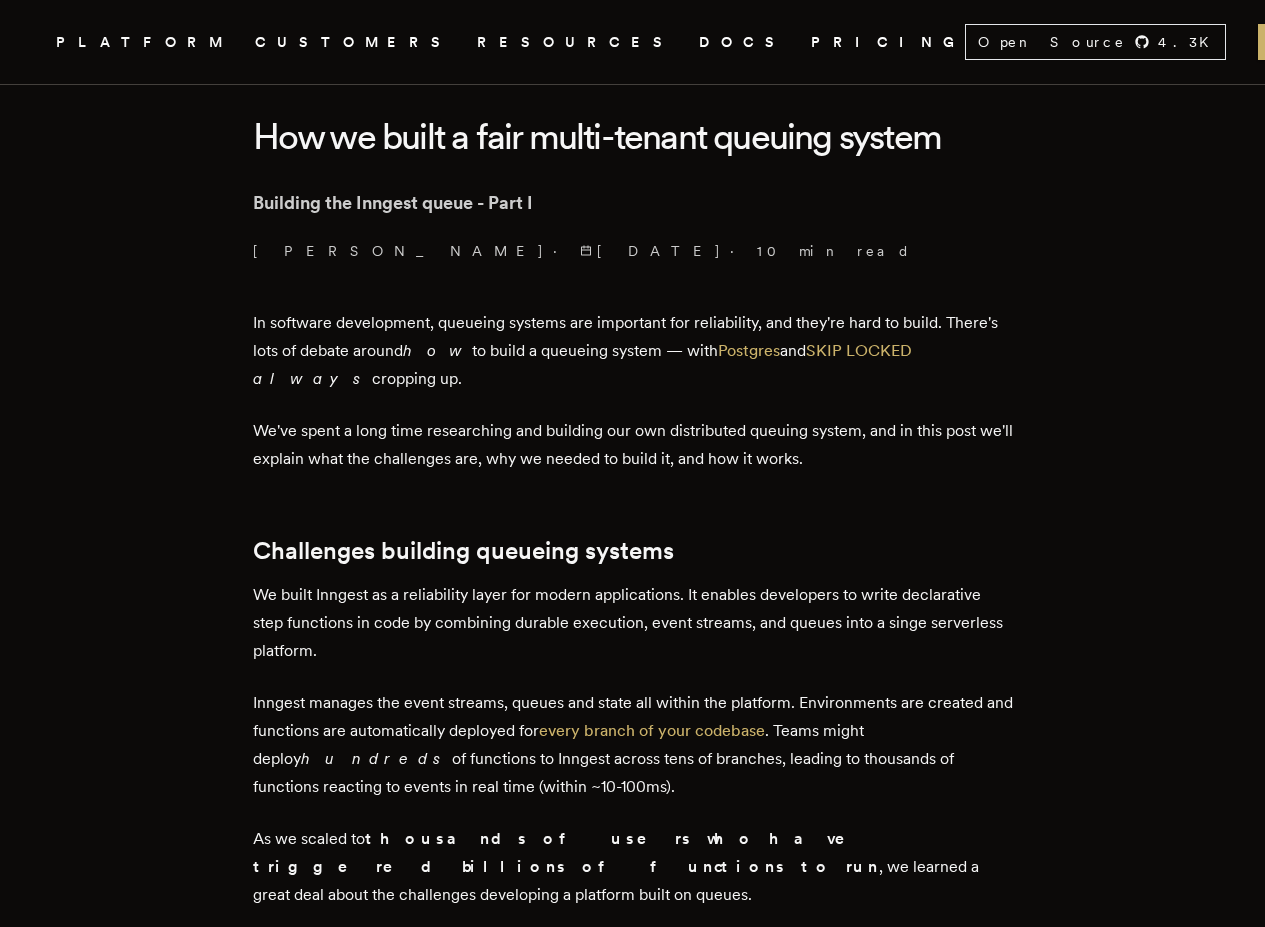 click on "We've spent a long time researching and building our own distributed queuing system, and in this post we'll explain what the challenges are, why we needed to build it, and how it works." at bounding box center [633, 445] 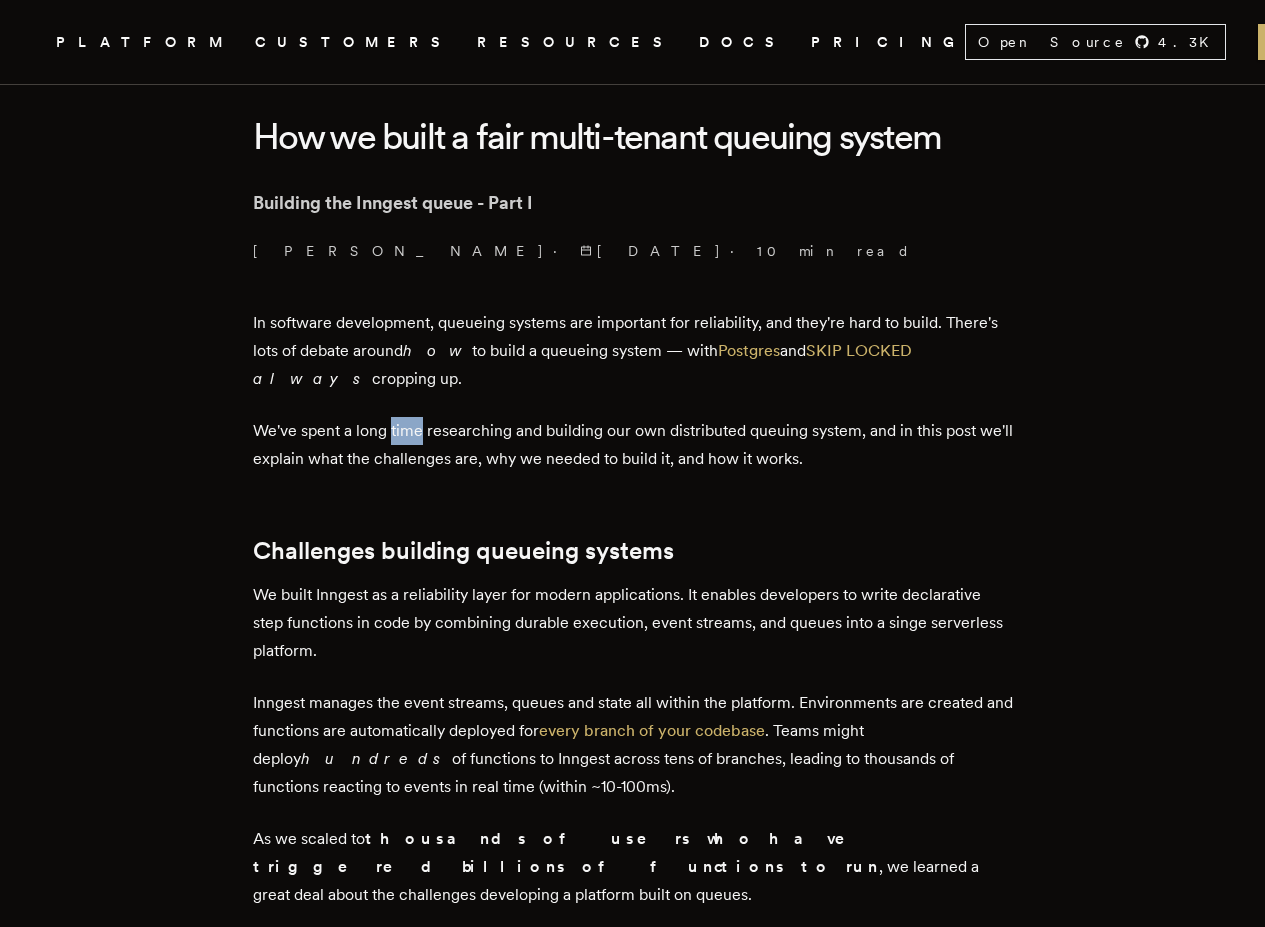 click on "We've spent a long time researching and building our own distributed queuing system, and in this post we'll explain what the challenges are, why we needed to build it, and how it works." at bounding box center [633, 445] 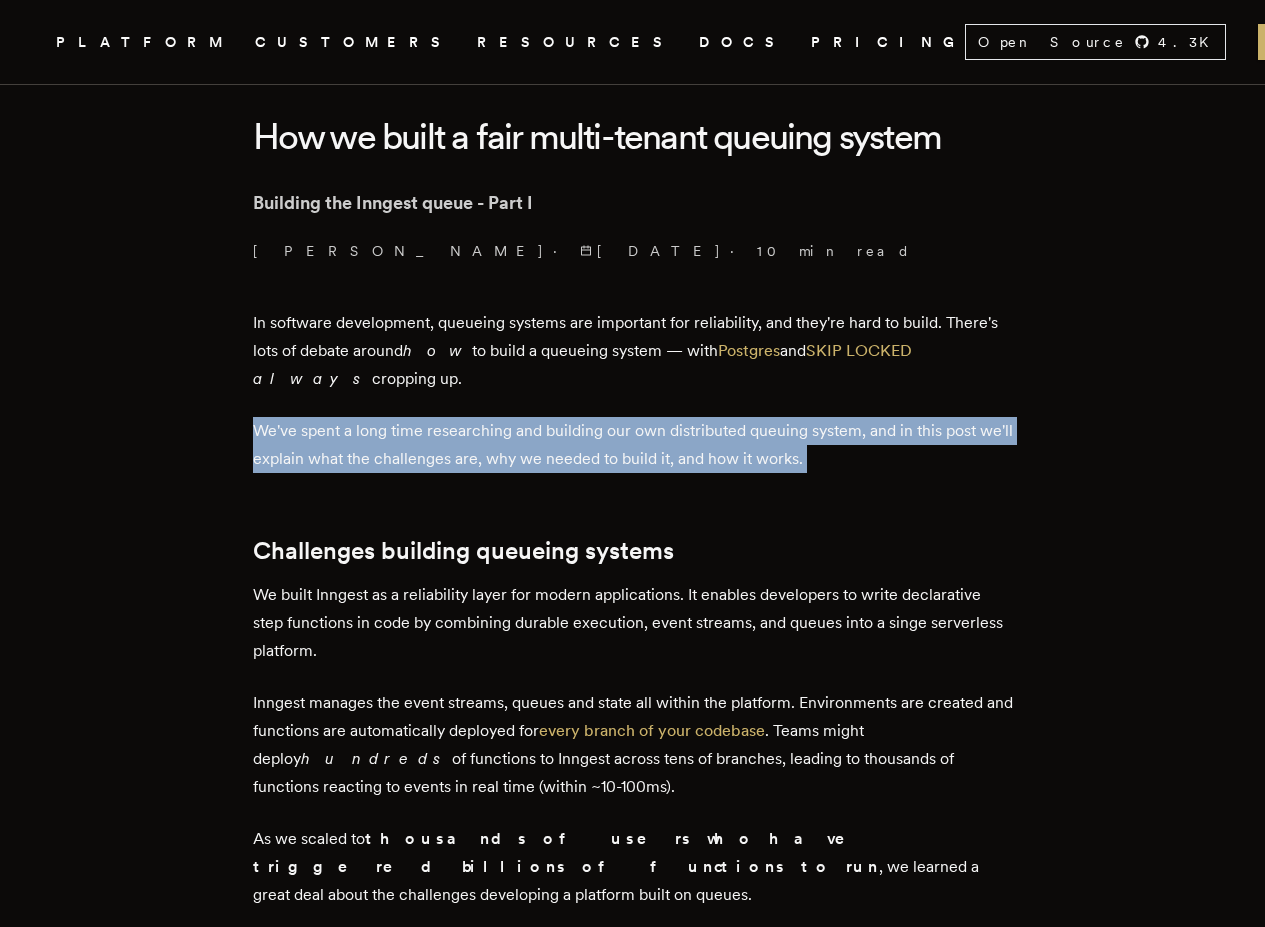 click on "We've spent a long time researching and building our own distributed queuing system, and in this post we'll explain what the challenges are, why we needed to build it, and how it works." at bounding box center [633, 445] 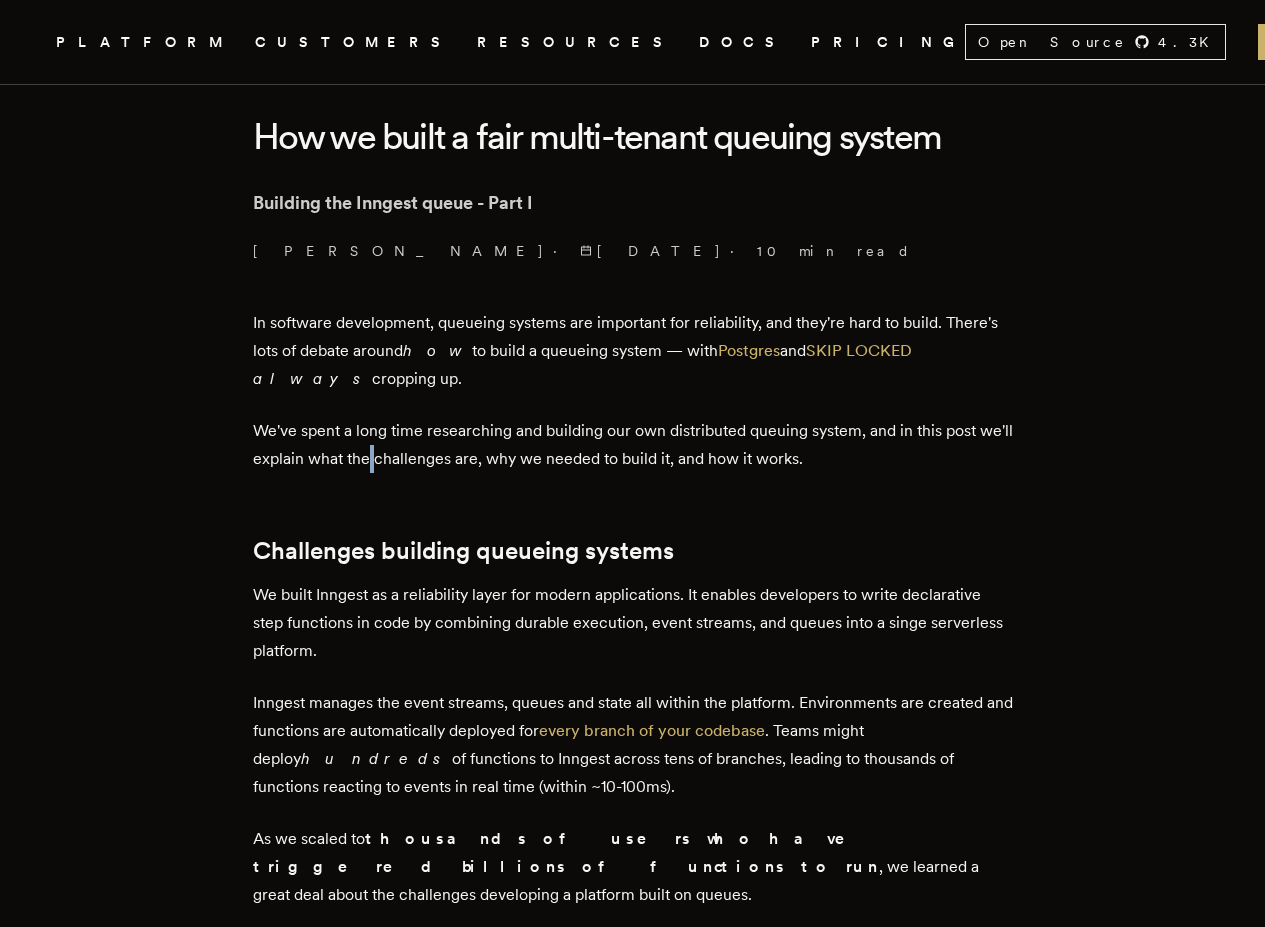click on "We've spent a long time researching and building our own distributed queuing system, and in this post we'll explain what the challenges are, why we needed to build it, and how it works." at bounding box center [633, 445] 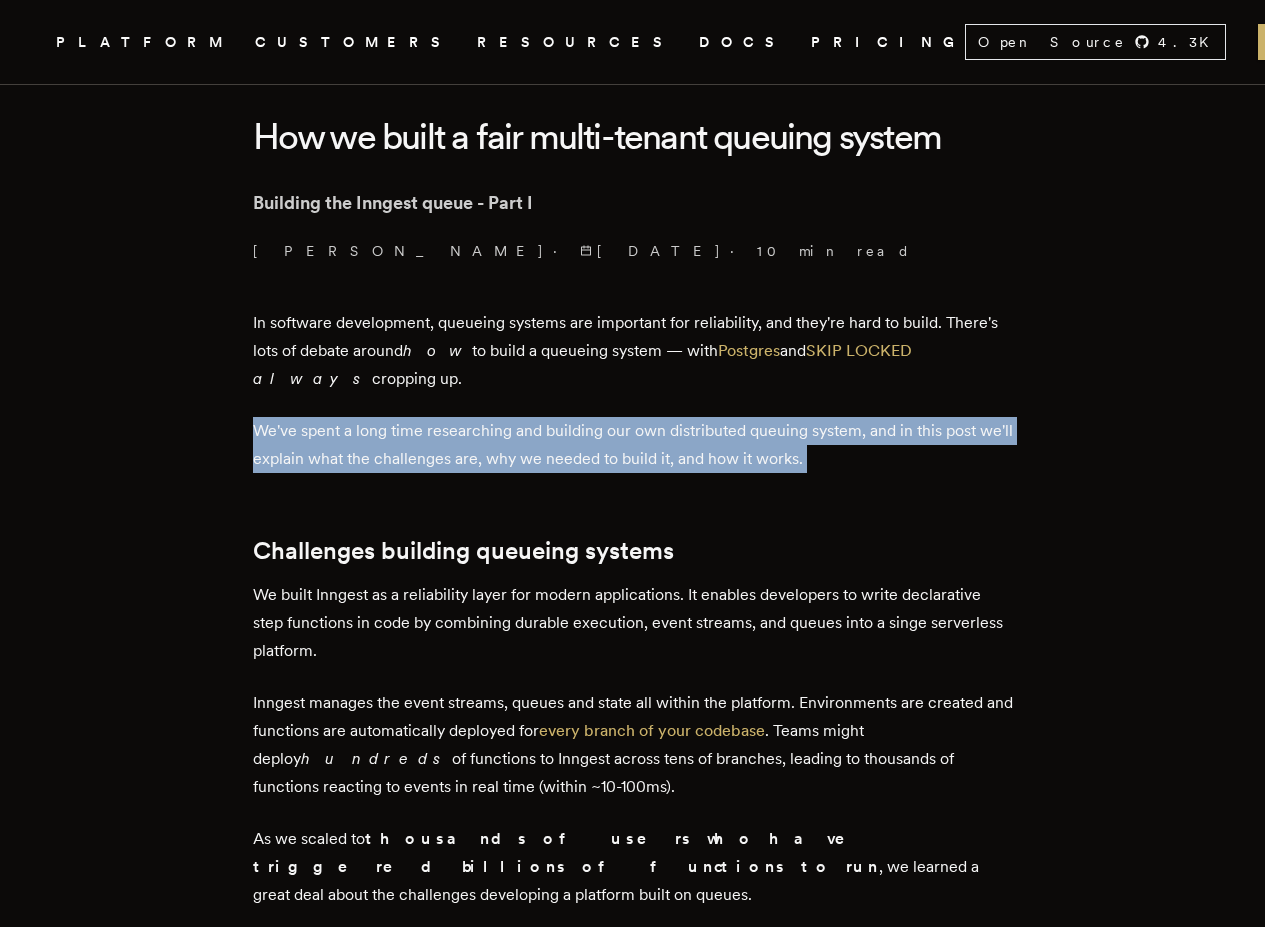 click on "We've spent a long time researching and building our own distributed queuing system, and in this post we'll explain what the challenges are, why we needed to build it, and how it works." at bounding box center [633, 445] 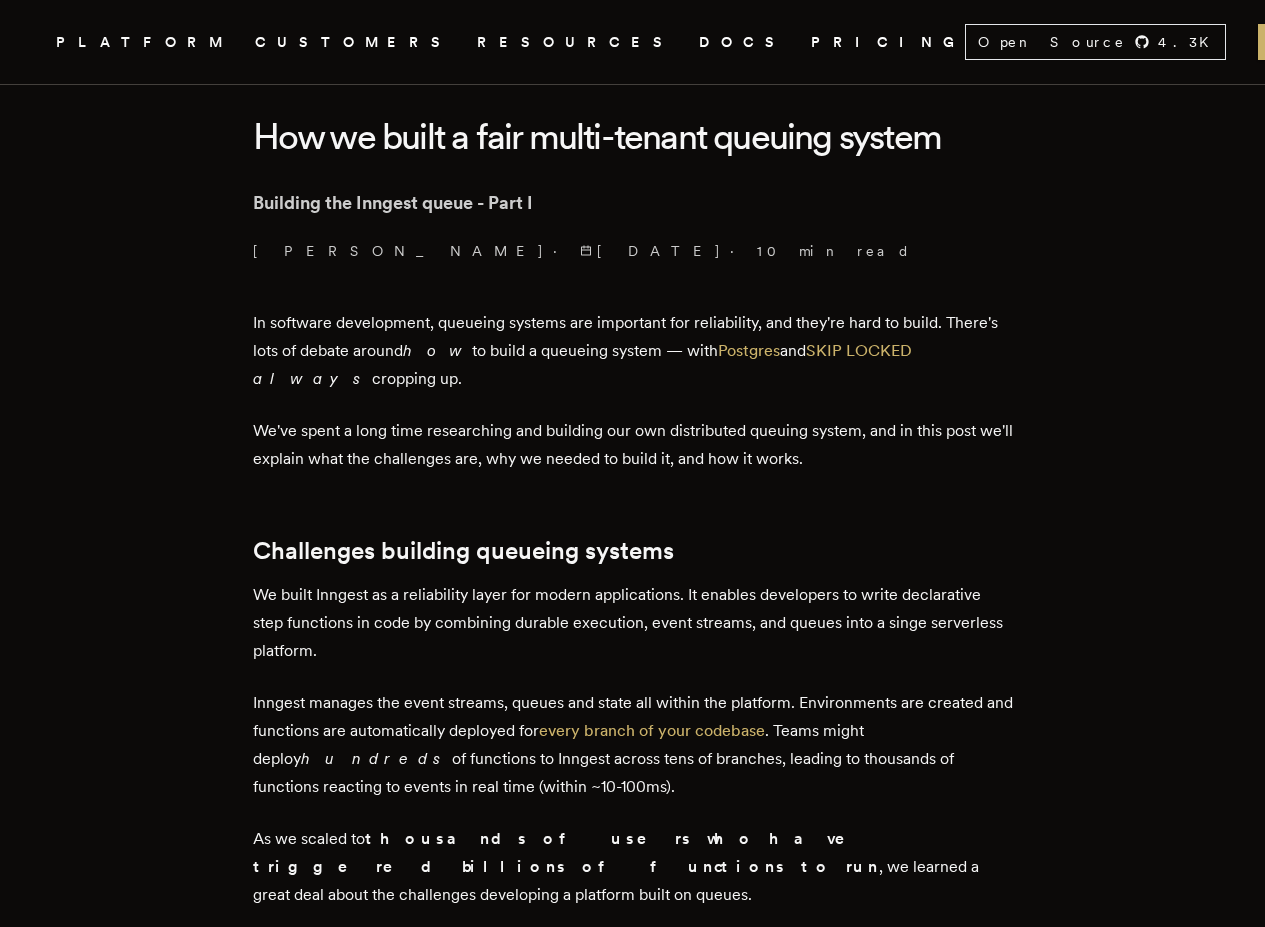 click on "In software development, queueing systems are important for reliability, and they're hard to build.  There's lots of debate around  how  to build a queueing system — with  Postgres  and  SKIP LOCKED   always  cropping up.
We've spent a long time researching and building our own distributed queuing system, and in this post we'll explain what the challenges are, why we needed to build it, and how it works.
Challenges building queueing systems
We built Inngest as a reliability layer for modern applications. It enables developers to write declarative  step functions in code by combining durable execution, event streams, and queues into a singe serverless platform.
Inngest manages the event streams, queues and state all within the platform. Environments are created and functions are automatically deployed for  every branch of your codebase . Teams might deploy  hundreds  of functions to Inngest across tens of branches, leading to thousands of functions reacting to events in real time (within ~10-100ms)." at bounding box center [633, 3335] 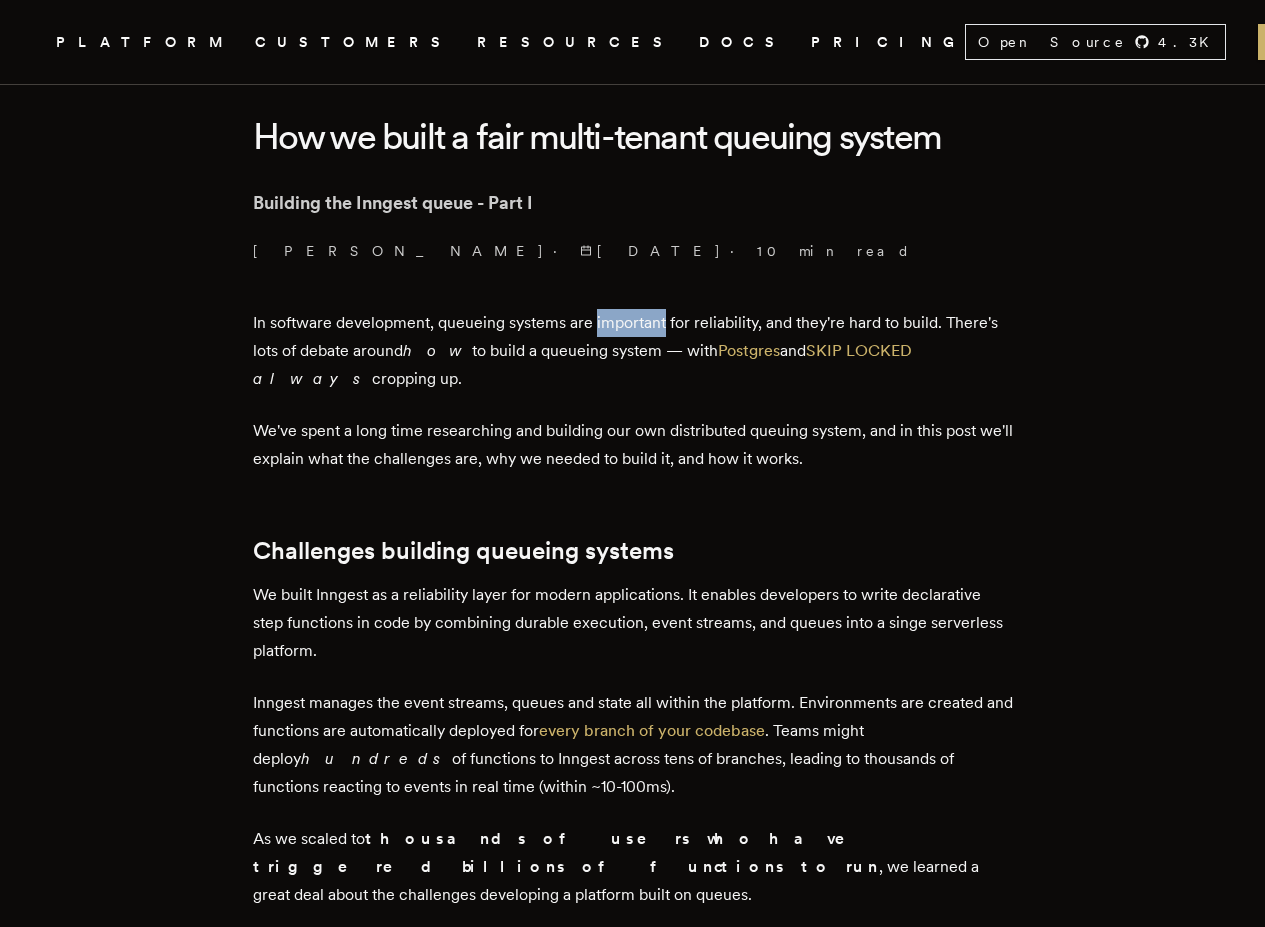click on "In software development, queueing systems are important for reliability, and they're hard to build.  There's lots of debate around  how  to build a queueing system — with  Postgres  and  SKIP LOCKED   always  cropping up." at bounding box center (633, 351) 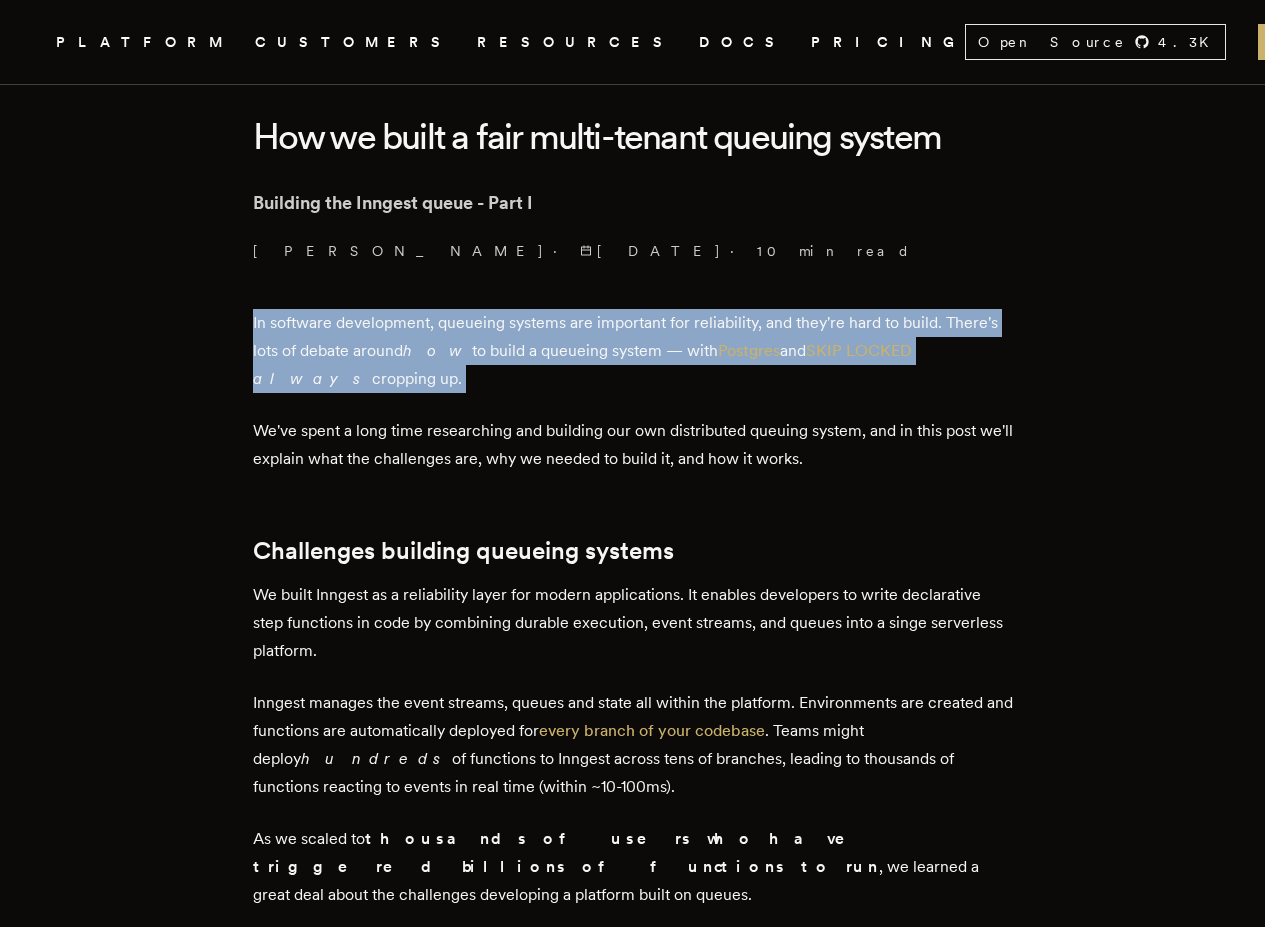 click on "In software development, queueing systems are important for reliability, and they're hard to build.  There's lots of debate around  how  to build a queueing system — with  Postgres  and  SKIP LOCKED   always  cropping up." at bounding box center [633, 351] 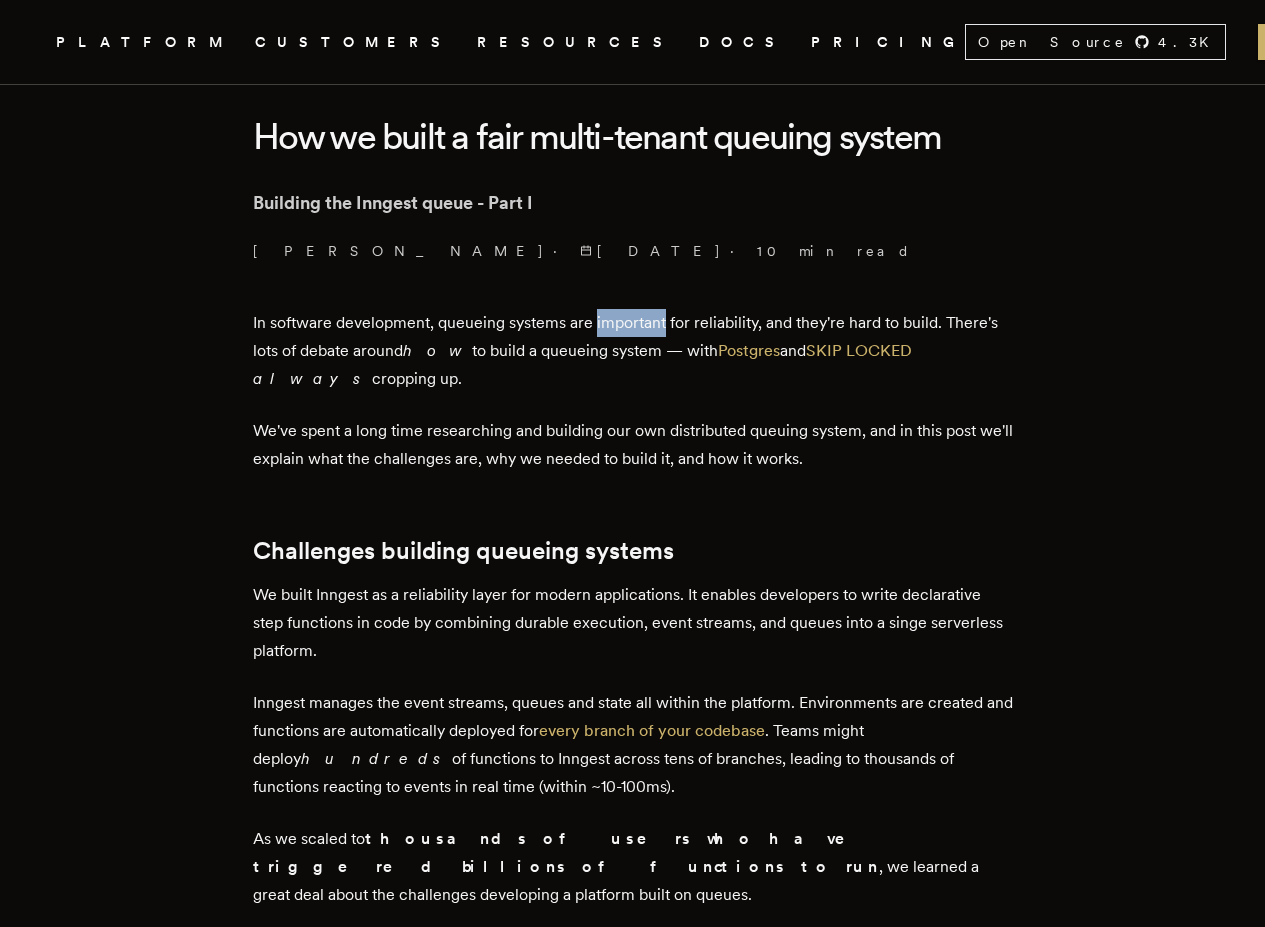 click on "In software development, queueing systems are important for reliability, and they're hard to build.  There's lots of debate around  how  to build a queueing system — with  Postgres  and  SKIP LOCKED   always  cropping up." at bounding box center [633, 351] 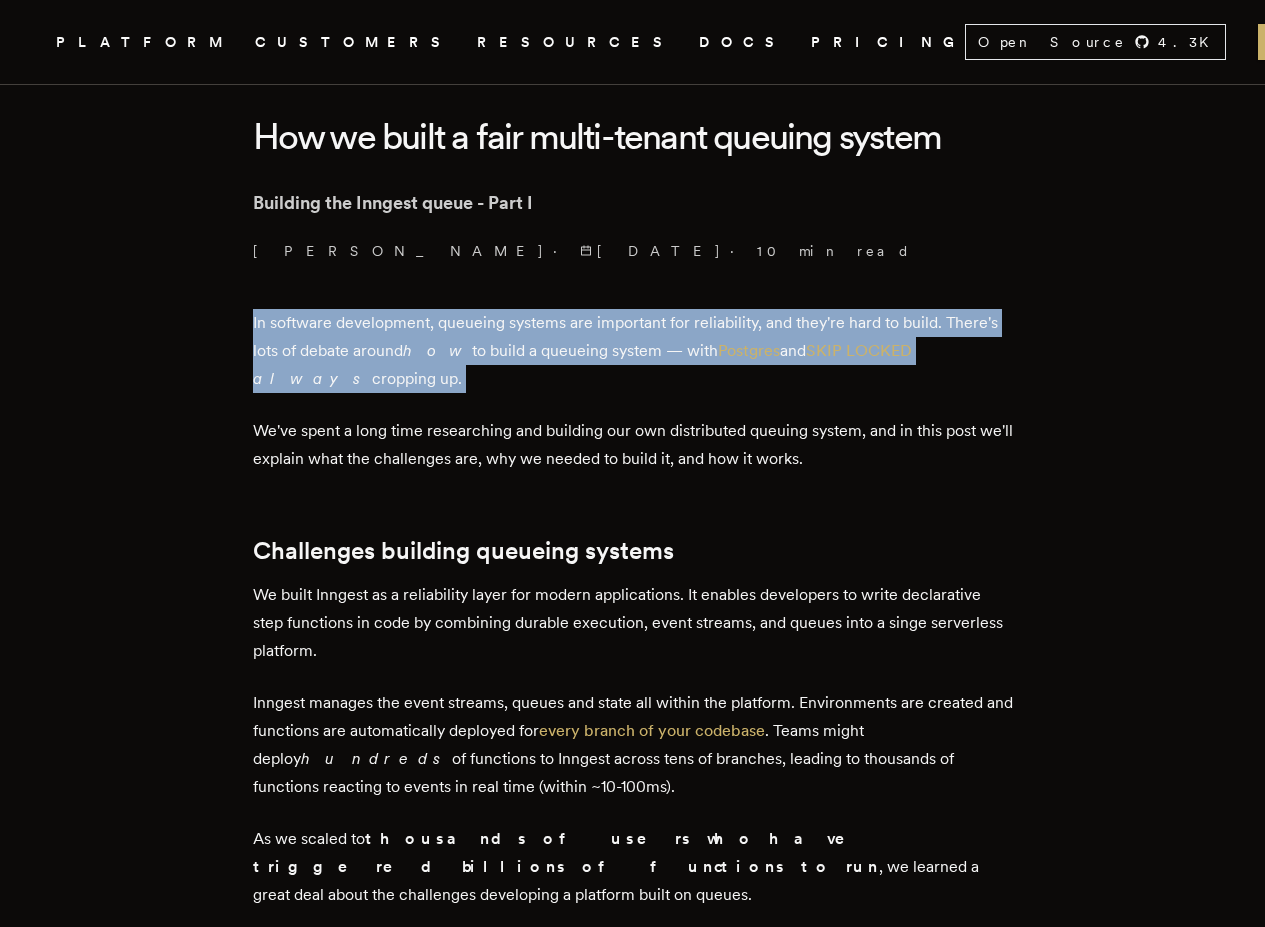 click on "In software development, queueing systems are important for reliability, and they're hard to build.  There's lots of debate around  how  to build a queueing system — with  Postgres  and  SKIP LOCKED   always  cropping up." at bounding box center [633, 351] 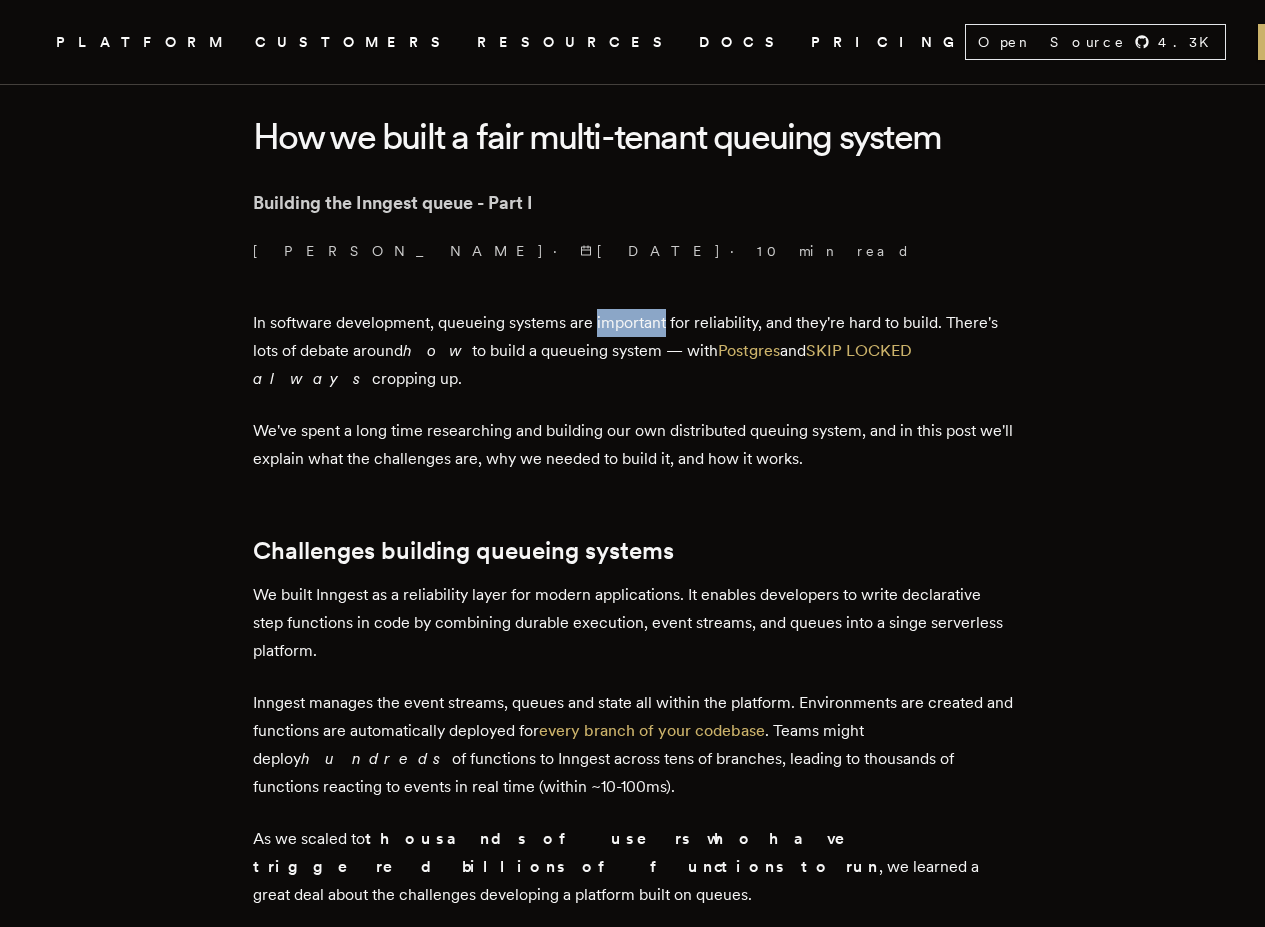 click on "In software development, queueing systems are important for reliability, and they're hard to build.  There's lots of debate around  how  to build a queueing system — with  Postgres  and  SKIP LOCKED   always  cropping up." at bounding box center [633, 351] 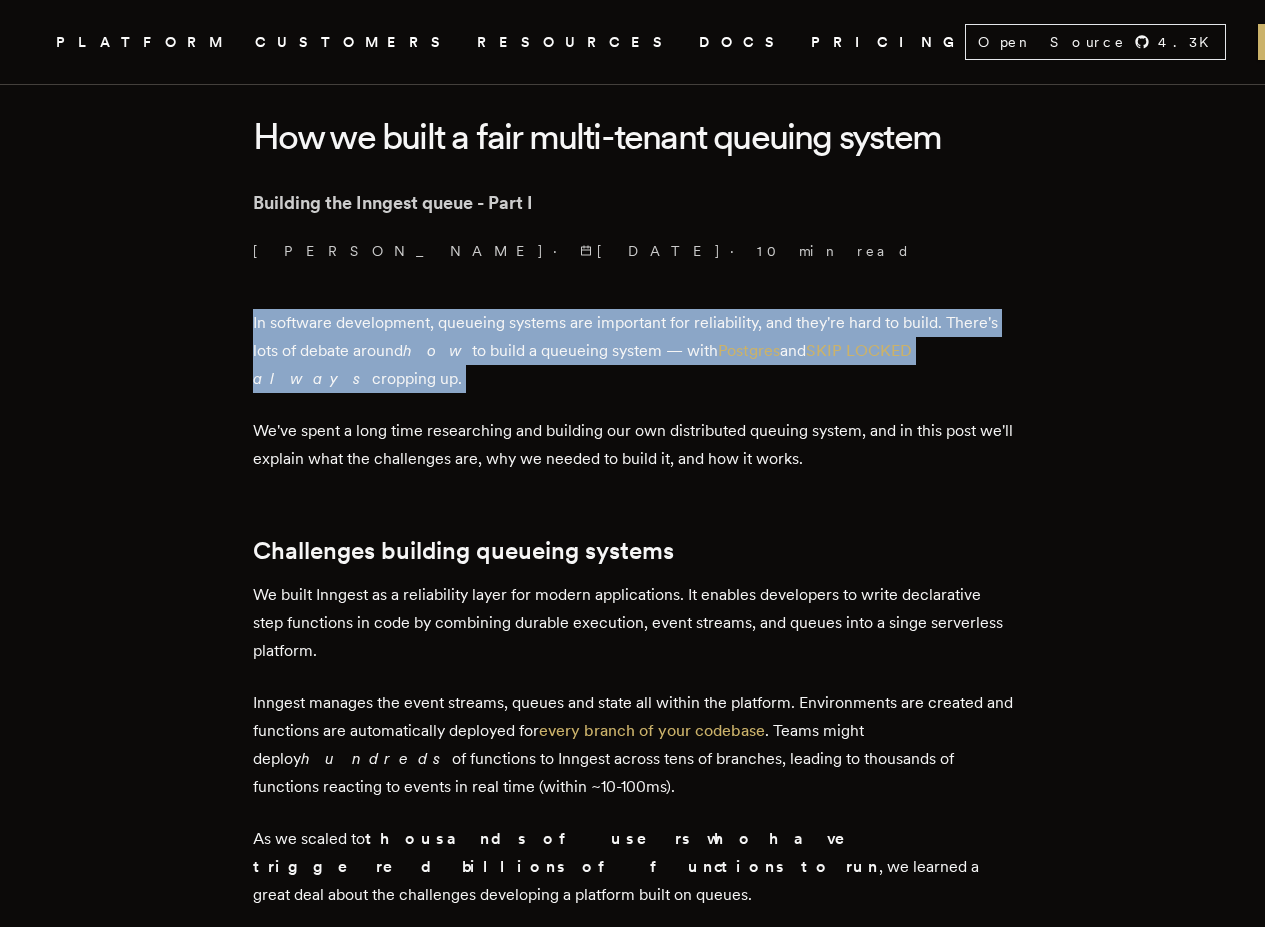 click on "In software development, queueing systems are important for reliability, and they're hard to build.  There's lots of debate around  how  to build a queueing system — with  Postgres  and  SKIP LOCKED   always  cropping up." at bounding box center (633, 351) 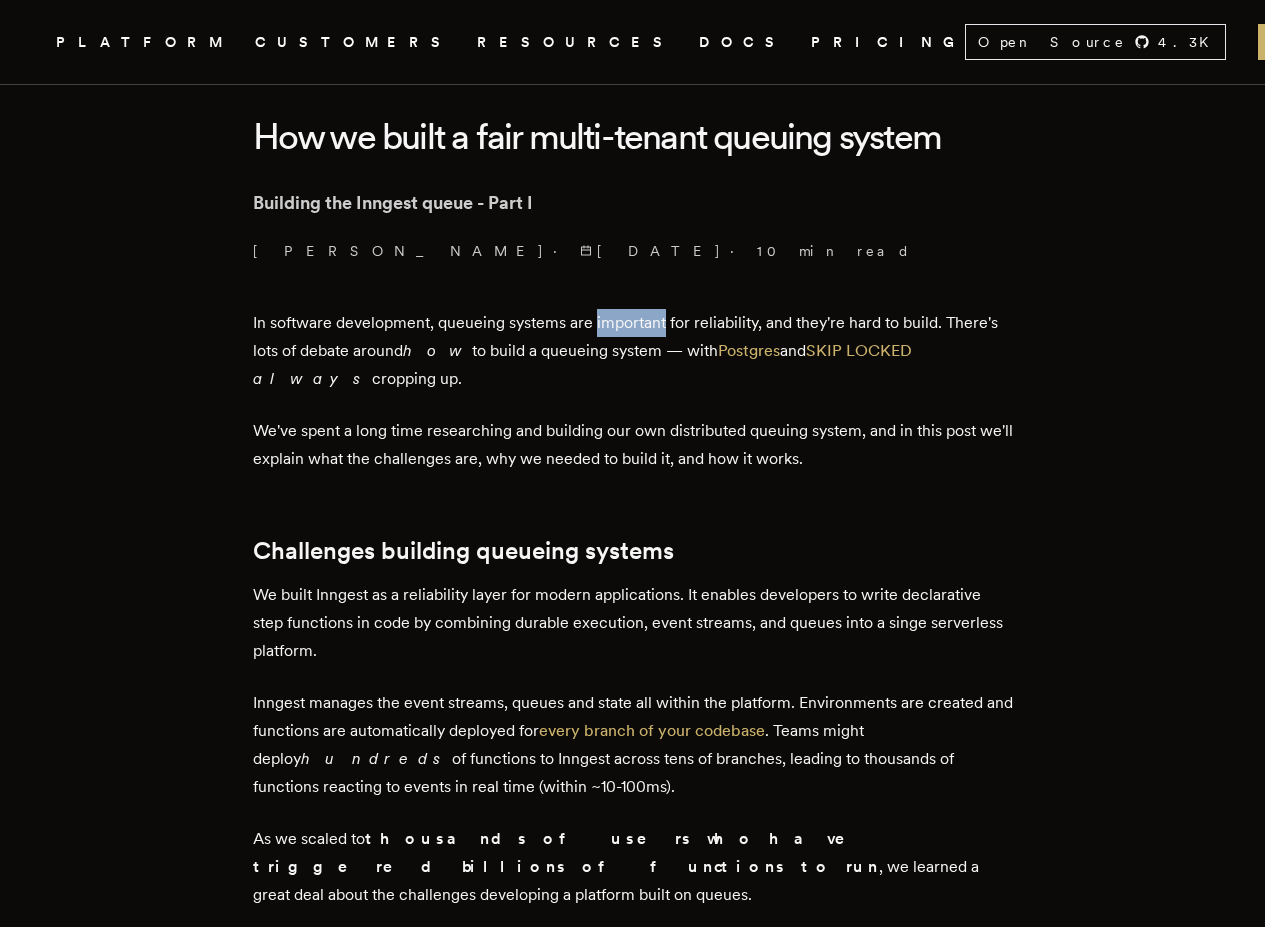 click on "In software development, queueing systems are important for reliability, and they're hard to build.  There's lots of debate around  how  to build a queueing system — with  Postgres  and  SKIP LOCKED   always  cropping up." at bounding box center [633, 351] 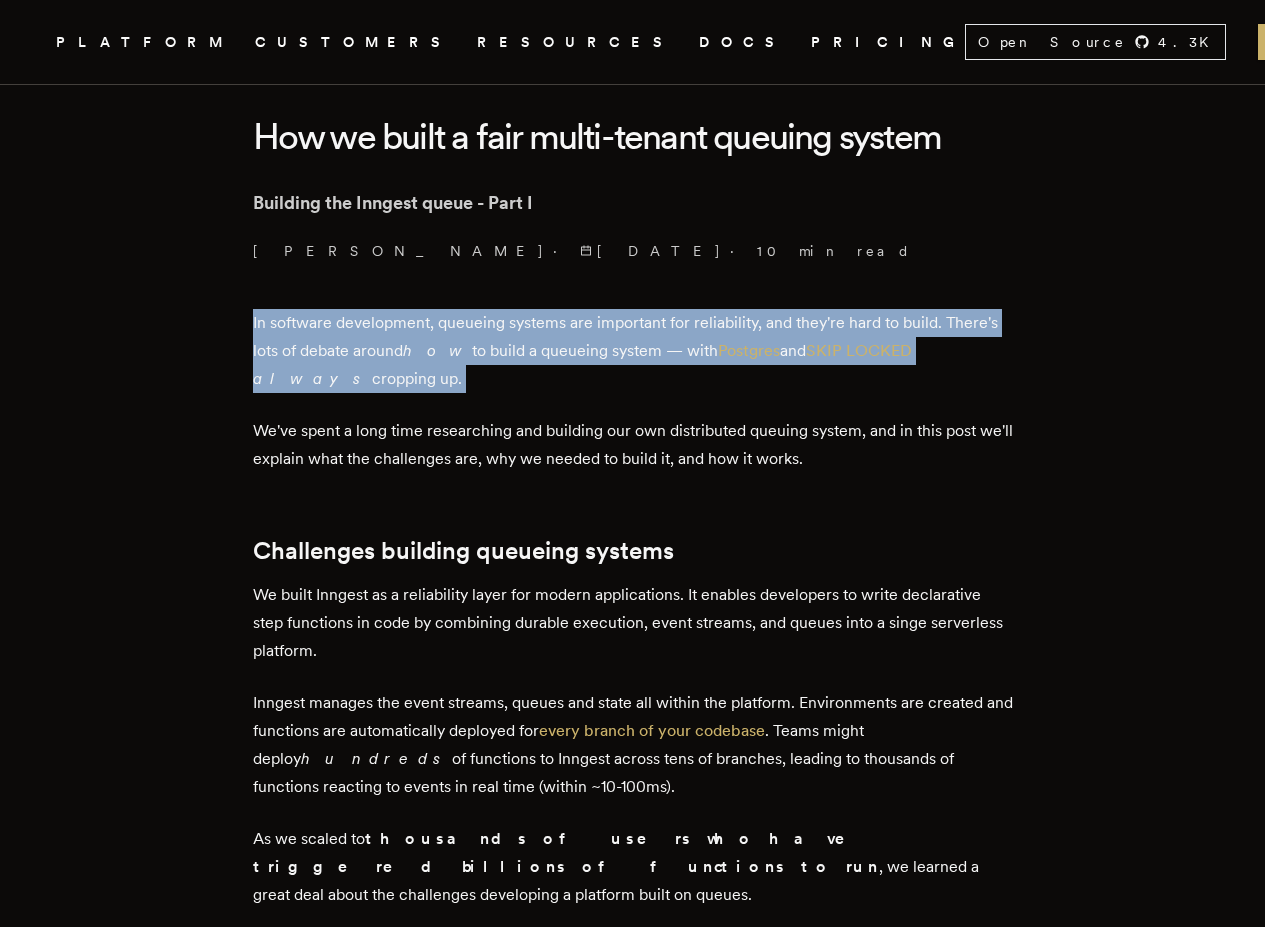 click on "In software development, queueing systems are important for reliability, and they're hard to build.  There's lots of debate around  how  to build a queueing system — with  Postgres  and  SKIP LOCKED   always  cropping up." at bounding box center (633, 351) 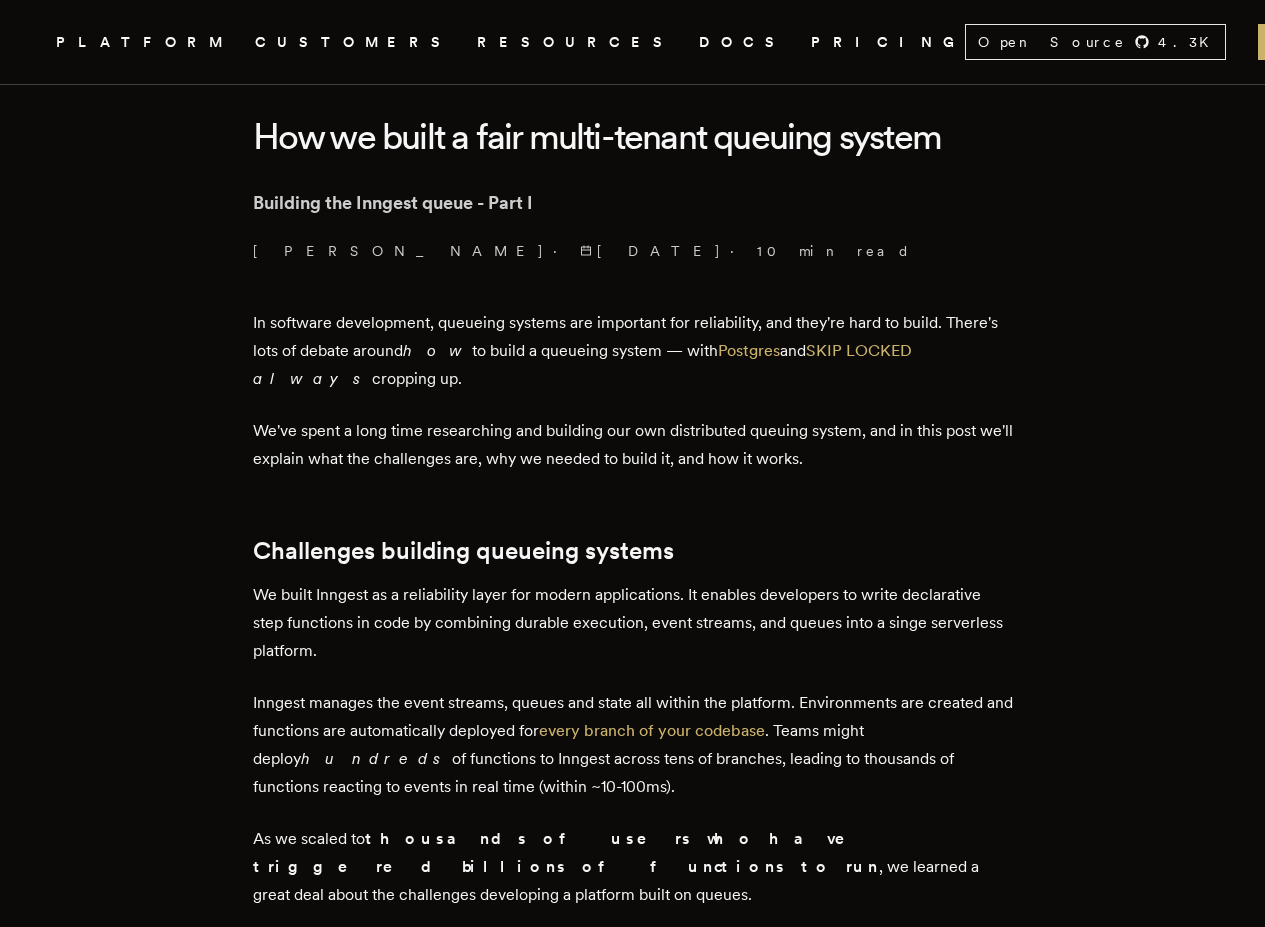 click on "In software development, queueing systems are important for reliability, and they're hard to build.  There's lots of debate around  how  to build a queueing system — with  Postgres  and  SKIP LOCKED   always  cropping up." at bounding box center (633, 351) 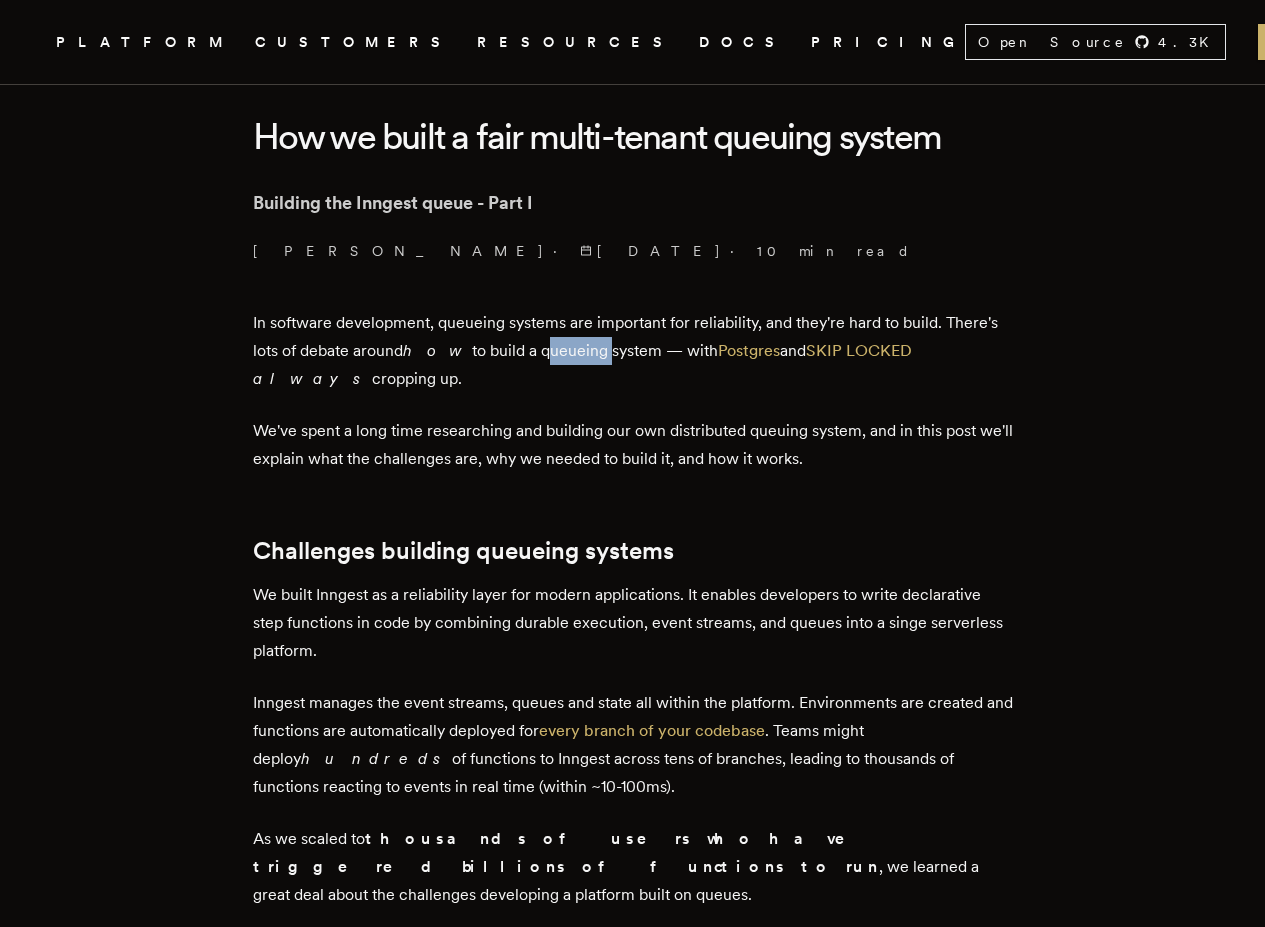 click on "In software development, queueing systems are important for reliability, and they're hard to build.  There's lots of debate around  how  to build a queueing system — with  Postgres  and  SKIP LOCKED   always  cropping up." at bounding box center (633, 351) 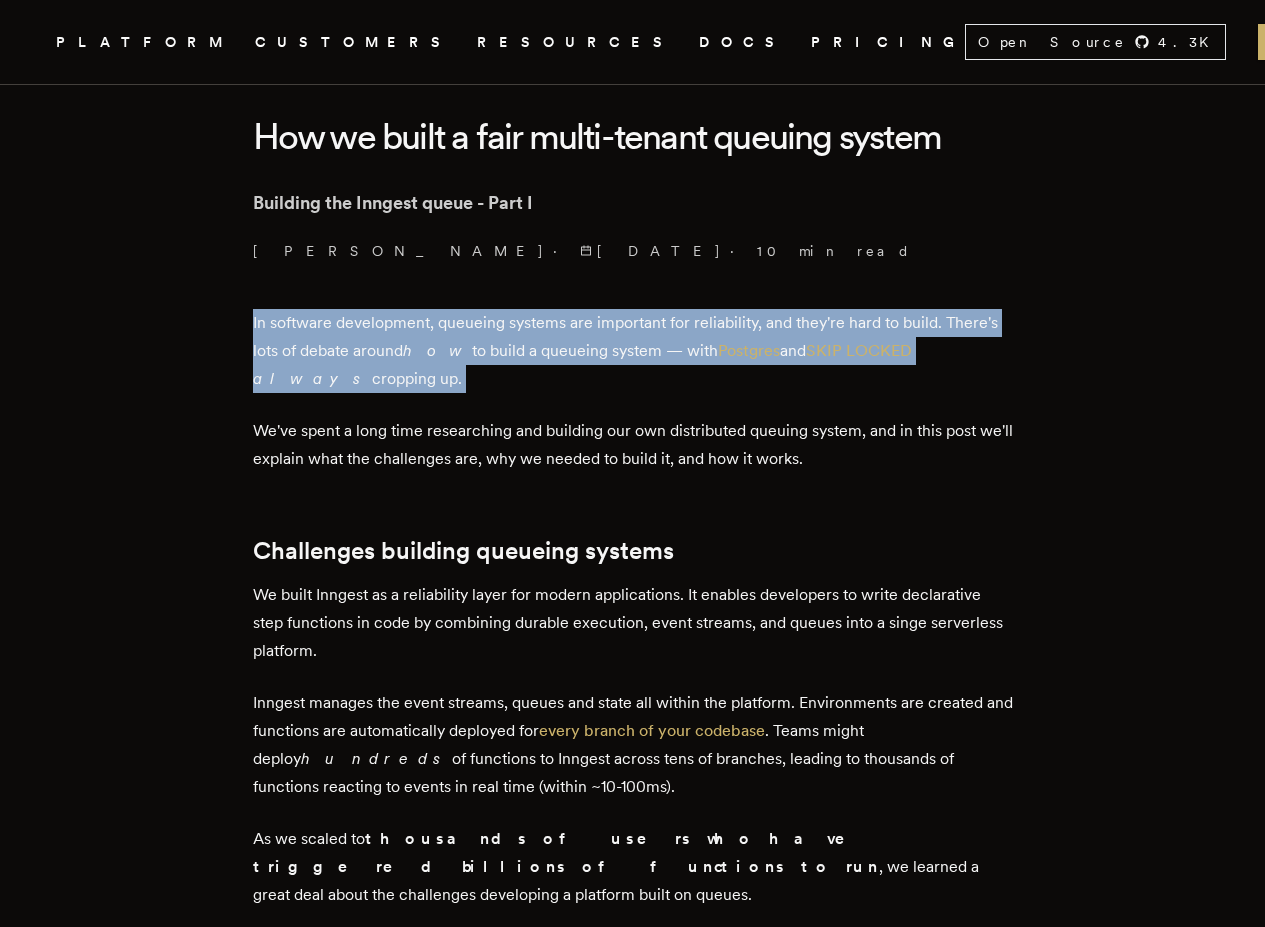 click on "In software development, queueing systems are important for reliability, and they're hard to build.  There's lots of debate around  how  to build a queueing system — with  Postgres  and  SKIP LOCKED   always  cropping up." at bounding box center [633, 351] 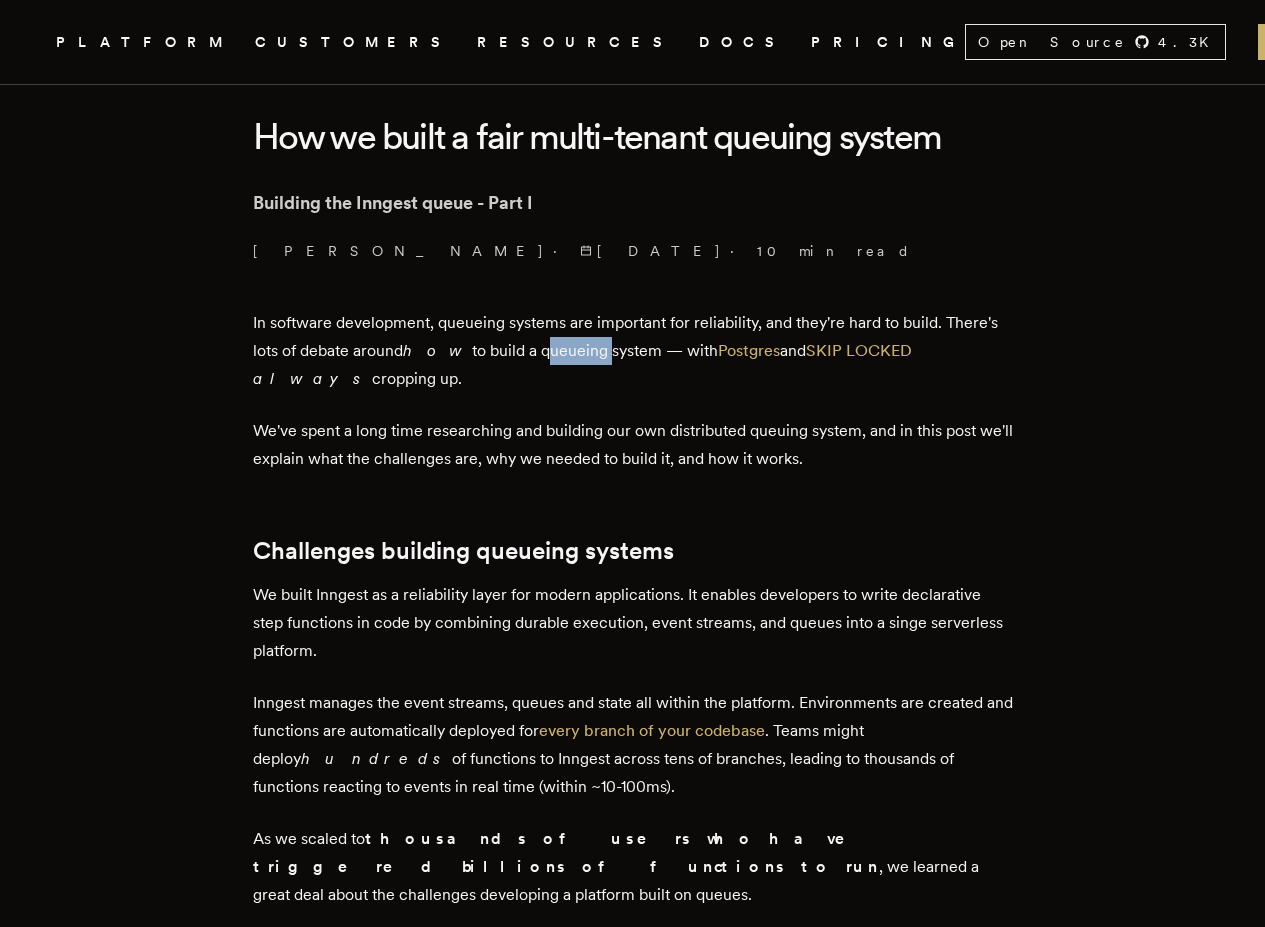 click on "In software development, queueing systems are important for reliability, and they're hard to build.  There's lots of debate around  how  to build a queueing system — with  Postgres  and  SKIP LOCKED   always  cropping up." at bounding box center [633, 351] 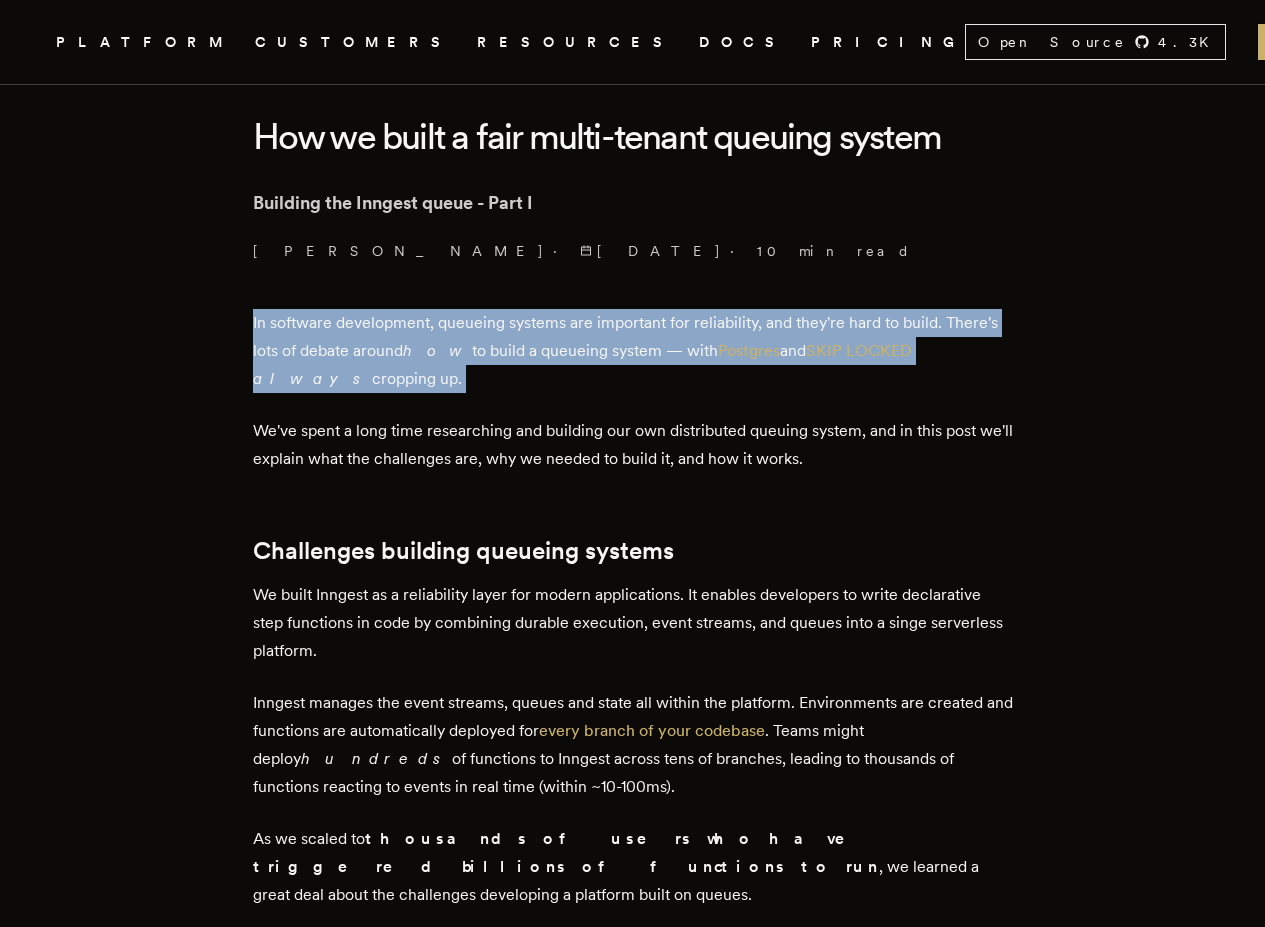 click on "In software development, queueing systems are important for reliability, and they're hard to build.  There's lots of debate around  how  to build a queueing system — with  Postgres  and  SKIP LOCKED   always  cropping up." at bounding box center (633, 351) 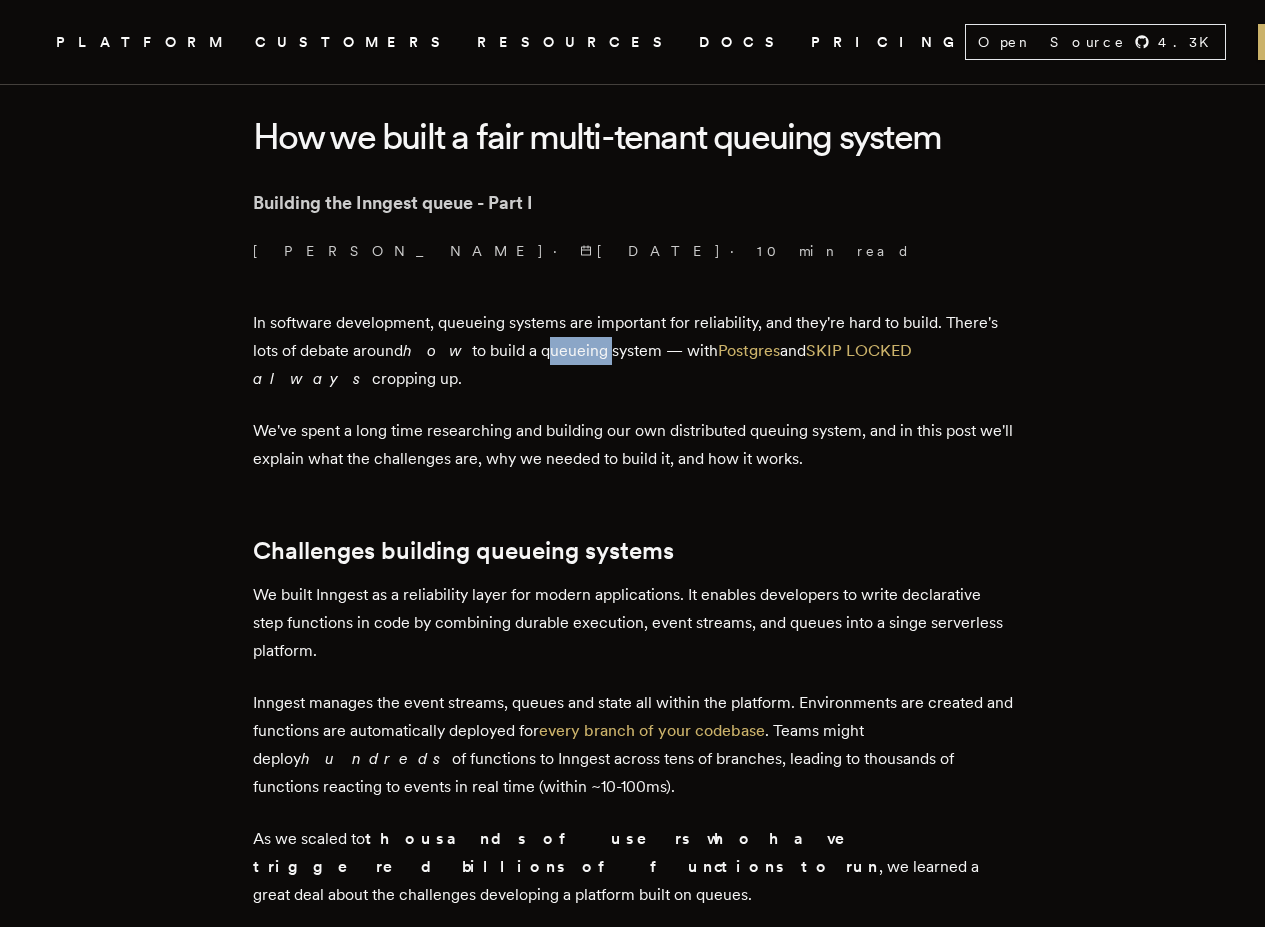 click on "In software development, queueing systems are important for reliability, and they're hard to build.  There's lots of debate around  how  to build a queueing system — with  Postgres  and  SKIP LOCKED   always  cropping up." at bounding box center [633, 351] 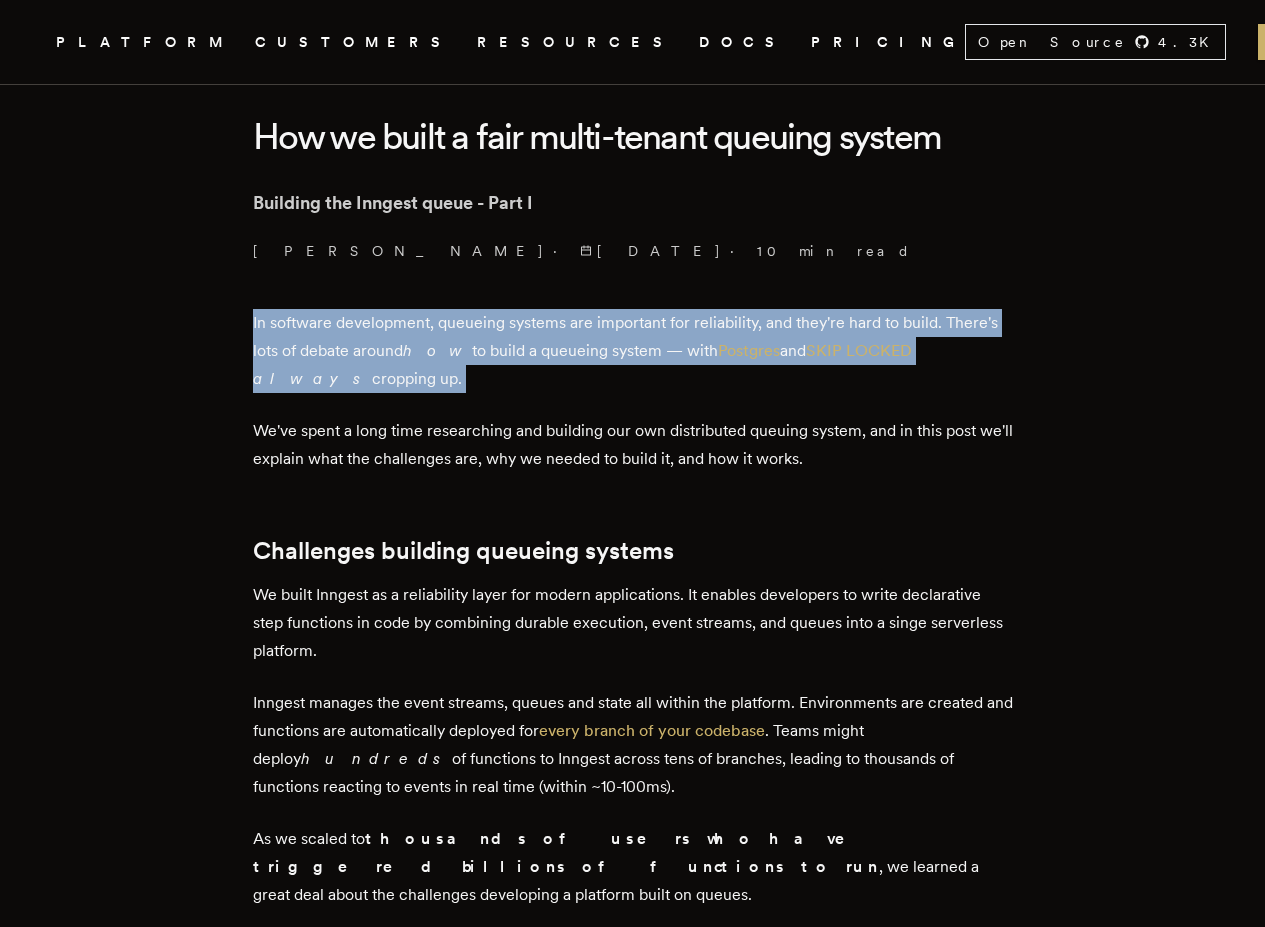 click on "In software development, queueing systems are important for reliability, and they're hard to build.  There's lots of debate around  how  to build a queueing system — with  Postgres  and  SKIP LOCKED   always  cropping up." at bounding box center (633, 351) 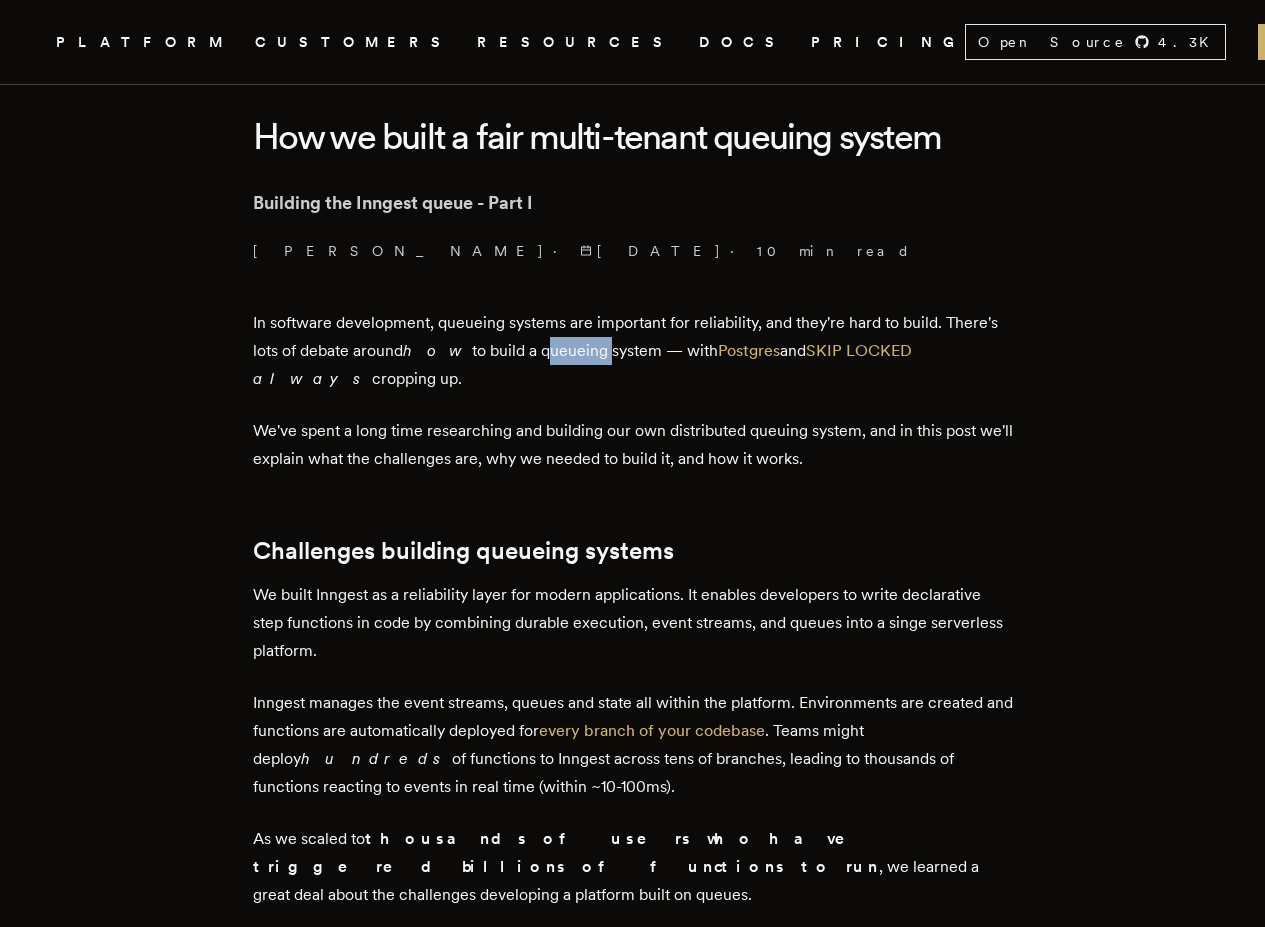 click on "In software development, queueing systems are important for reliability, and they're hard to build.  There's lots of debate around  how  to build a queueing system — with  Postgres  and  SKIP LOCKED   always  cropping up." at bounding box center (633, 351) 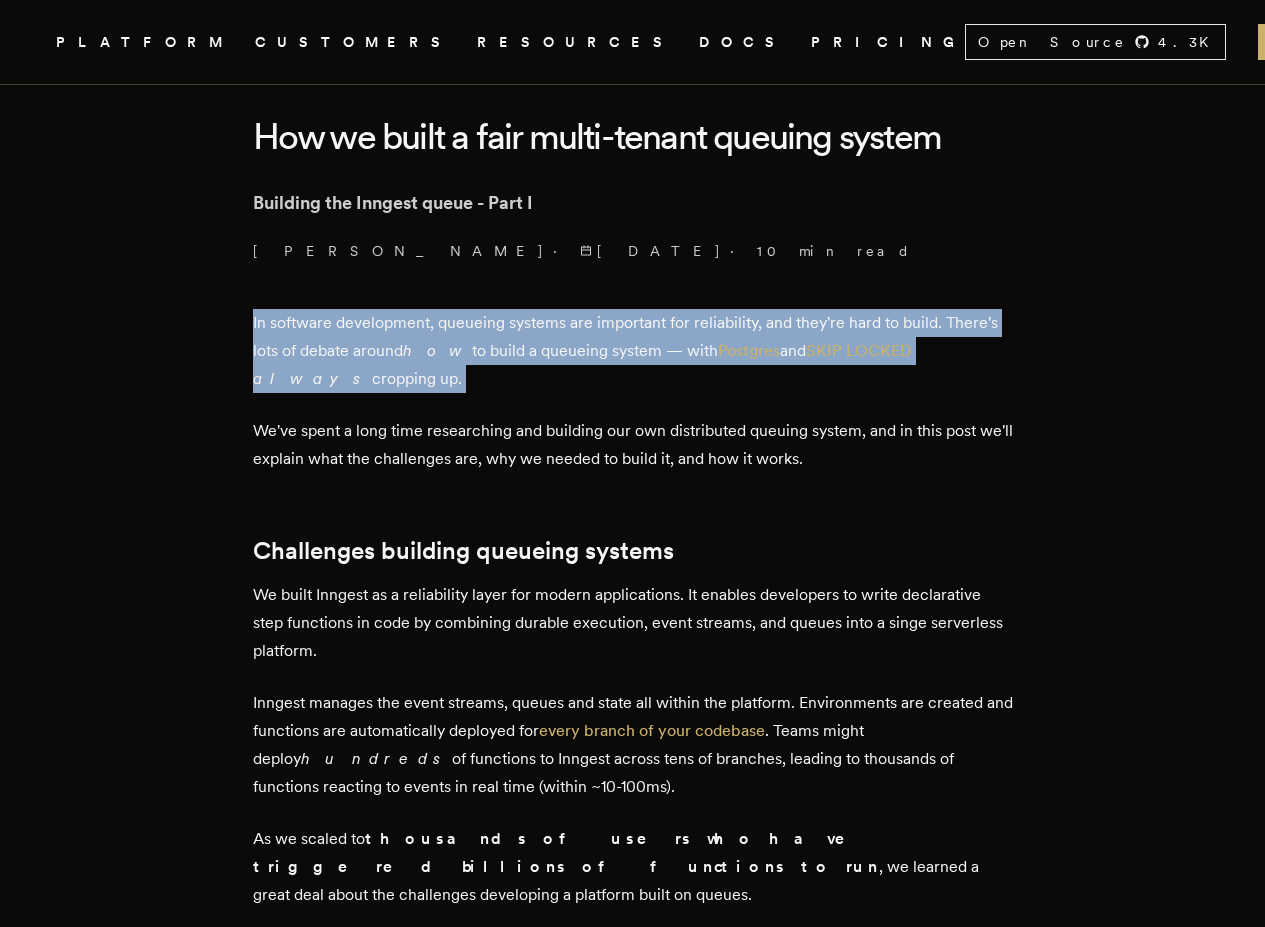 click on "In software development, queueing systems are important for reliability, and they're hard to build.  There's lots of debate around  how  to build a queueing system — with  Postgres  and  SKIP LOCKED   always  cropping up." at bounding box center [633, 351] 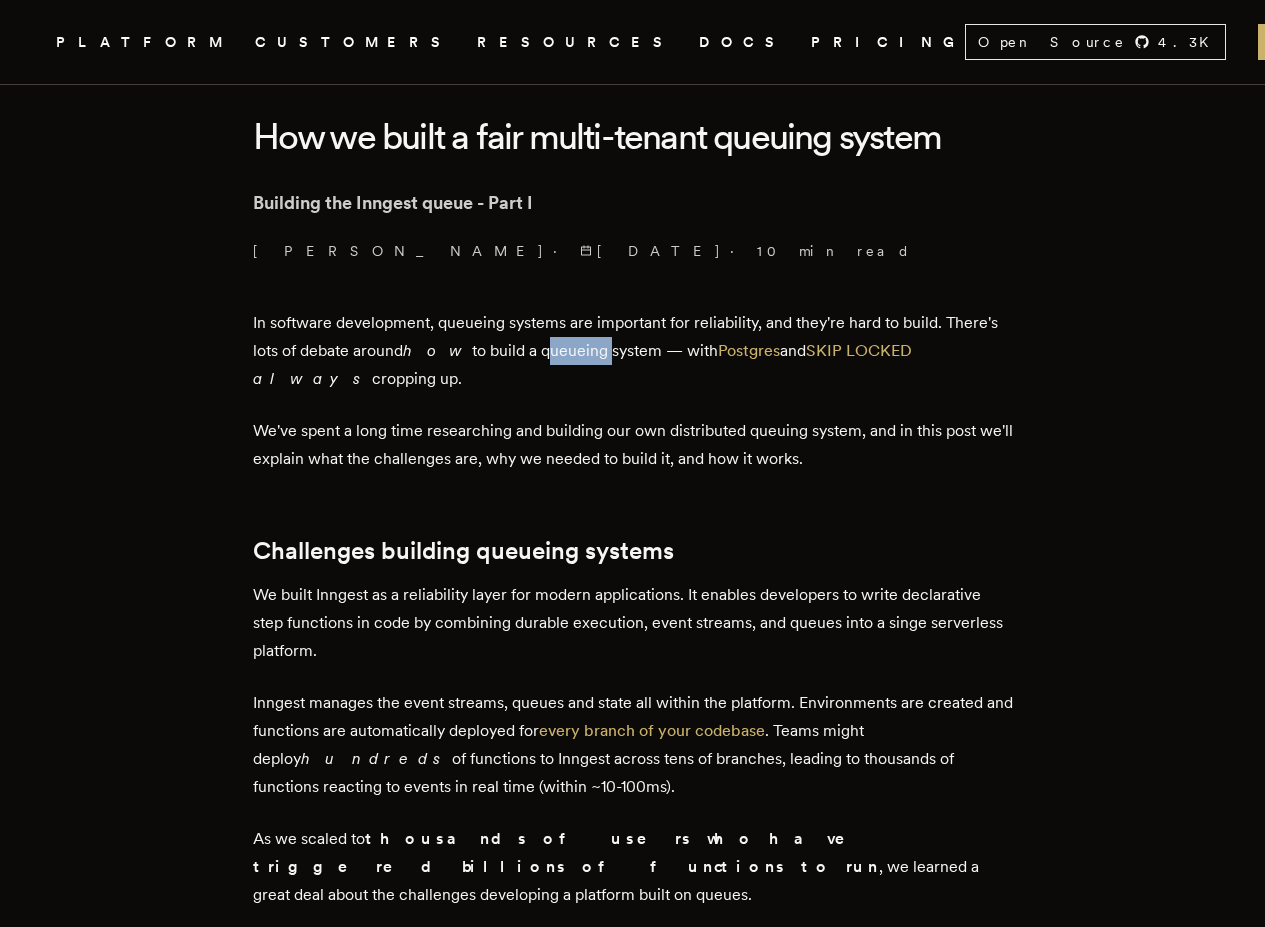 click on "In software development, queueing systems are important for reliability, and they're hard to build.  There's lots of debate around  how  to build a queueing system — with  Postgres  and  SKIP LOCKED   always  cropping up." at bounding box center (633, 351) 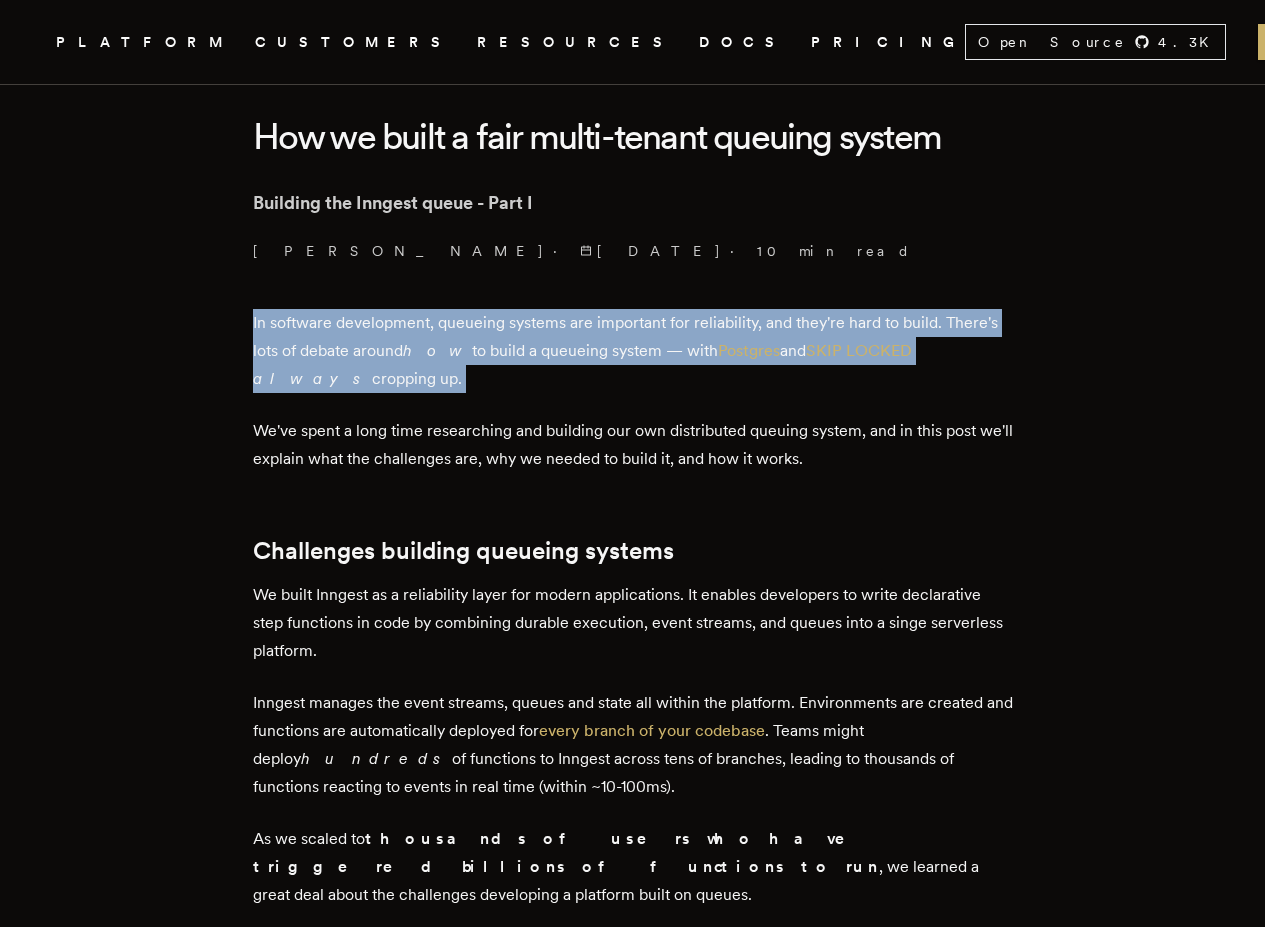 click on "In software development, queueing systems are important for reliability, and they're hard to build.  There's lots of debate around  how  to build a queueing system — with  Postgres  and  SKIP LOCKED   always  cropping up." at bounding box center [633, 351] 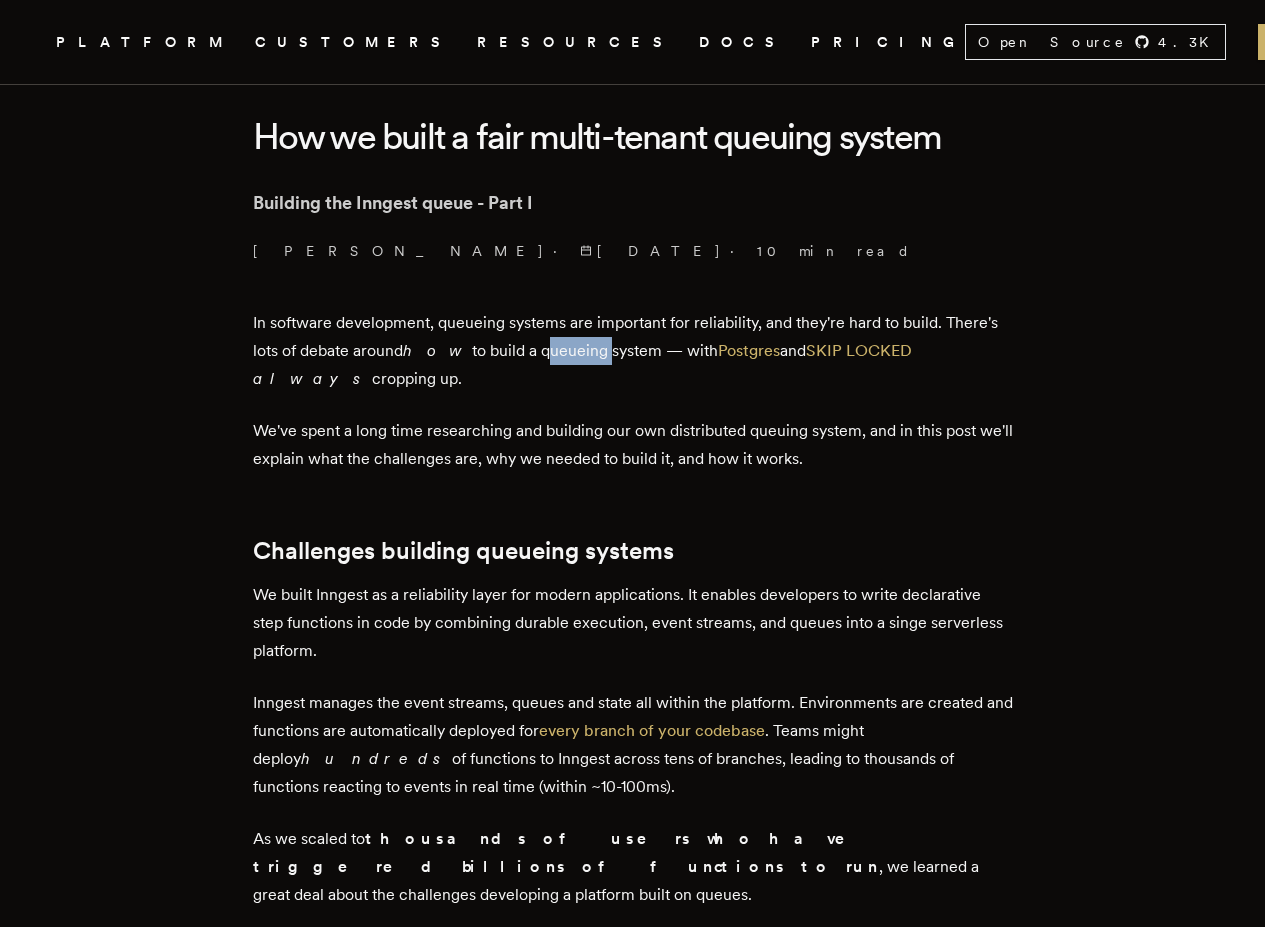 click on "In software development, queueing systems are important for reliability, and they're hard to build.  There's lots of debate around  how  to build a queueing system — with  Postgres  and  SKIP LOCKED   always  cropping up." at bounding box center [633, 351] 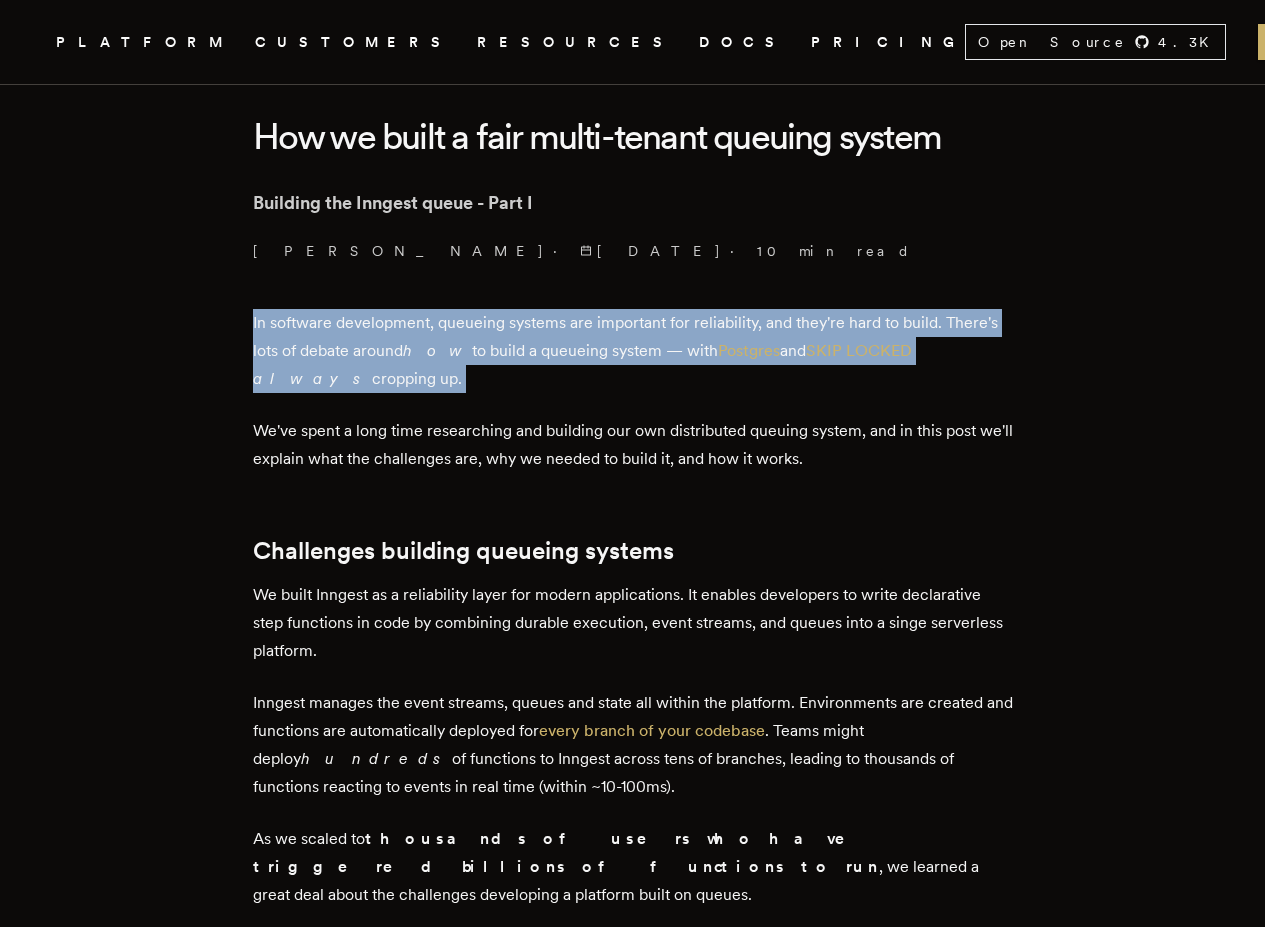 click on "In software development, queueing systems are important for reliability, and they're hard to build.  There's lots of debate around  how  to build a queueing system — with  Postgres  and  SKIP LOCKED   always  cropping up." at bounding box center [633, 351] 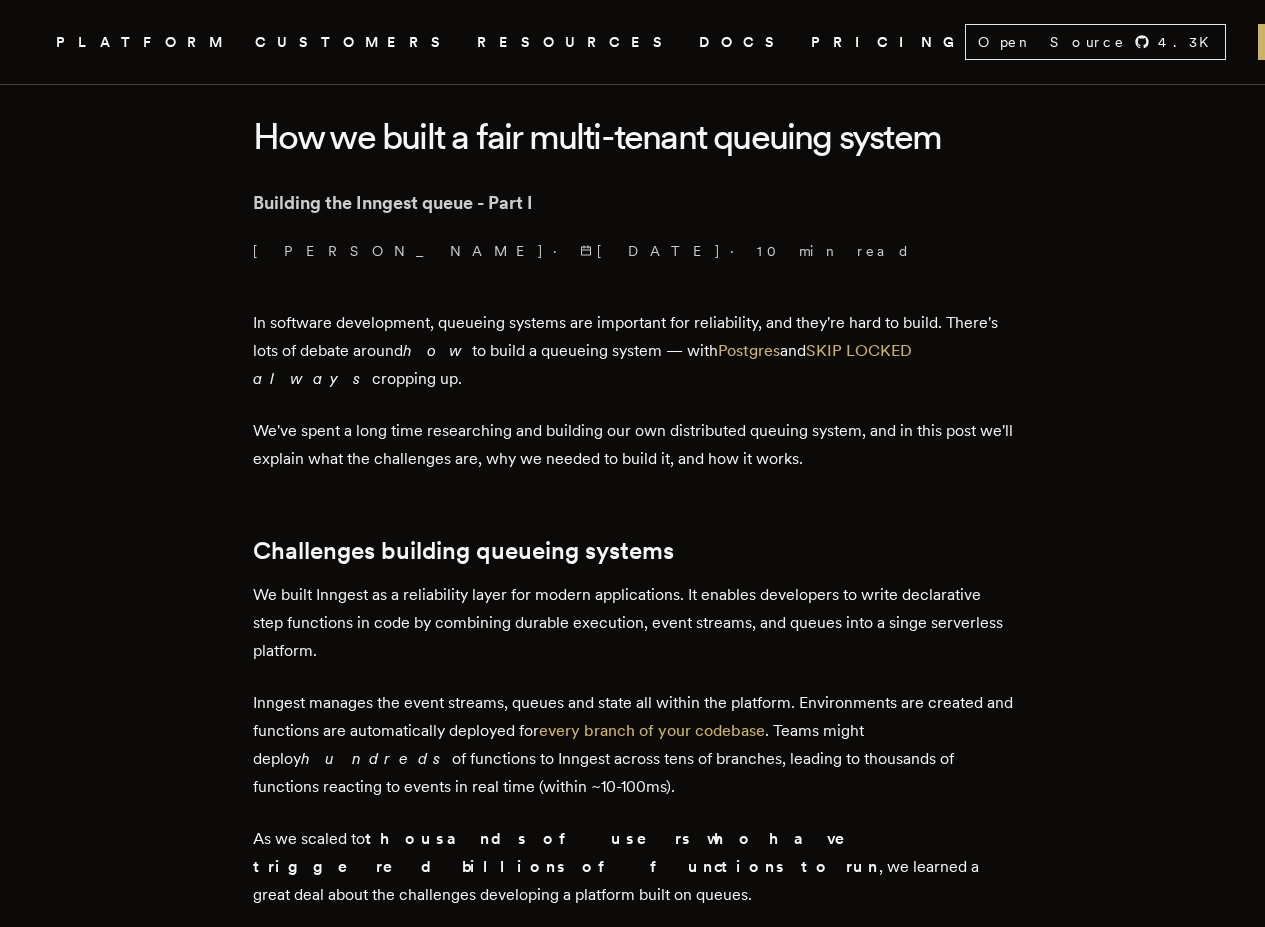 click on "We've spent a long time researching and building our own distributed queuing system, and in this post we'll explain what the challenges are, why we needed to build it, and how it works." at bounding box center [633, 445] 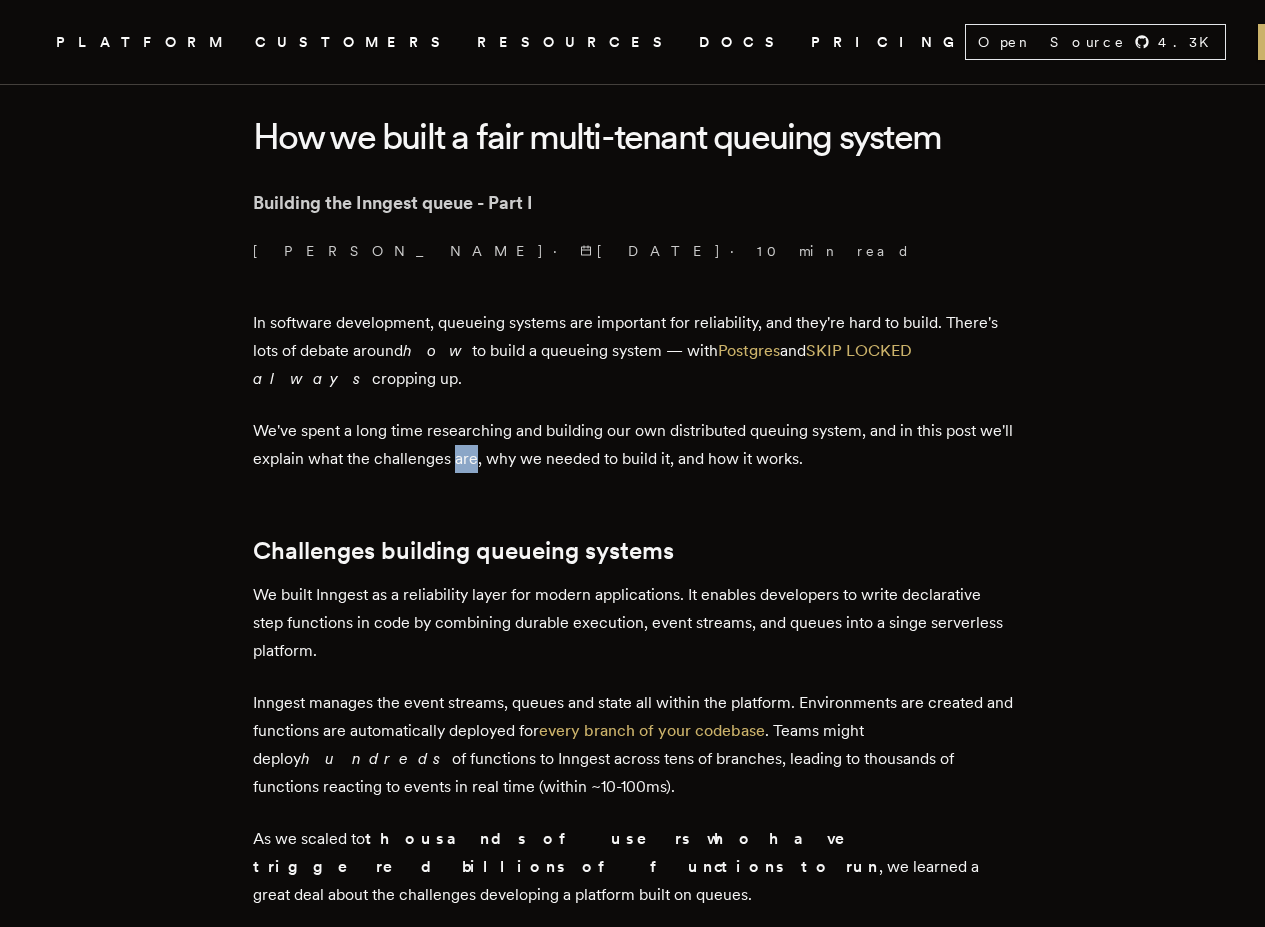 click on "We've spent a long time researching and building our own distributed queuing system, and in this post we'll explain what the challenges are, why we needed to build it, and how it works." at bounding box center [633, 445] 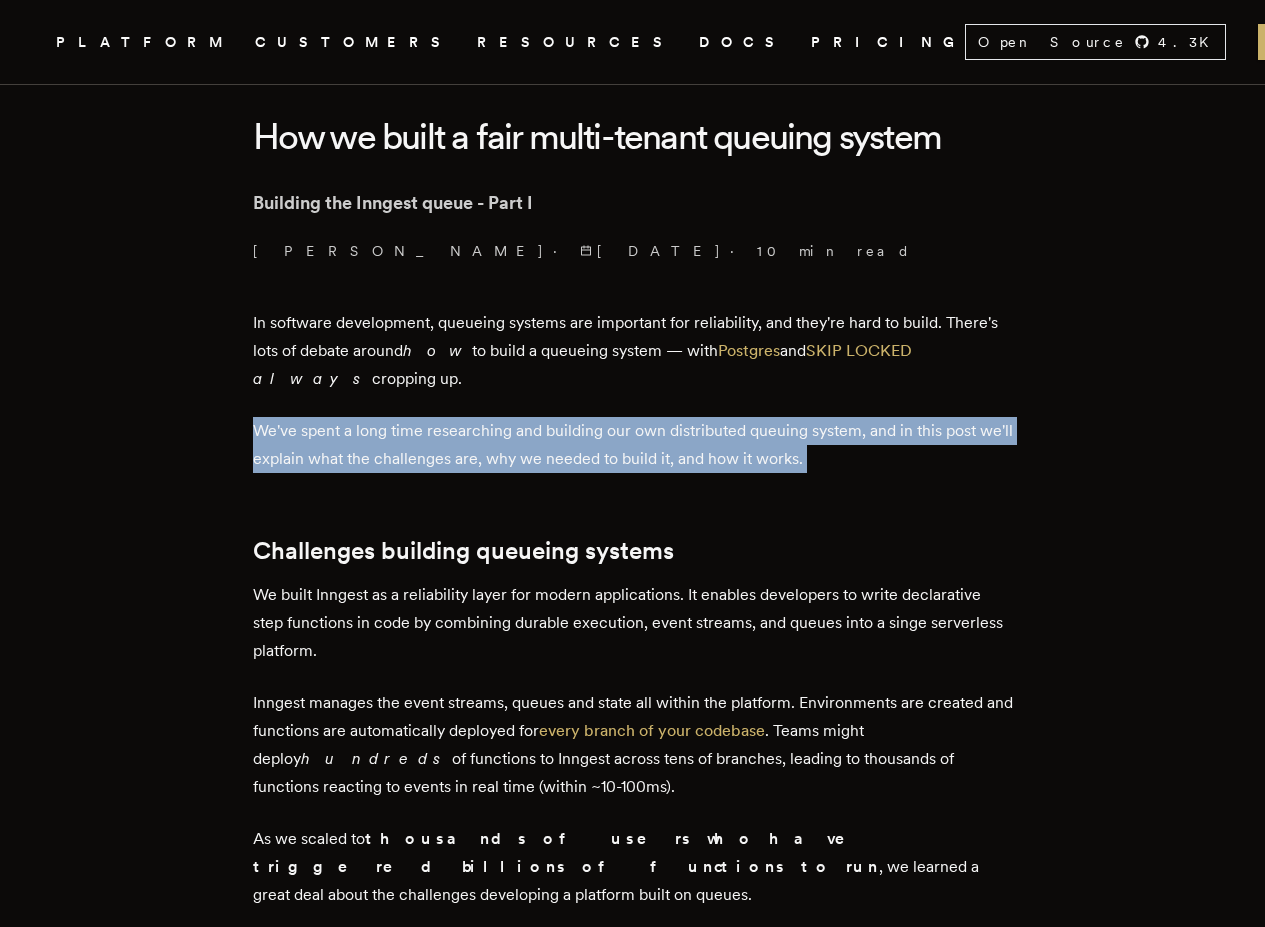 click on "We've spent a long time researching and building our own distributed queuing system, and in this post we'll explain what the challenges are, why we needed to build it, and how it works." at bounding box center [633, 445] 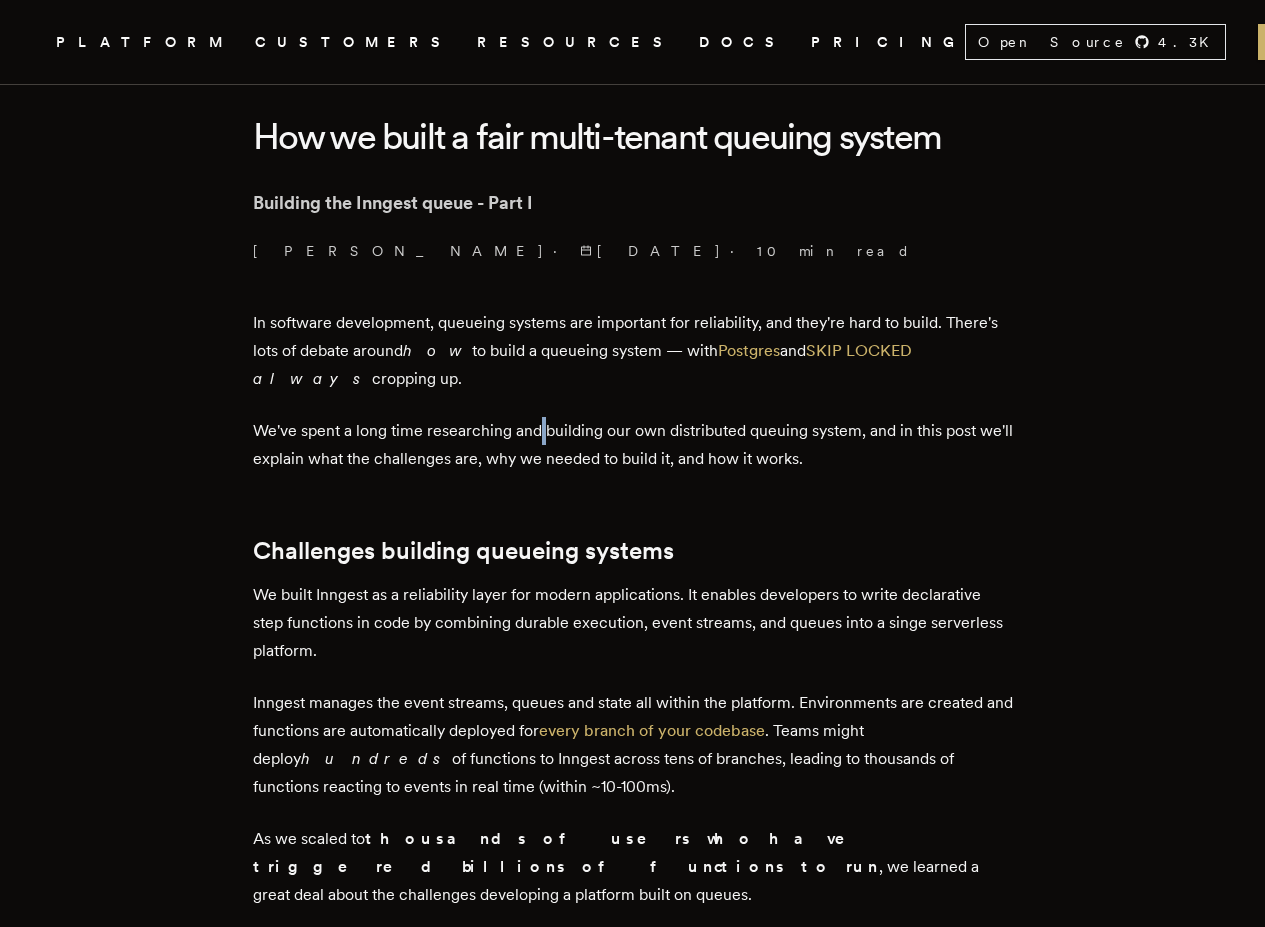 click on "We've spent a long time researching and building our own distributed queuing system, and in this post we'll explain what the challenges are, why we needed to build it, and how it works." at bounding box center (633, 445) 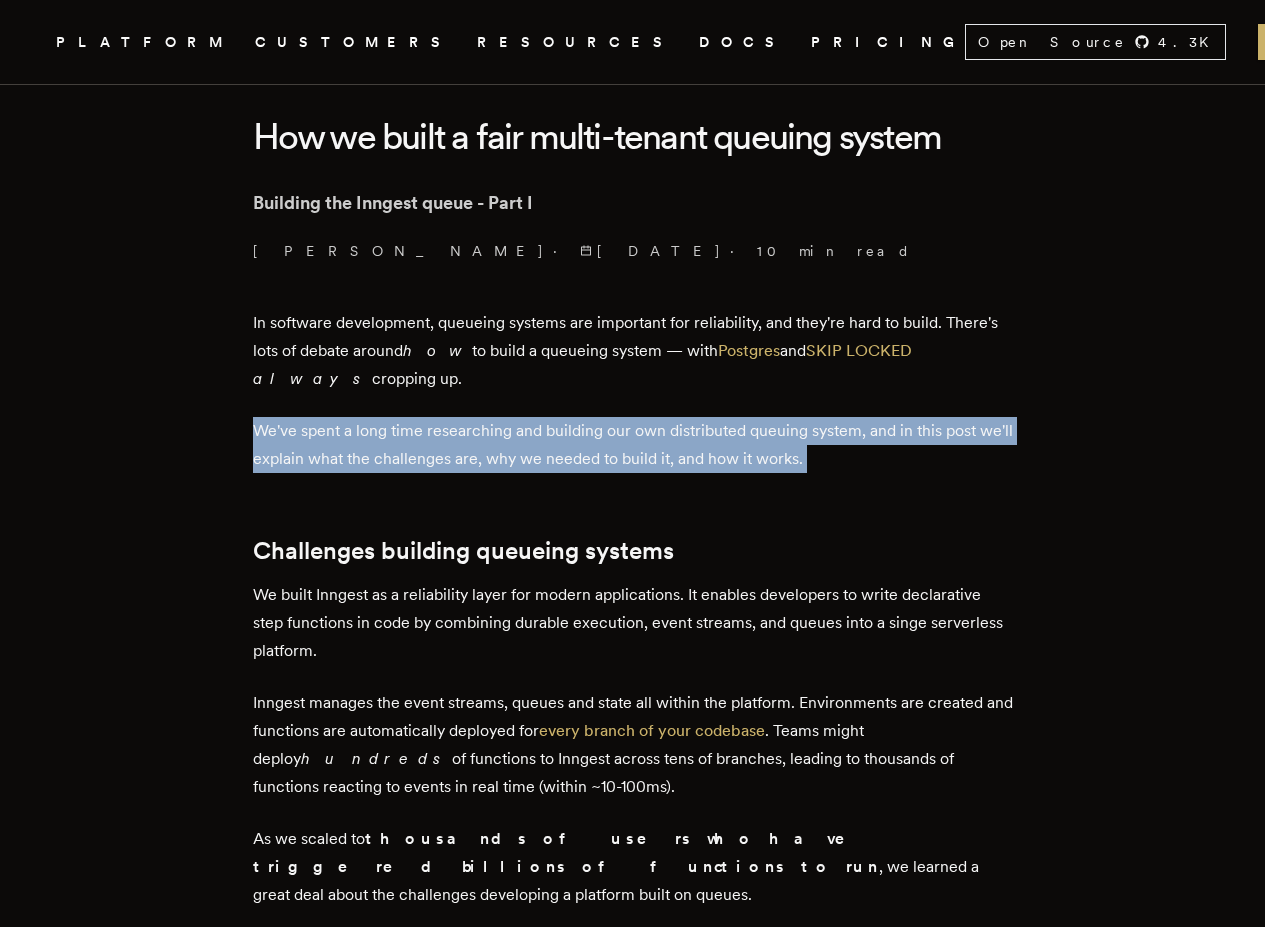click on "We've spent a long time researching and building our own distributed queuing system, and in this post we'll explain what the challenges are, why we needed to build it, and how it works." at bounding box center (633, 445) 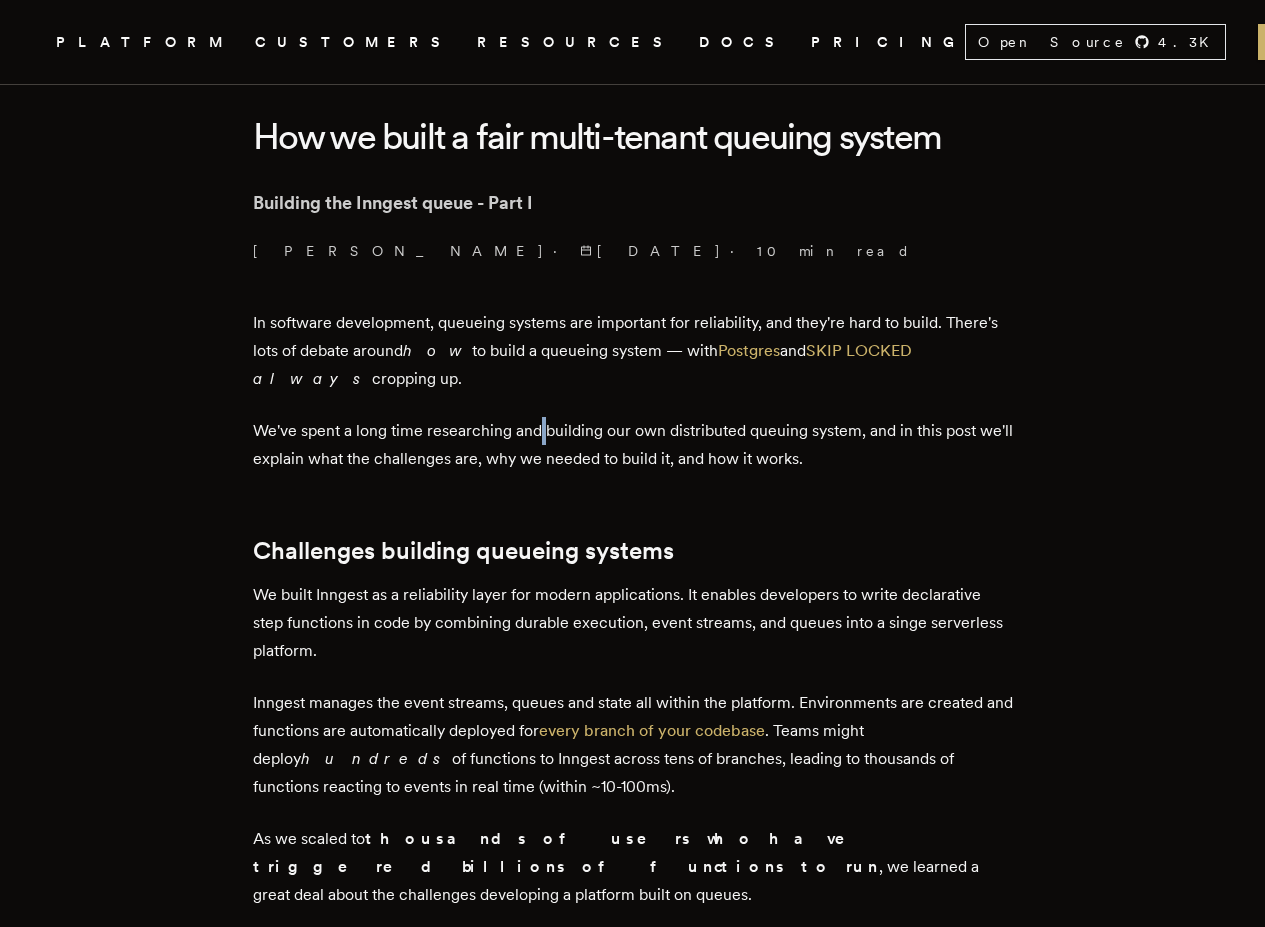 click on "We've spent a long time researching and building our own distributed queuing system, and in this post we'll explain what the challenges are, why we needed to build it, and how it works." at bounding box center [633, 445] 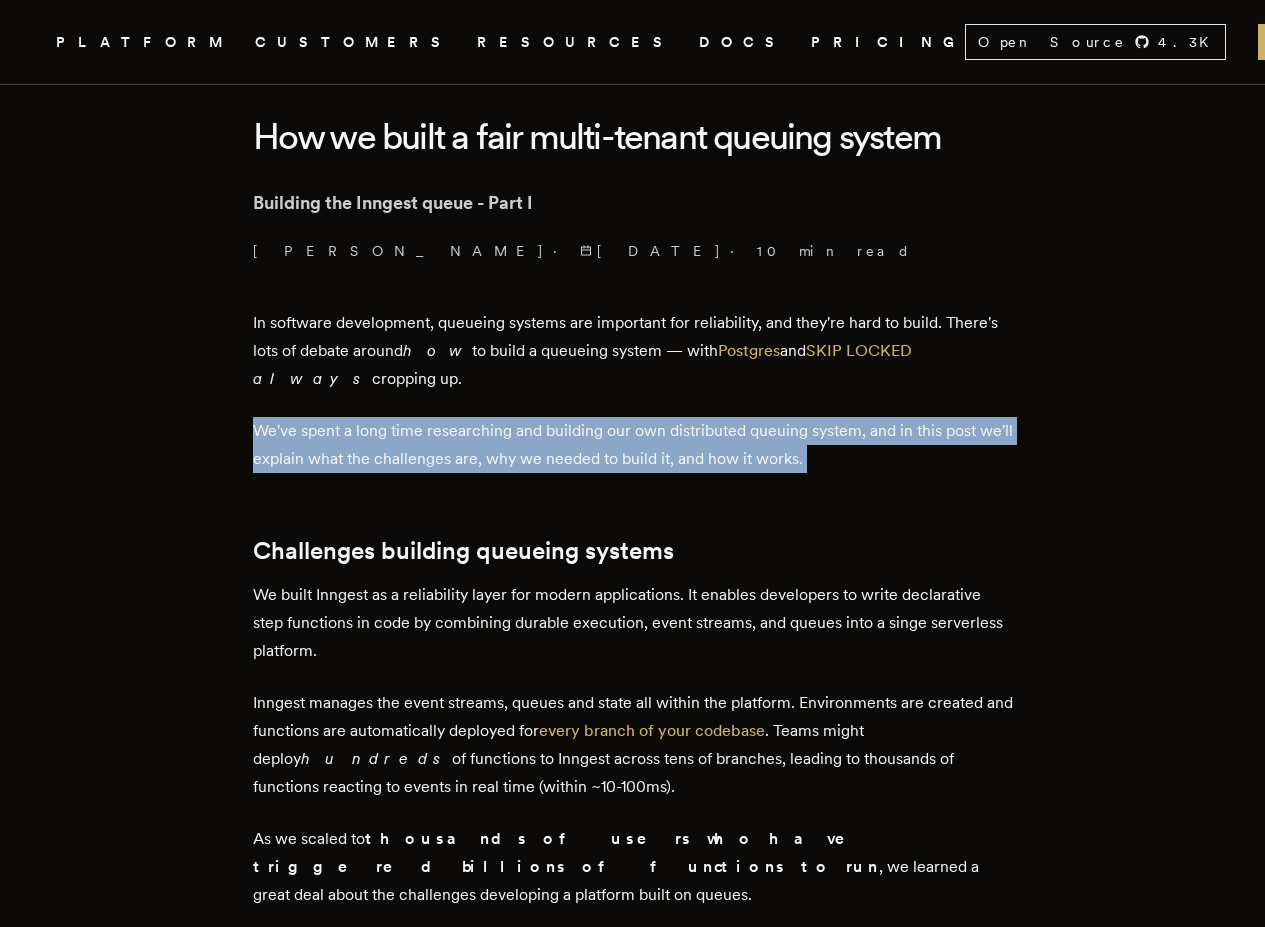 click on "We've spent a long time researching and building our own distributed queuing system, and in this post we'll explain what the challenges are, why we needed to build it, and how it works." at bounding box center (633, 445) 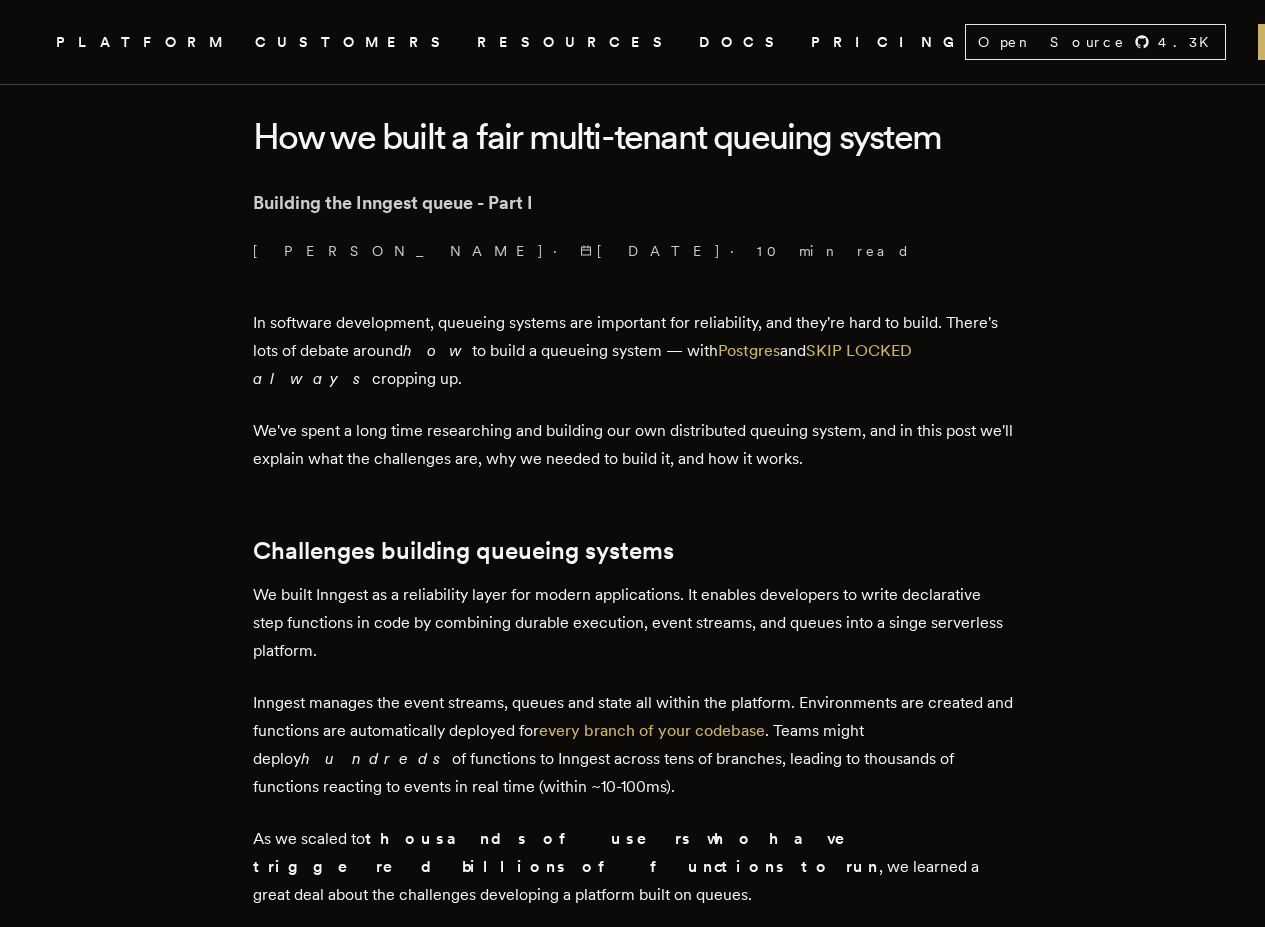click on "In software development, queueing systems are important for reliability, and they're hard to build.  There's lots of debate around  how  to build a queueing system — with  Postgres  and  SKIP LOCKED   always  cropping up." at bounding box center (633, 351) 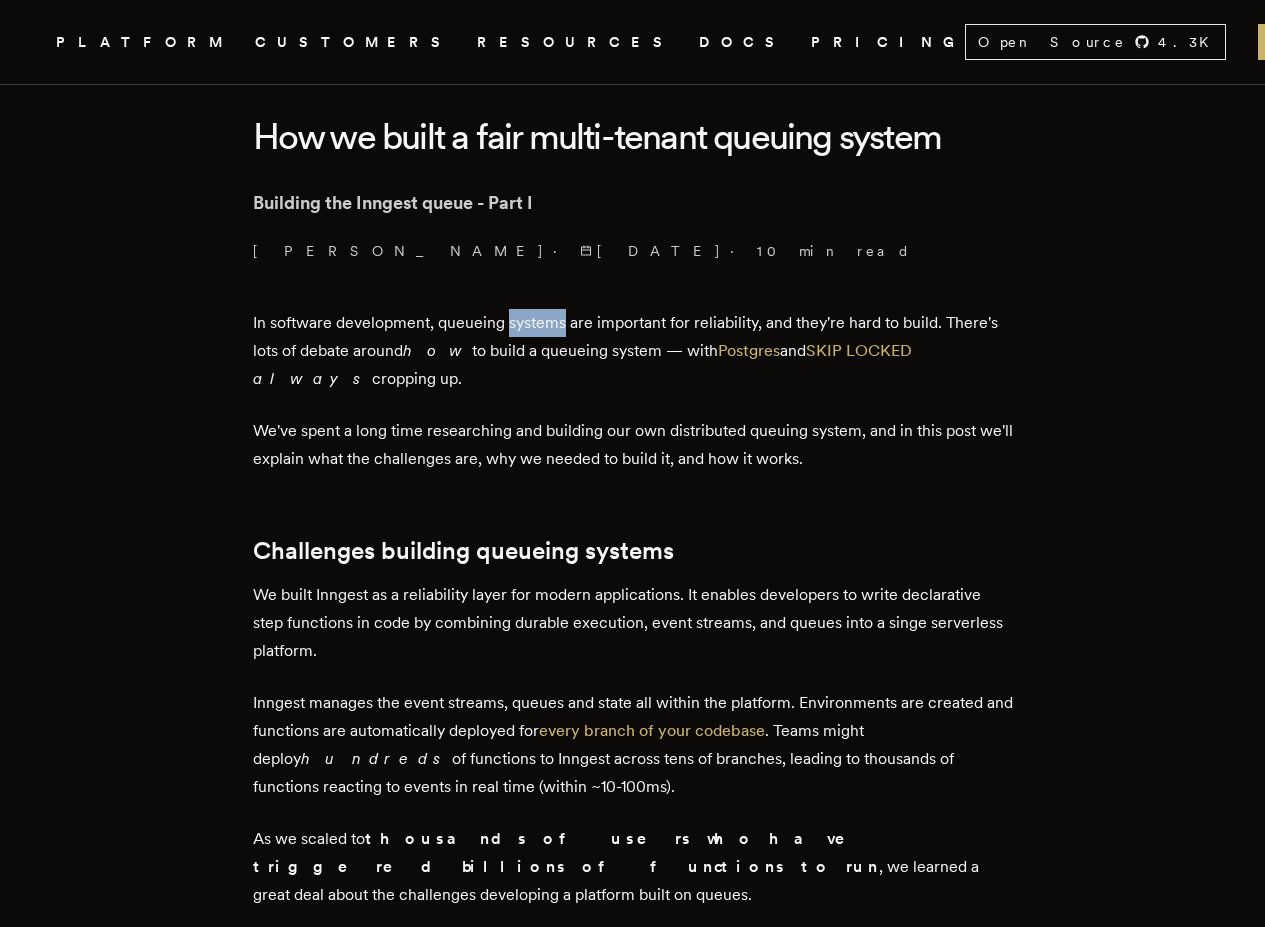 click on "In software development, queueing systems are important for reliability, and they're hard to build.  There's lots of debate around  how  to build a queueing system — with  Postgres  and  SKIP LOCKED   always  cropping up." at bounding box center [633, 351] 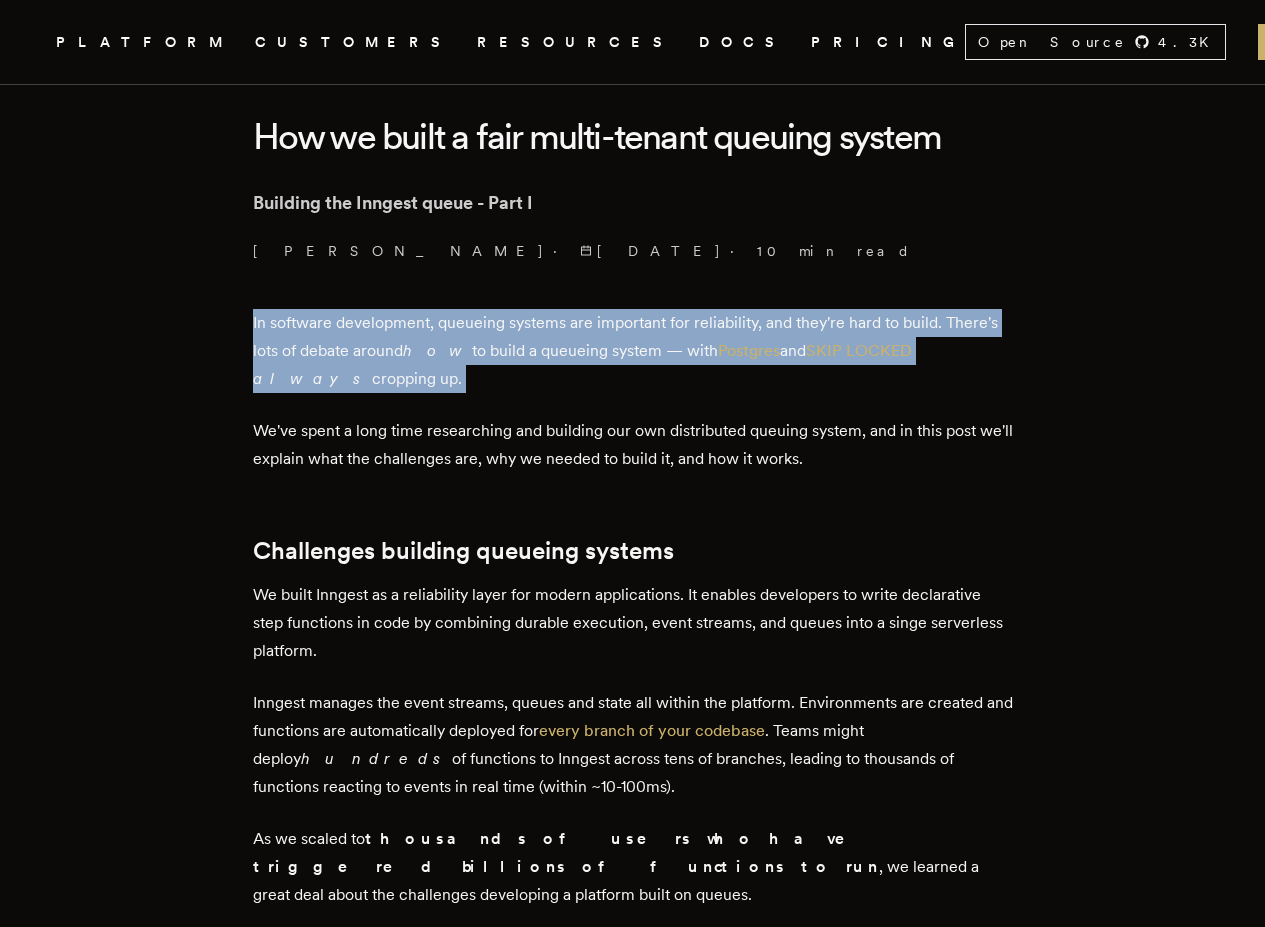 click on "In software development, queueing systems are important for reliability, and they're hard to build.  There's lots of debate around  how  to build a queueing system — with  Postgres  and  SKIP LOCKED   always  cropping up." at bounding box center (633, 351) 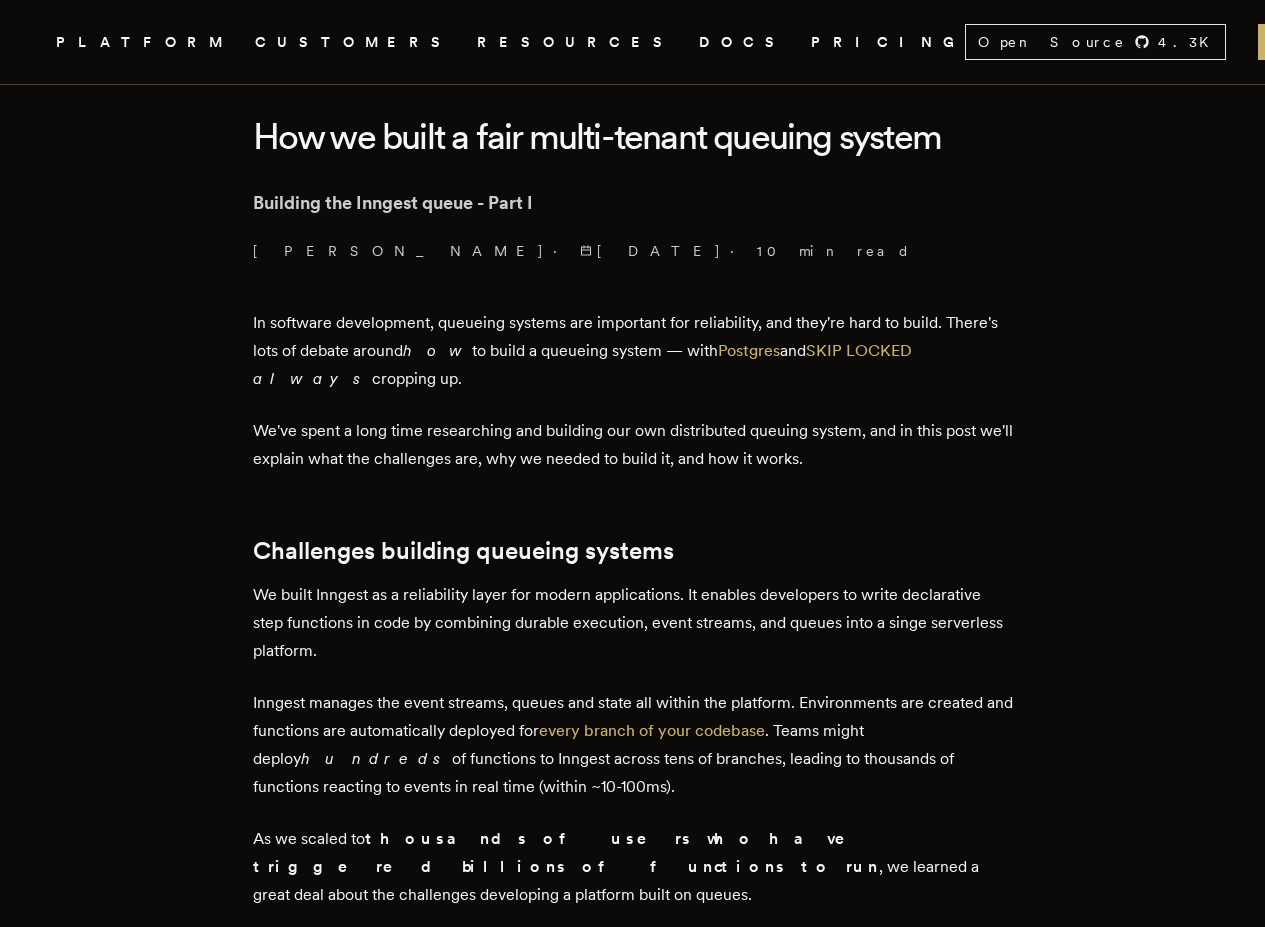 click on "In software development, queueing systems are important for reliability, and they're hard to build.  There's lots of debate around  how  to build a queueing system — with  Postgres  and  SKIP LOCKED   always  cropping up." at bounding box center [633, 351] 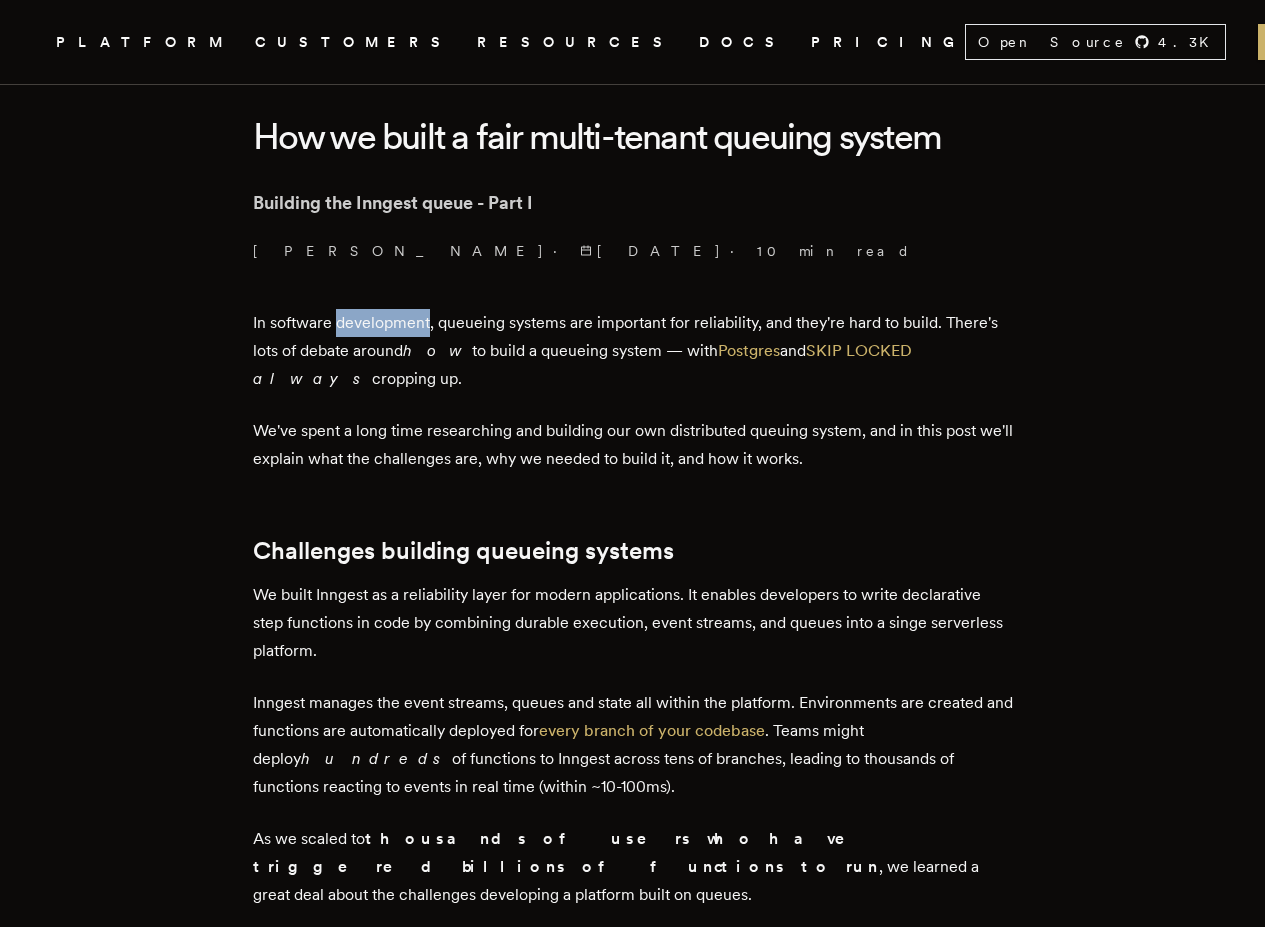 click on "In software development, queueing systems are important for reliability, and they're hard to build.  There's lots of debate around  how  to build a queueing system — with  Postgres  and  SKIP LOCKED   always  cropping up." at bounding box center (633, 351) 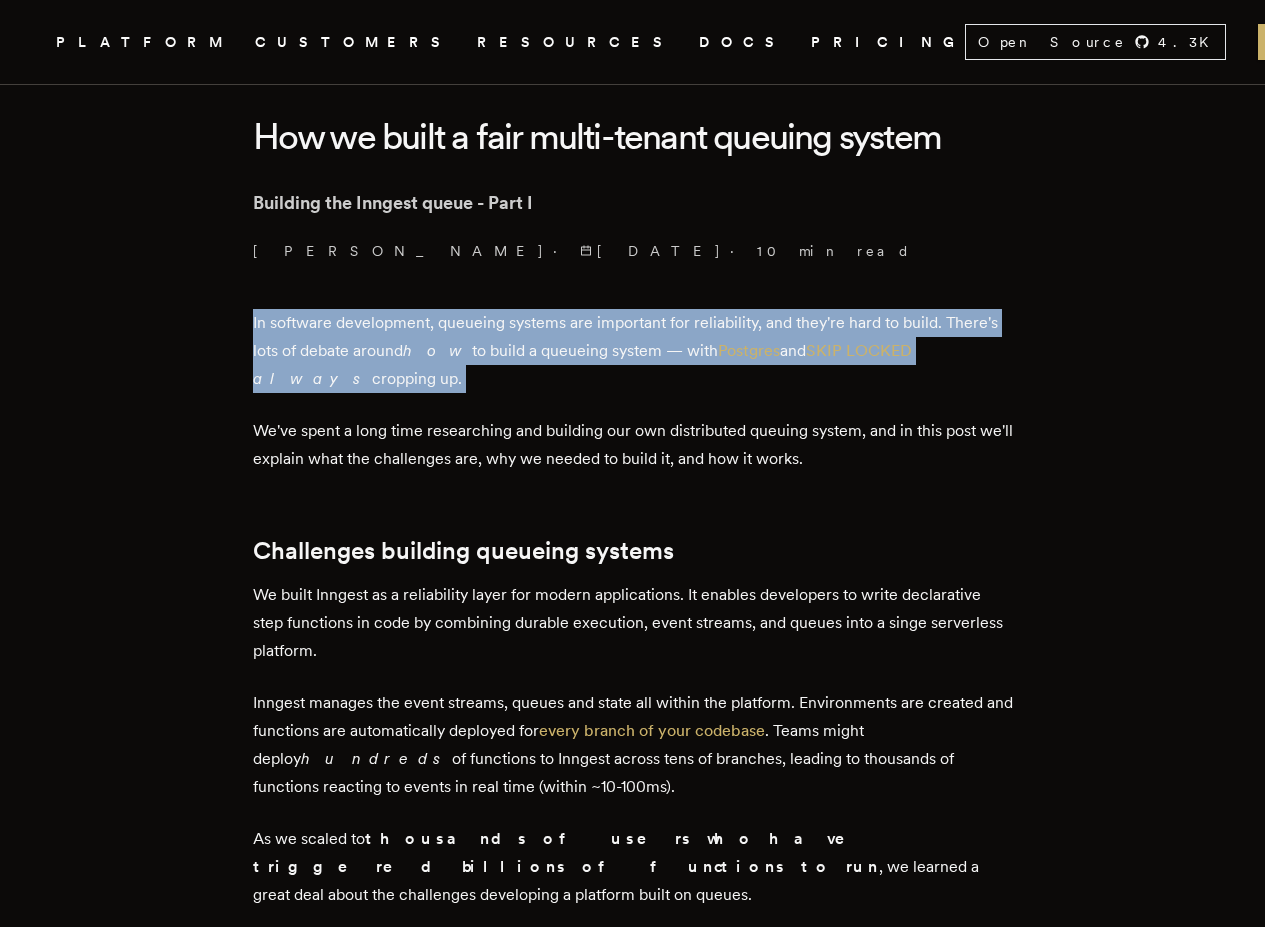 click on "In software development, queueing systems are important for reliability, and they're hard to build.  There's lots of debate around  how  to build a queueing system — with  Postgres  and  SKIP LOCKED   always  cropping up." at bounding box center [633, 351] 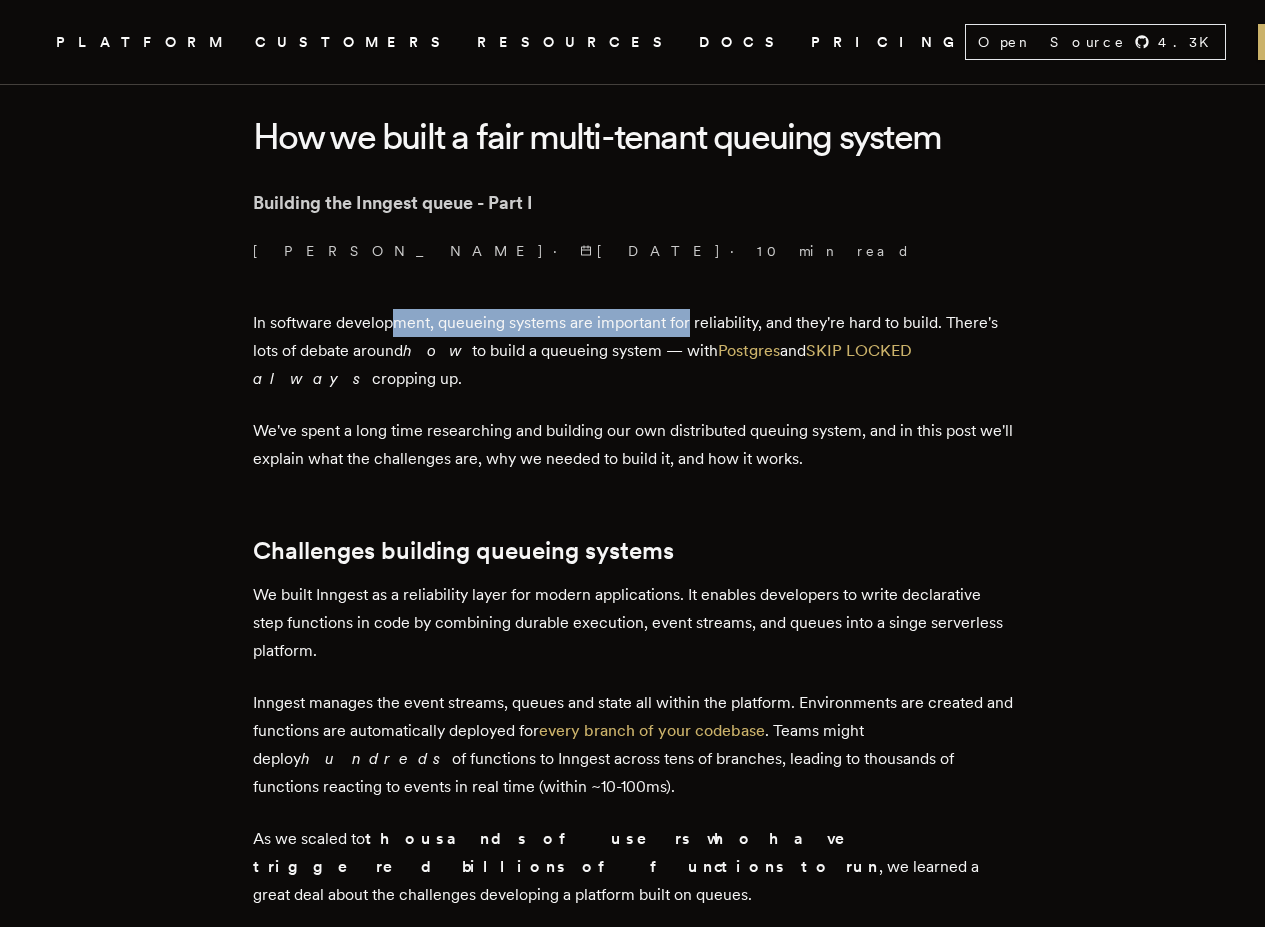 drag, startPoint x: 396, startPoint y: 377, endPoint x: 693, endPoint y: 380, distance: 297.01514 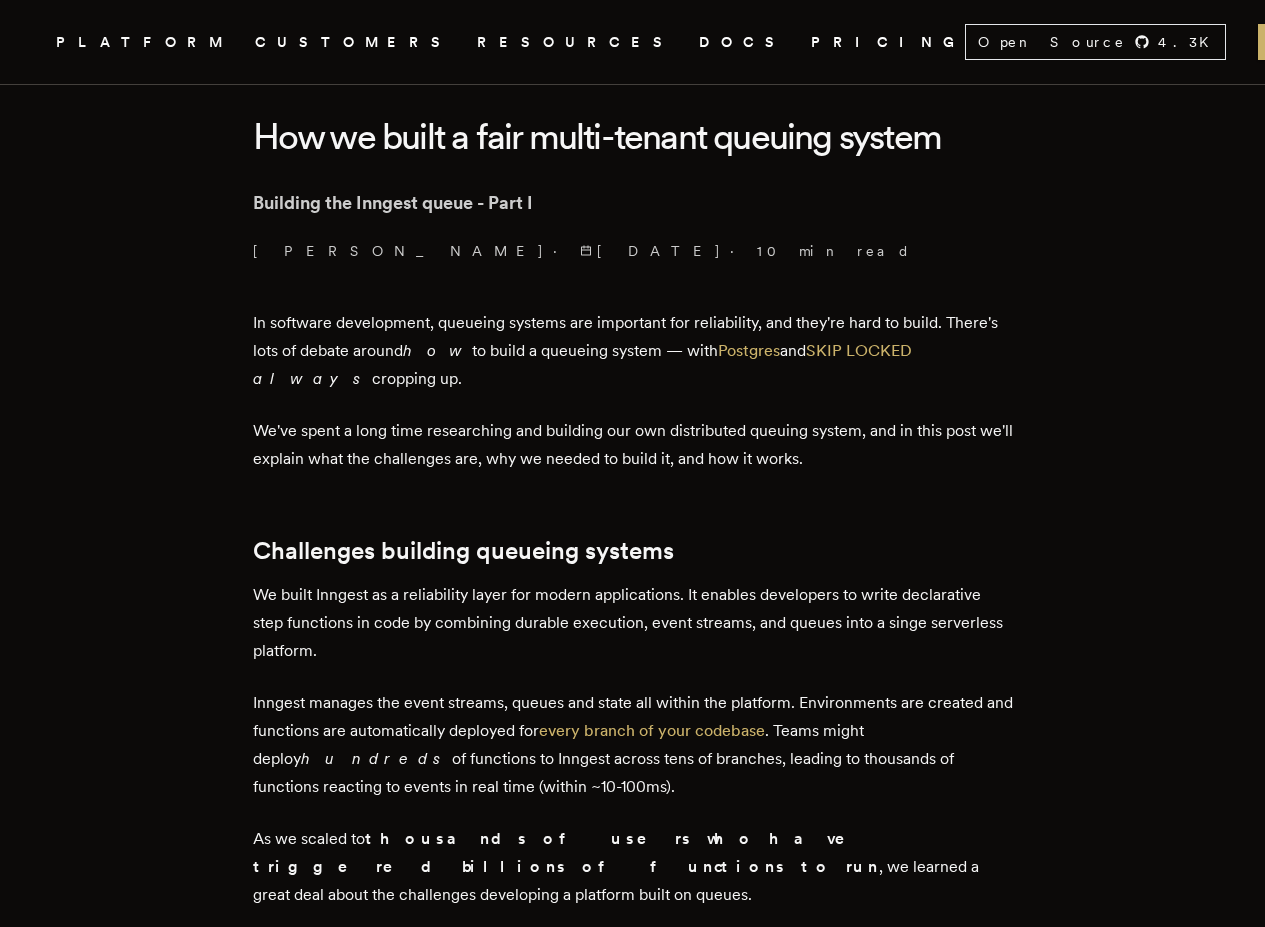 click on "In software development, queueing systems are important for reliability, and they're hard to build.  There's lots of debate around  how  to build a queueing system — with  Postgres  and  SKIP LOCKED   always  cropping up." at bounding box center [633, 351] 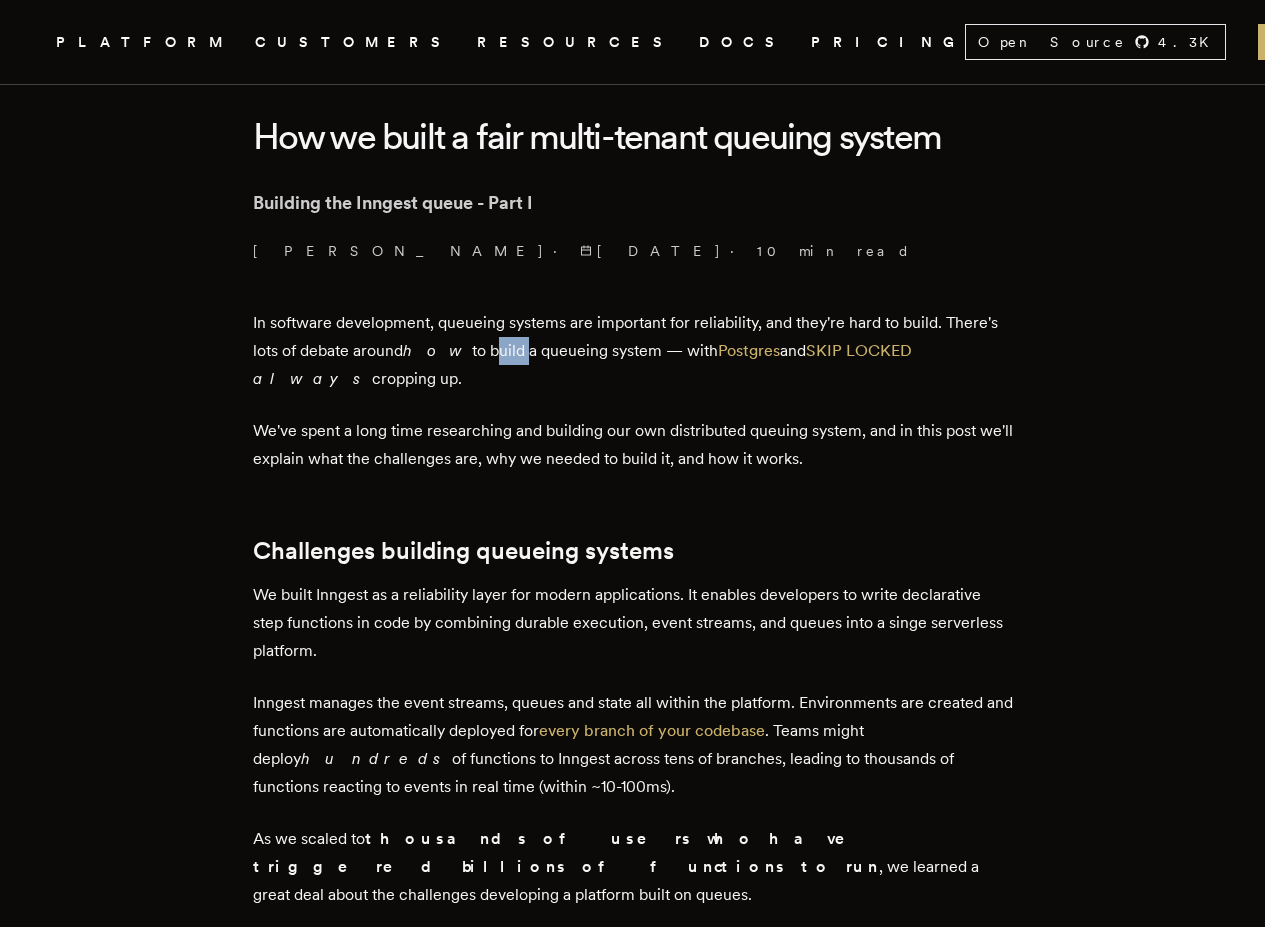 click on "In software development, queueing systems are important for reliability, and they're hard to build.  There's lots of debate around  how  to build a queueing system — with  Postgres  and  SKIP LOCKED   always  cropping up." at bounding box center (633, 351) 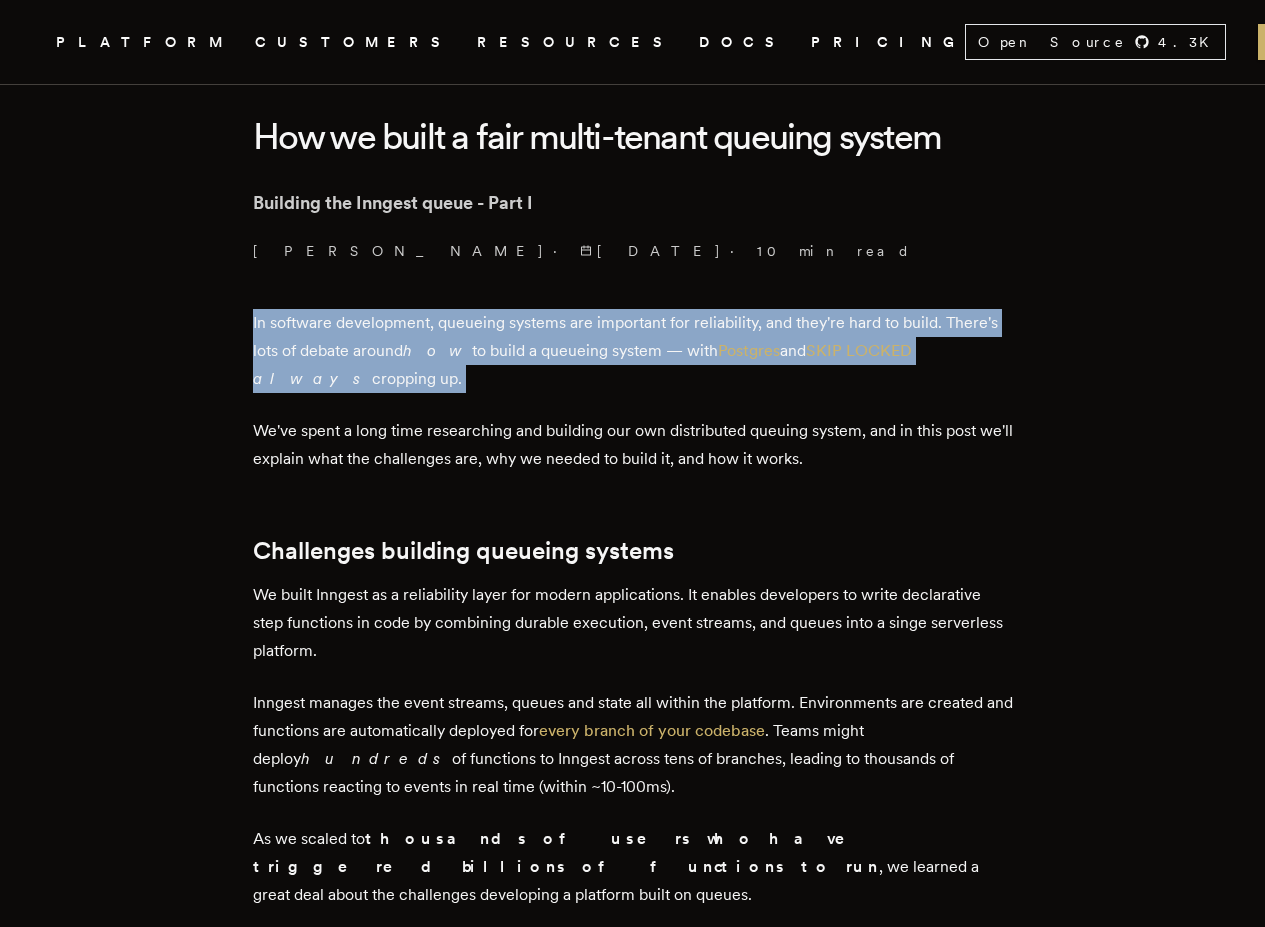 click on "In software development, queueing systems are important for reliability, and they're hard to build.  There's lots of debate around  how  to build a queueing system — with  Postgres  and  SKIP LOCKED   always  cropping up." at bounding box center (633, 351) 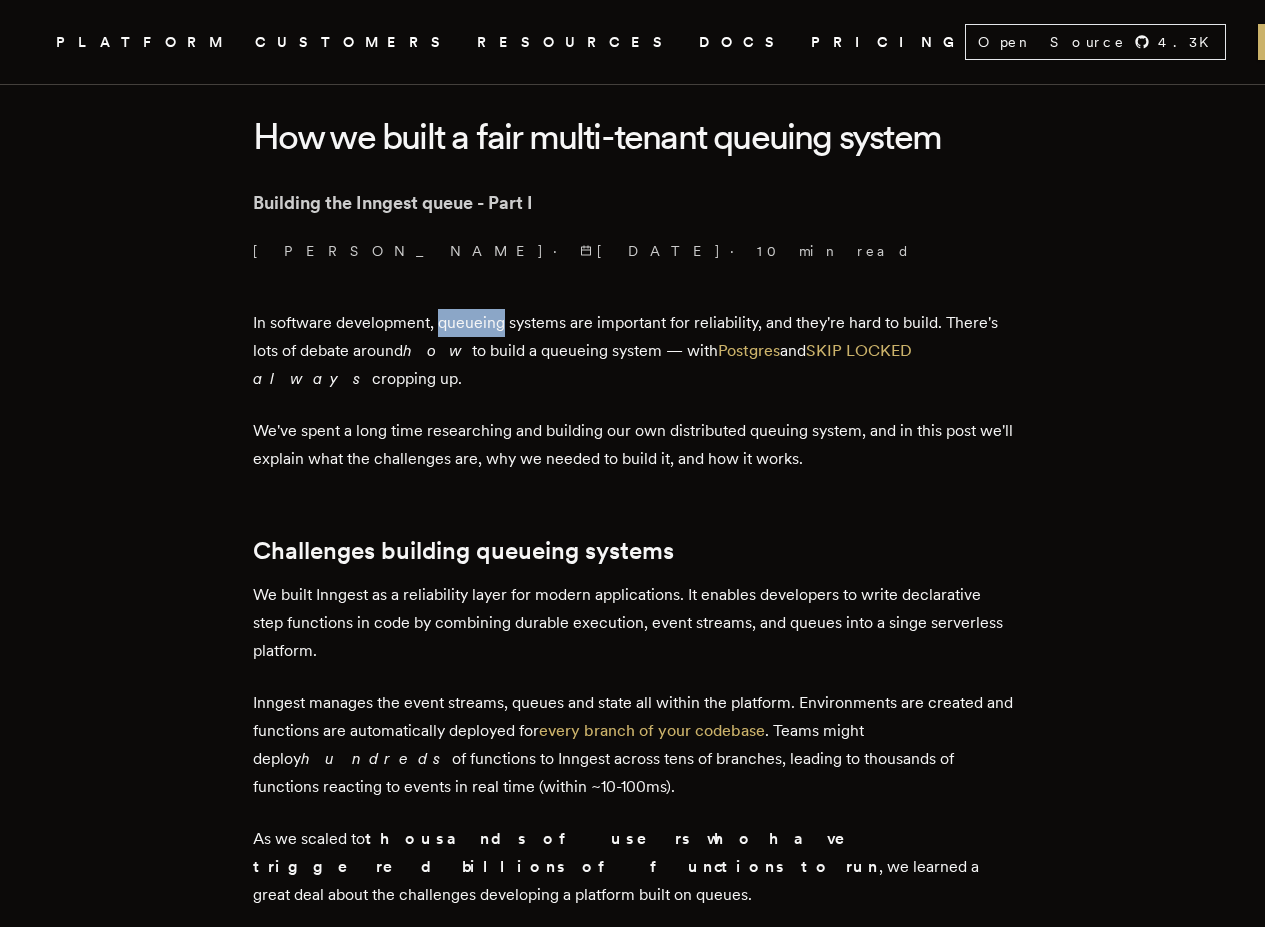 click on "In software development, queueing systems are important for reliability, and they're hard to build.  There's lots of debate around  how  to build a queueing system — with  Postgres  and  SKIP LOCKED   always  cropping up." at bounding box center (633, 351) 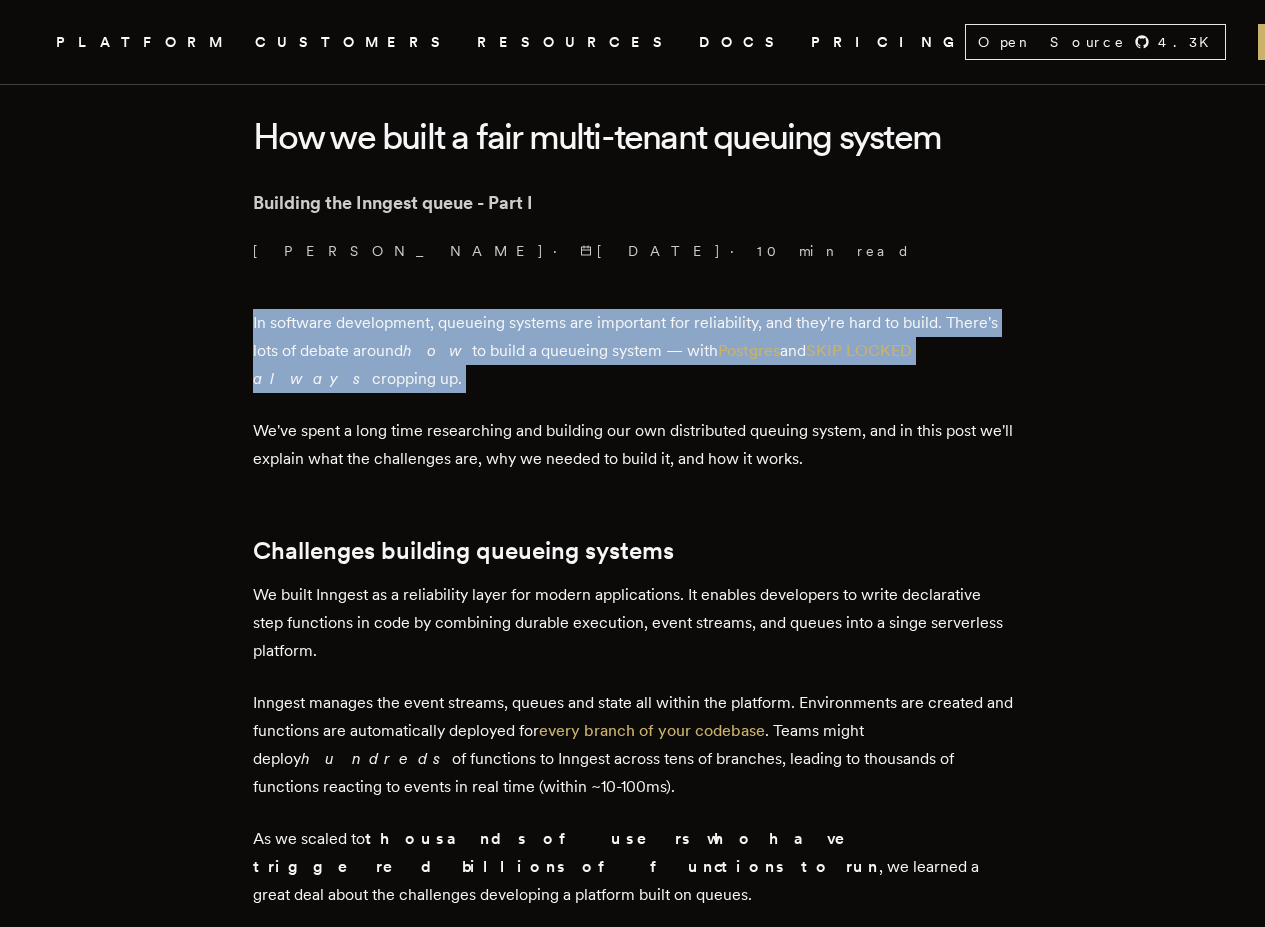 click on "In software development, queueing systems are important for reliability, and they're hard to build.  There's lots of debate around  how  to build a queueing system — with  Postgres  and  SKIP LOCKED   always  cropping up." at bounding box center [633, 351] 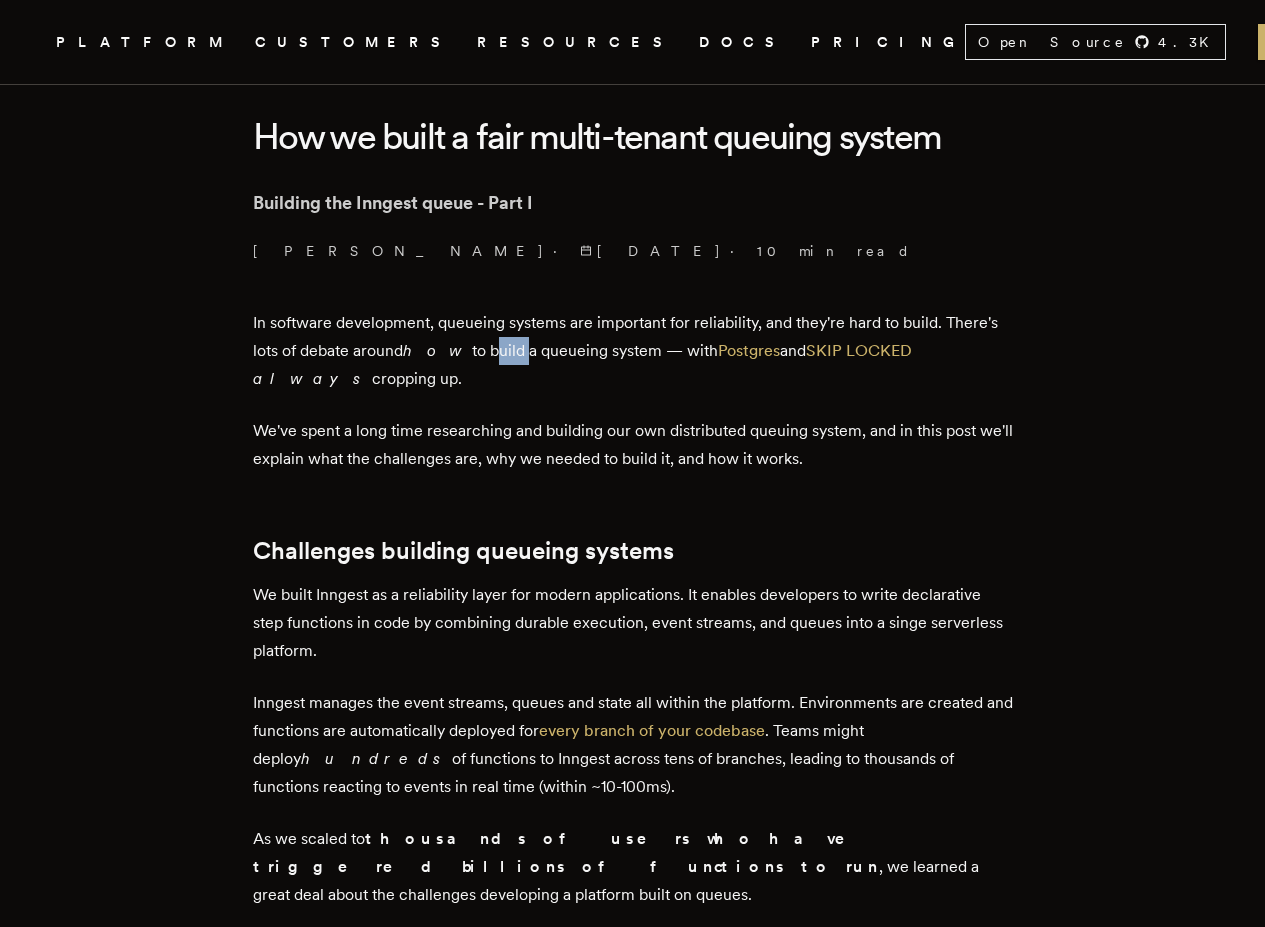 click on "In software development, queueing systems are important for reliability, and they're hard to build.  There's lots of debate around  how  to build a queueing system — with  Postgres  and  SKIP LOCKED   always  cropping up." at bounding box center [633, 351] 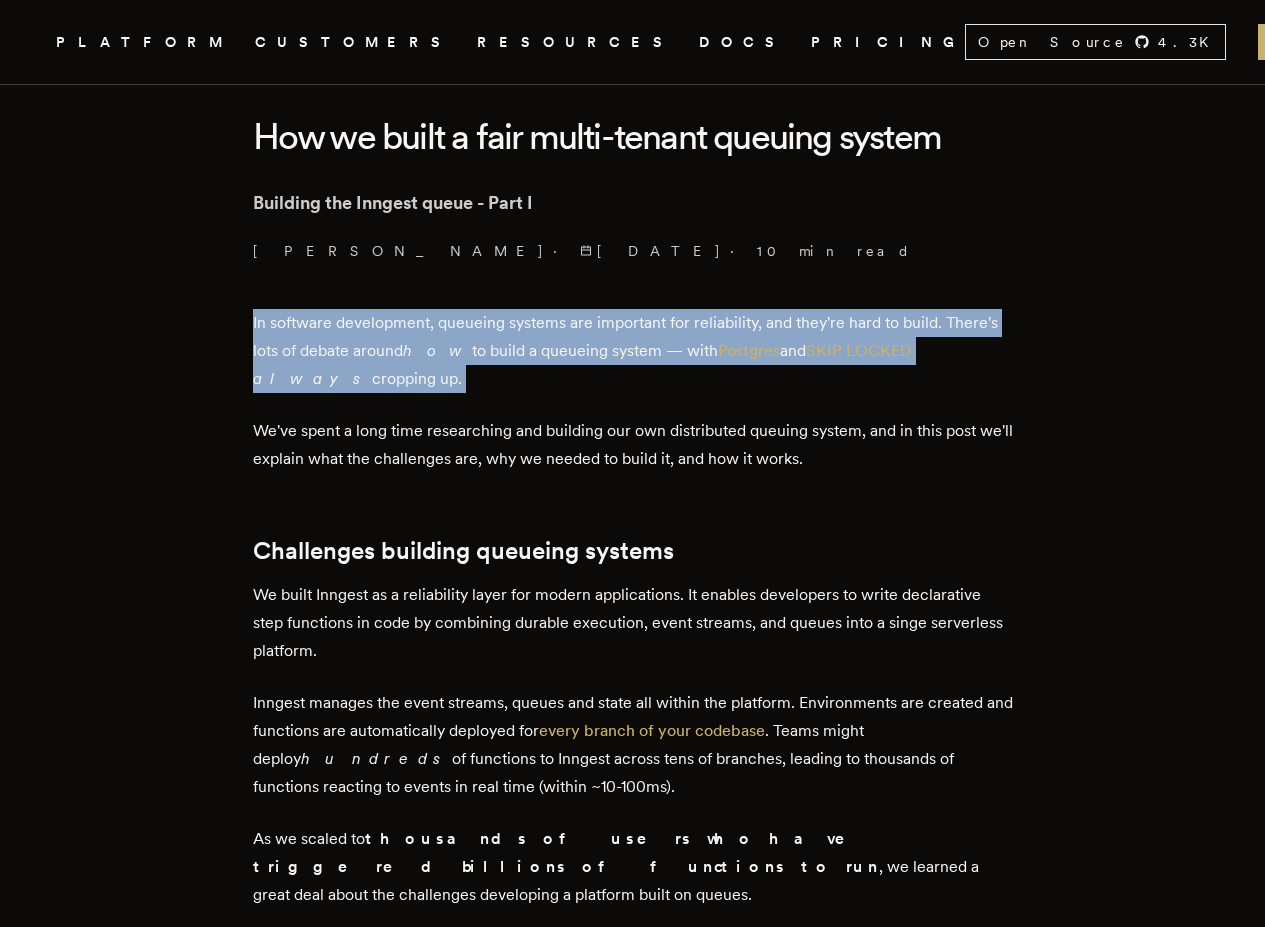 click on "In software development, queueing systems are important for reliability, and they're hard to build.  There's lots of debate around  how  to build a queueing system — with  Postgres  and  SKIP LOCKED   always  cropping up." at bounding box center (633, 351) 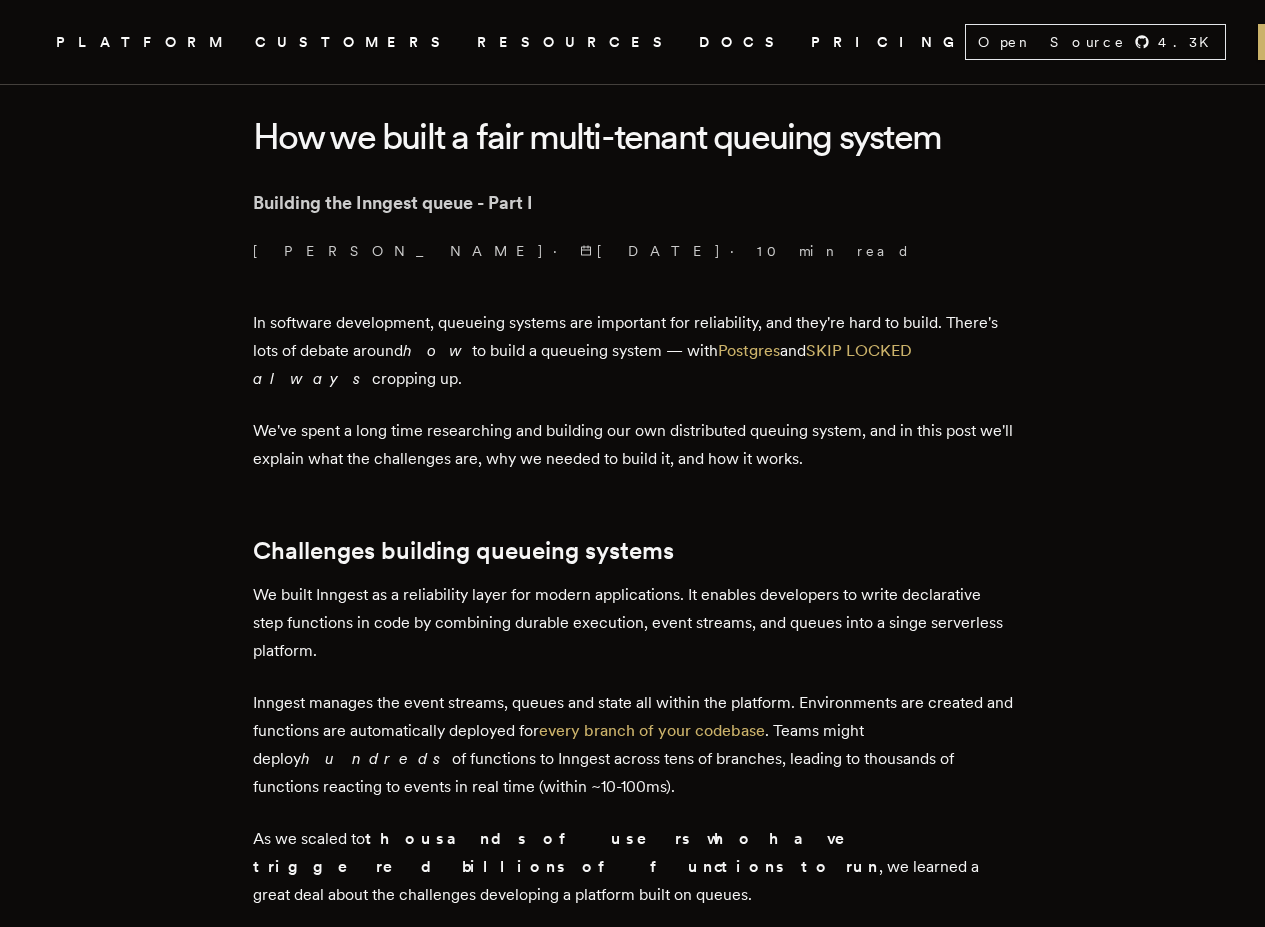 scroll, scrollTop: 600, scrollLeft: 0, axis: vertical 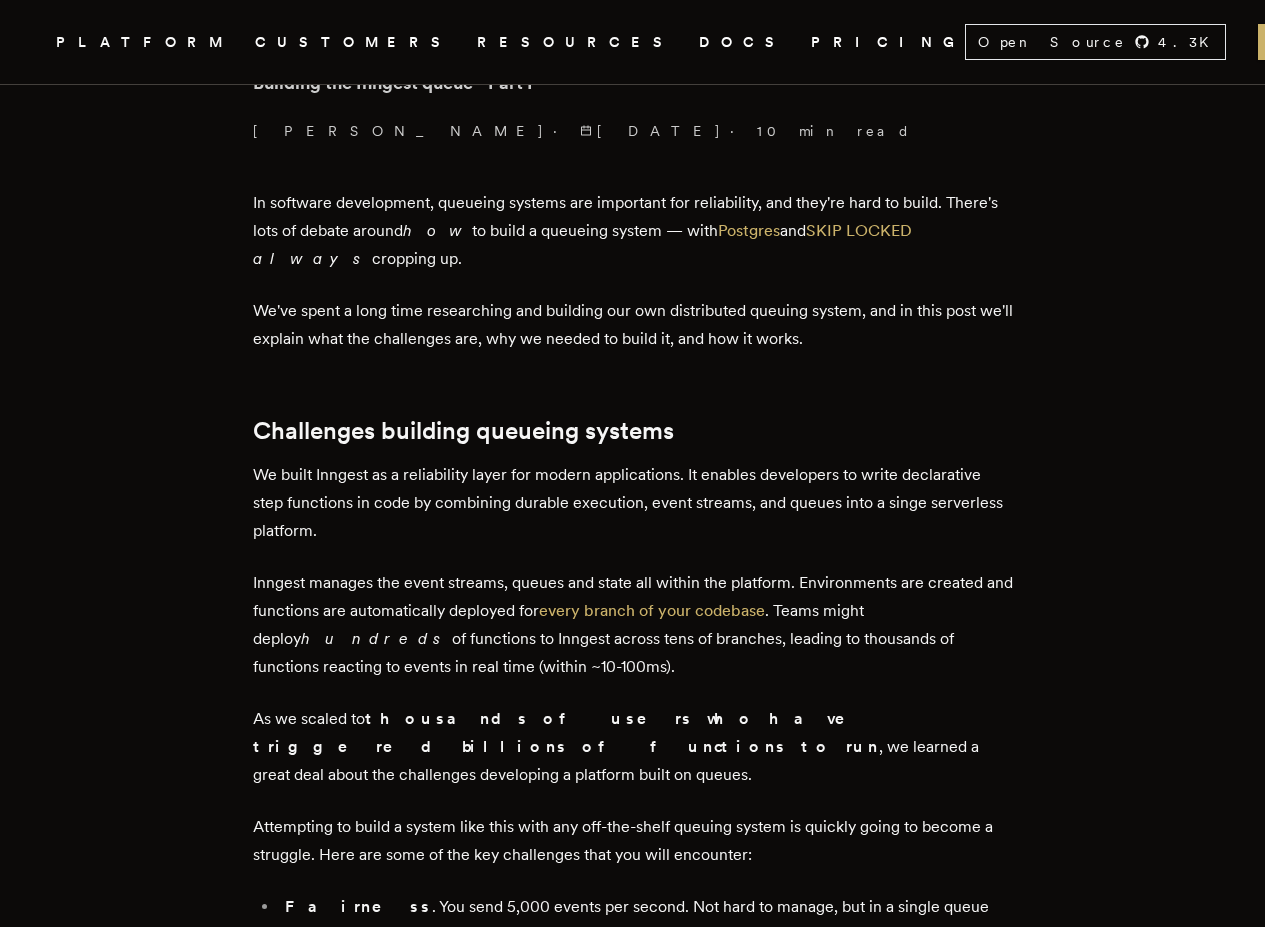 click on "We've spent a long time researching and building our own distributed queuing system, and in this post we'll explain what the challenges are, why we needed to build it, and how it works." at bounding box center (633, 325) 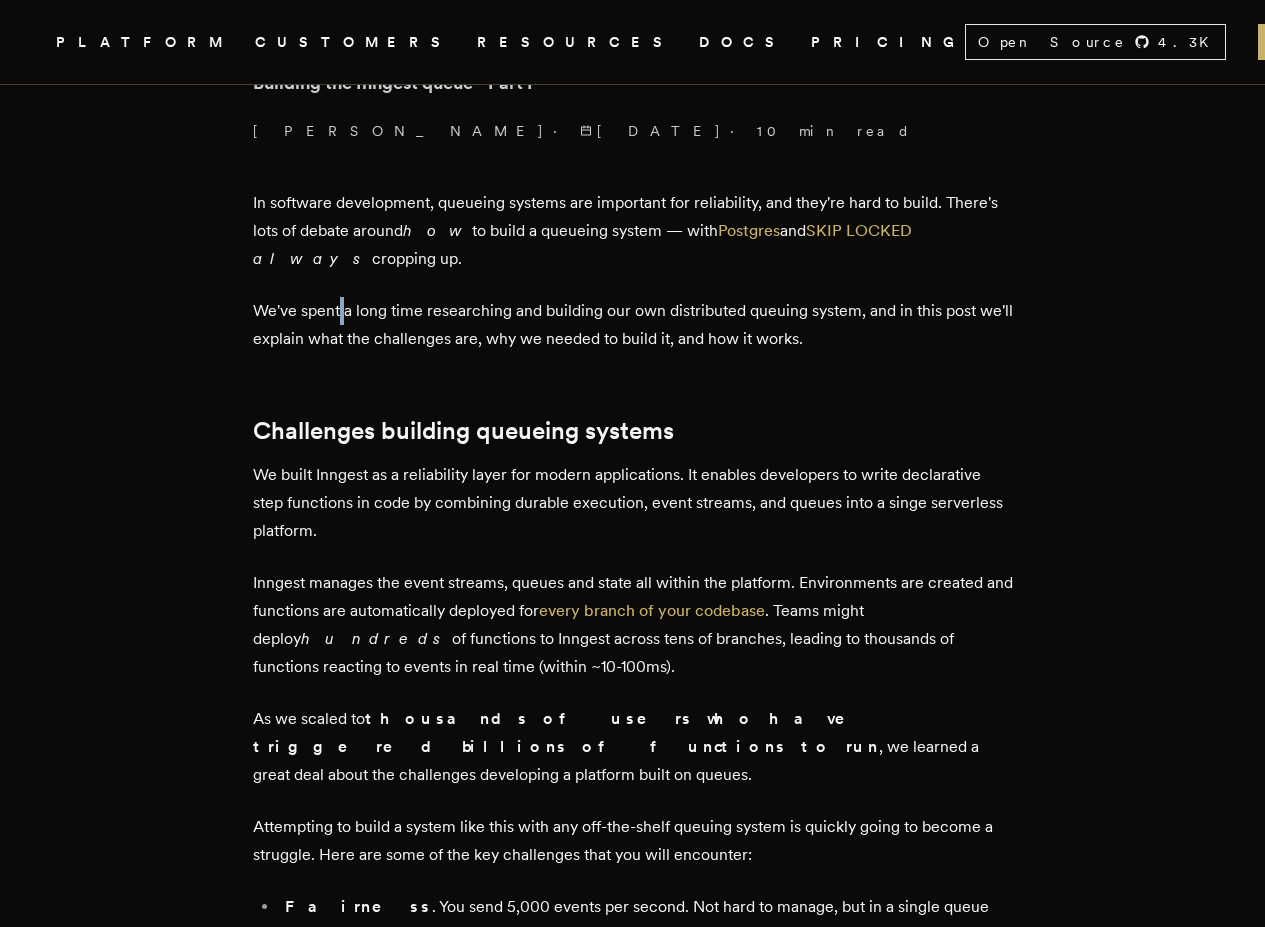click on "We've spent a long time researching and building our own distributed queuing system, and in this post we'll explain what the challenges are, why we needed to build it, and how it works." at bounding box center (633, 325) 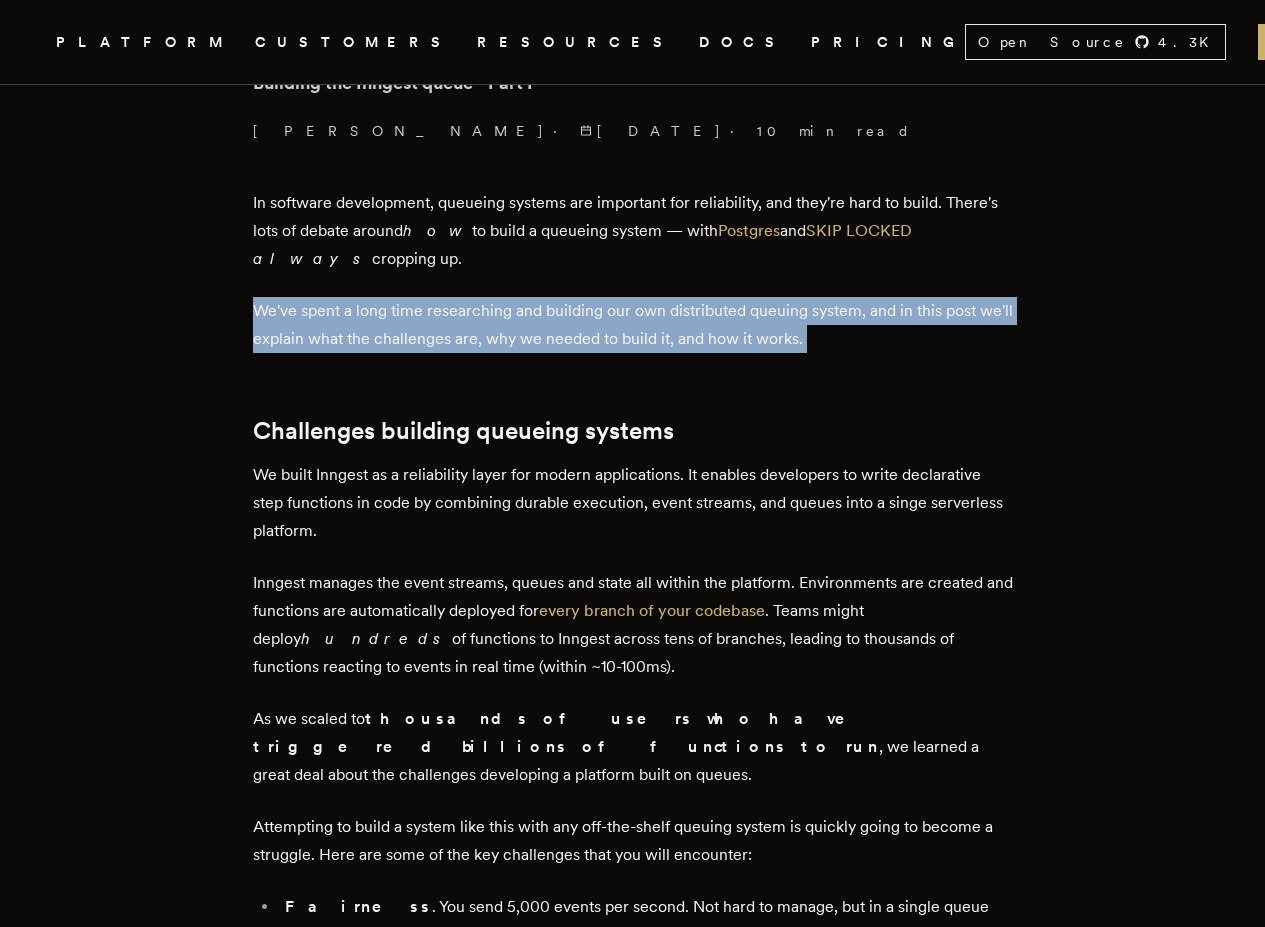 click on "We've spent a long time researching and building our own distributed queuing system, and in this post we'll explain what the challenges are, why we needed to build it, and how it works." at bounding box center [633, 325] 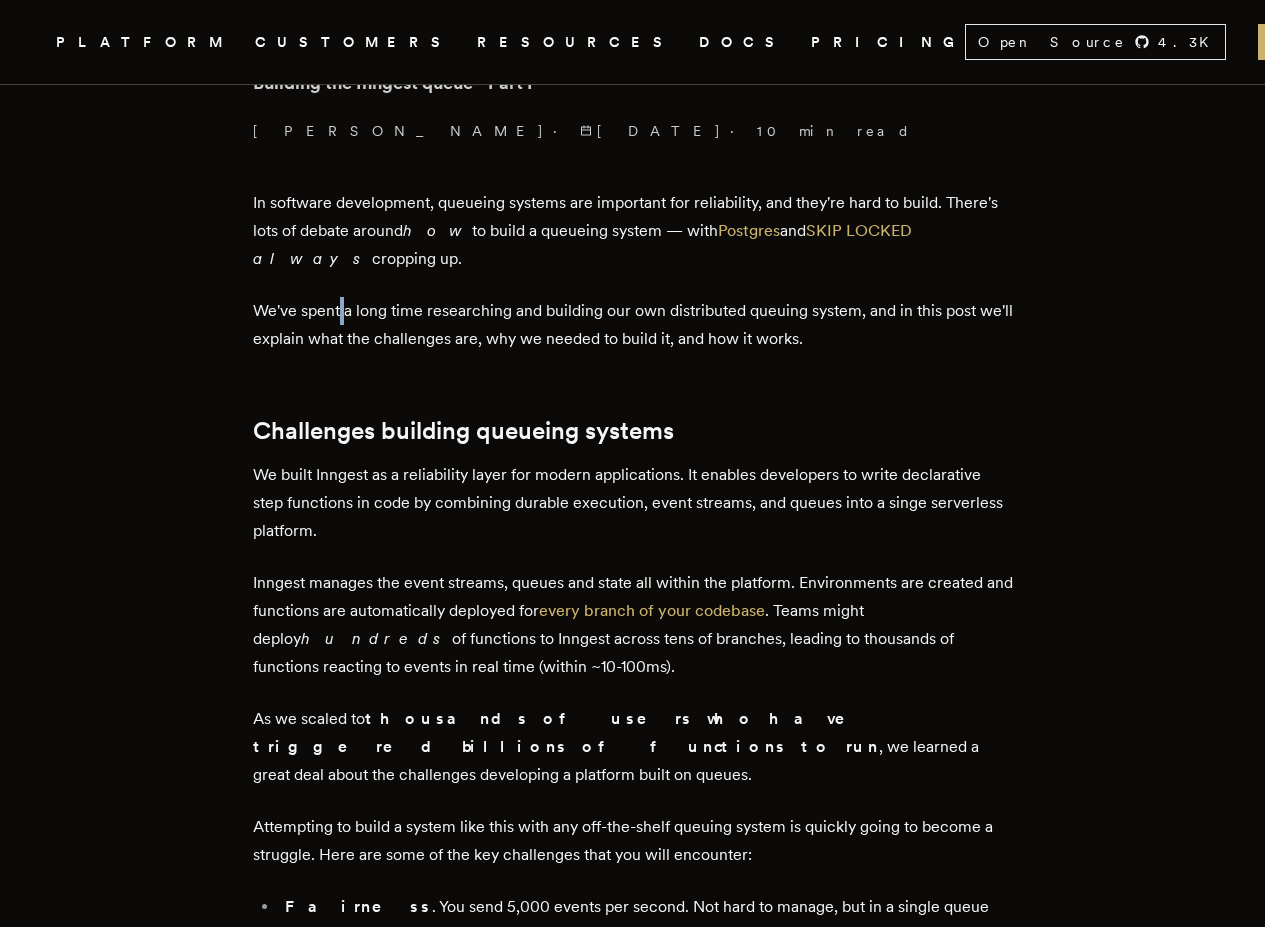 click on "We've spent a long time researching and building our own distributed queuing system, and in this post we'll explain what the challenges are, why we needed to build it, and how it works." at bounding box center [633, 325] 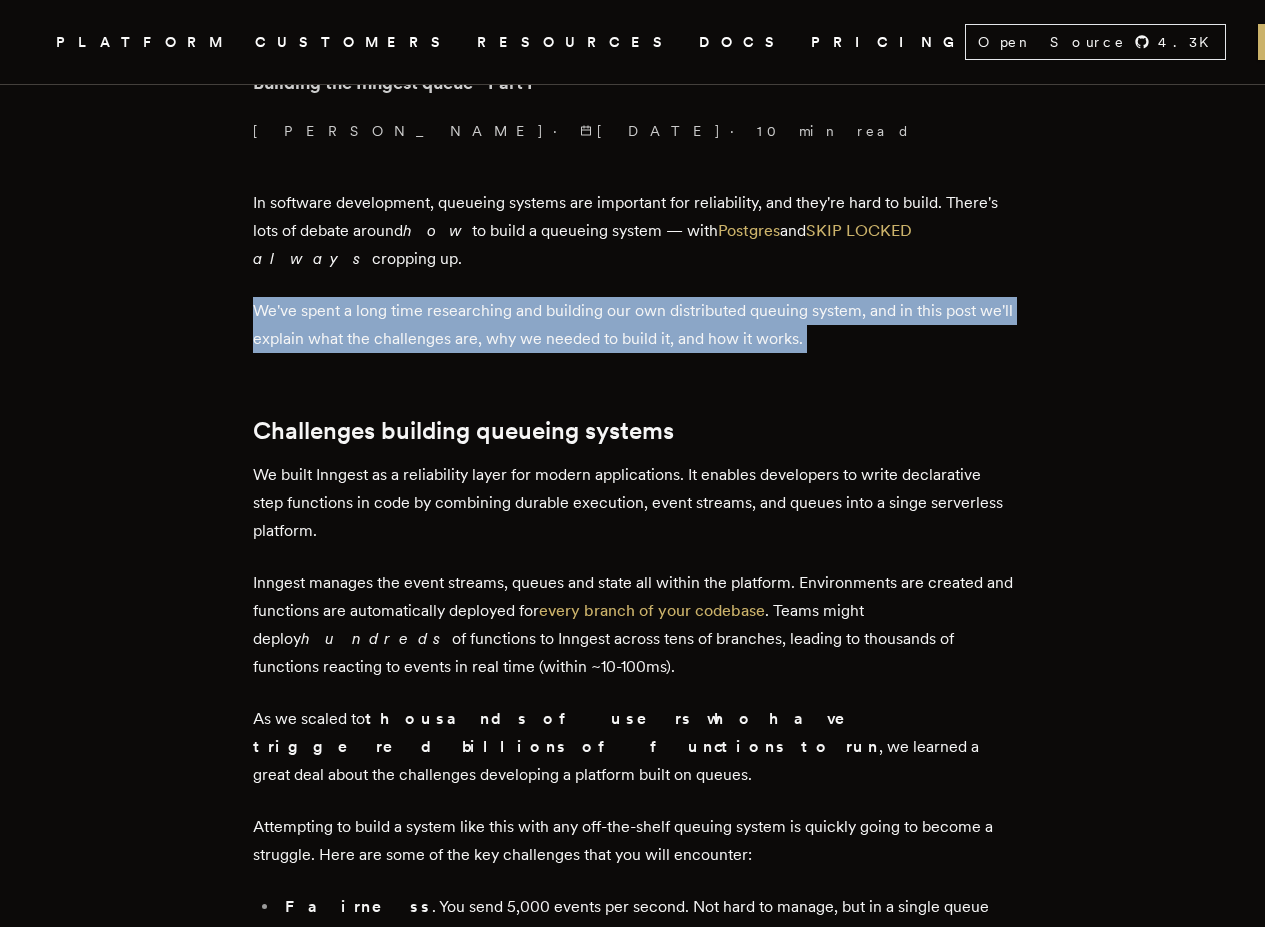 click on "We've spent a long time researching and building our own distributed queuing system, and in this post we'll explain what the challenges are, why we needed to build it, and how it works." at bounding box center [633, 325] 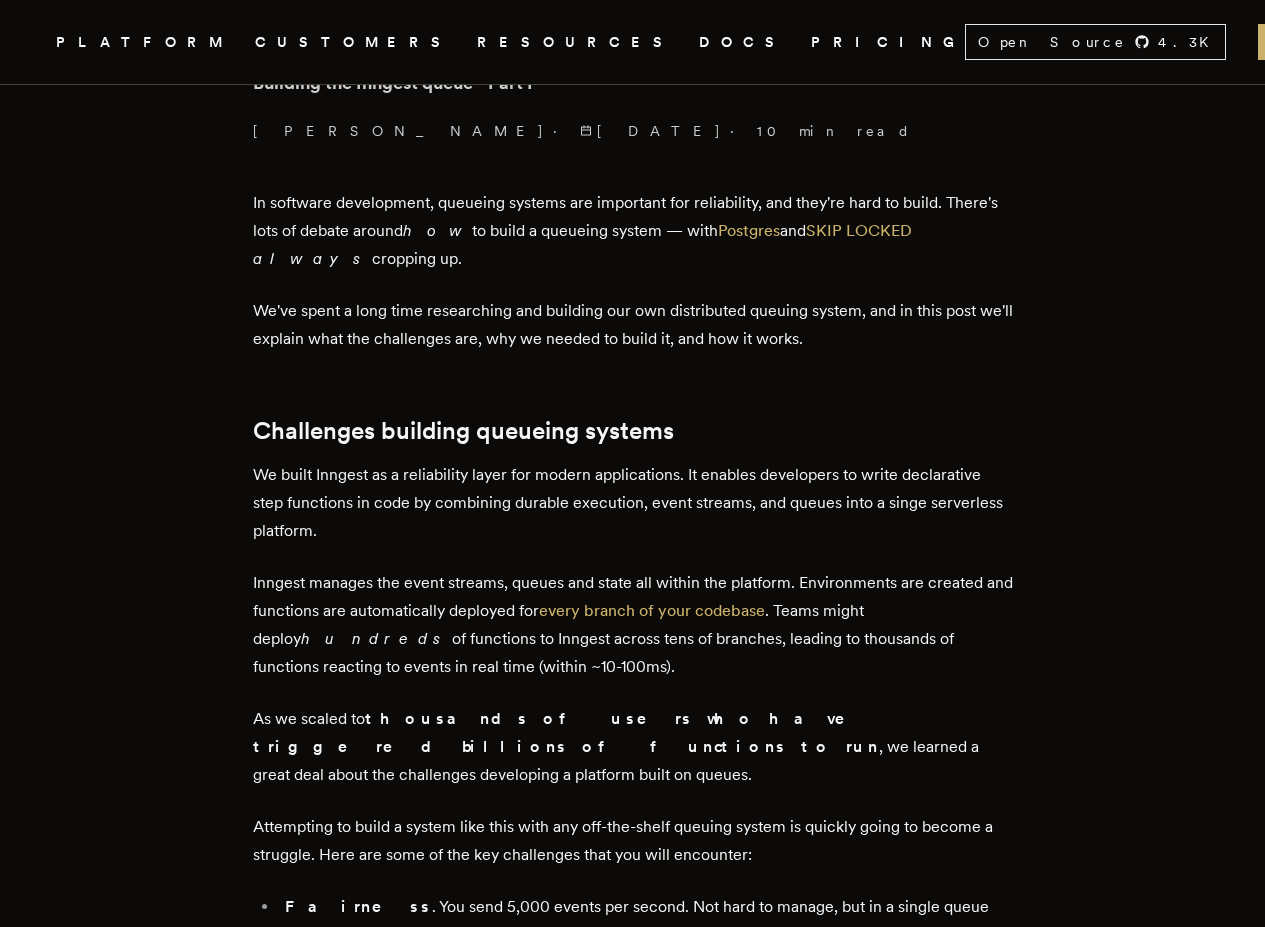 click on "We've spent a long time researching and building our own distributed queuing system, and in this post we'll explain what the challenges are, why we needed to build it, and how it works." at bounding box center [633, 325] 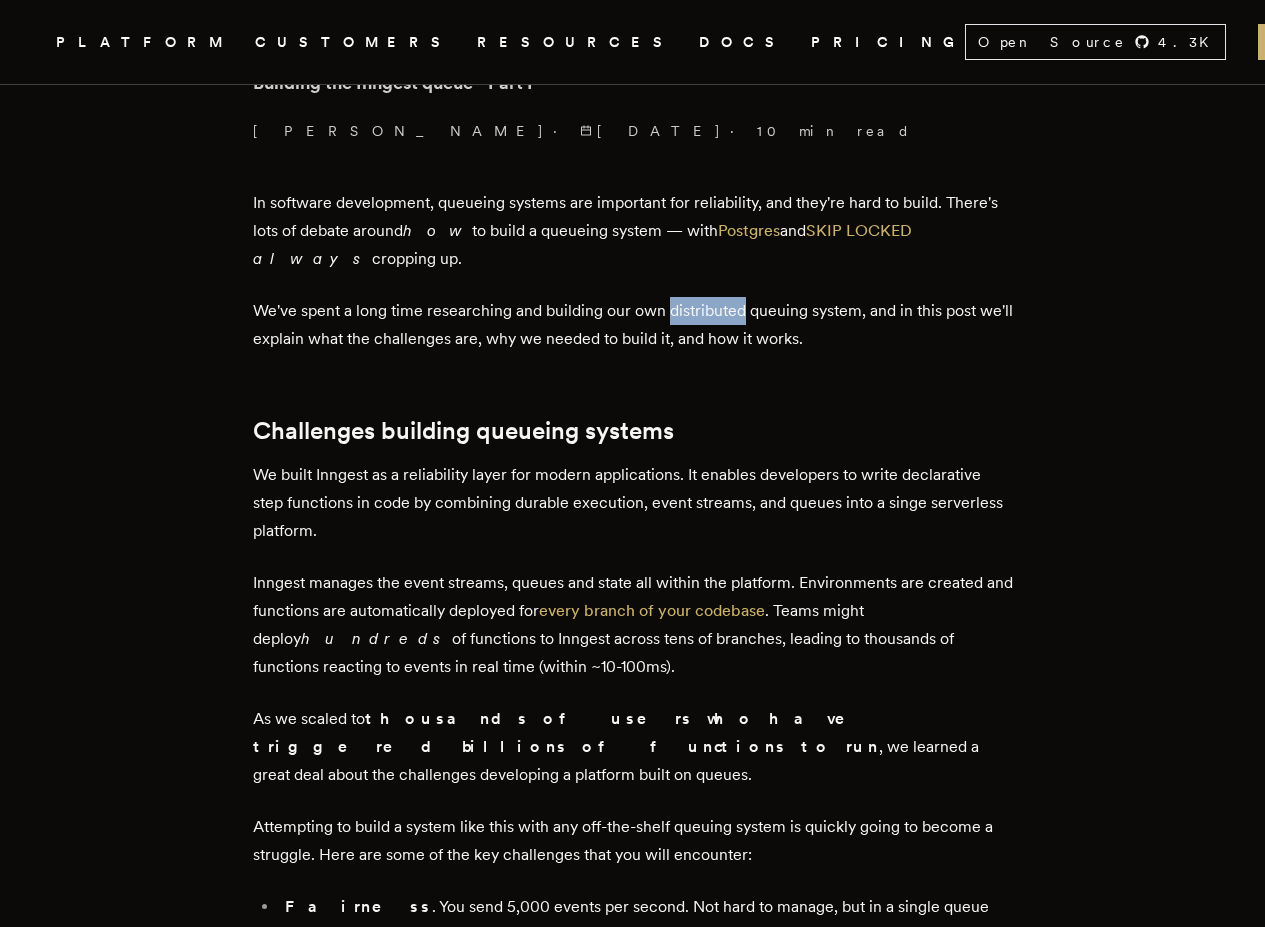 click on "We've spent a long time researching and building our own distributed queuing system, and in this post we'll explain what the challenges are, why we needed to build it, and how it works." at bounding box center [633, 325] 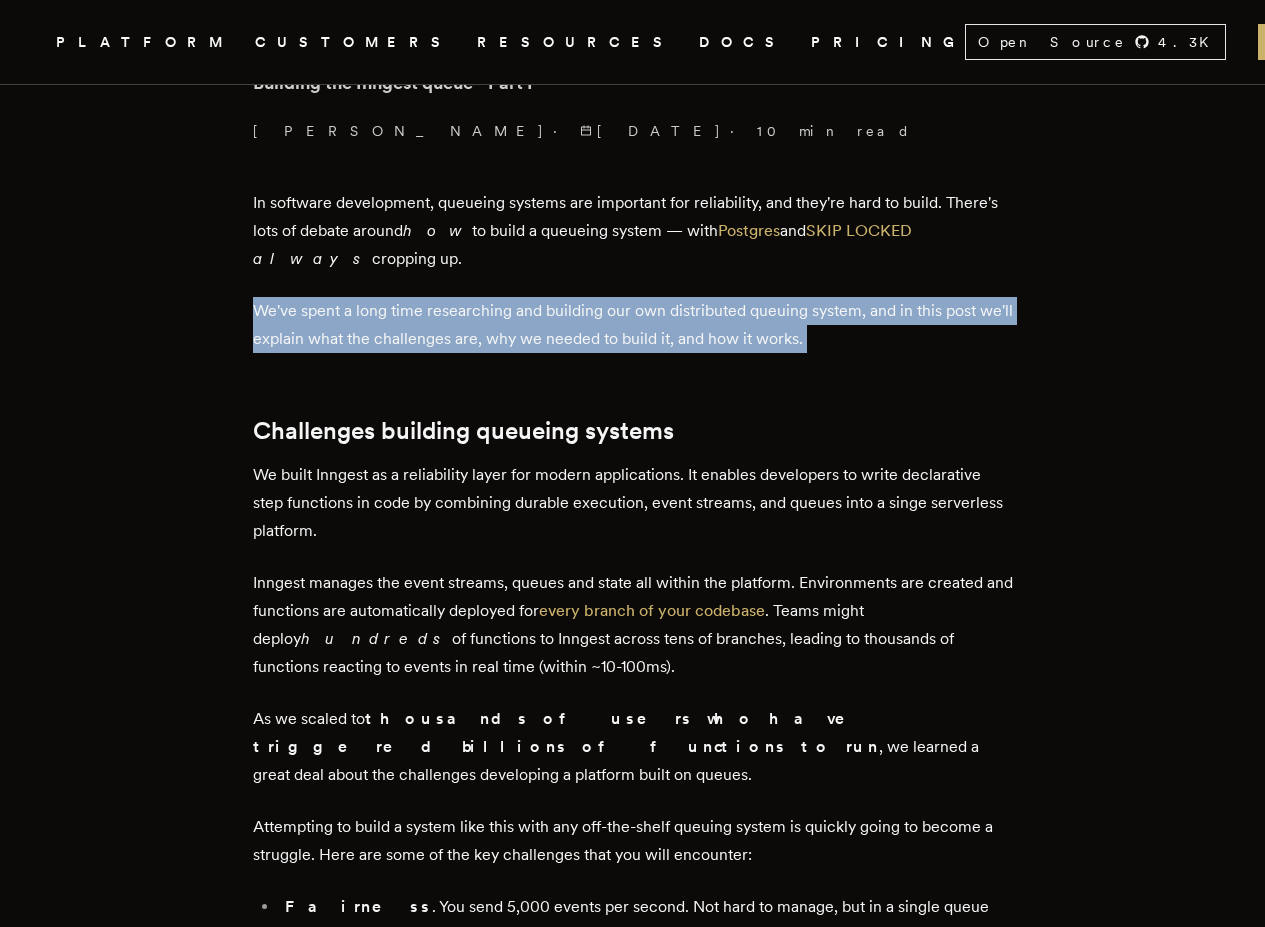 click on "We've spent a long time researching and building our own distributed queuing system, and in this post we'll explain what the challenges are, why we needed to build it, and how it works." at bounding box center (633, 325) 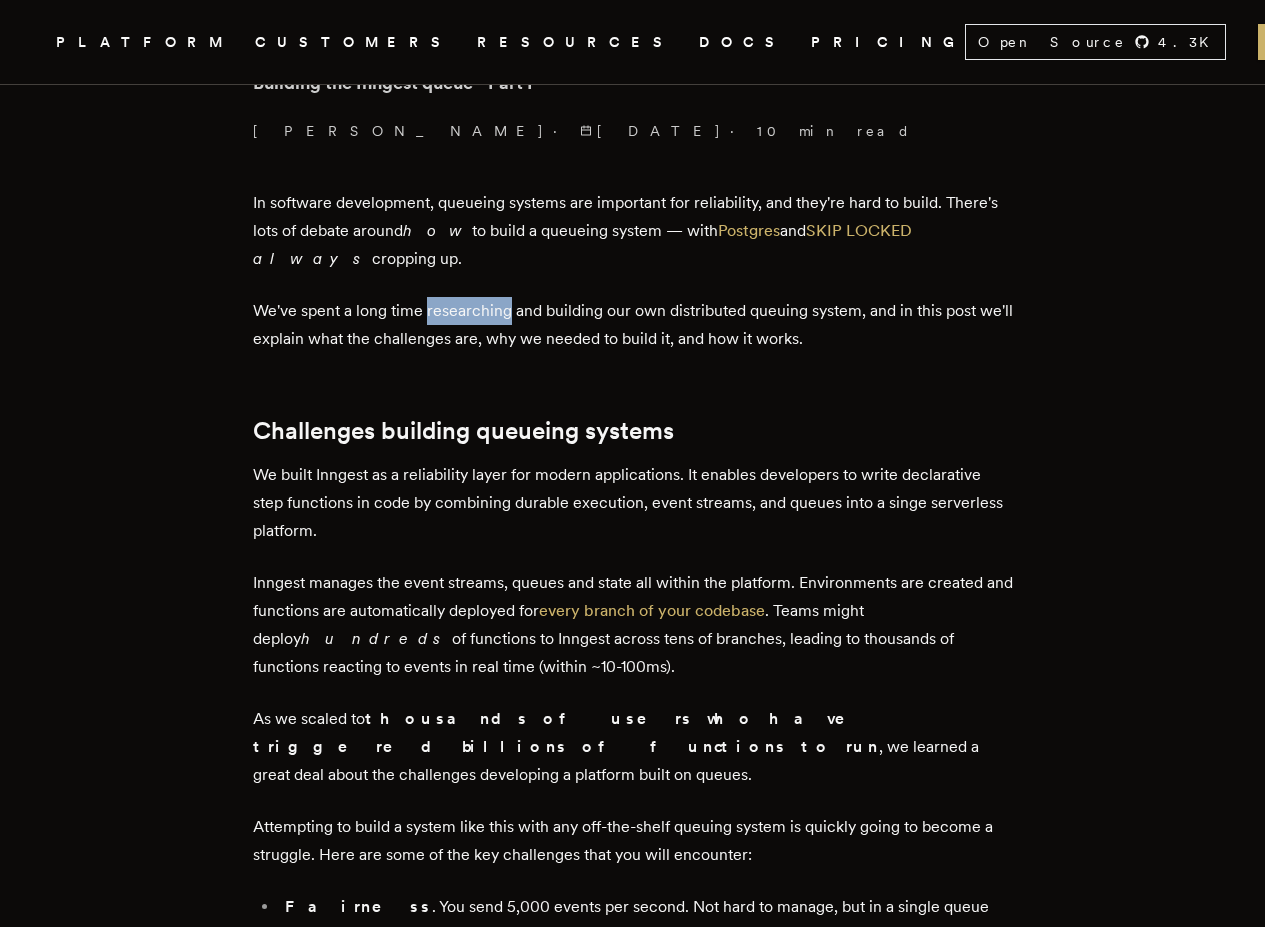 click on "We've spent a long time researching and building our own distributed queuing system, and in this post we'll explain what the challenges are, why we needed to build it, and how it works." at bounding box center [633, 325] 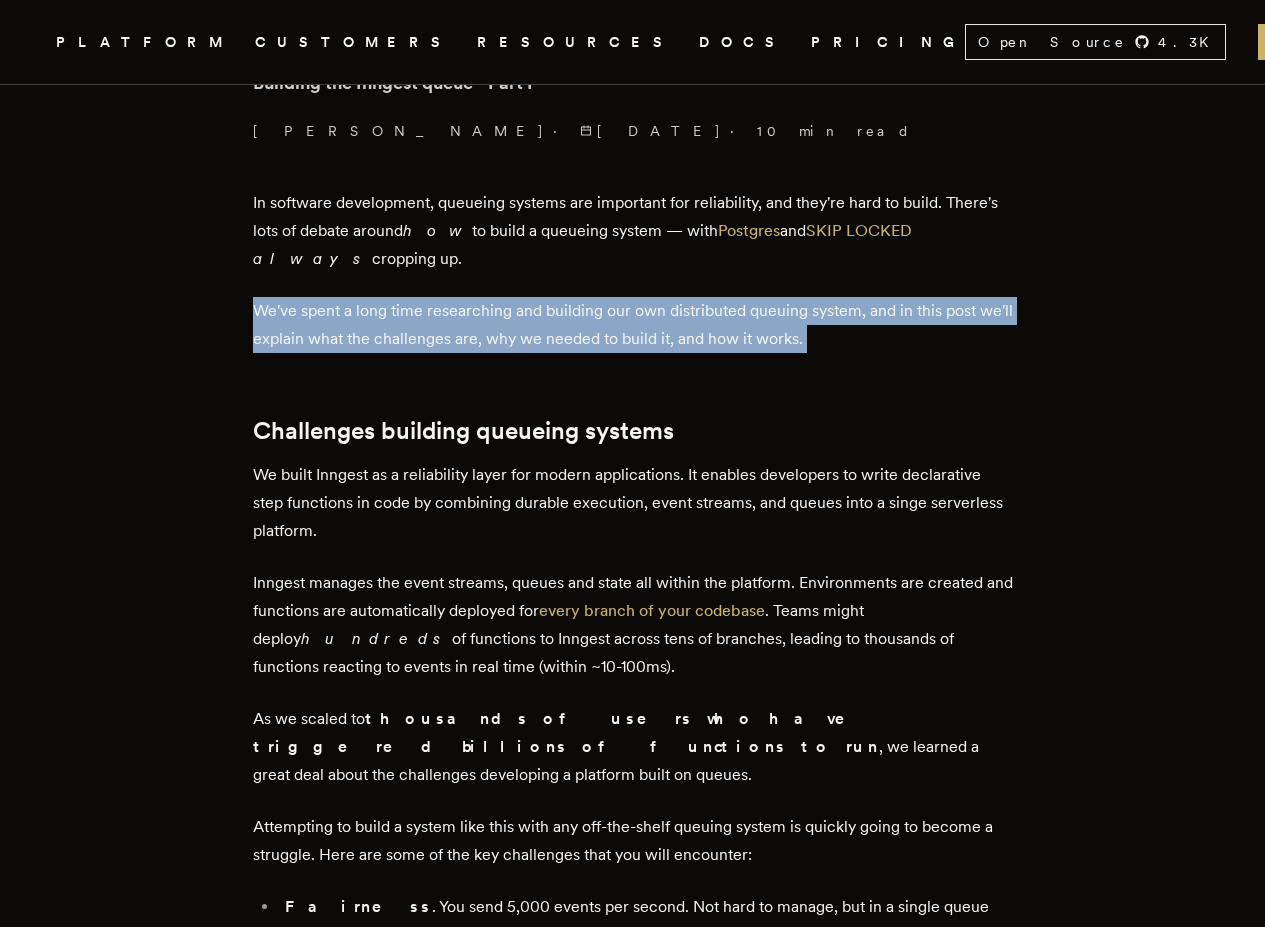 click on "We've spent a long time researching and building our own distributed queuing system, and in this post we'll explain what the challenges are, why we needed to build it, and how it works." at bounding box center (633, 325) 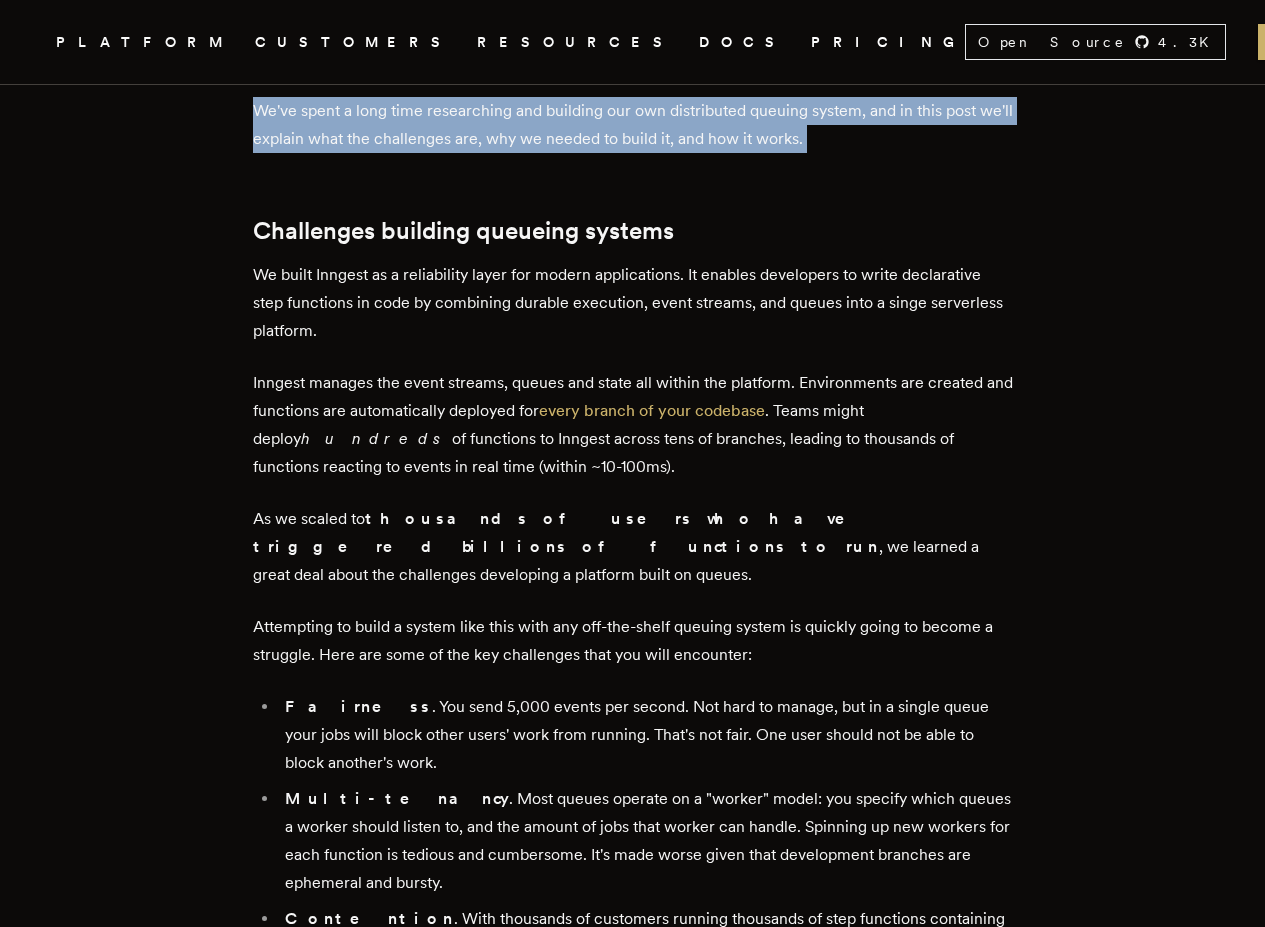 scroll, scrollTop: 840, scrollLeft: 0, axis: vertical 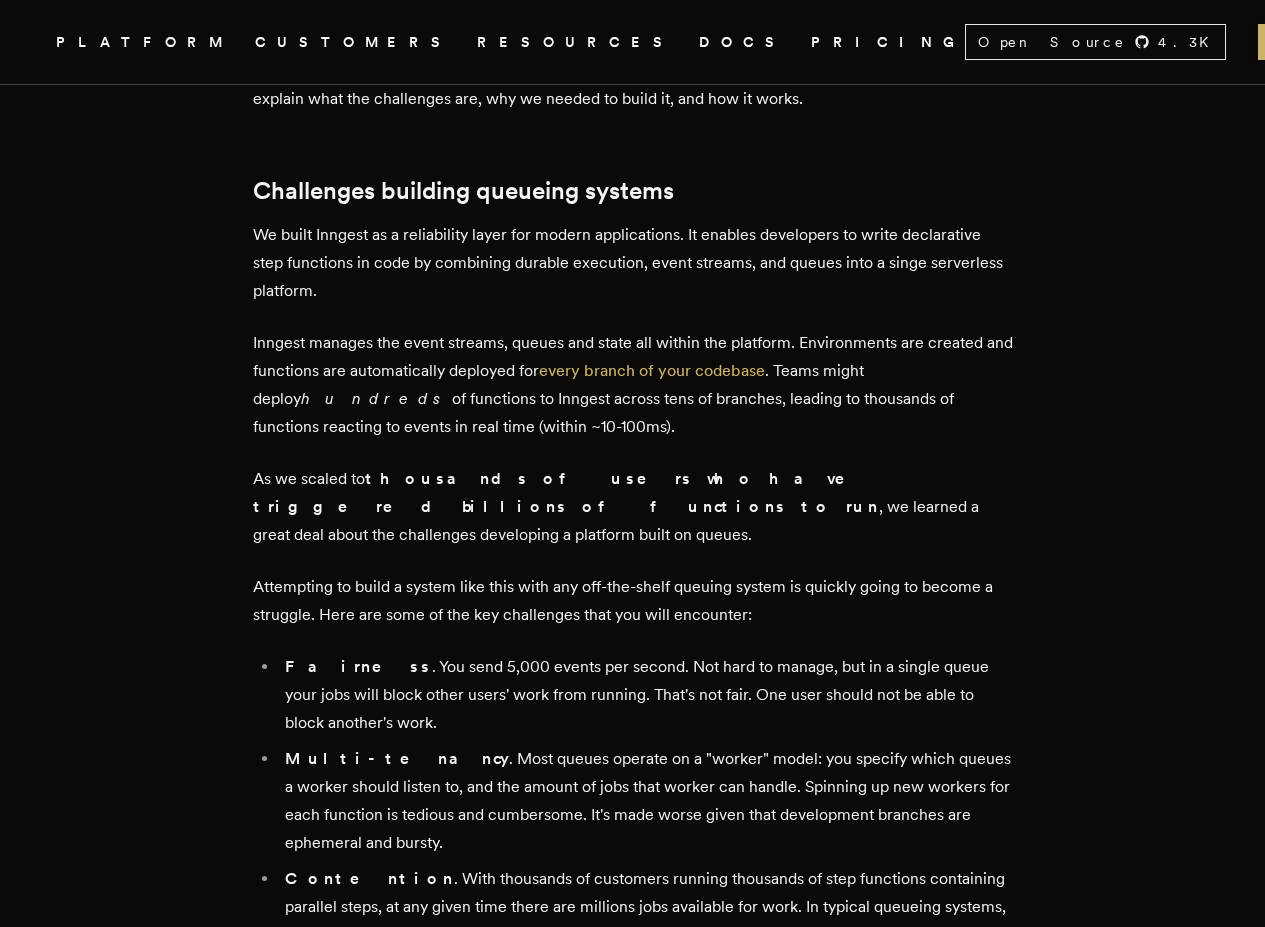 click on "We built Inngest as a reliability layer for modern applications. It enables developers to write declarative  step functions in code by combining durable execution, event streams, and queues into a singe serverless platform." at bounding box center (633, 263) 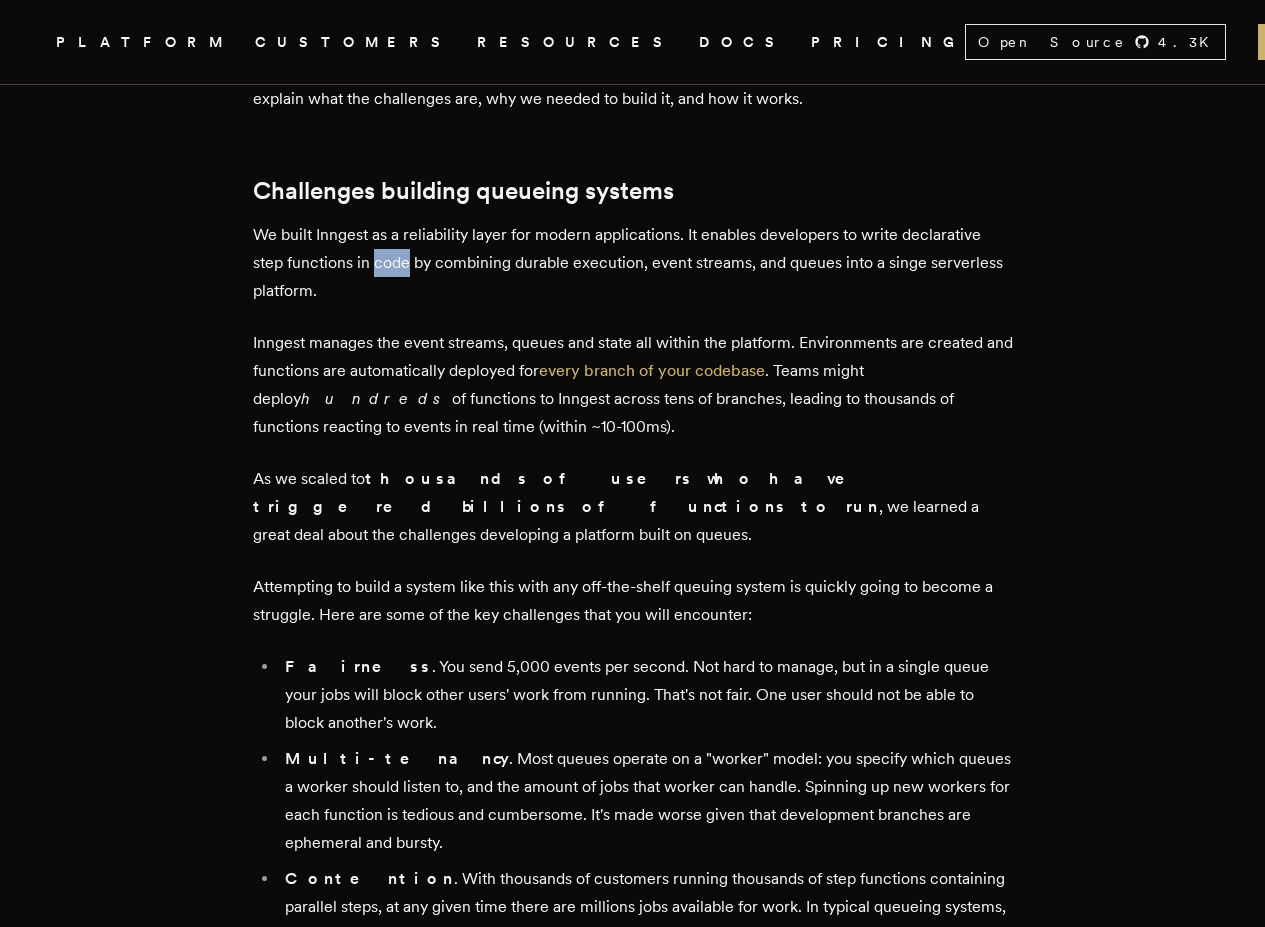 click on "We built Inngest as a reliability layer for modern applications. It enables developers to write declarative  step functions in code by combining durable execution, event streams, and queues into a singe serverless platform." at bounding box center (633, 263) 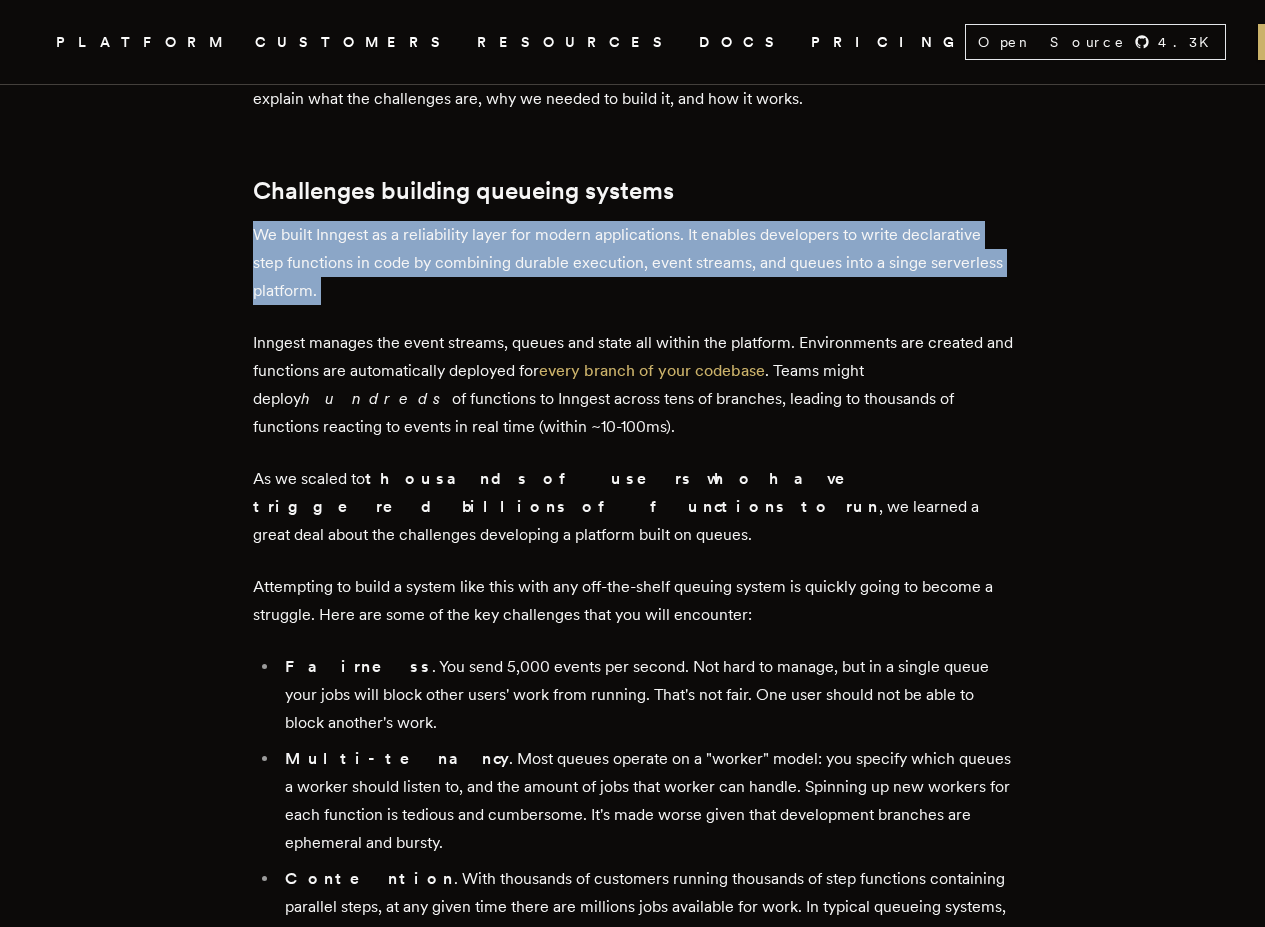 click on "We built Inngest as a reliability layer for modern applications. It enables developers to write declarative  step functions in code by combining durable execution, event streams, and queues into a singe serverless platform." at bounding box center (633, 263) 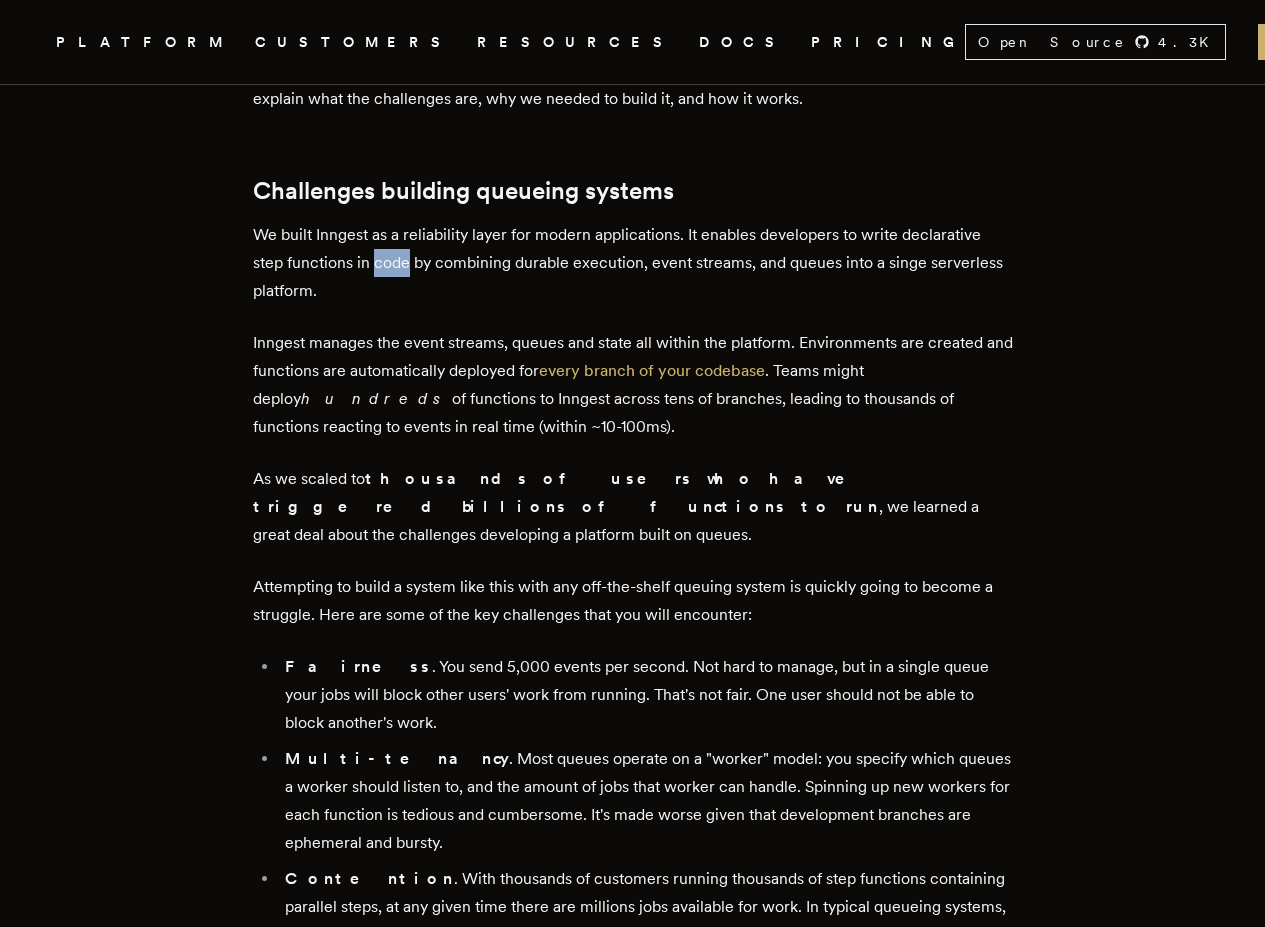 click on "We built Inngest as a reliability layer for modern applications. It enables developers to write declarative  step functions in code by combining durable execution, event streams, and queues into a singe serverless platform." at bounding box center [633, 263] 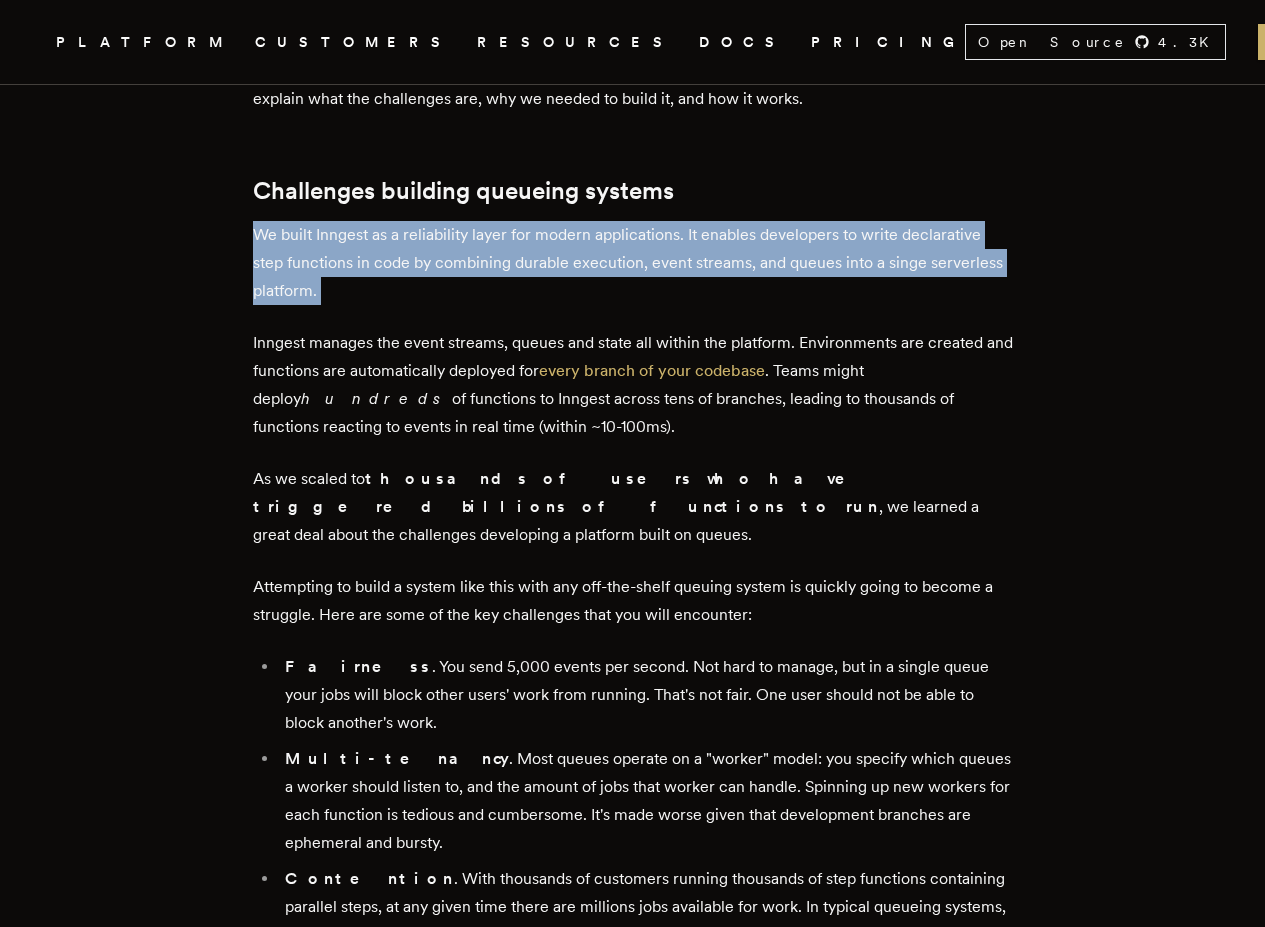 click on "We built Inngest as a reliability layer for modern applications. It enables developers to write declarative  step functions in code by combining durable execution, event streams, and queues into a singe serverless platform." at bounding box center [633, 263] 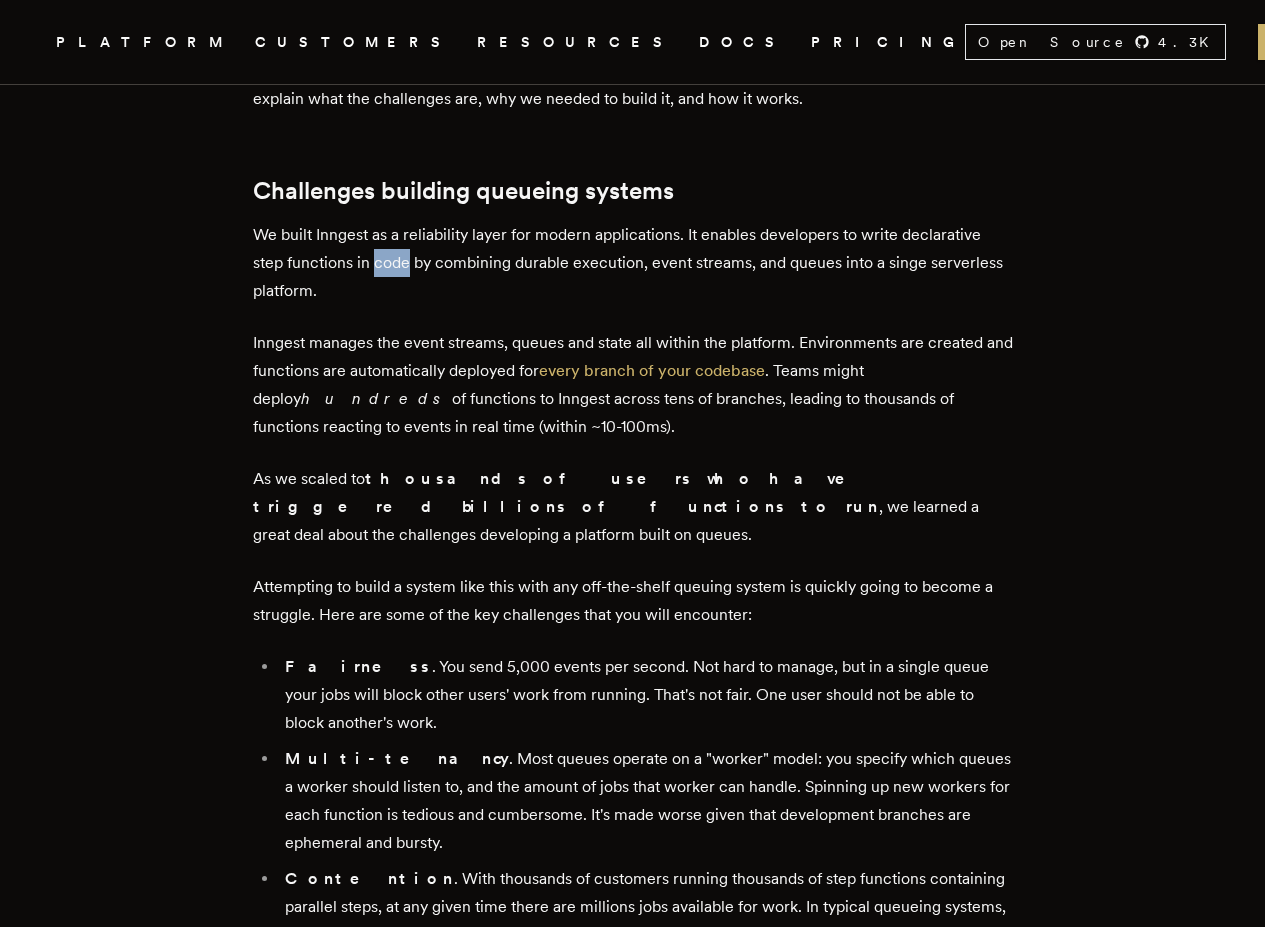 click on "We built Inngest as a reliability layer for modern applications. It enables developers to write declarative  step functions in code by combining durable execution, event streams, and queues into a singe serverless platform." at bounding box center (633, 263) 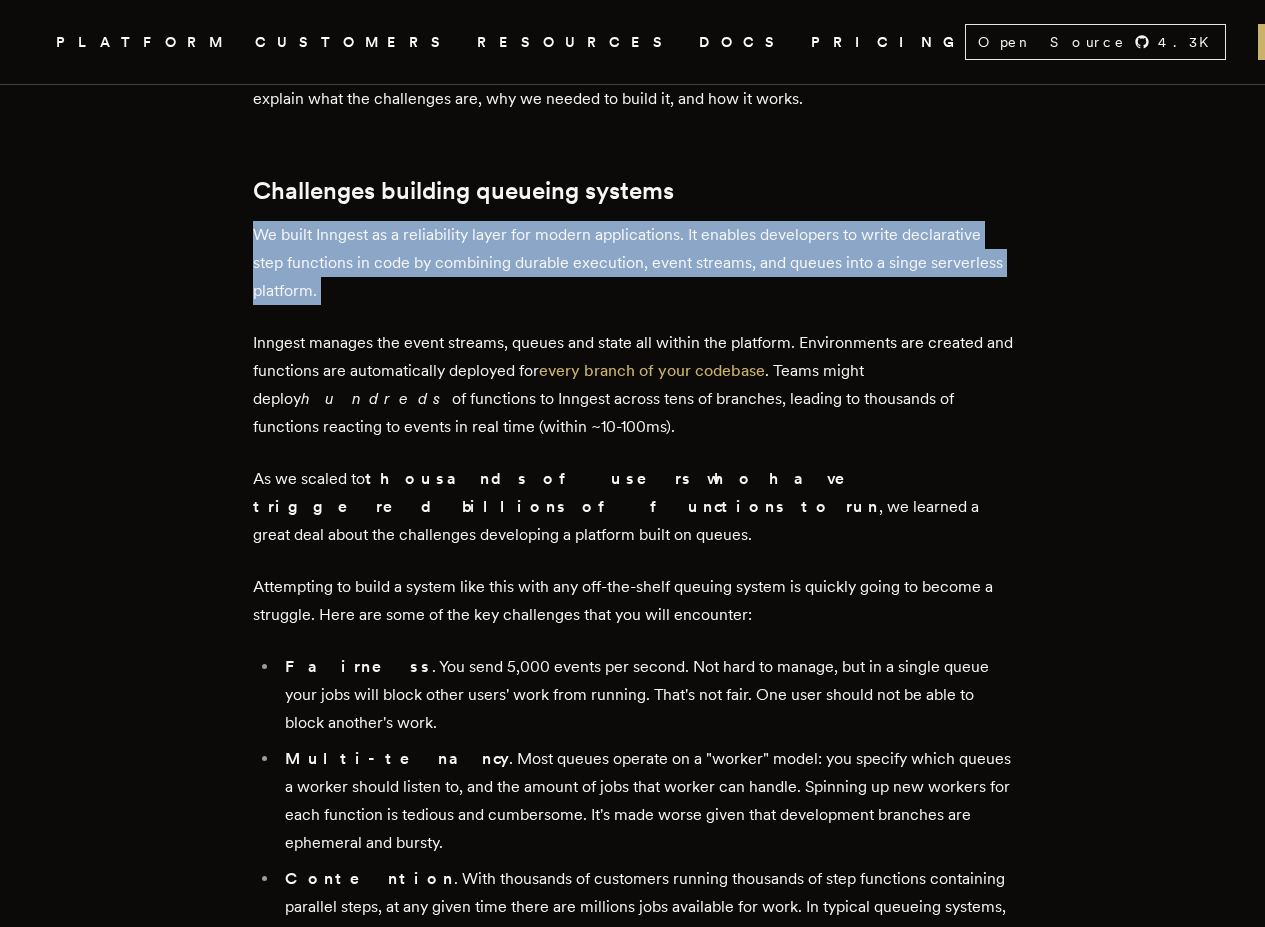 click on "We built Inngest as a reliability layer for modern applications. It enables developers to write declarative  step functions in code by combining durable execution, event streams, and queues into a singe serverless platform." at bounding box center (633, 263) 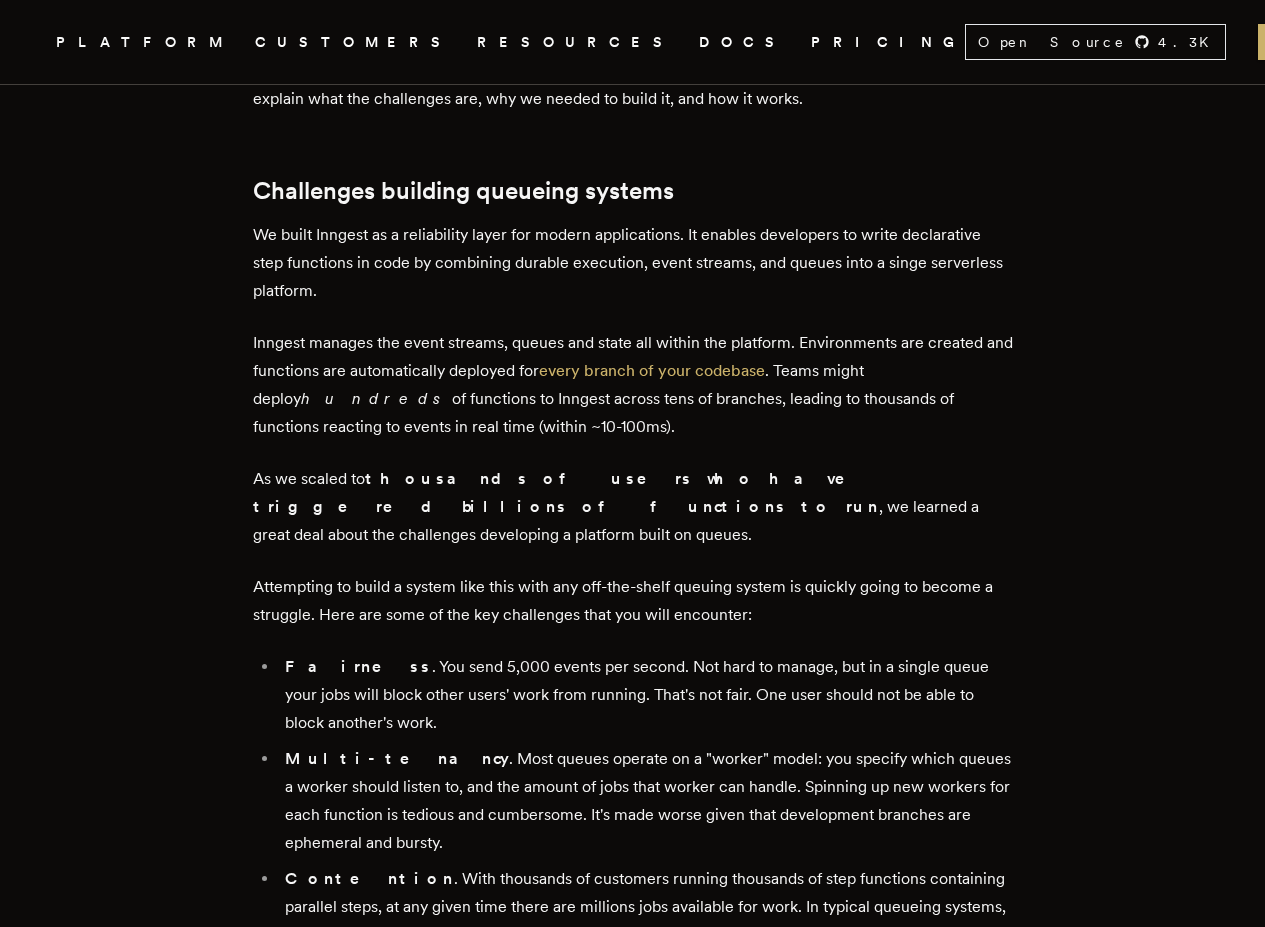 click on "Inngest manages the event streams, queues and state all within the platform. Environments are created and functions are automatically deployed for  every branch of your codebase . Teams might deploy  hundreds  of functions to Inngest across tens of branches, leading to thousands of functions reacting to events in real time (within ~10-100ms)." at bounding box center [633, 385] 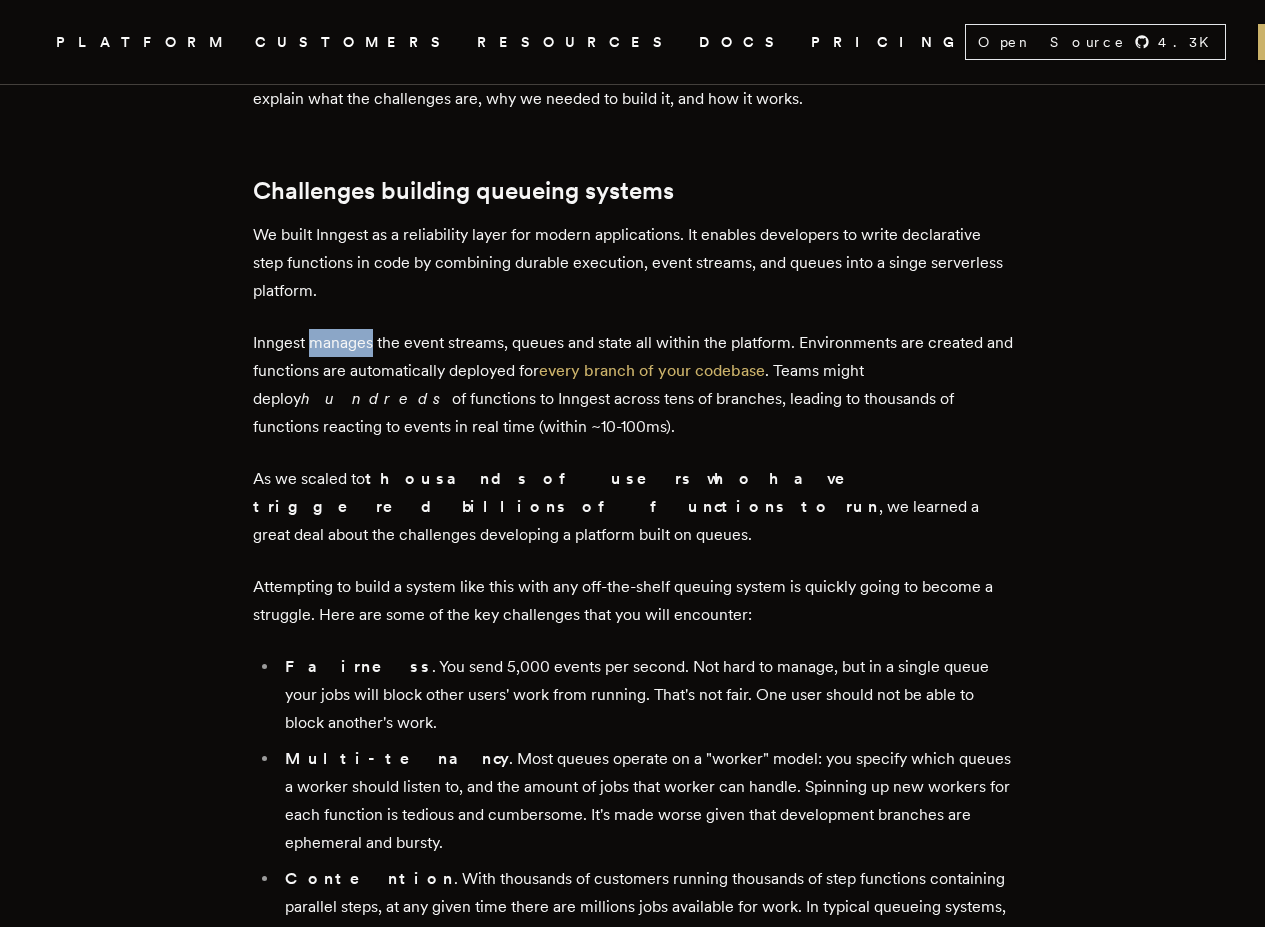 click on "Inngest manages the event streams, queues and state all within the platform. Environments are created and functions are automatically deployed for  every branch of your codebase . Teams might deploy  hundreds  of functions to Inngest across tens of branches, leading to thousands of functions reacting to events in real time (within ~10-100ms)." at bounding box center [633, 385] 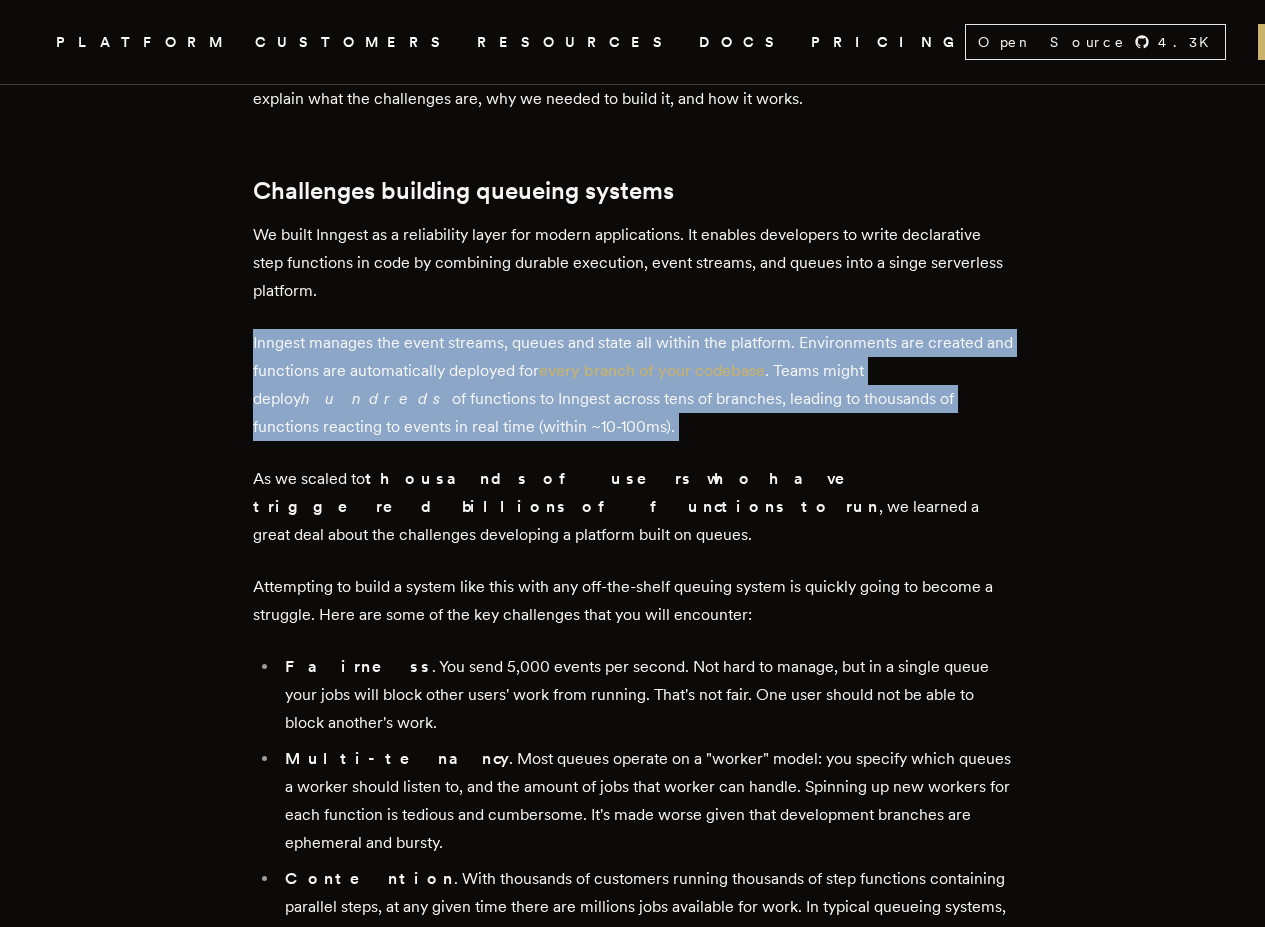 click on "Inngest manages the event streams, queues and state all within the platform. Environments are created and functions are automatically deployed for  every branch of your codebase . Teams might deploy  hundreds  of functions to Inngest across tens of branches, leading to thousands of functions reacting to events in real time (within ~10-100ms)." at bounding box center (633, 385) 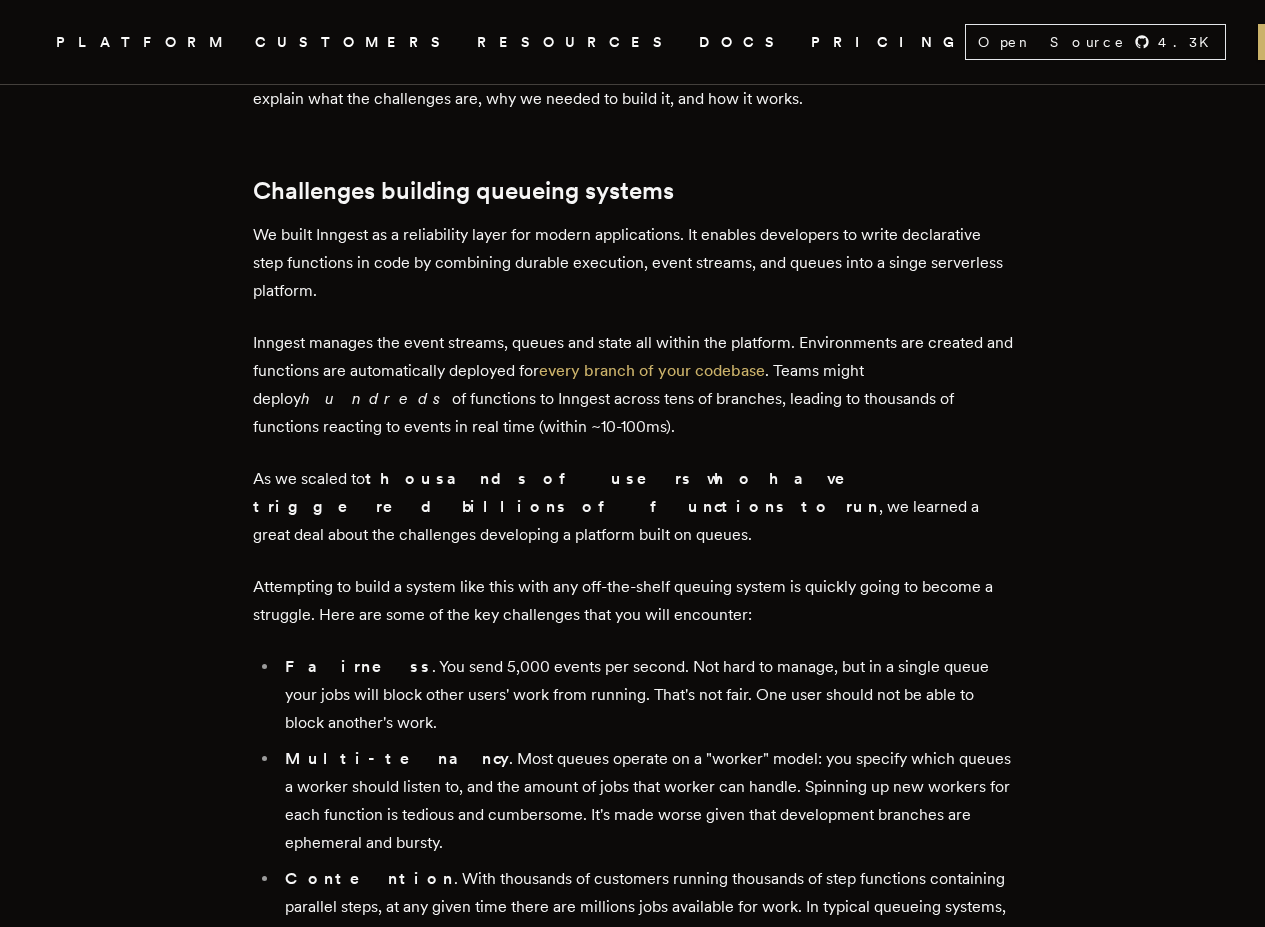click on "As we scaled to  thousands of users who have triggered billions of functions to run , we learned a great deal about the challenges developing a platform built on queues." at bounding box center (633, 507) 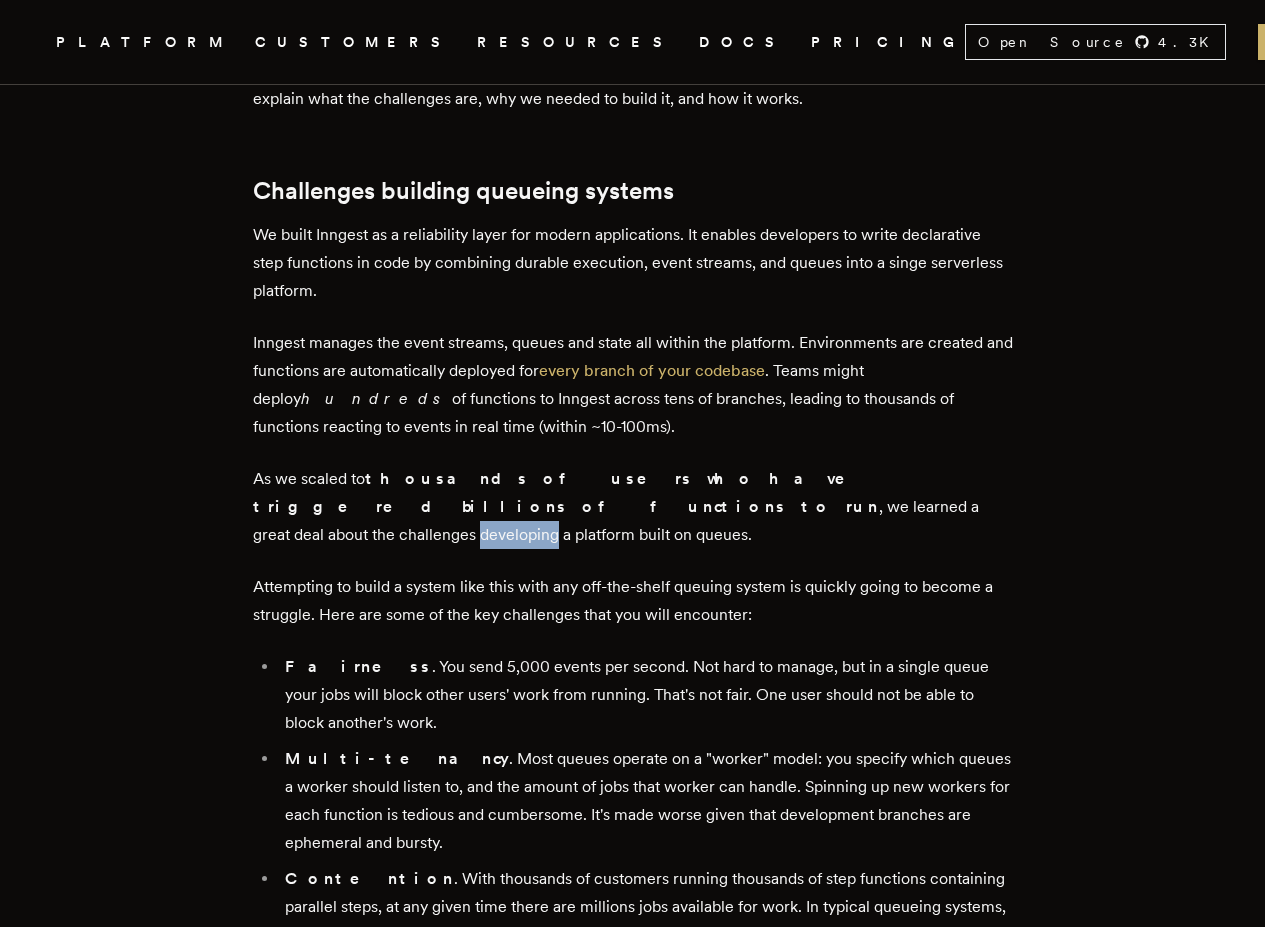 click on "As we scaled to  thousands of users who have triggered billions of functions to run , we learned a great deal about the challenges developing a platform built on queues." at bounding box center [633, 507] 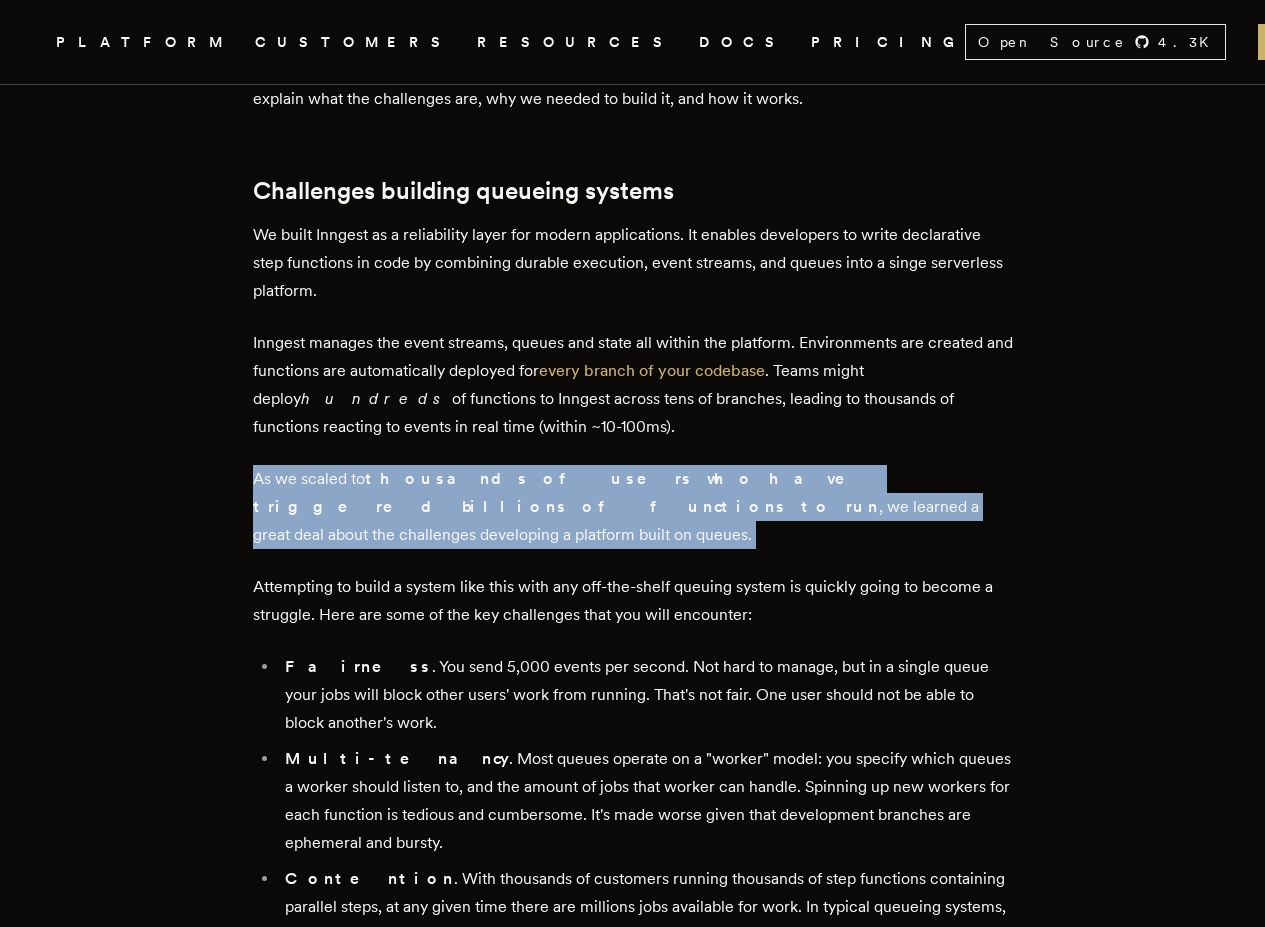 click on "As we scaled to  thousands of users who have triggered billions of functions to run , we learned a great deal about the challenges developing a platform built on queues." at bounding box center (633, 507) 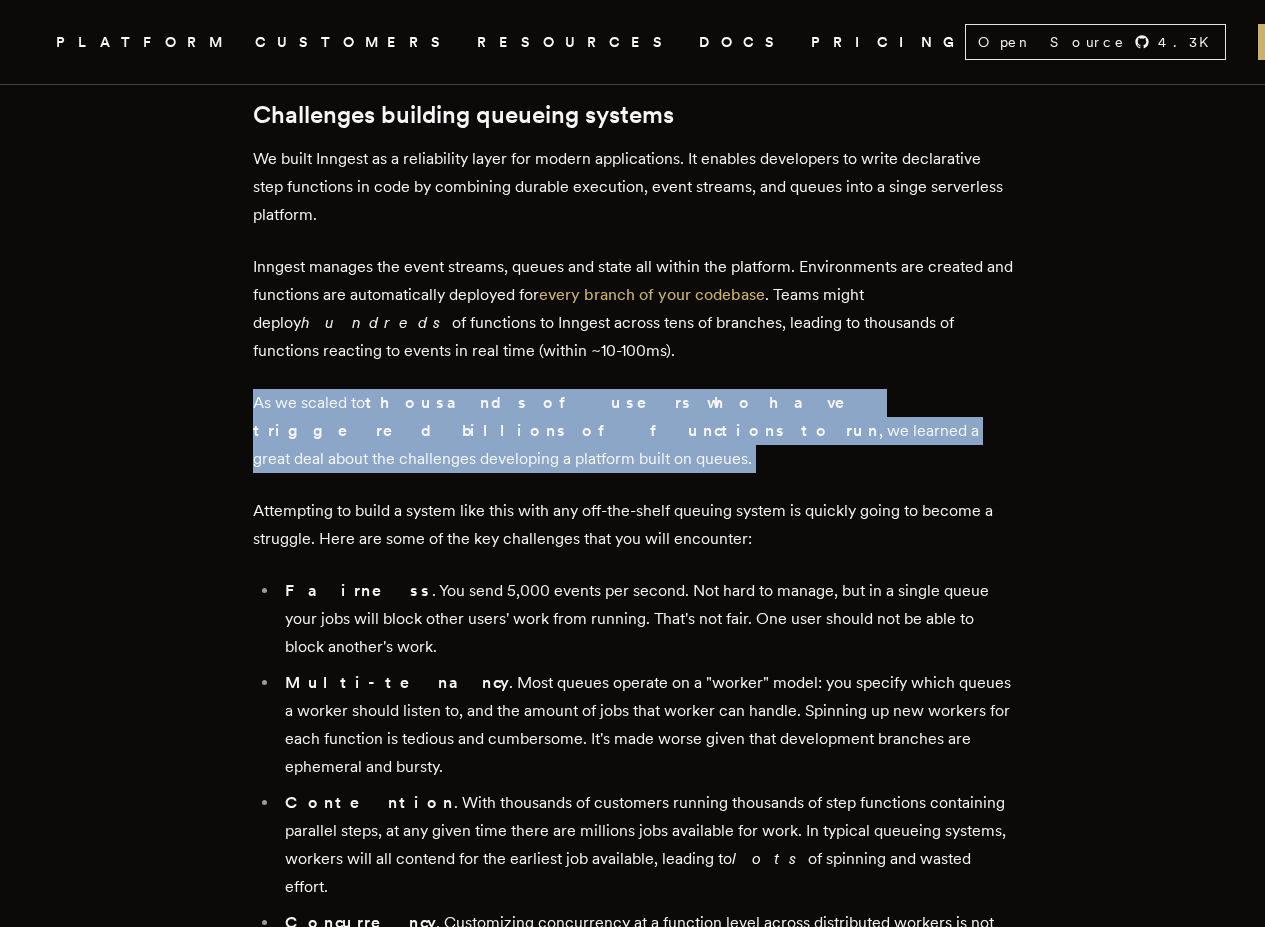 scroll, scrollTop: 960, scrollLeft: 0, axis: vertical 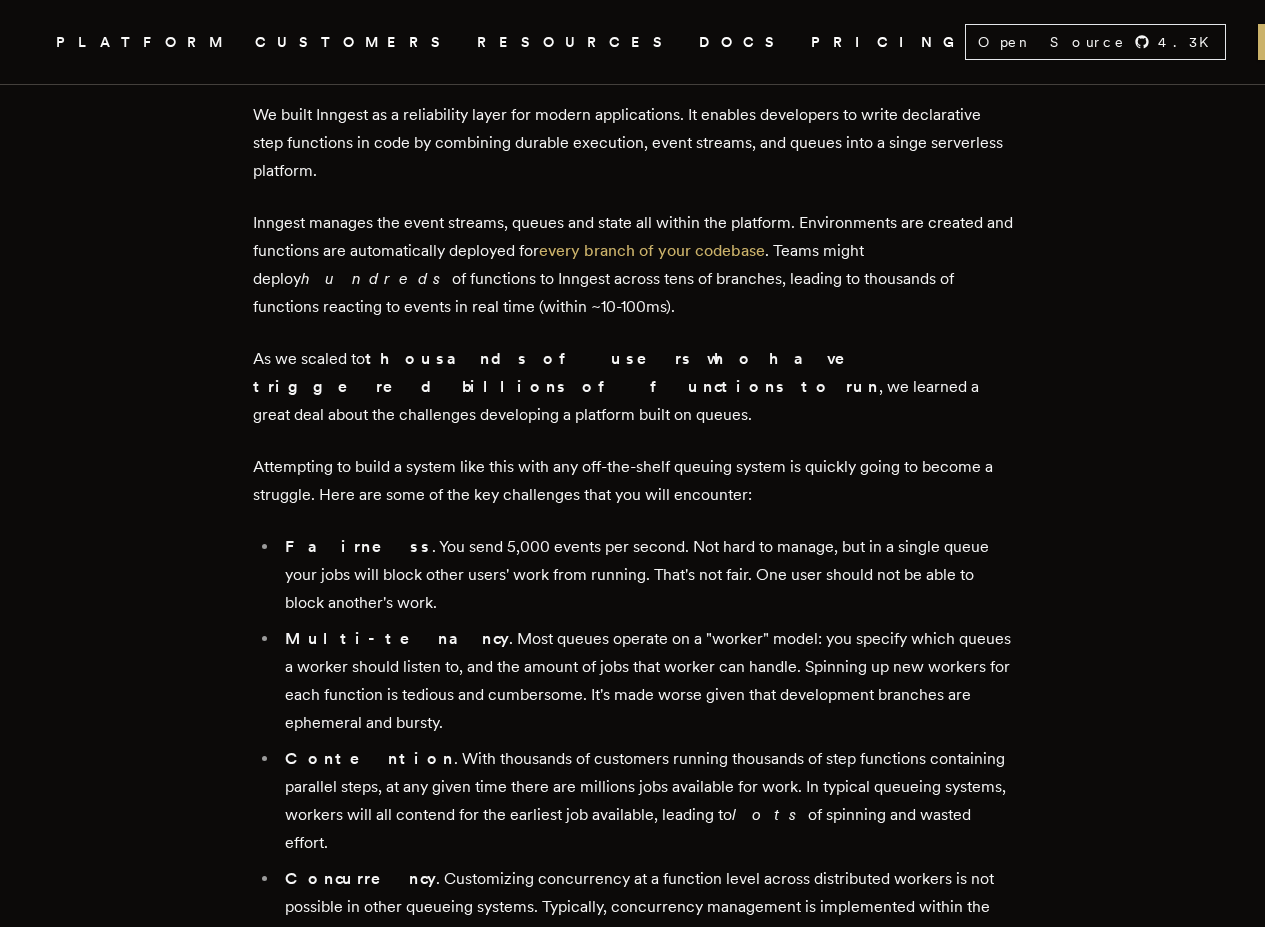 click on "Attempting to build a system like this with any off-the-shelf queuing system is quickly going to become a struggle. Here are some of the key challenges that you will encounter:" at bounding box center [633, 481] 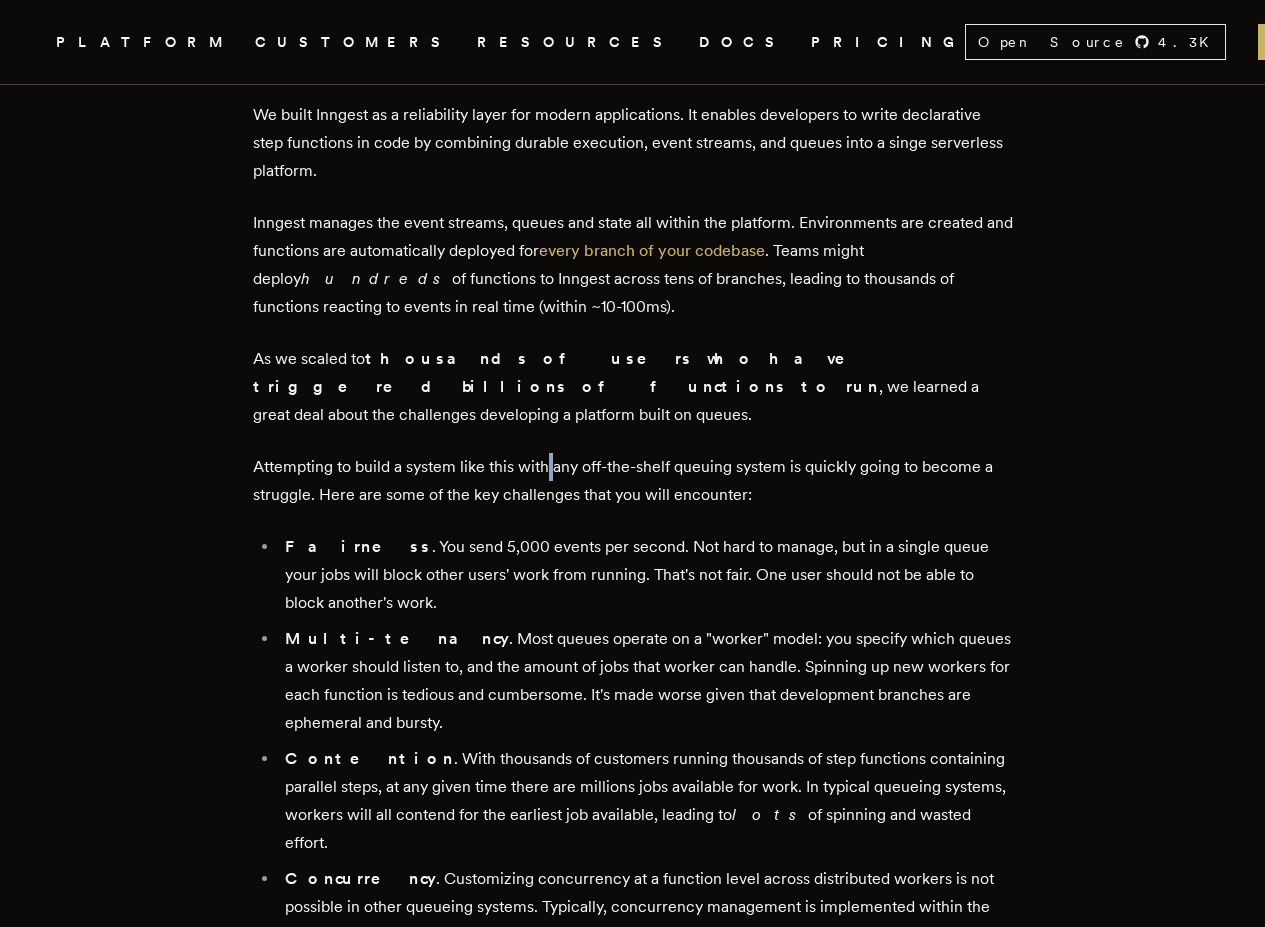 click on "Attempting to build a system like this with any off-the-shelf queuing system is quickly going to become a struggle. Here are some of the key challenges that you will encounter:" at bounding box center (633, 481) 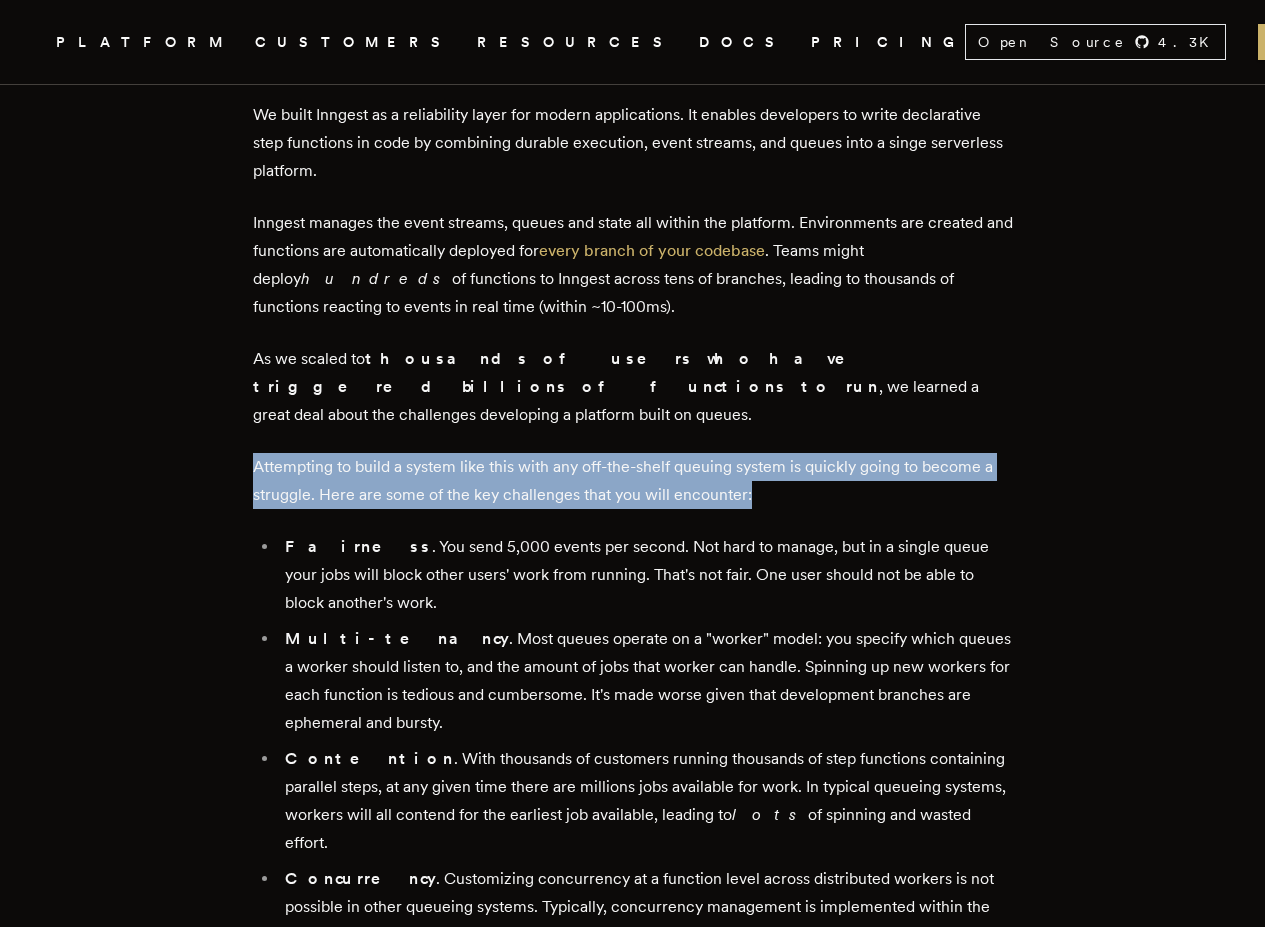 click on "Attempting to build a system like this with any off-the-shelf queuing system is quickly going to become a struggle. Here are some of the key challenges that you will encounter:" at bounding box center (633, 481) 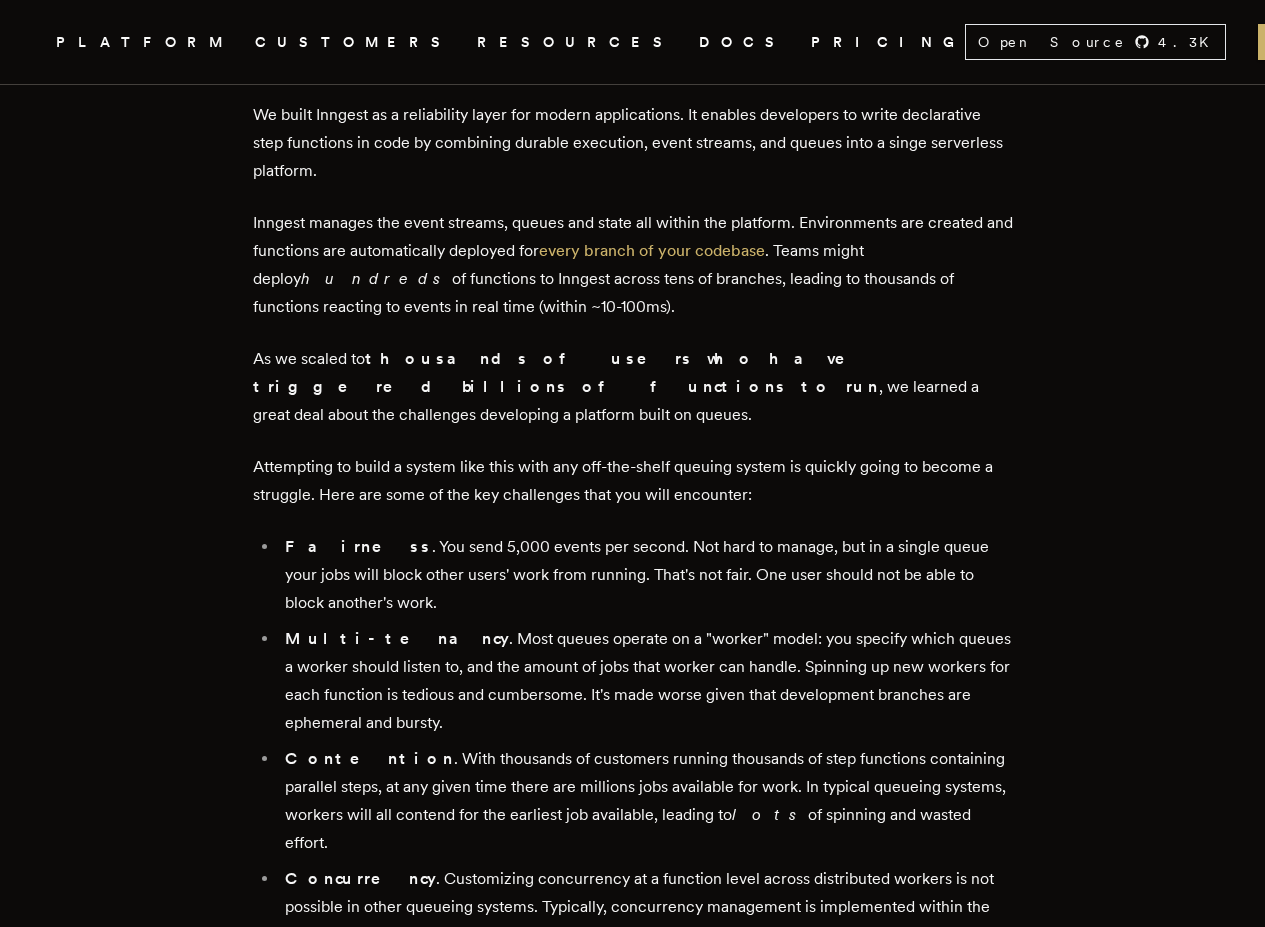 click on "Fairness .  You send 5,000 events per second. Not hard to manage, but in a single queue your jobs will block other users' work from running. That's not fair. One user should not be able to block another's work." at bounding box center [646, 575] 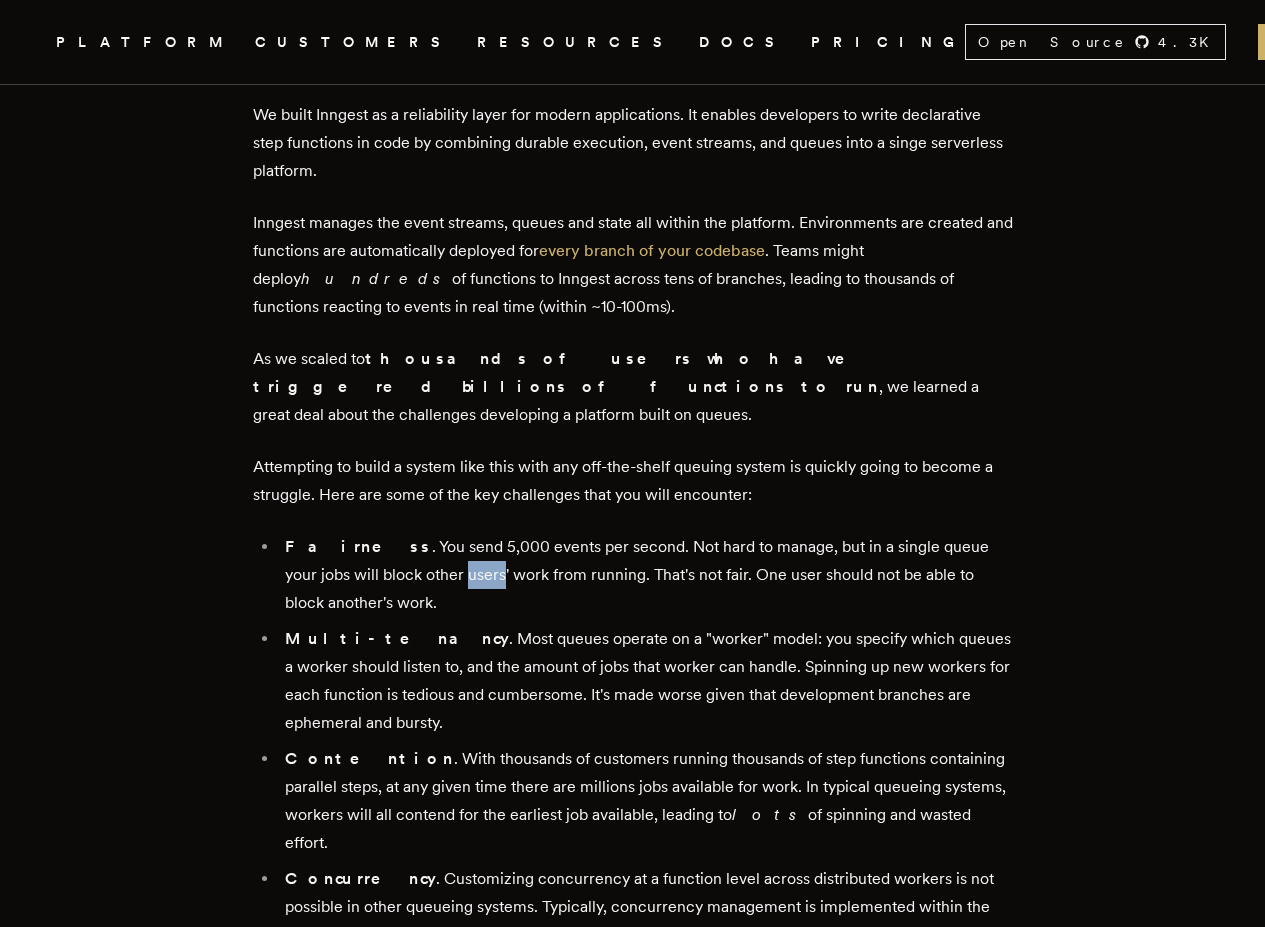 click on "Fairness .  You send 5,000 events per second. Not hard to manage, but in a single queue your jobs will block other users' work from running. That's not fair. One user should not be able to block another's work." at bounding box center (646, 575) 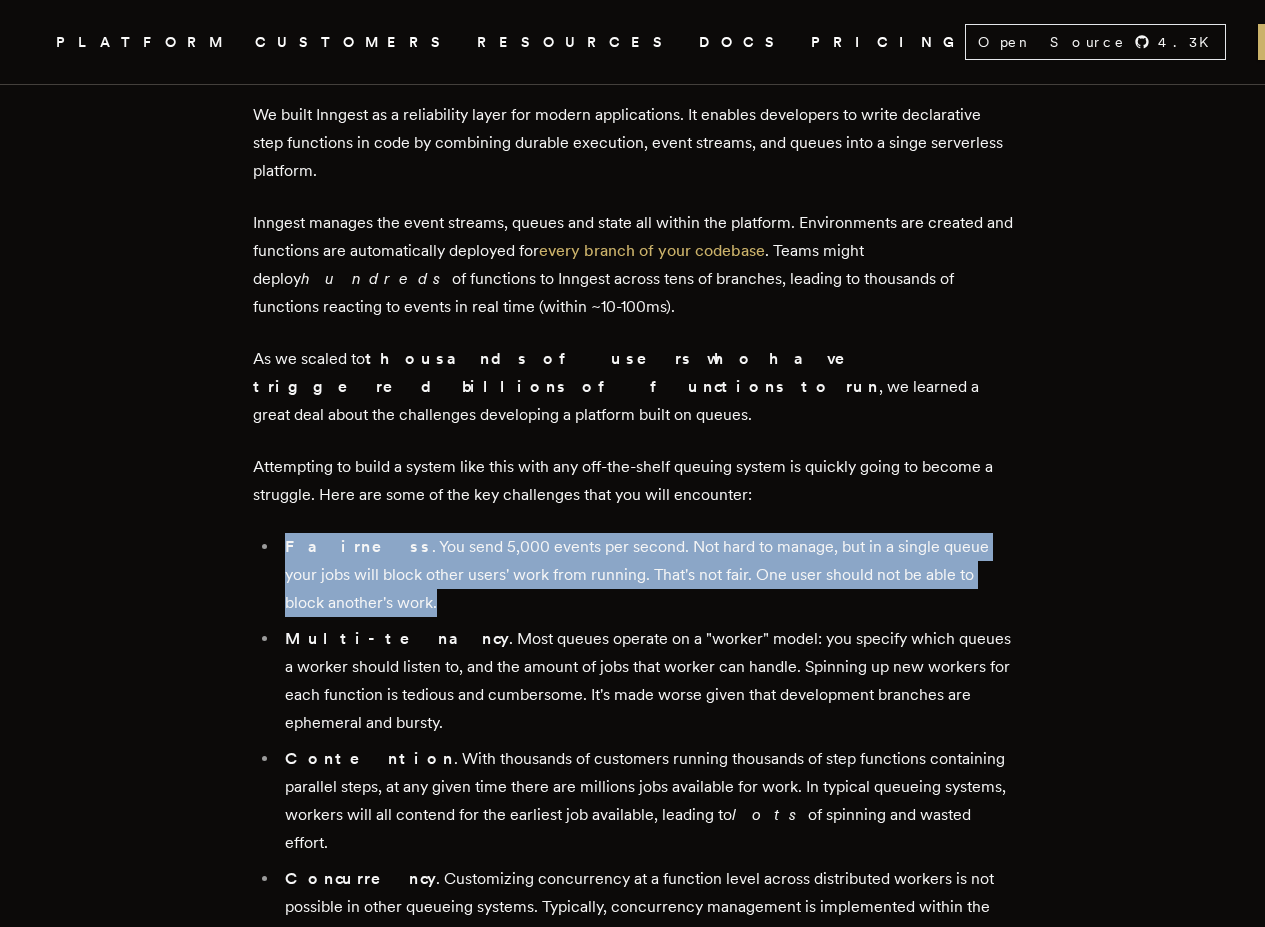 click on "Fairness .  You send 5,000 events per second. Not hard to manage, but in a single queue your jobs will block other users' work from running. That's not fair. One user should not be able to block another's work." at bounding box center (646, 575) 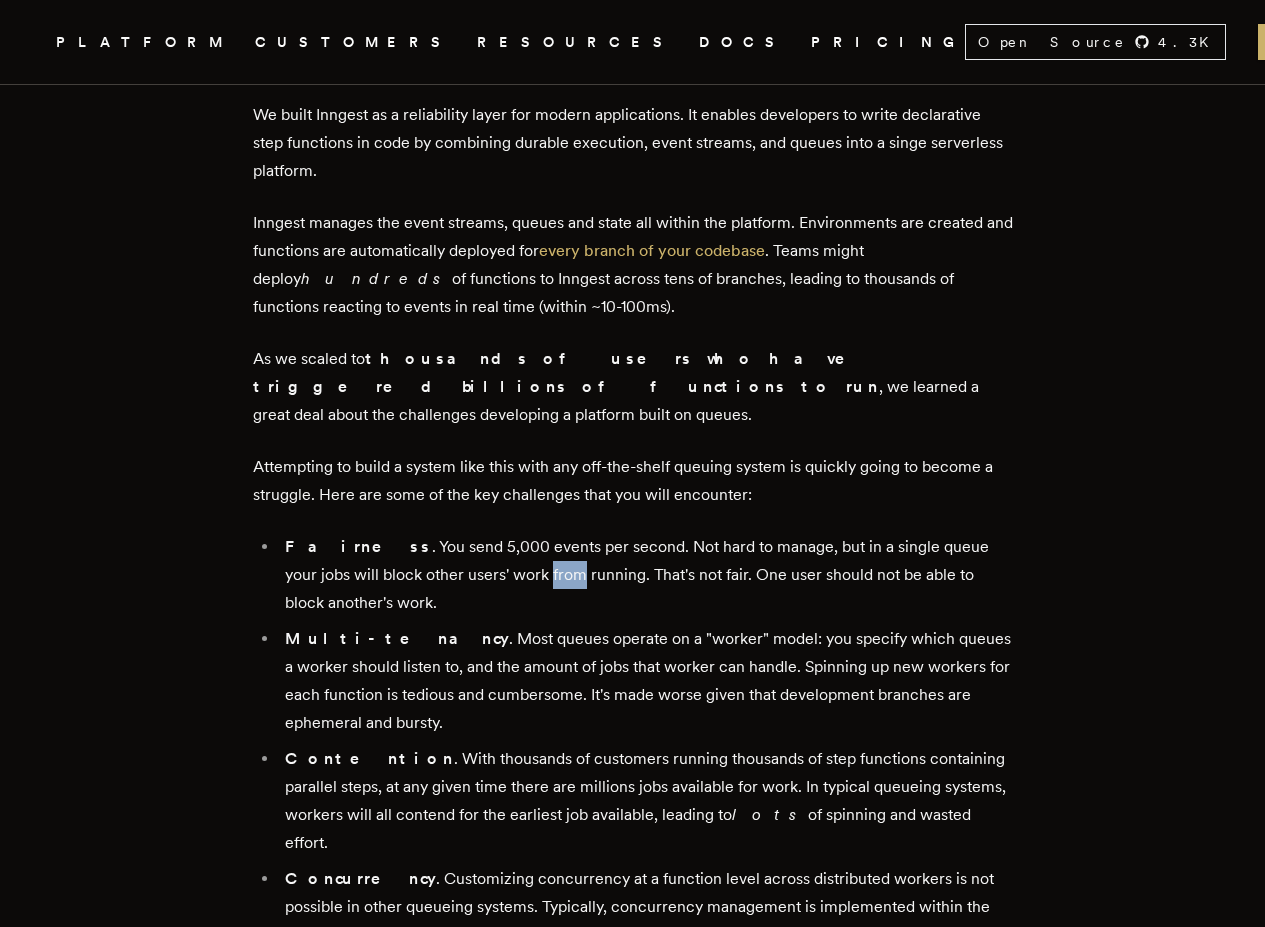 click on "Fairness .  You send 5,000 events per second. Not hard to manage, but in a single queue your jobs will block other users' work from running. That's not fair. One user should not be able to block another's work." at bounding box center [646, 575] 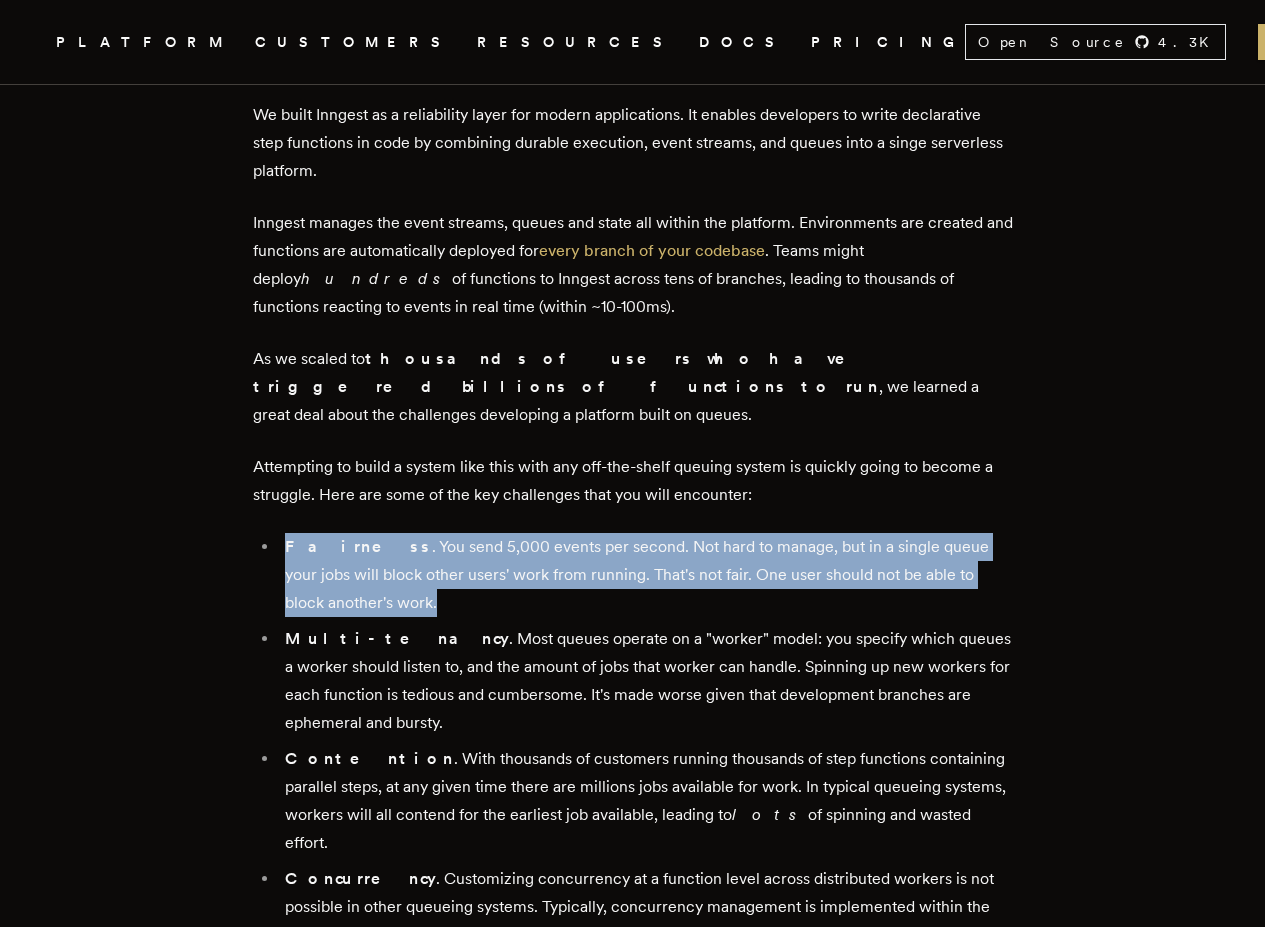 click on "Fairness .  You send 5,000 events per second. Not hard to manage, but in a single queue your jobs will block other users' work from running. That's not fair. One user should not be able to block another's work." at bounding box center [646, 575] 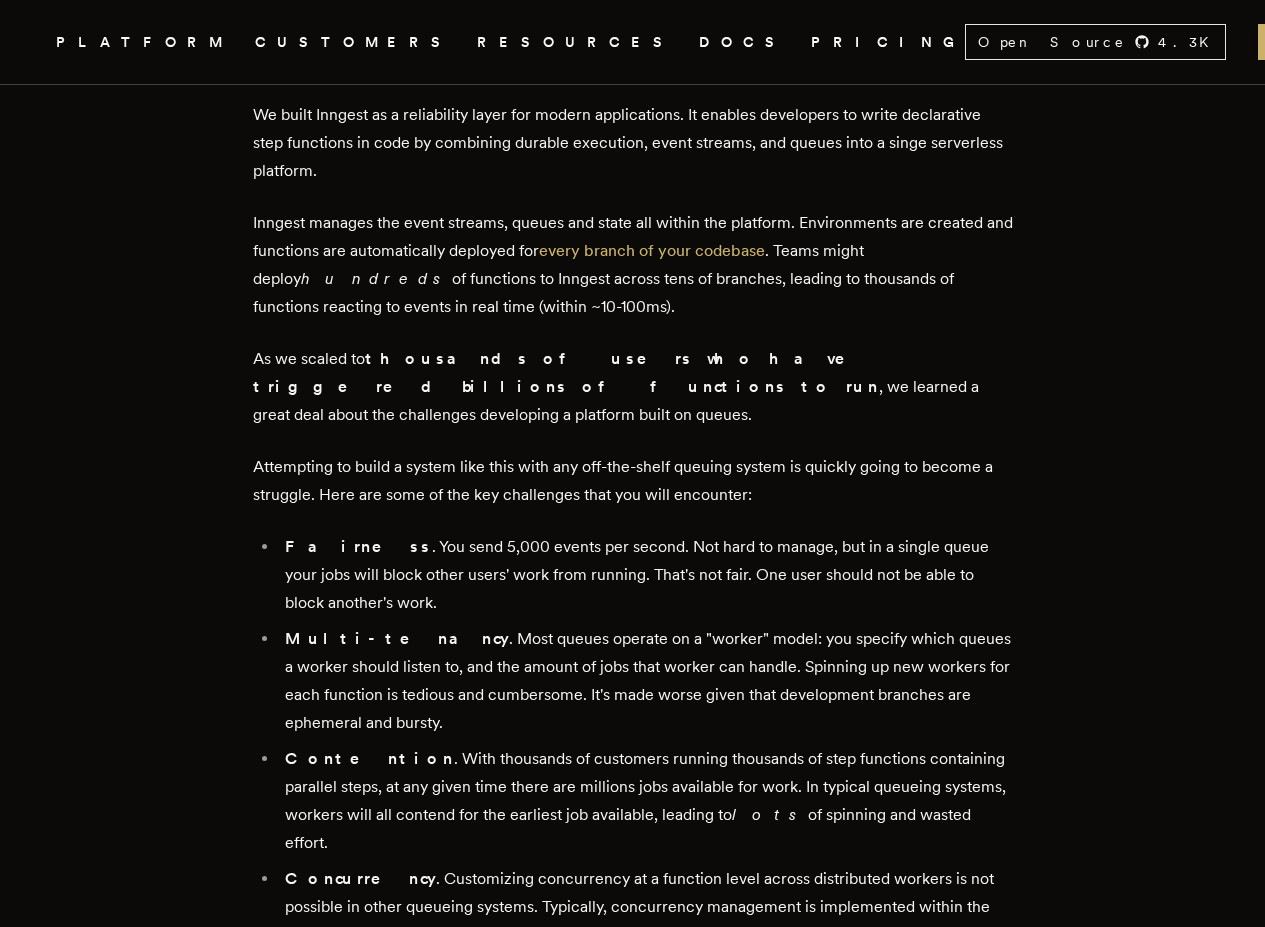 click on "Multi-tenancy .  Most queues operate on a "worker" model: you specify which queues a worker should listen to, and the amount of jobs that worker can handle. Spinning up new workers for each function is tedious and cumbersome. It's made worse given that development branches are ephemeral and bursty." at bounding box center [646, 681] 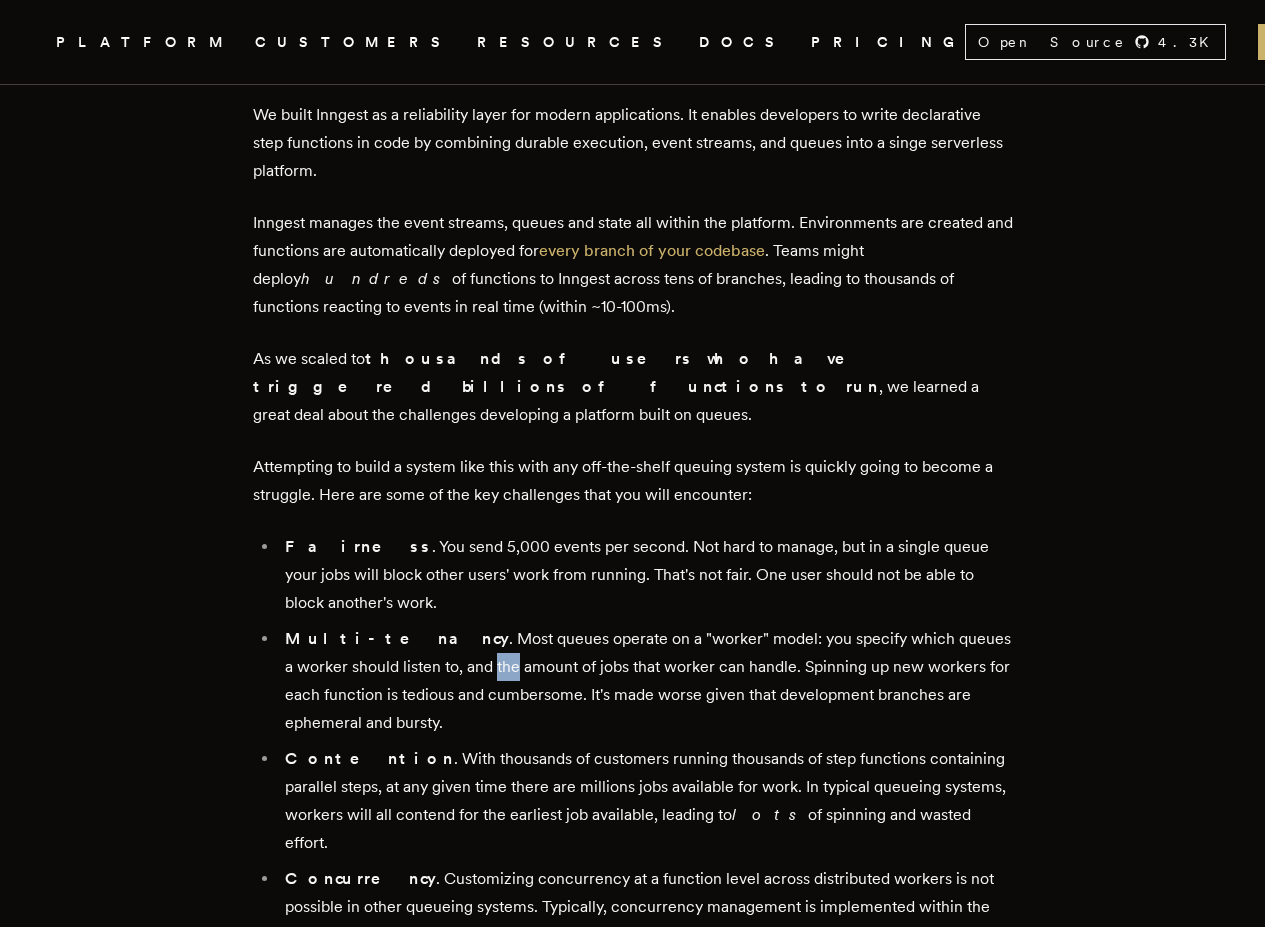 click on "Multi-tenancy .  Most queues operate on a "worker" model: you specify which queues a worker should listen to, and the amount of jobs that worker can handle. Spinning up new workers for each function is tedious and cumbersome. It's made worse given that development branches are ephemeral and bursty." at bounding box center [646, 681] 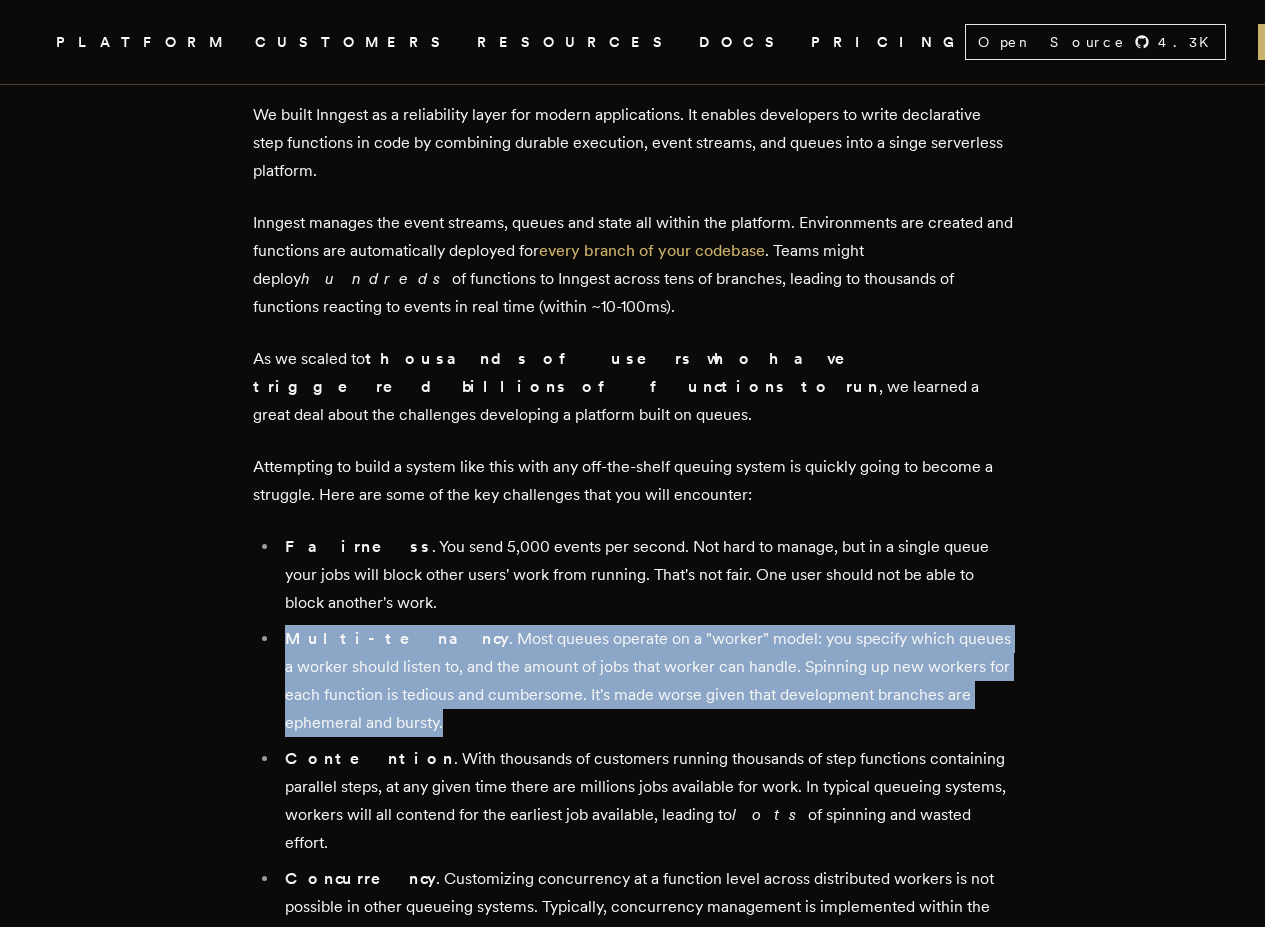 click on "Multi-tenancy .  Most queues operate on a "worker" model: you specify which queues a worker should listen to, and the amount of jobs that worker can handle. Spinning up new workers for each function is tedious and cumbersome. It's made worse given that development branches are ephemeral and bursty." at bounding box center [646, 681] 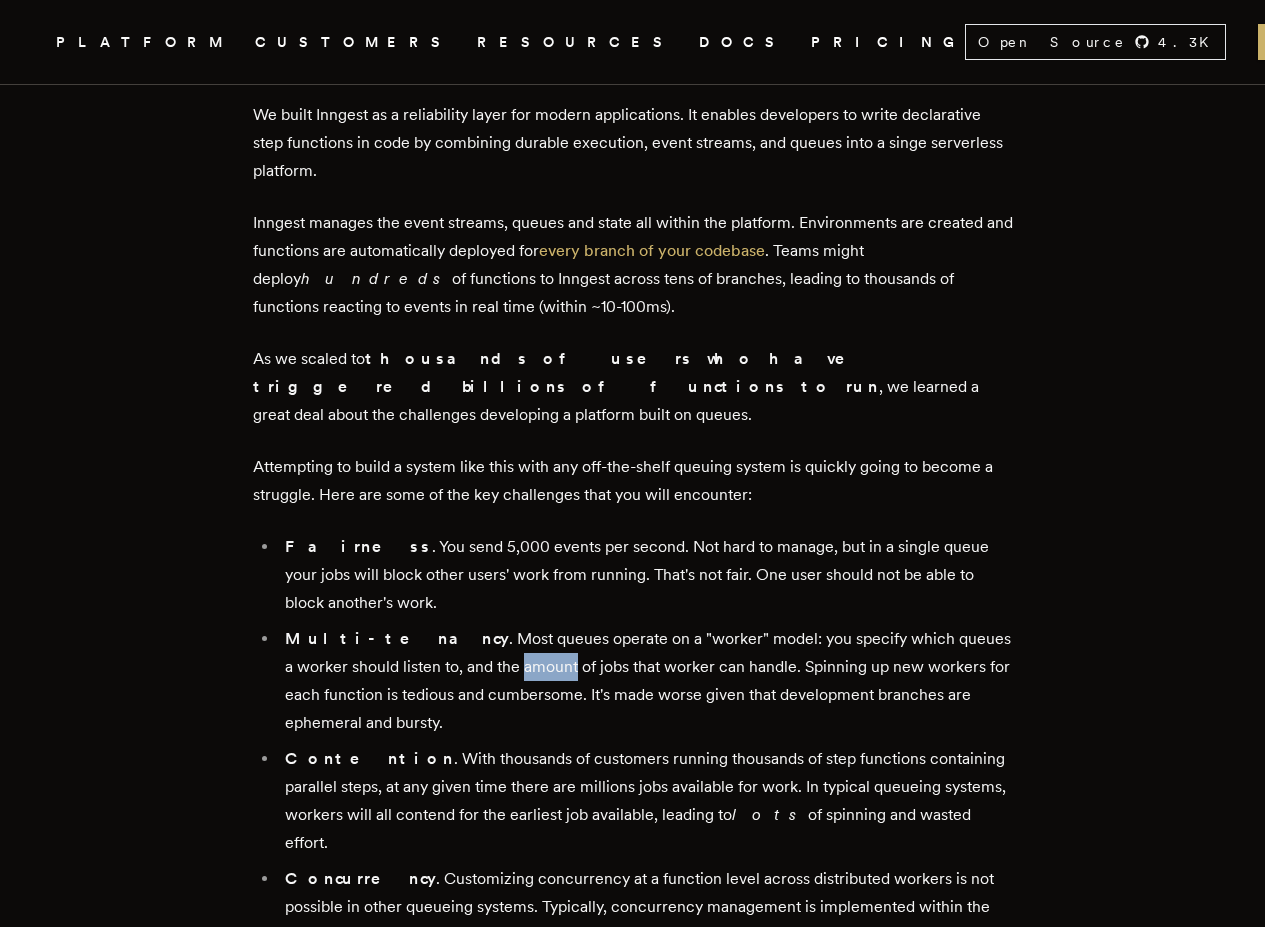 click on "Multi-tenancy .  Most queues operate on a "worker" model: you specify which queues a worker should listen to, and the amount of jobs that worker can handle. Spinning up new workers for each function is tedious and cumbersome. It's made worse given that development branches are ephemeral and bursty." at bounding box center (646, 681) 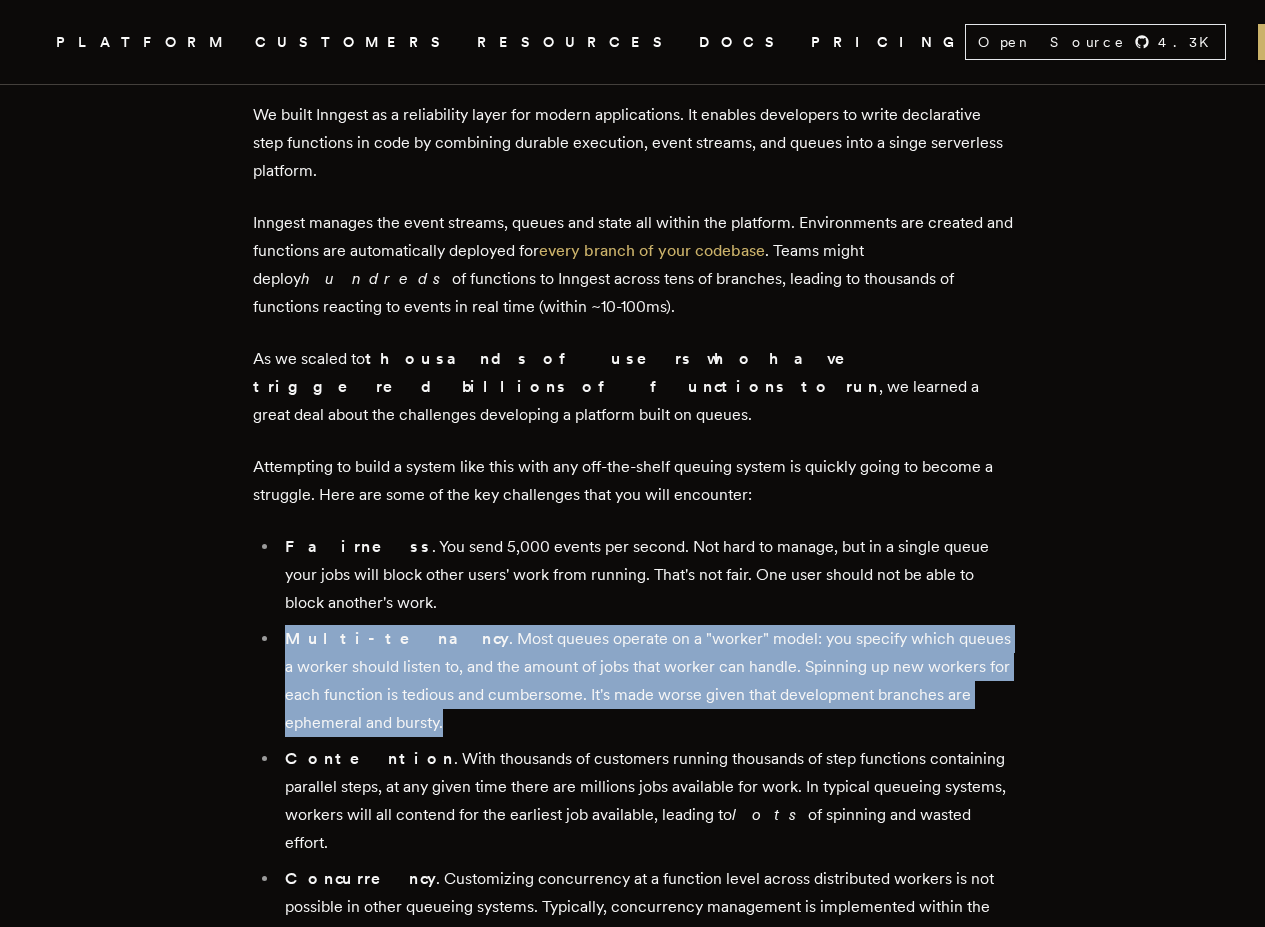 click on "Multi-tenancy .  Most queues operate on a "worker" model: you specify which queues a worker should listen to, and the amount of jobs that worker can handle. Spinning up new workers for each function is tedious and cumbersome. It's made worse given that development branches are ephemeral and bursty." at bounding box center (646, 681) 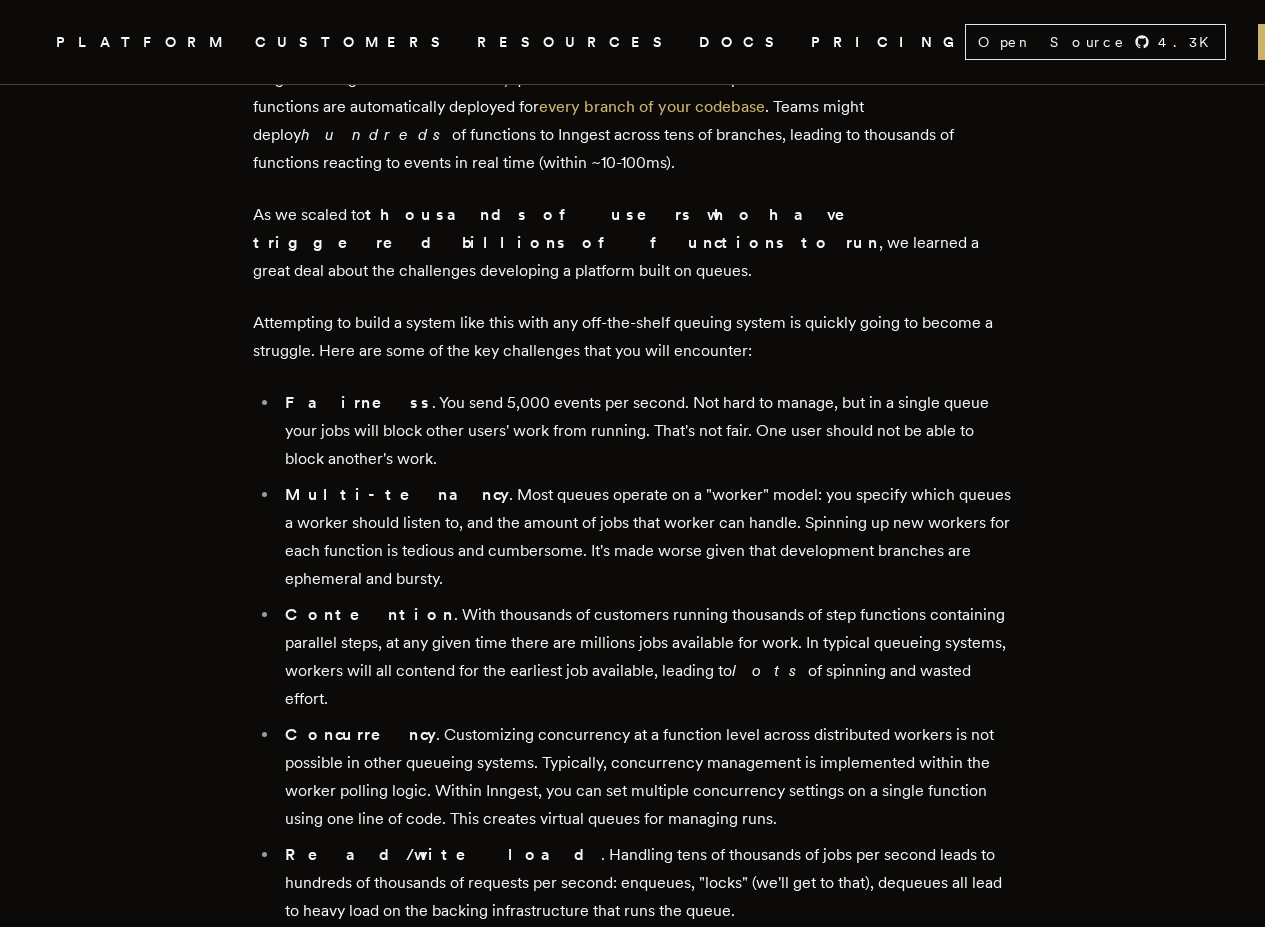 scroll, scrollTop: 1200, scrollLeft: 0, axis: vertical 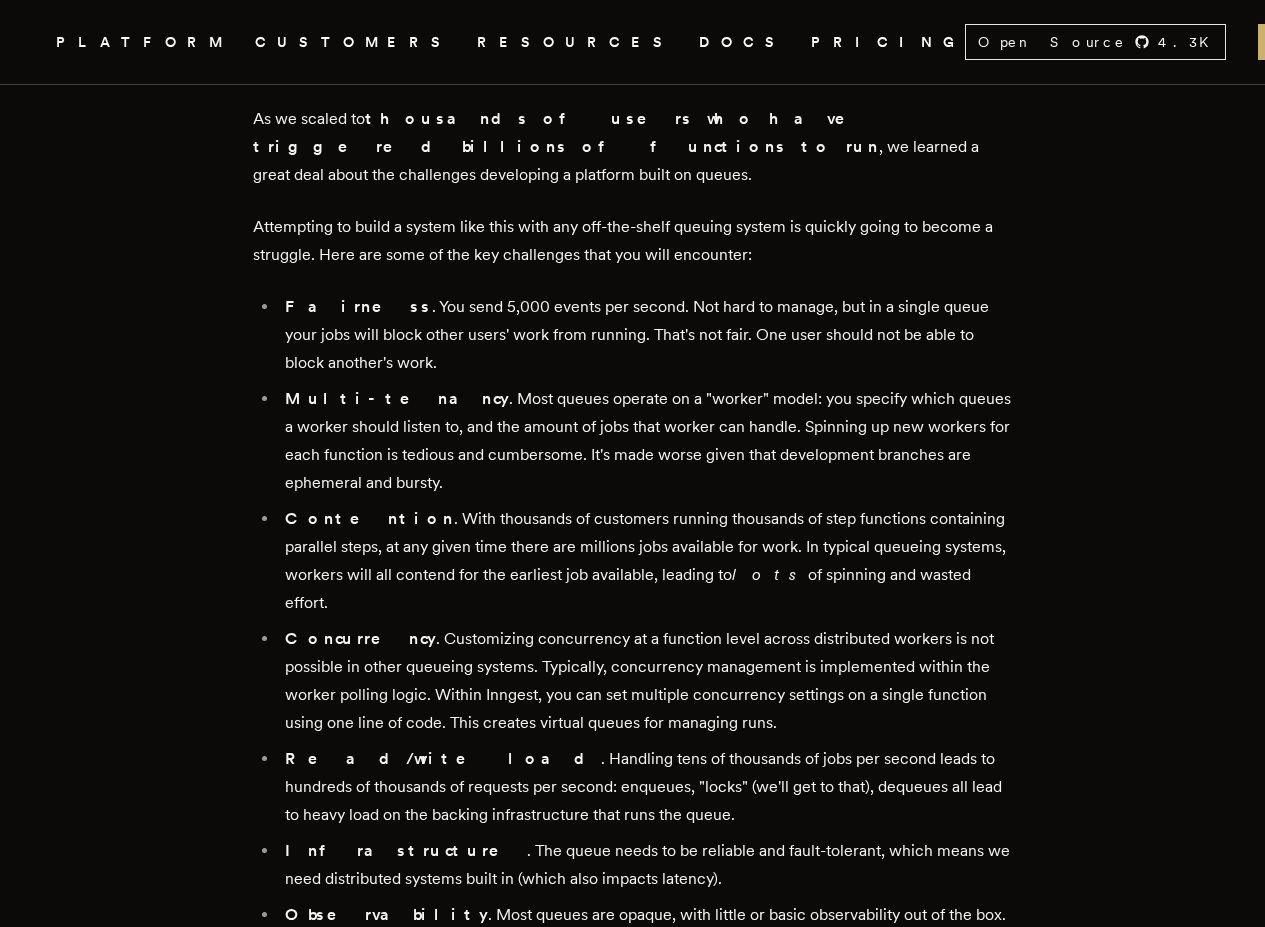 click on "Contention .  With thousands of customers running thousands of step functions containing parallel steps, at any given time there are millions jobs available for work. In typical queueing systems, workers will all contend for the earliest job available, leading to  lots  of spinning and wasted effort." at bounding box center (646, 561) 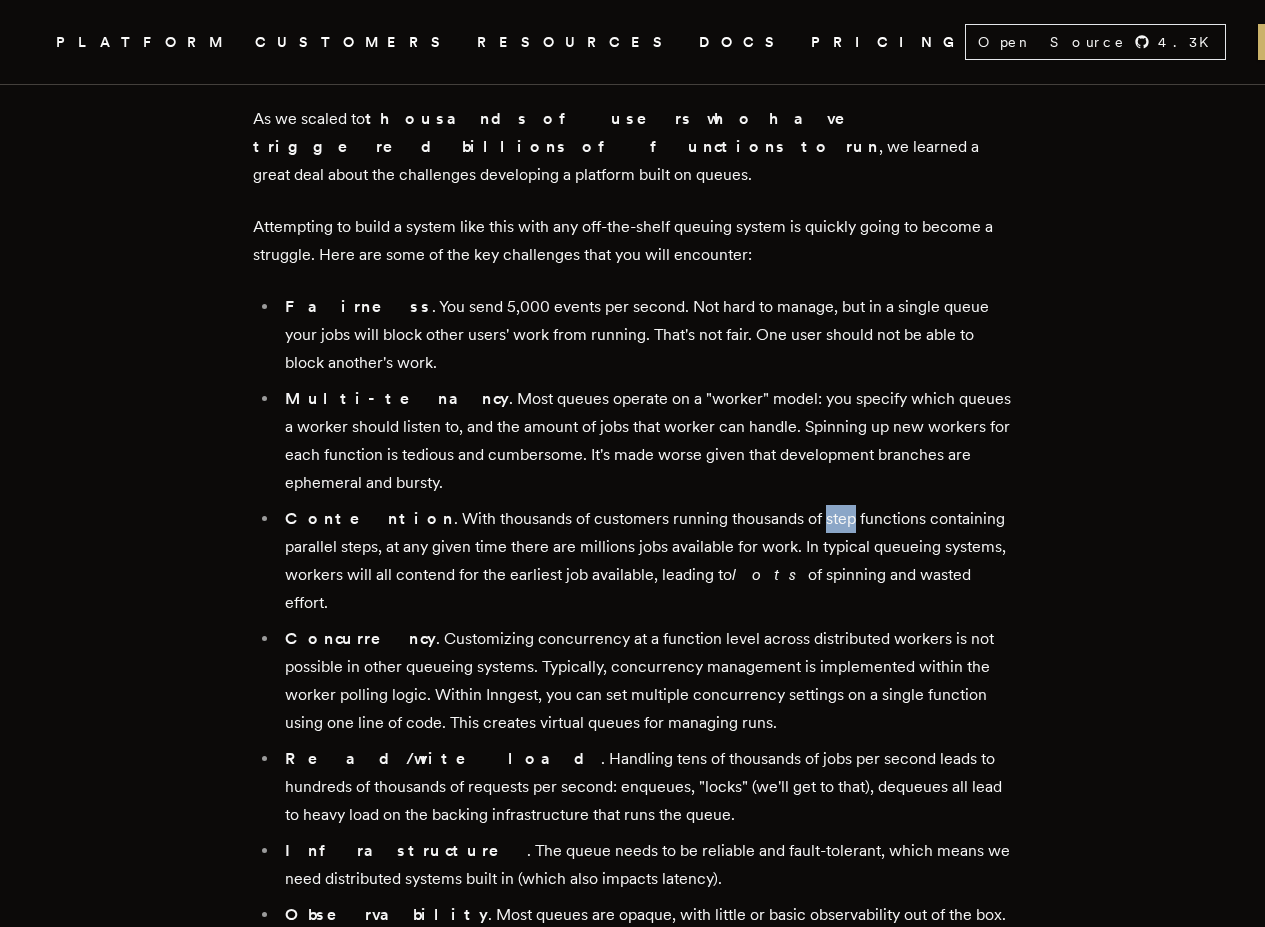 click on "Contention .  With thousands of customers running thousands of step functions containing parallel steps, at any given time there are millions jobs available for work. In typical queueing systems, workers will all contend for the earliest job available, leading to  lots  of spinning and wasted effort." at bounding box center [646, 561] 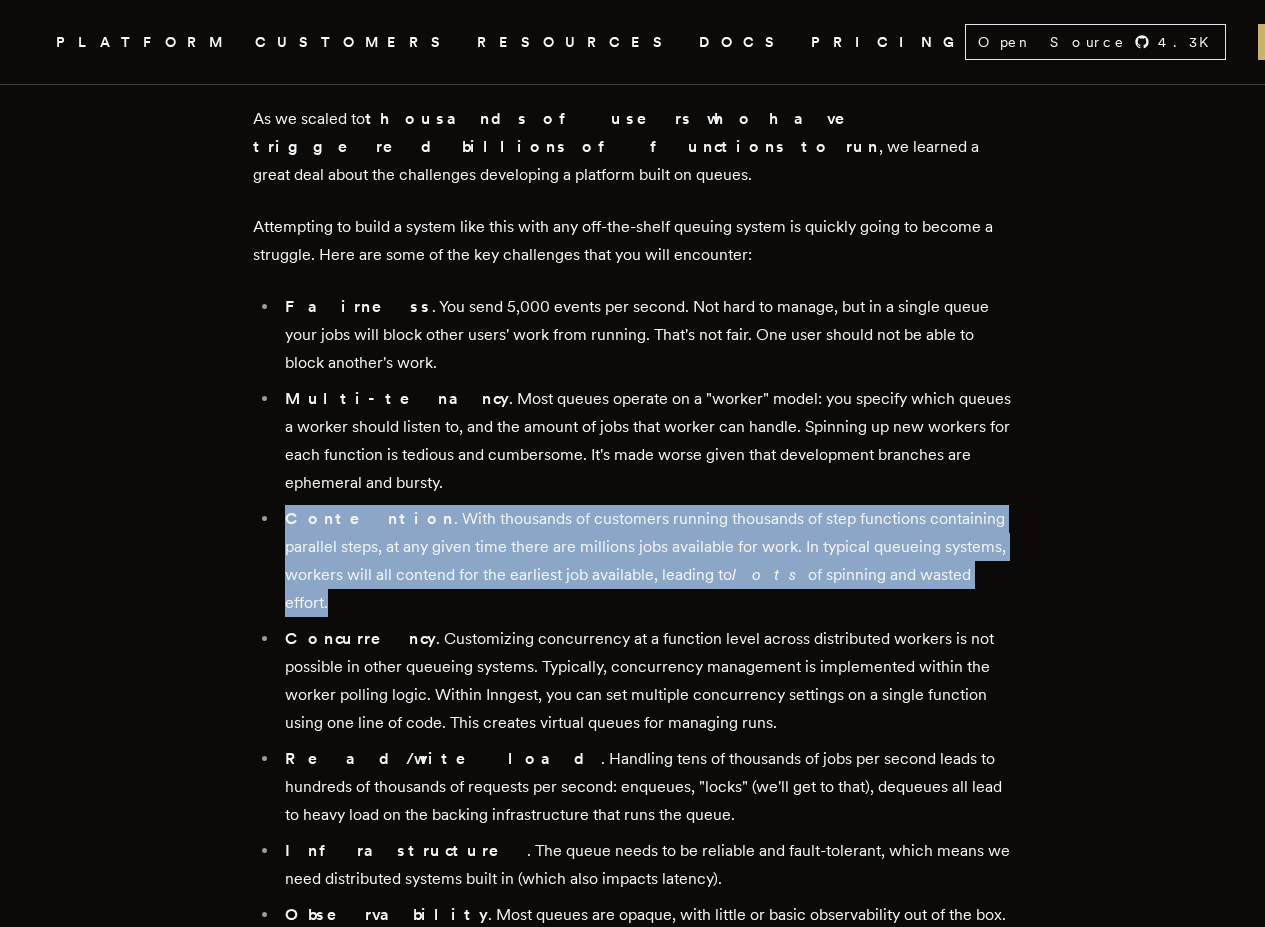 click on "Contention .  With thousands of customers running thousands of step functions containing parallel steps, at any given time there are millions jobs available for work. In typical queueing systems, workers will all contend for the earliest job available, leading to  lots  of spinning and wasted effort." at bounding box center (646, 561) 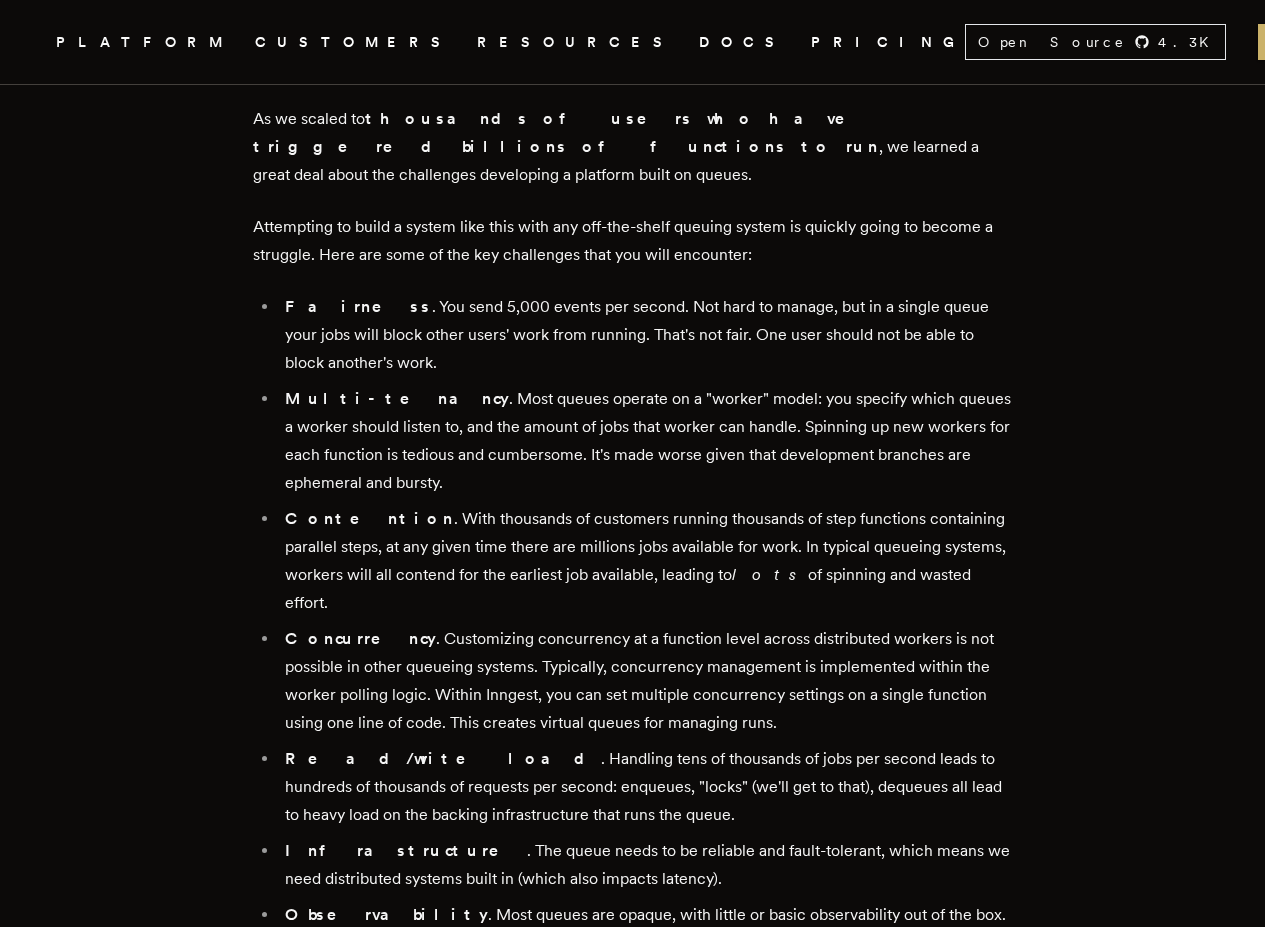 click on "Contention .  With thousands of customers running thousands of step functions containing parallel steps, at any given time there are millions jobs available for work. In typical queueing systems, workers will all contend for the earliest job available, leading to  lots  of spinning and wasted effort." at bounding box center (646, 561) 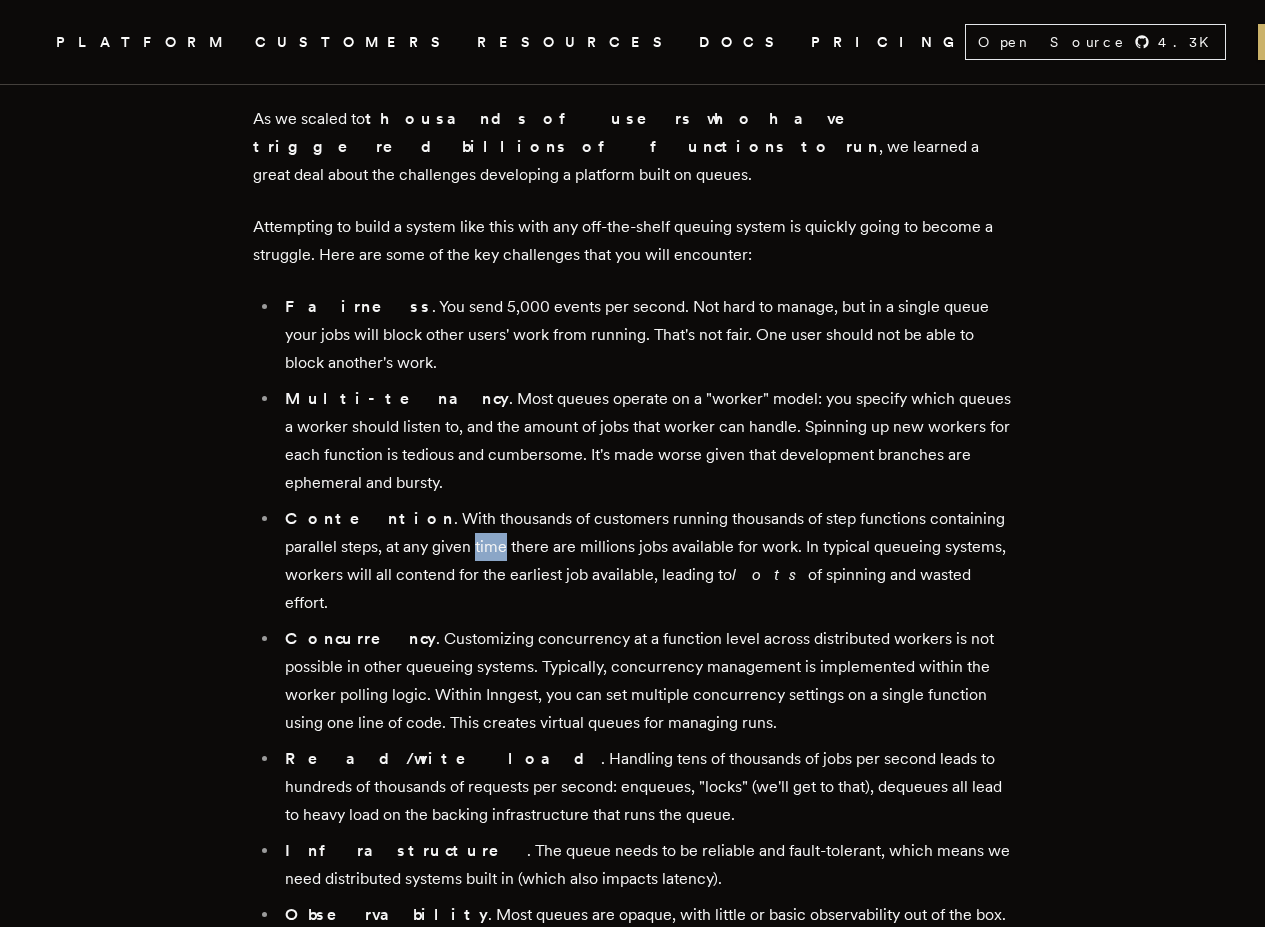 click on "Contention .  With thousands of customers running thousands of step functions containing parallel steps, at any given time there are millions jobs available for work. In typical queueing systems, workers will all contend for the earliest job available, leading to  lots  of spinning and wasted effort." at bounding box center (646, 561) 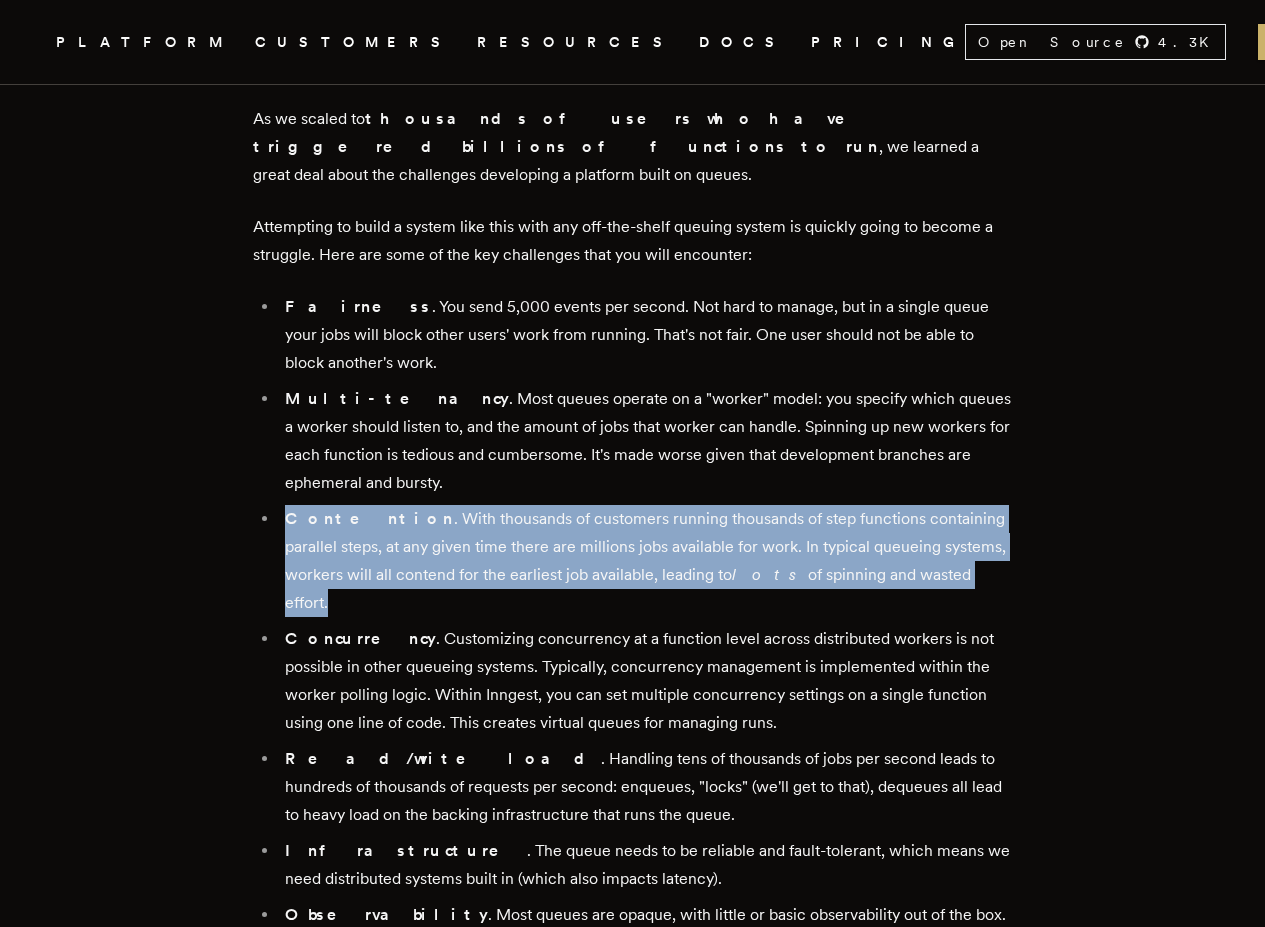 click on "Contention .  With thousands of customers running thousands of step functions containing parallel steps, at any given time there are millions jobs available for work. In typical queueing systems, workers will all contend for the earliest job available, leading to  lots  of spinning and wasted effort." at bounding box center (646, 561) 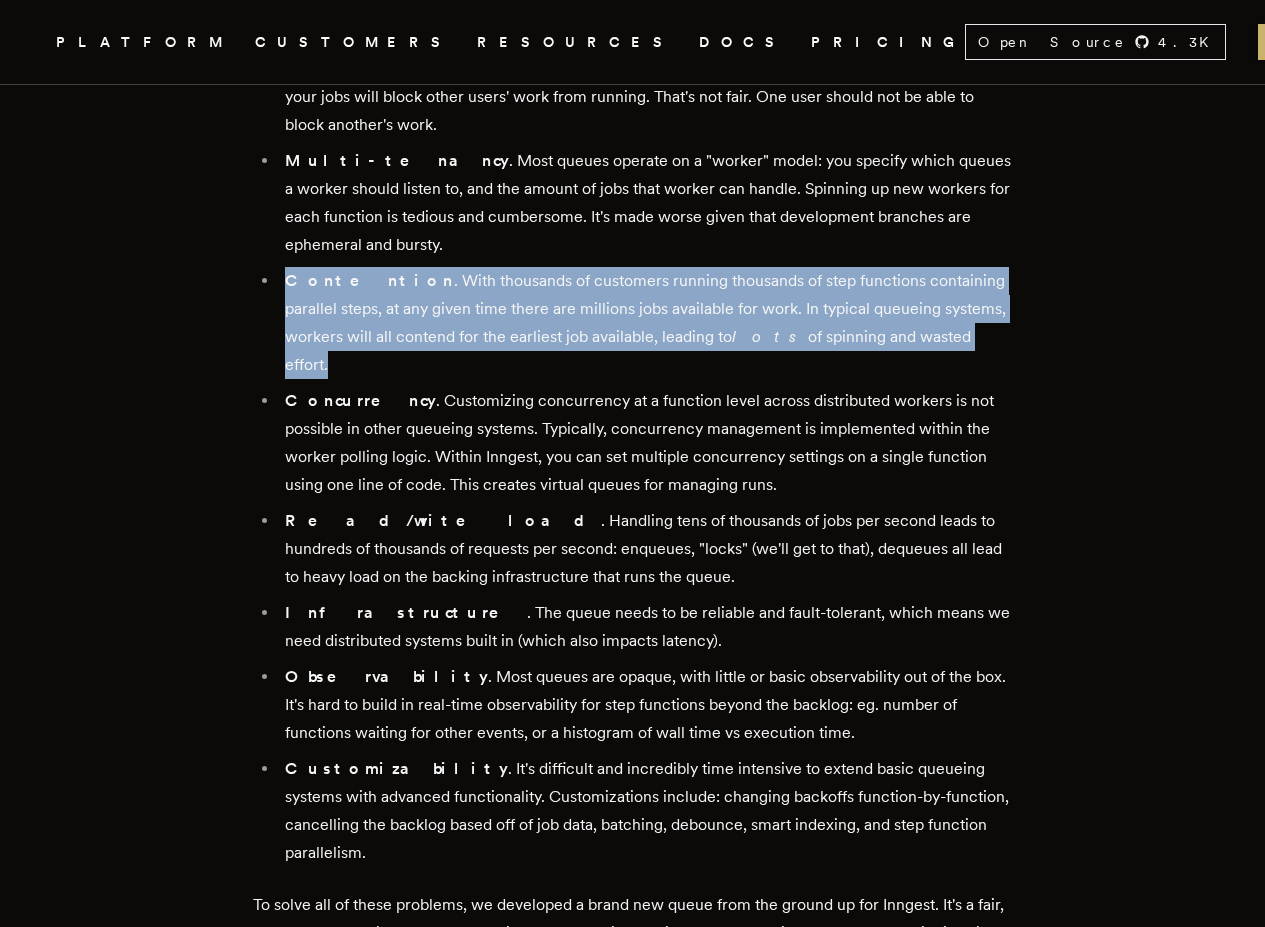 scroll, scrollTop: 1440, scrollLeft: 0, axis: vertical 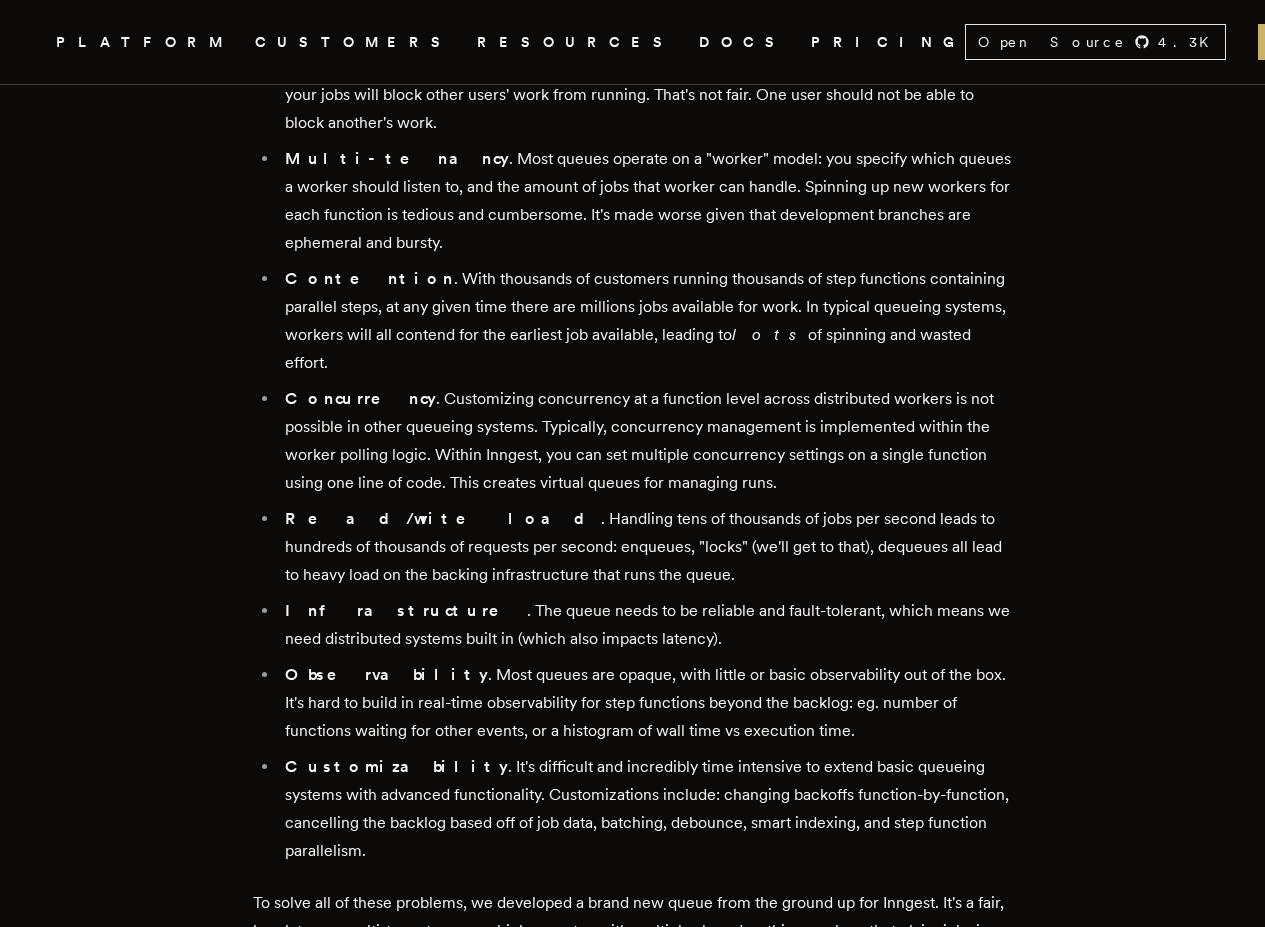 click on "Concurrency .  Customizing concurrency at a function level across distributed workers is not possible in other queueing systems. Typically, concurrency management is implemented within the worker polling logic. Within Inngest, you can set multiple concurrency settings on a single function using one line of code. This creates virtual queues for managing runs." at bounding box center (646, 441) 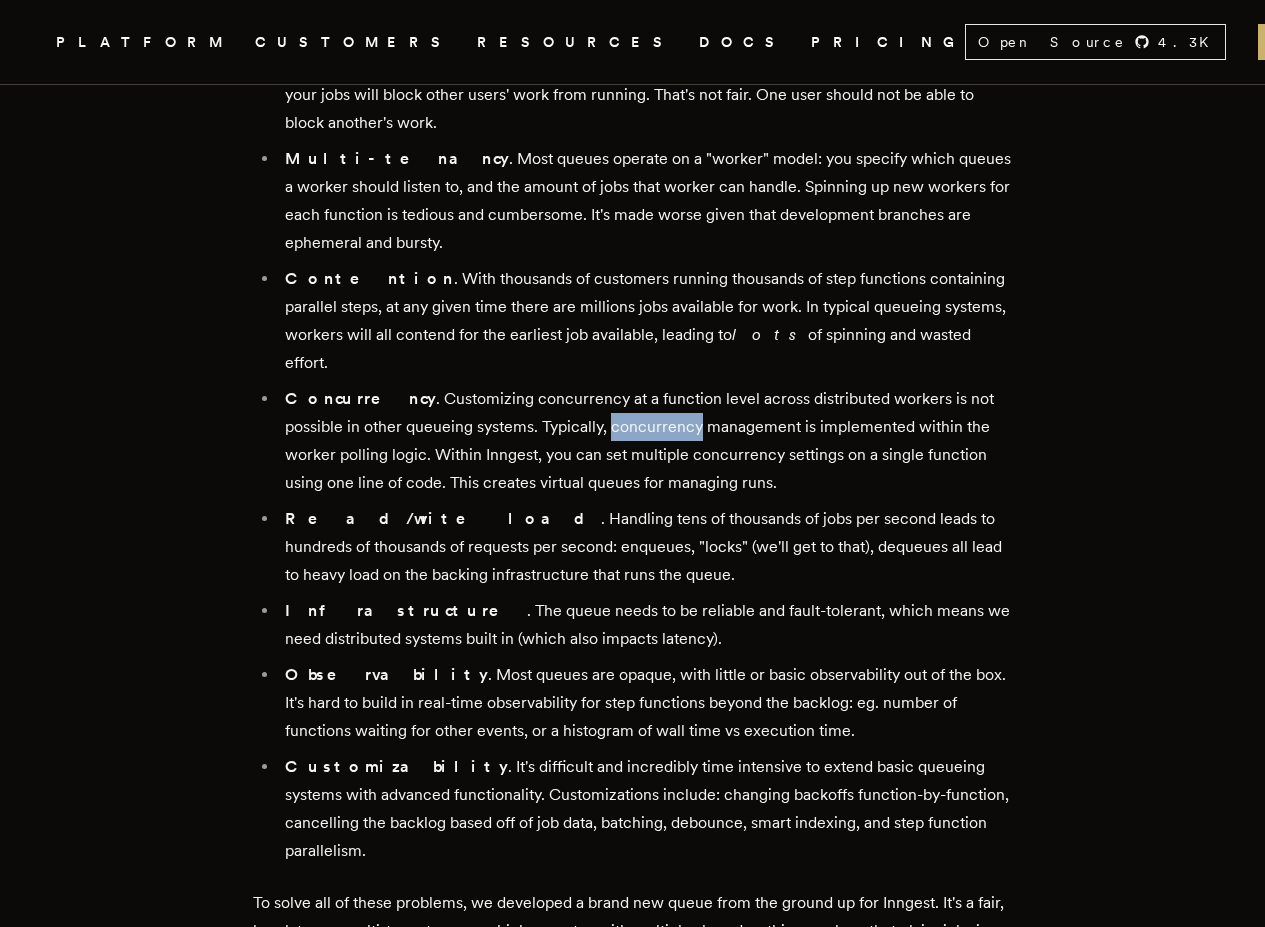 click on "Concurrency .  Customizing concurrency at a function level across distributed workers is not possible in other queueing systems. Typically, concurrency management is implemented within the worker polling logic. Within Inngest, you can set multiple concurrency settings on a single function using one line of code. This creates virtual queues for managing runs." at bounding box center (646, 441) 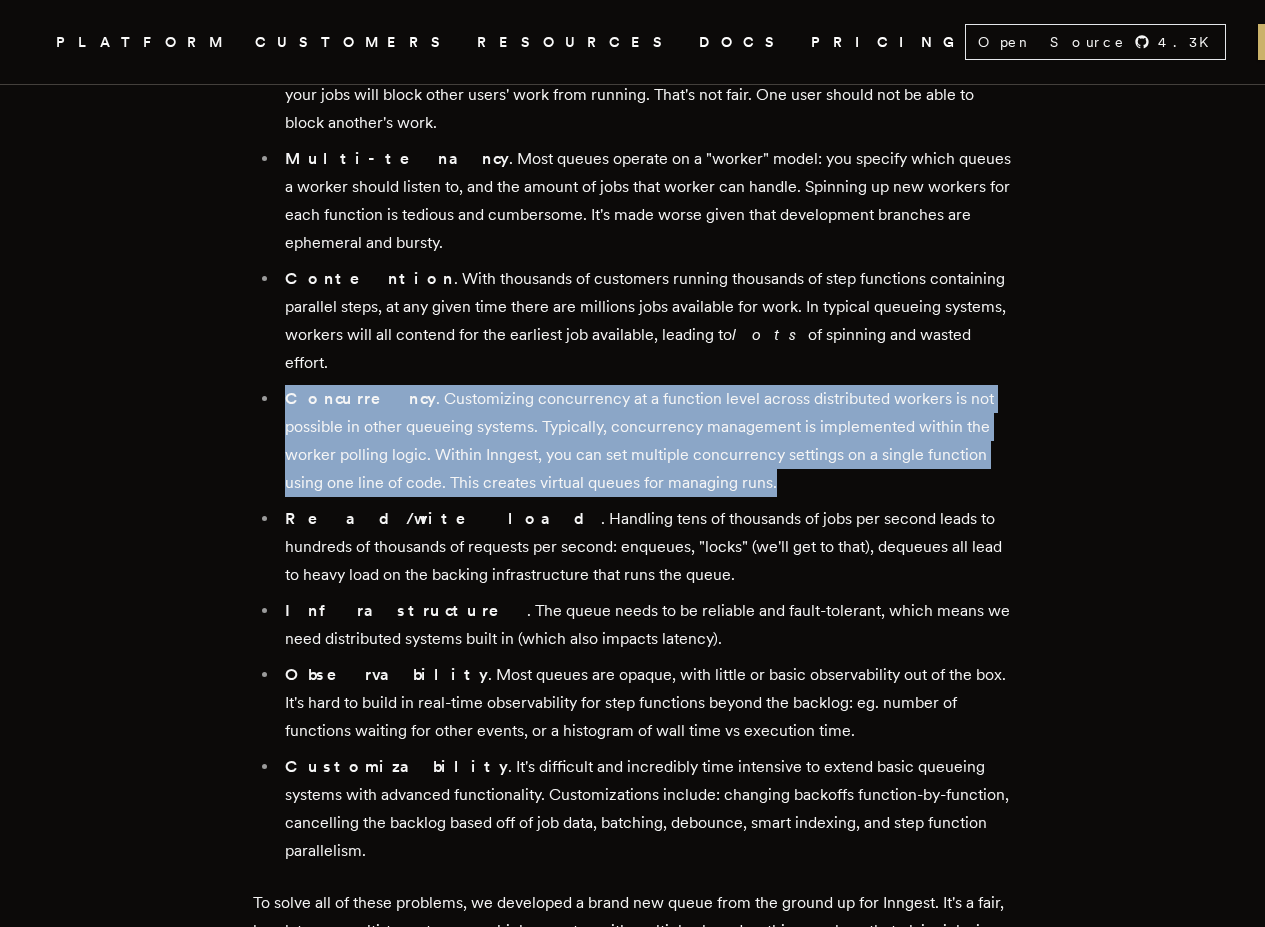 click on "Concurrency .  Customizing concurrency at a function level across distributed workers is not possible in other queueing systems. Typically, concurrency management is implemented within the worker polling logic. Within Inngest, you can set multiple concurrency settings on a single function using one line of code. This creates virtual queues for managing runs." at bounding box center [646, 441] 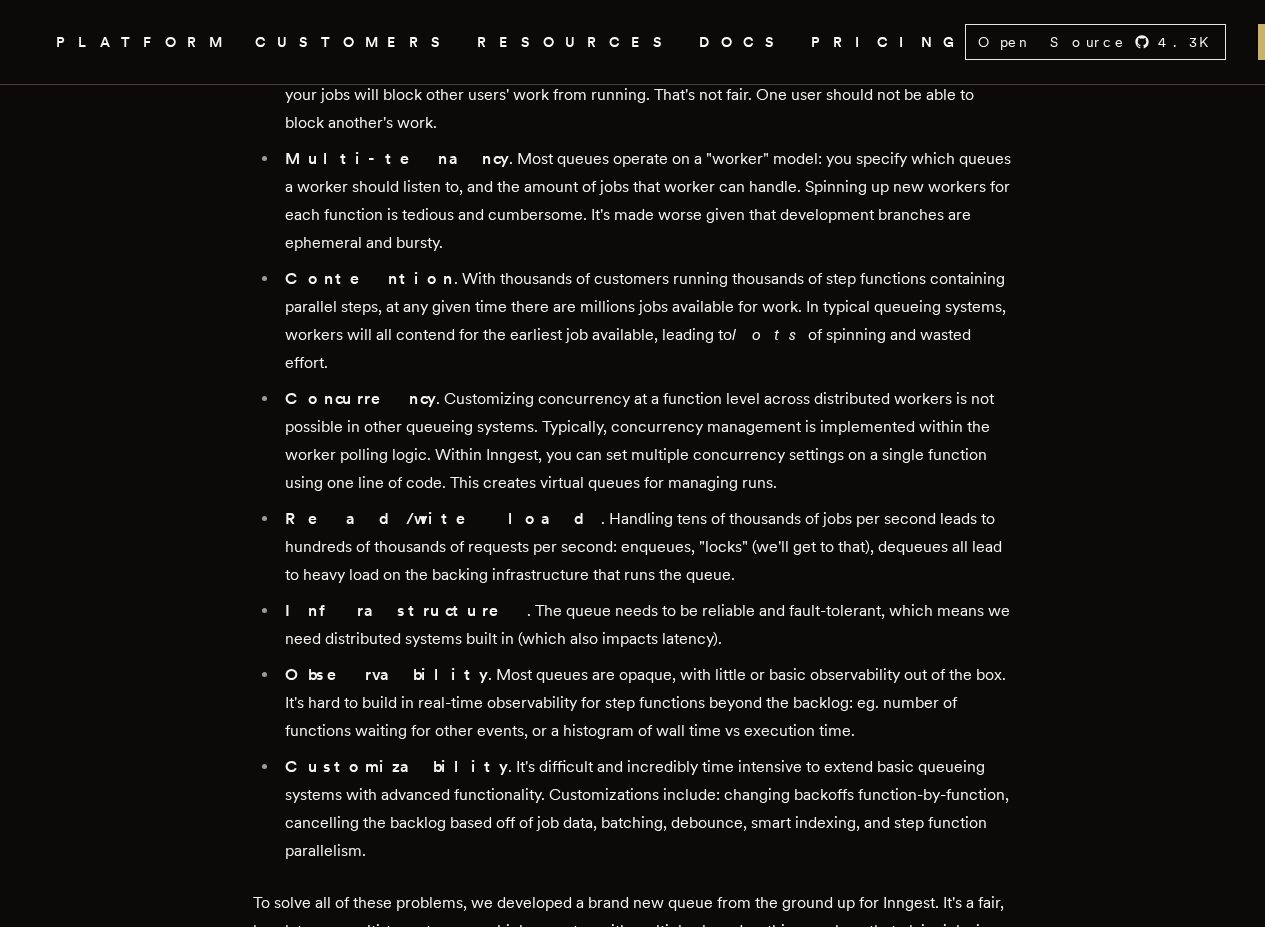 click on "Observability . Most queues are opaque, with little or basic observability out of the box. It's hard to build in real-time observability for step functions beyond the backlog: eg. number of functions waiting for other events, or a histogram of wall time vs execution time." at bounding box center (646, 703) 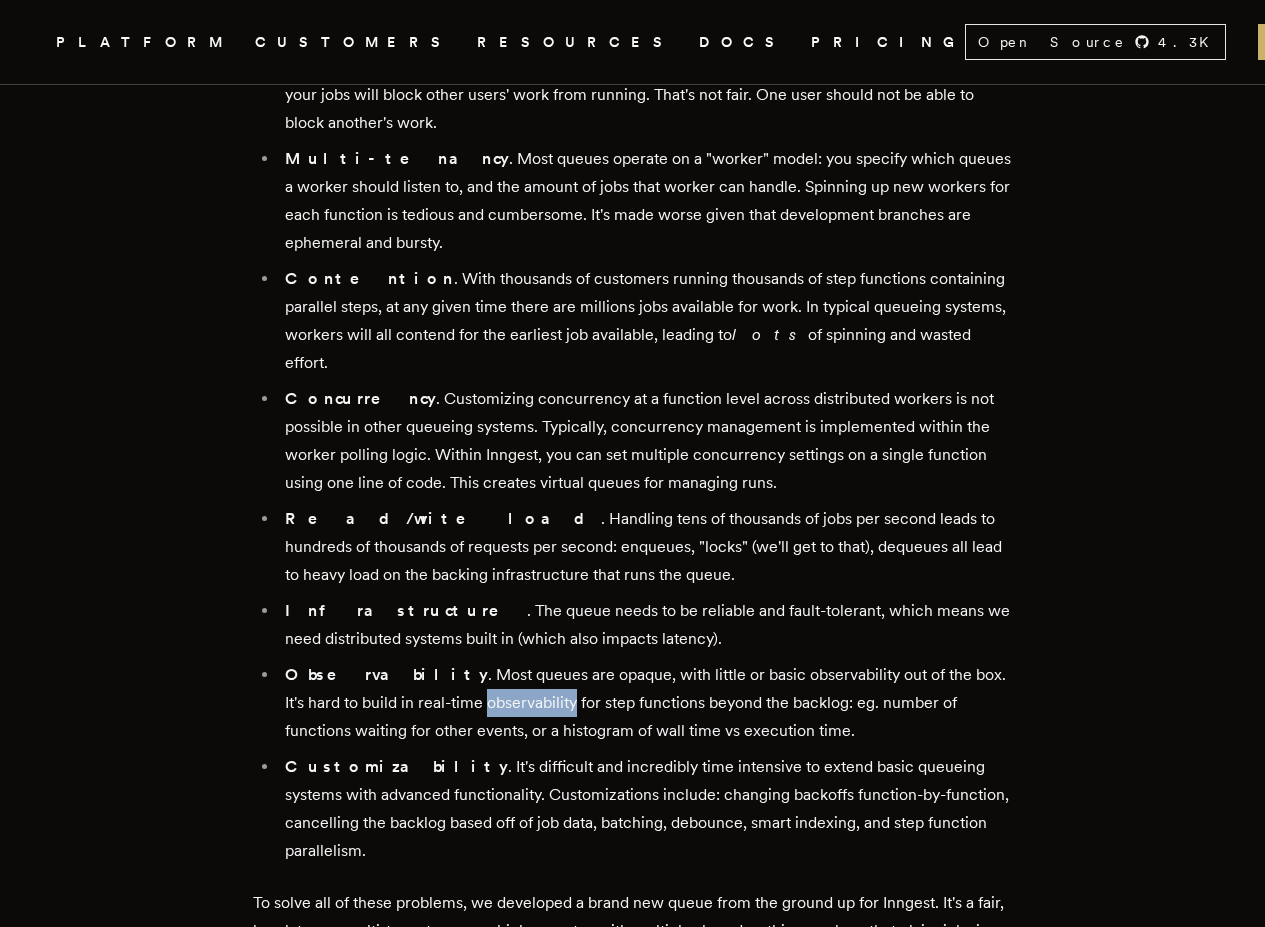 click on "Observability . Most queues are opaque, with little or basic observability out of the box. It's hard to build in real-time observability for step functions beyond the backlog: eg. number of functions waiting for other events, or a histogram of wall time vs execution time." at bounding box center [646, 703] 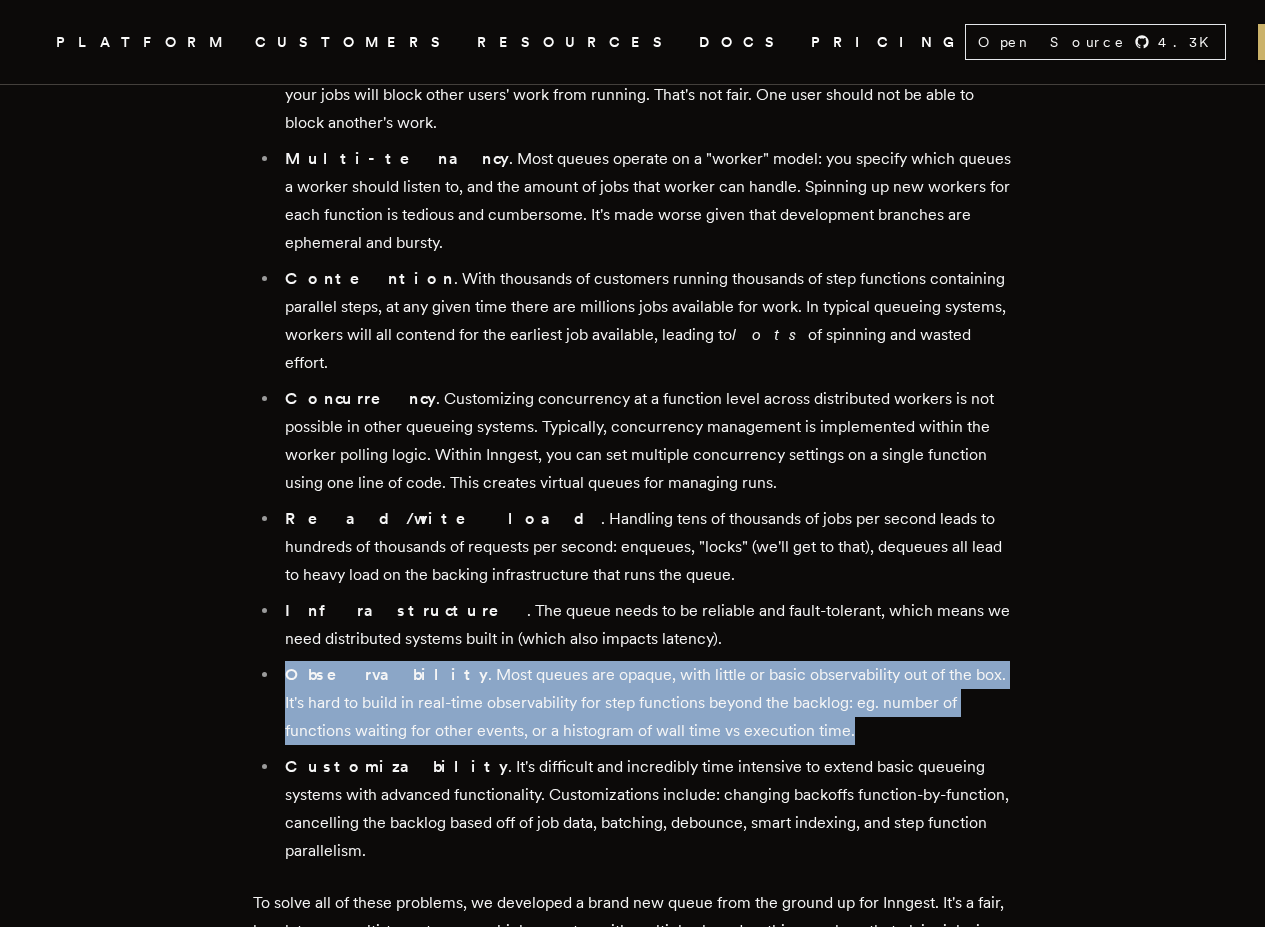 click on "Observability . Most queues are opaque, with little or basic observability out of the box. It's hard to build in real-time observability for step functions beyond the backlog: eg. number of functions waiting for other events, or a histogram of wall time vs execution time." at bounding box center [646, 703] 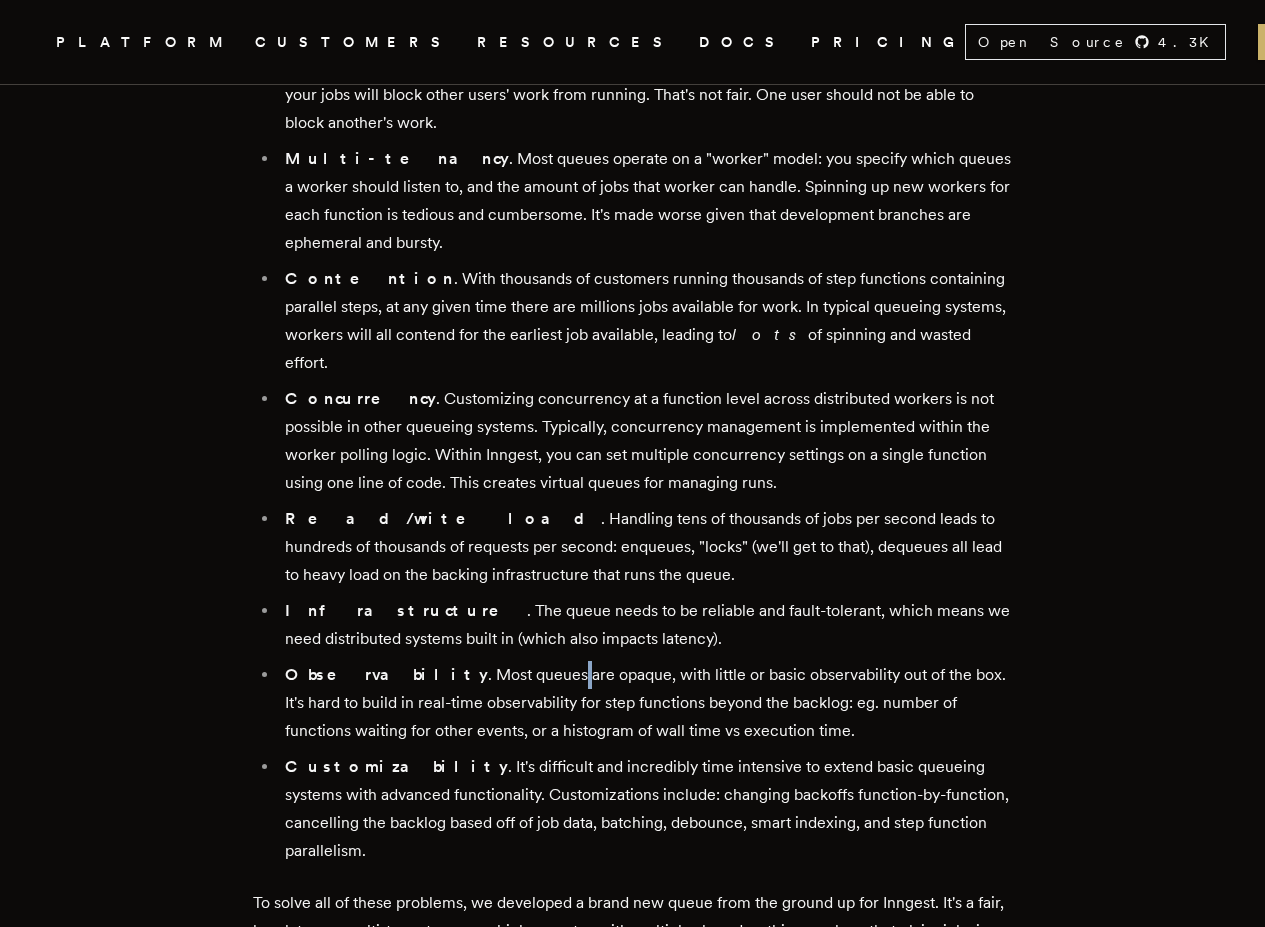 click on "Observability . Most queues are opaque, with little or basic observability out of the box. It's hard to build in real-time observability for step functions beyond the backlog: eg. number of functions waiting for other events, or a histogram of wall time vs execution time." at bounding box center (646, 703) 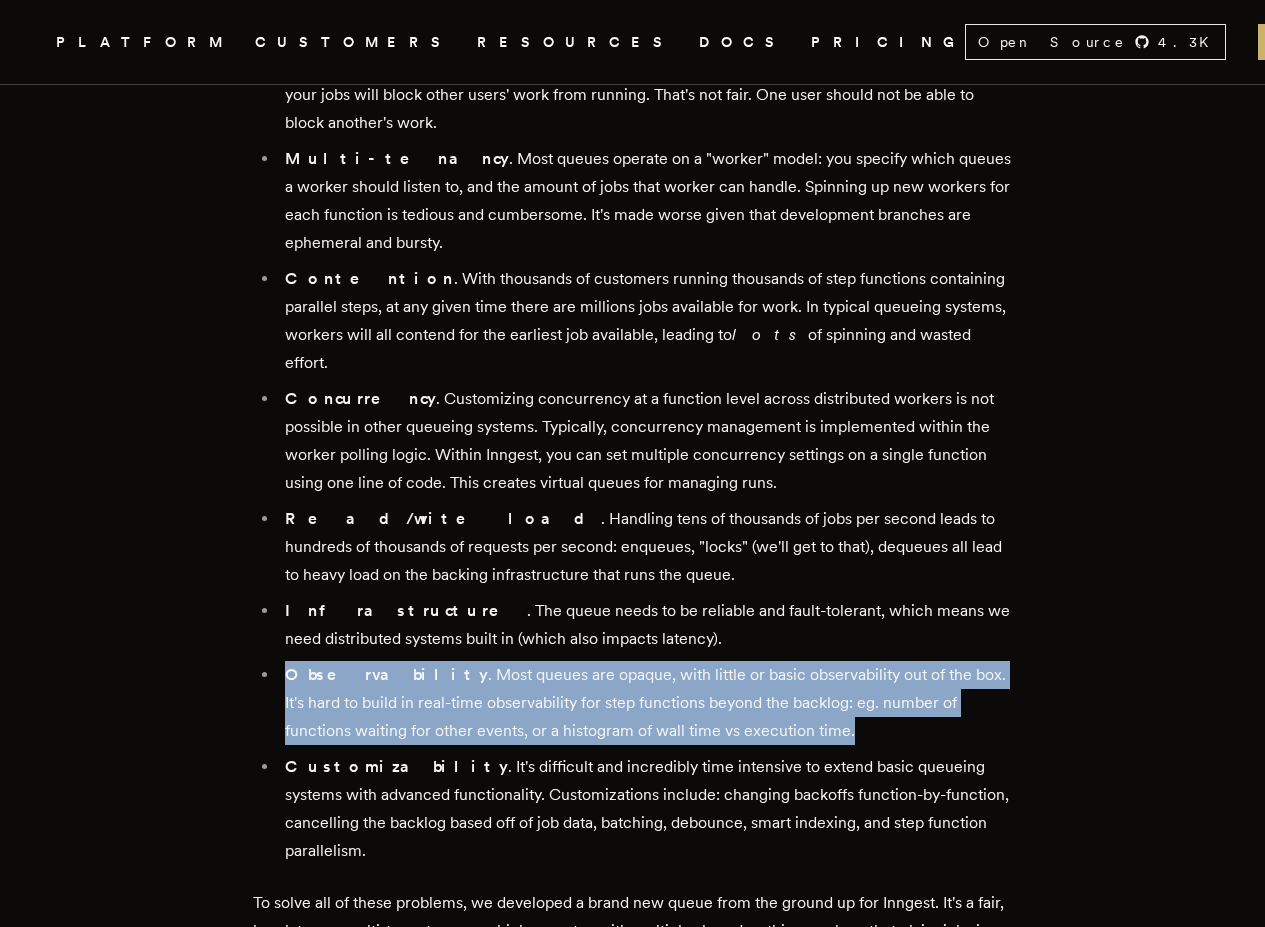 click on "Observability . Most queues are opaque, with little or basic observability out of the box. It's hard to build in real-time observability for step functions beyond the backlog: eg. number of functions waiting for other events, or a histogram of wall time vs execution time." at bounding box center (646, 703) 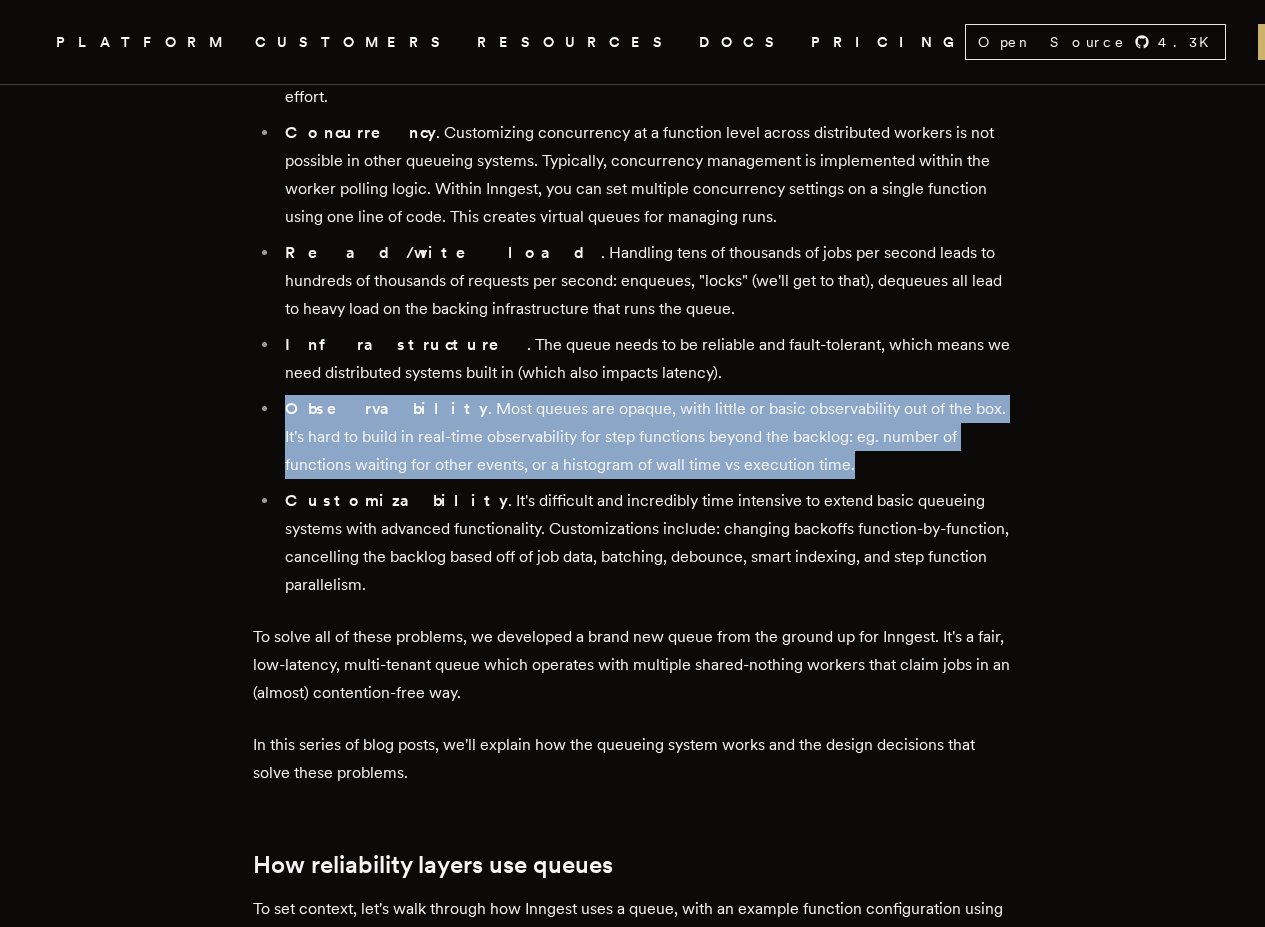 scroll, scrollTop: 1800, scrollLeft: 0, axis: vertical 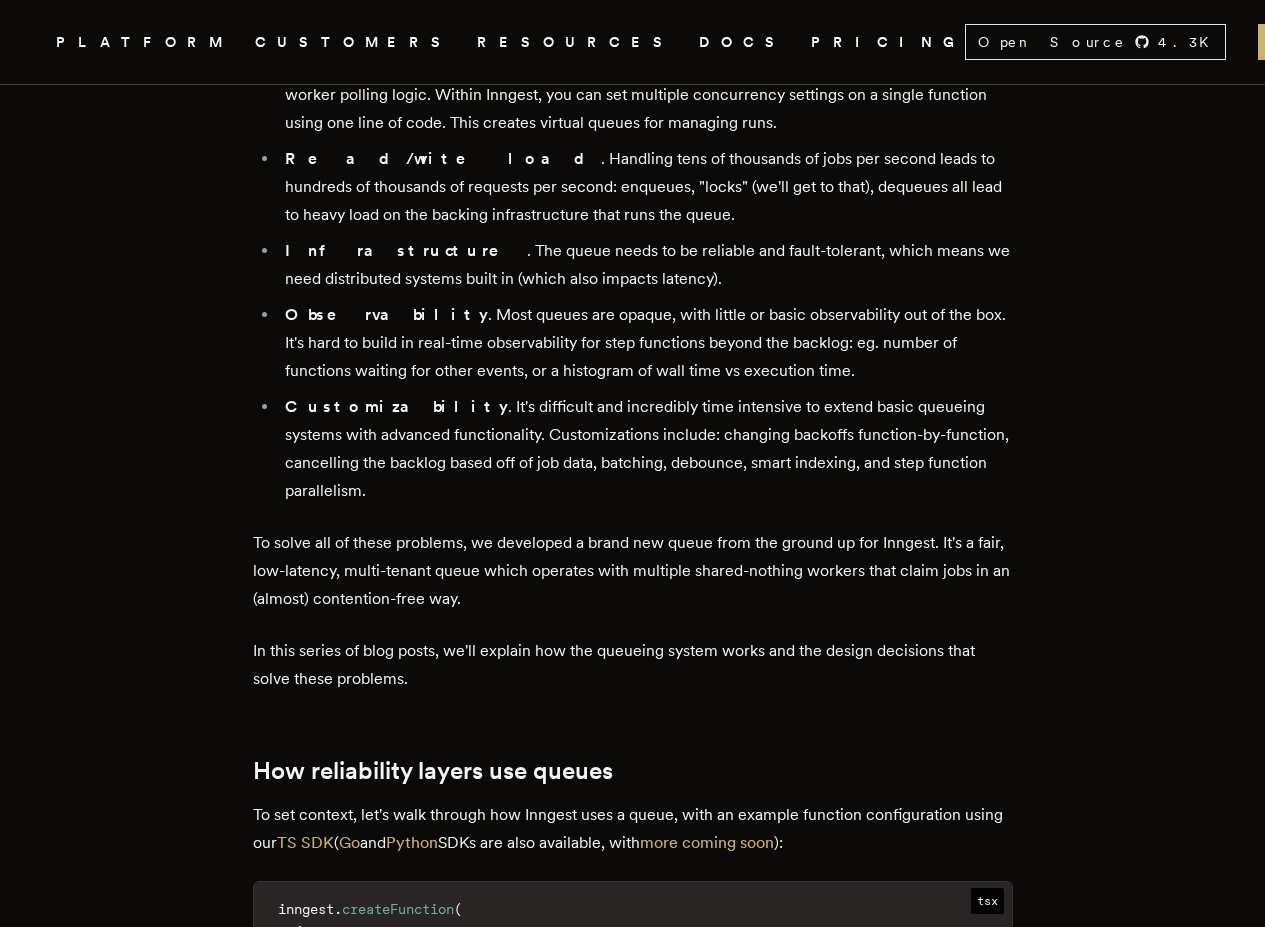 click on "Customizability . It's difficult and incredibly time intensive to extend basic queueing systems with advanced functionality. Customizations include: changing backoffs function-by-function, cancelling the backlog based off of job data, batching, debounce, smart indexing, and step function parallelism." at bounding box center [646, 449] 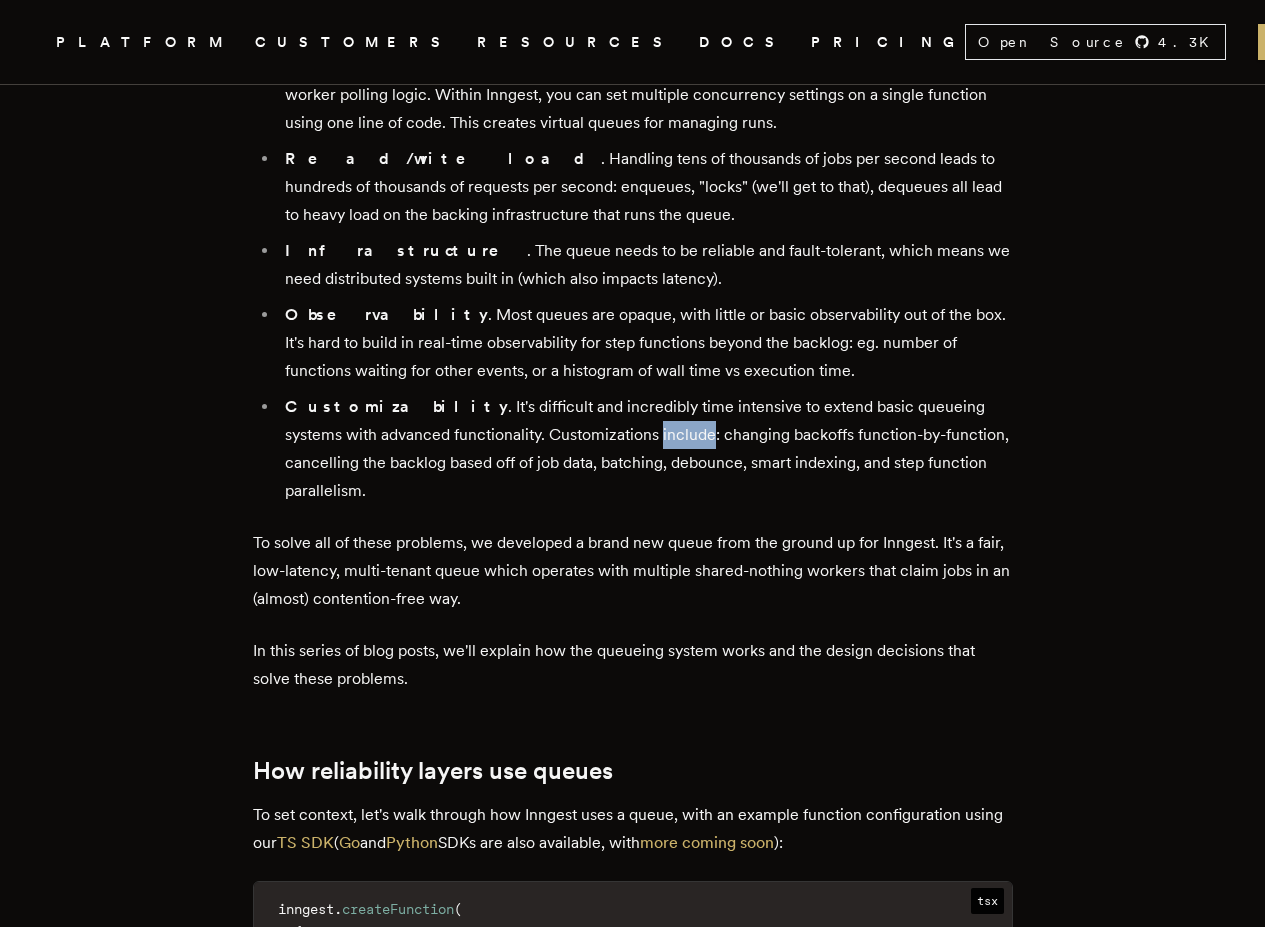click on "Customizability . It's difficult and incredibly time intensive to extend basic queueing systems with advanced functionality. Customizations include: changing backoffs function-by-function, cancelling the backlog based off of job data, batching, debounce, smart indexing, and step function parallelism." at bounding box center [646, 449] 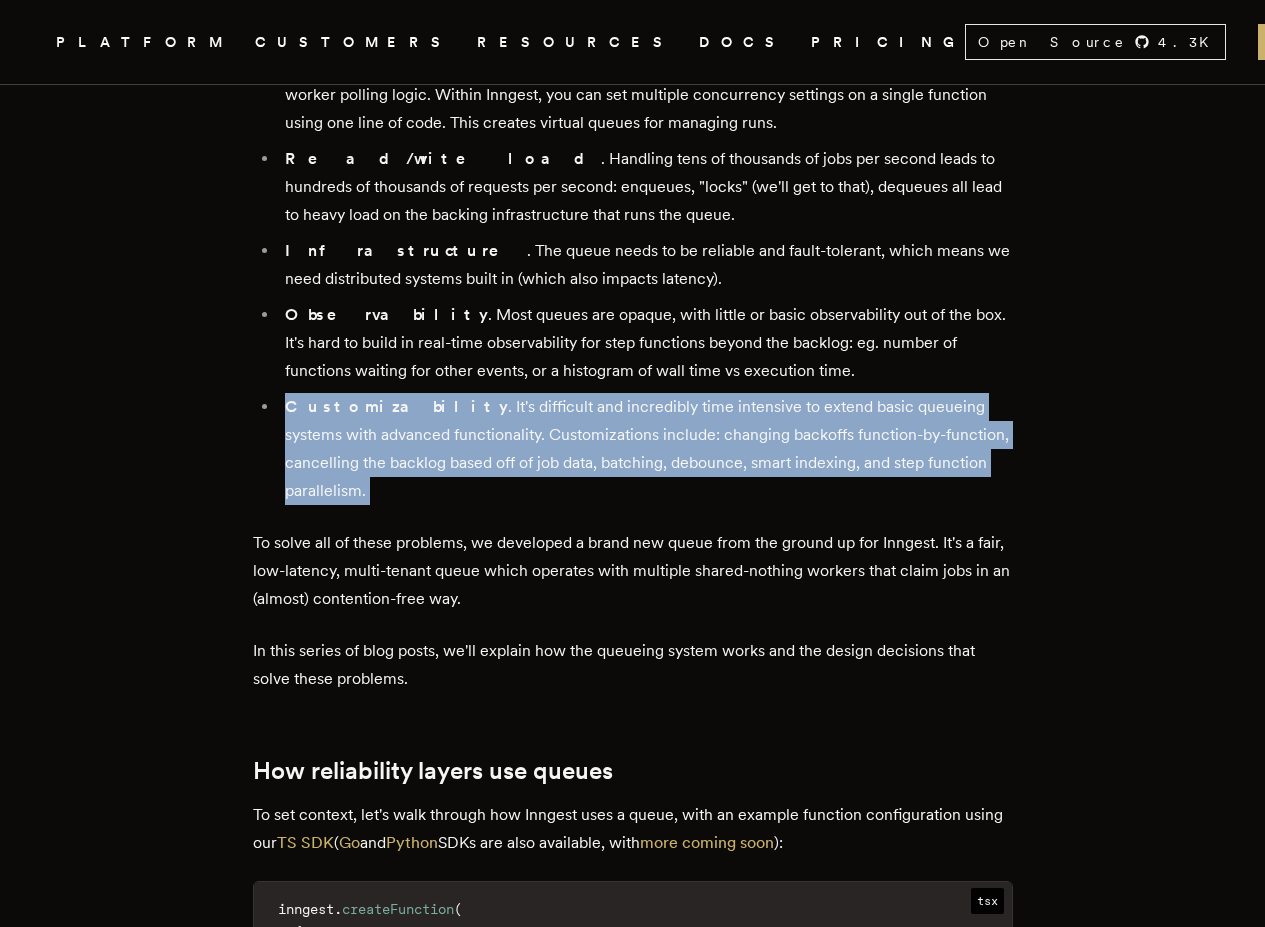 click on "Customizability . It's difficult and incredibly time intensive to extend basic queueing systems with advanced functionality. Customizations include: changing backoffs function-by-function, cancelling the backlog based off of job data, batching, debounce, smart indexing, and step function parallelism." at bounding box center (646, 449) 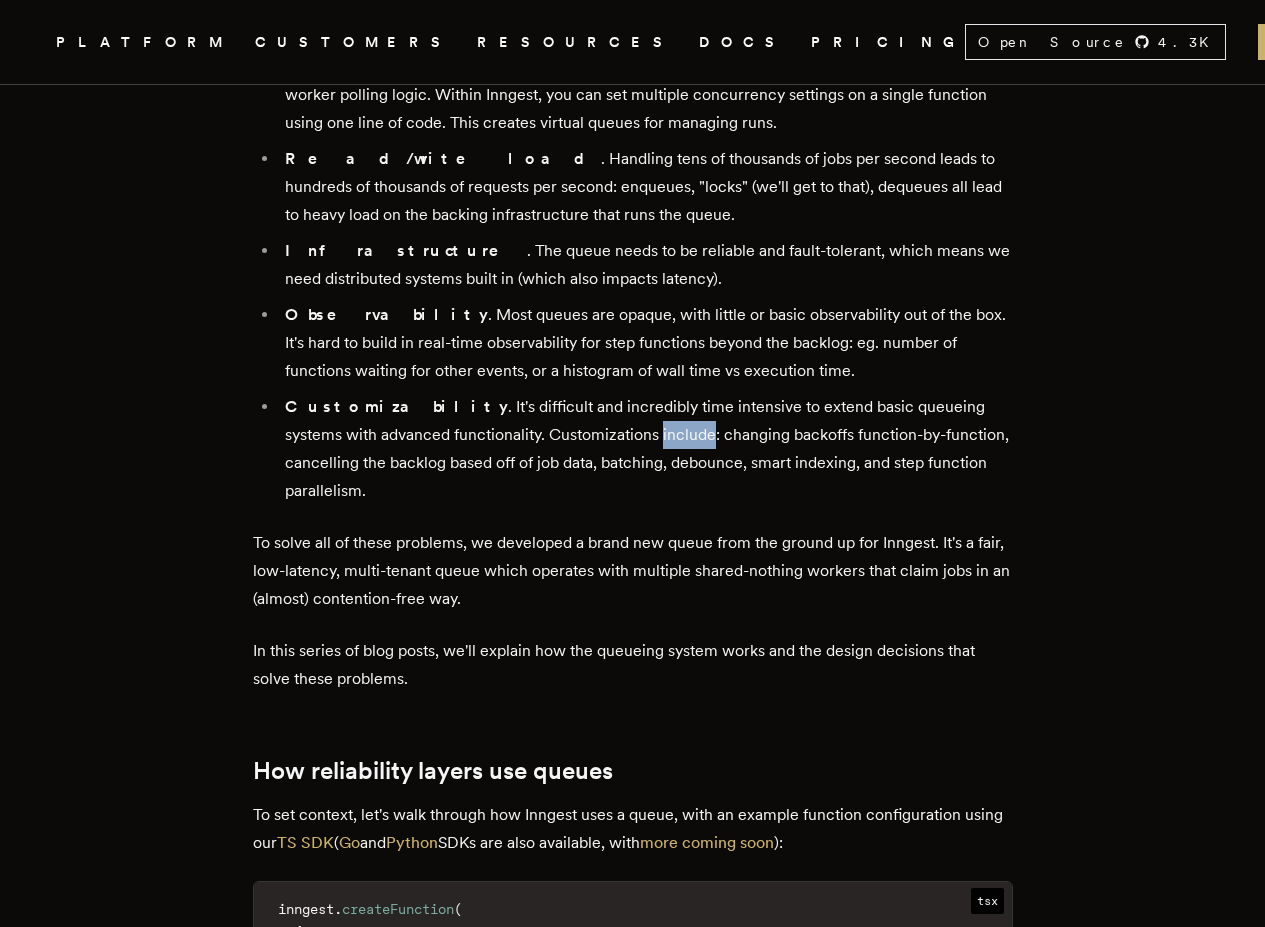 click on "Customizability . It's difficult and incredibly time intensive to extend basic queueing systems with advanced functionality. Customizations include: changing backoffs function-by-function, cancelling the backlog based off of job data, batching, debounce, smart indexing, and step function parallelism." at bounding box center [646, 449] 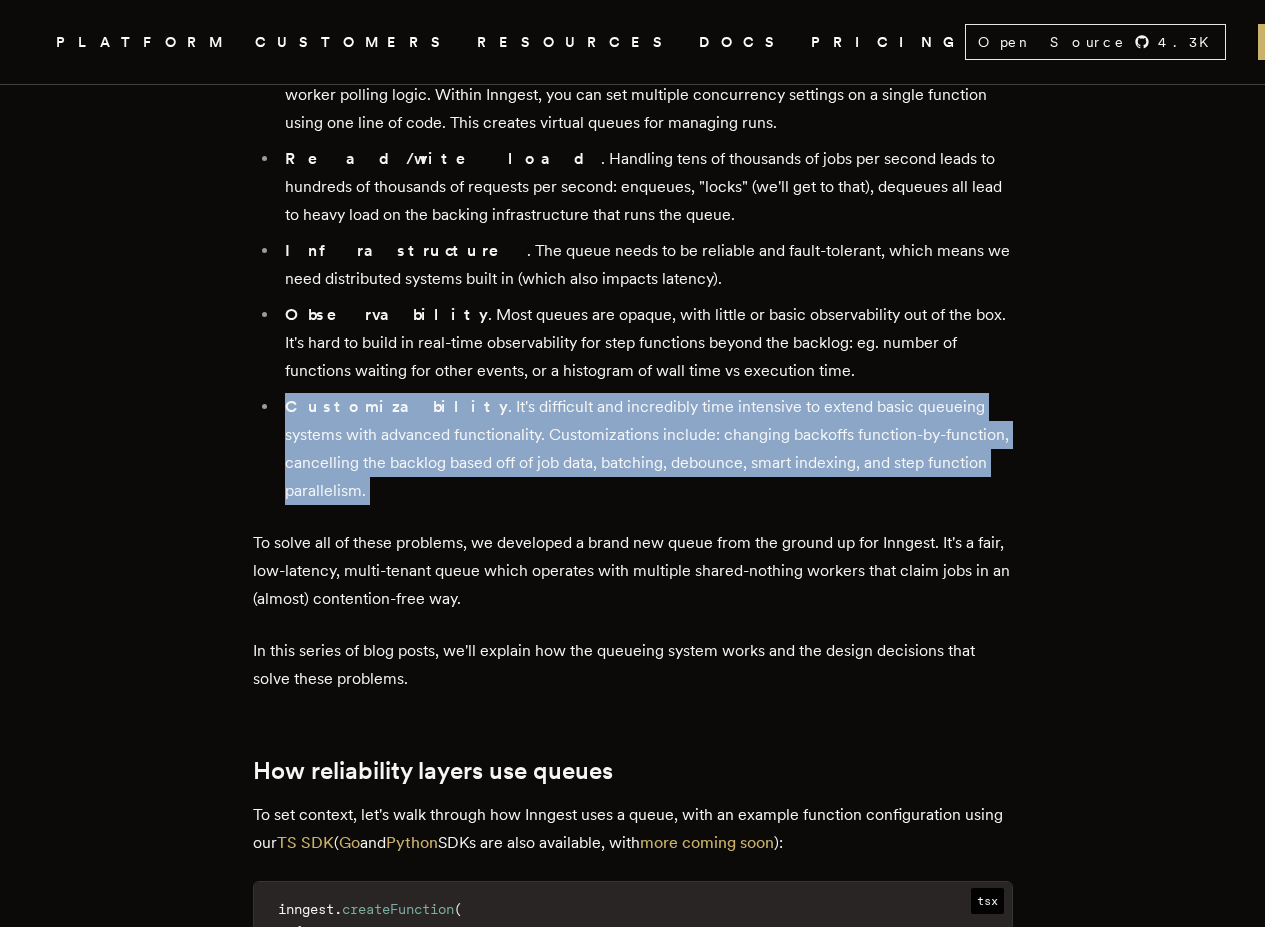 click on "Customizability . It's difficult and incredibly time intensive to extend basic queueing systems with advanced functionality. Customizations include: changing backoffs function-by-function, cancelling the backlog based off of job data, batching, debounce, smart indexing, and step function parallelism." at bounding box center [646, 449] 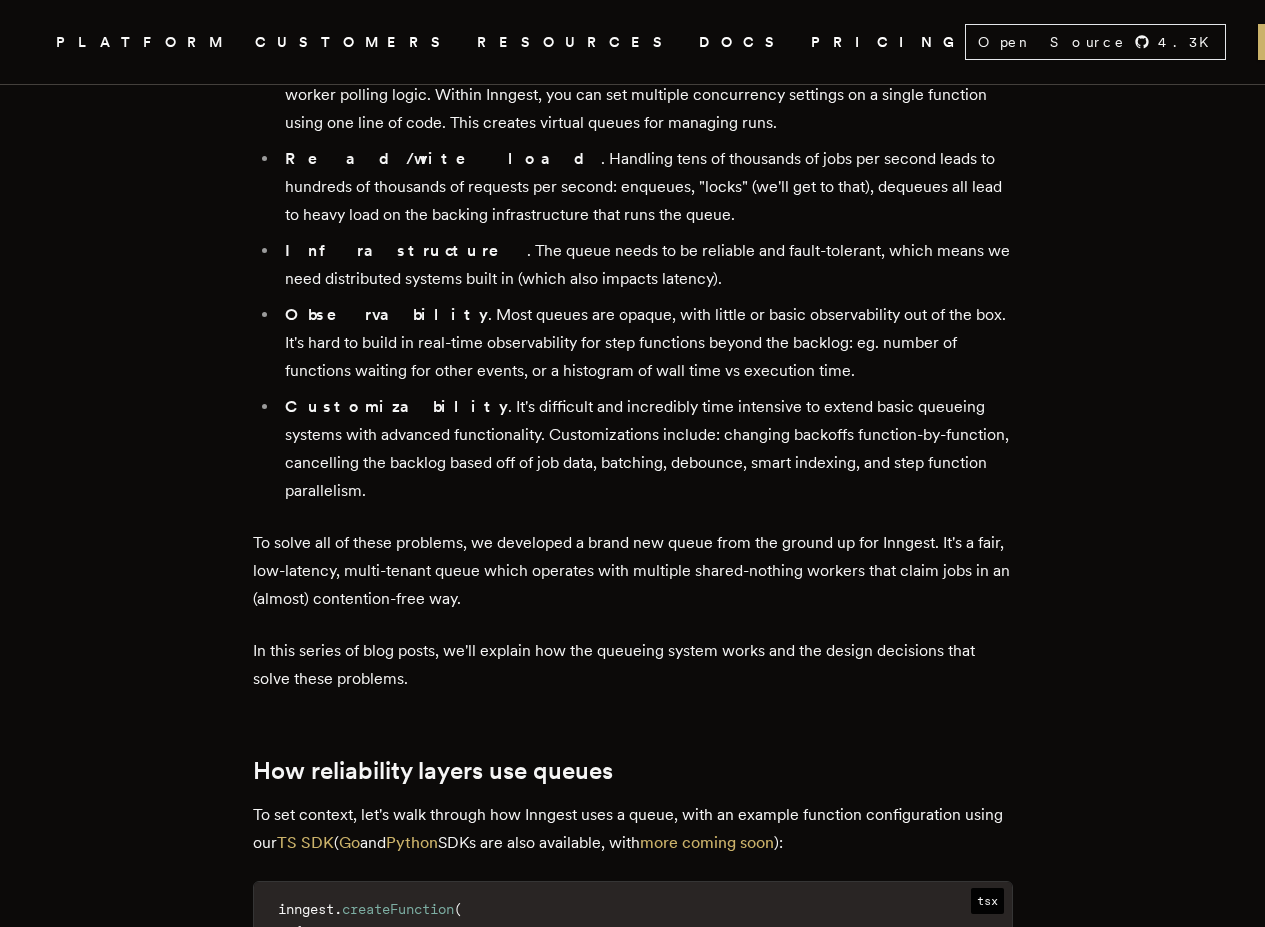 click on "To solve all of these problems, we developed a brand new queue from the ground up for Inngest. It's a fair, low-latency, multi-tenant queue which operates with multiple shared-nothing workers that claim jobs in an (almost) contention-free way." at bounding box center [633, 571] 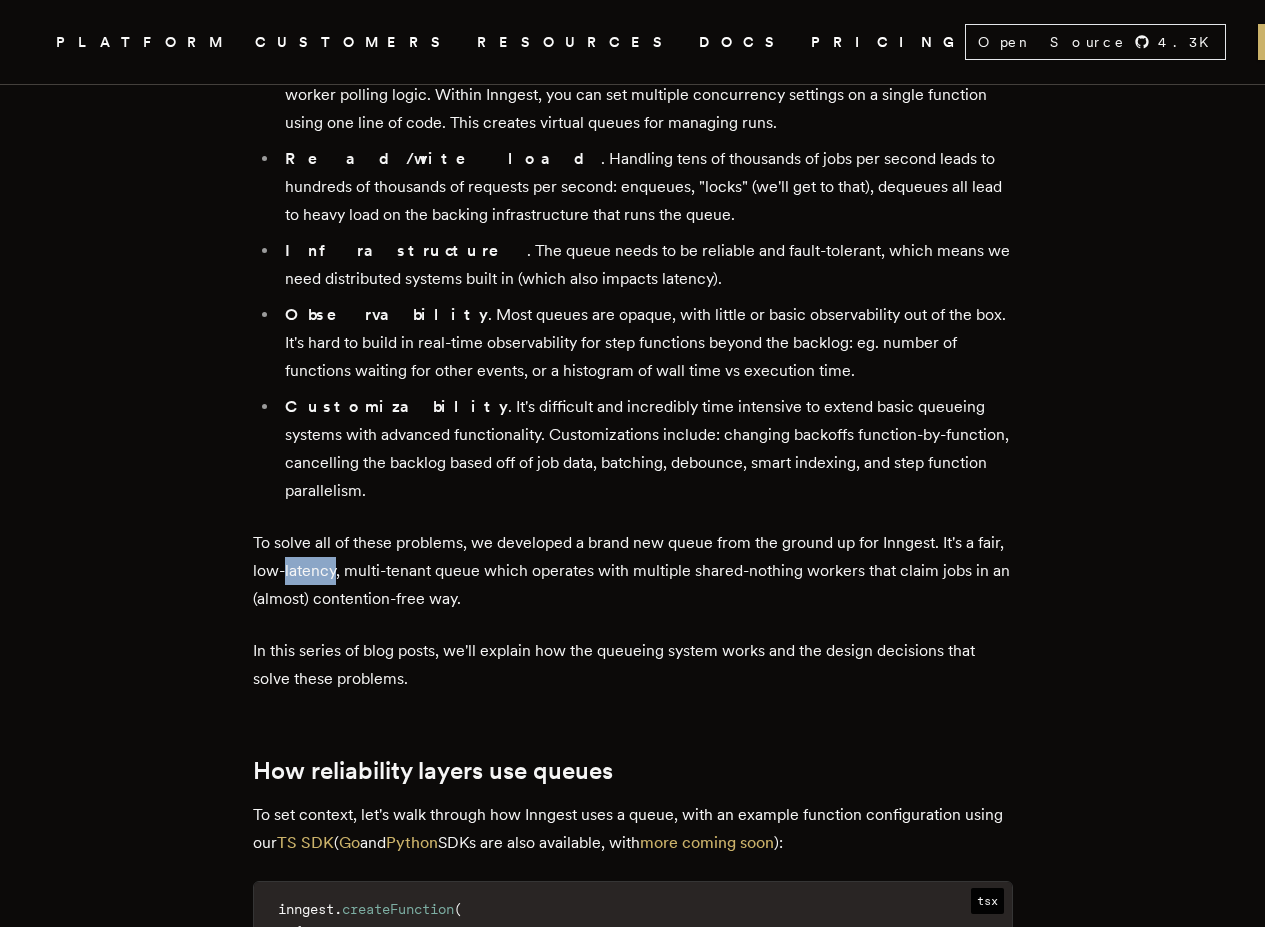click on "To solve all of these problems, we developed a brand new queue from the ground up for Inngest. It's a fair, low-latency, multi-tenant queue which operates with multiple shared-nothing workers that claim jobs in an (almost) contention-free way." at bounding box center (633, 571) 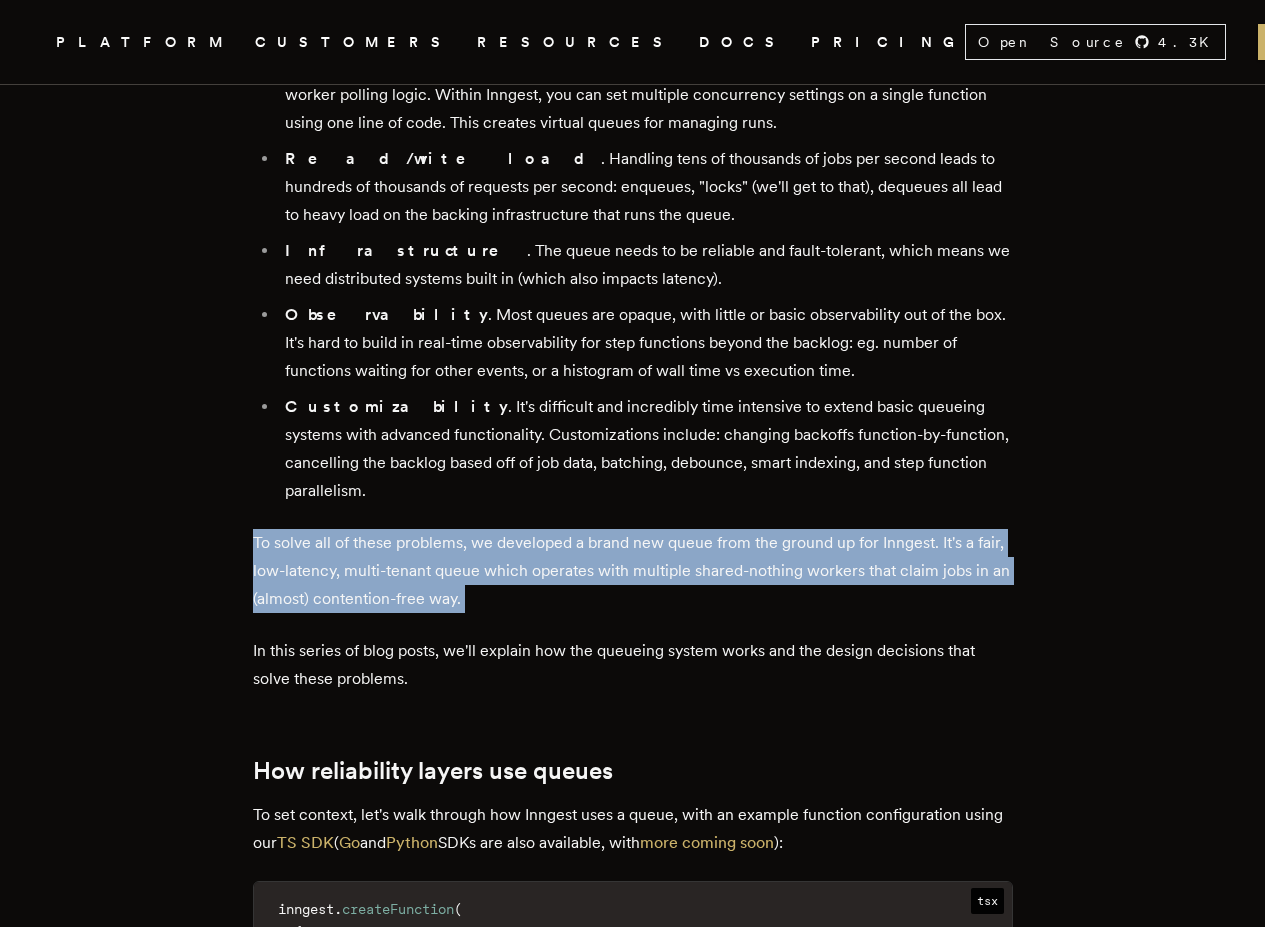 click on "To solve all of these problems, we developed a brand new queue from the ground up for Inngest. It's a fair, low-latency, multi-tenant queue which operates with multiple shared-nothing workers that claim jobs in an (almost) contention-free way." at bounding box center (633, 571) 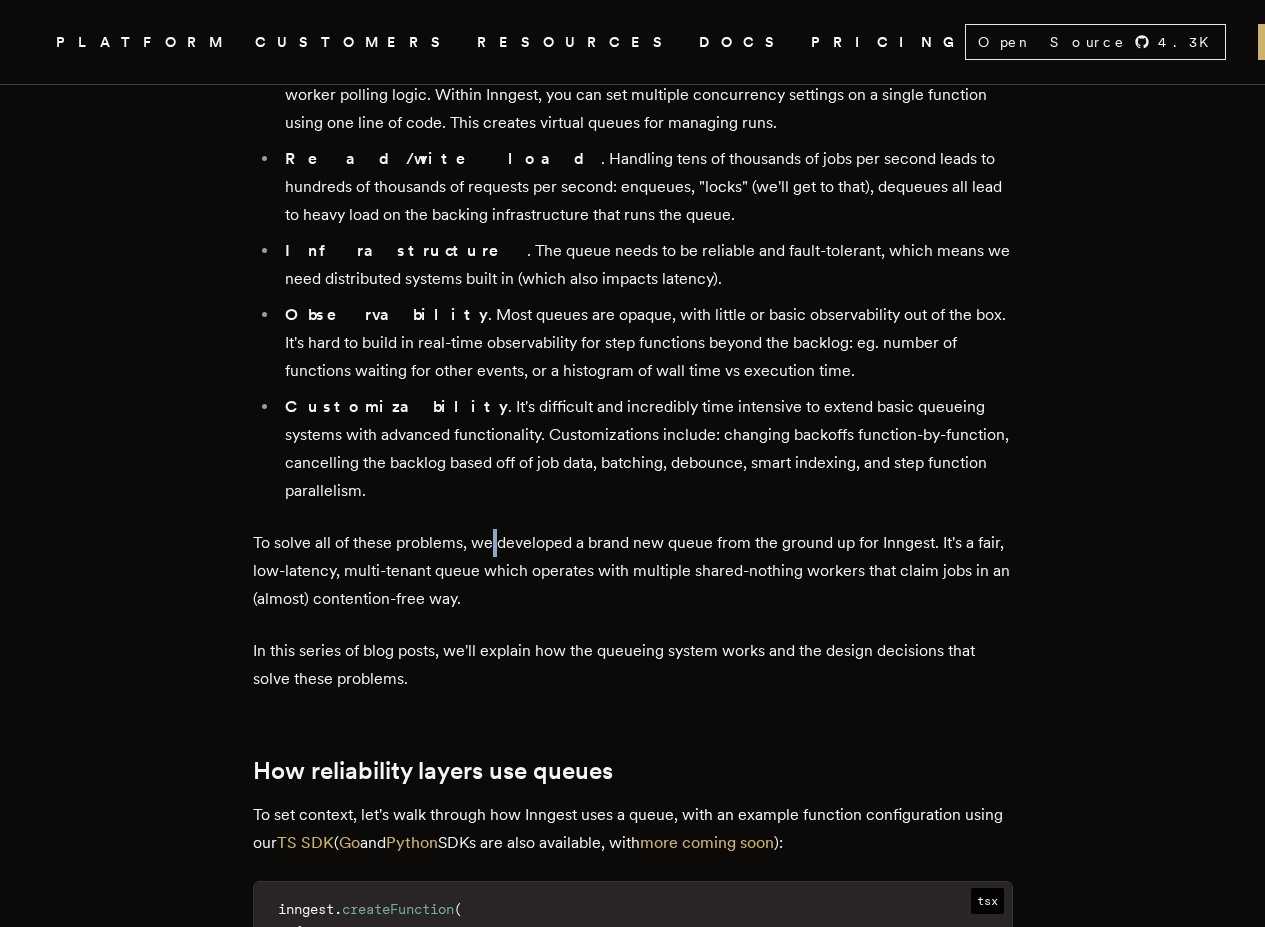 click on "To solve all of these problems, we developed a brand new queue from the ground up for Inngest. It's a fair, low-latency, multi-tenant queue which operates with multiple shared-nothing workers that claim jobs in an (almost) contention-free way." at bounding box center (633, 571) 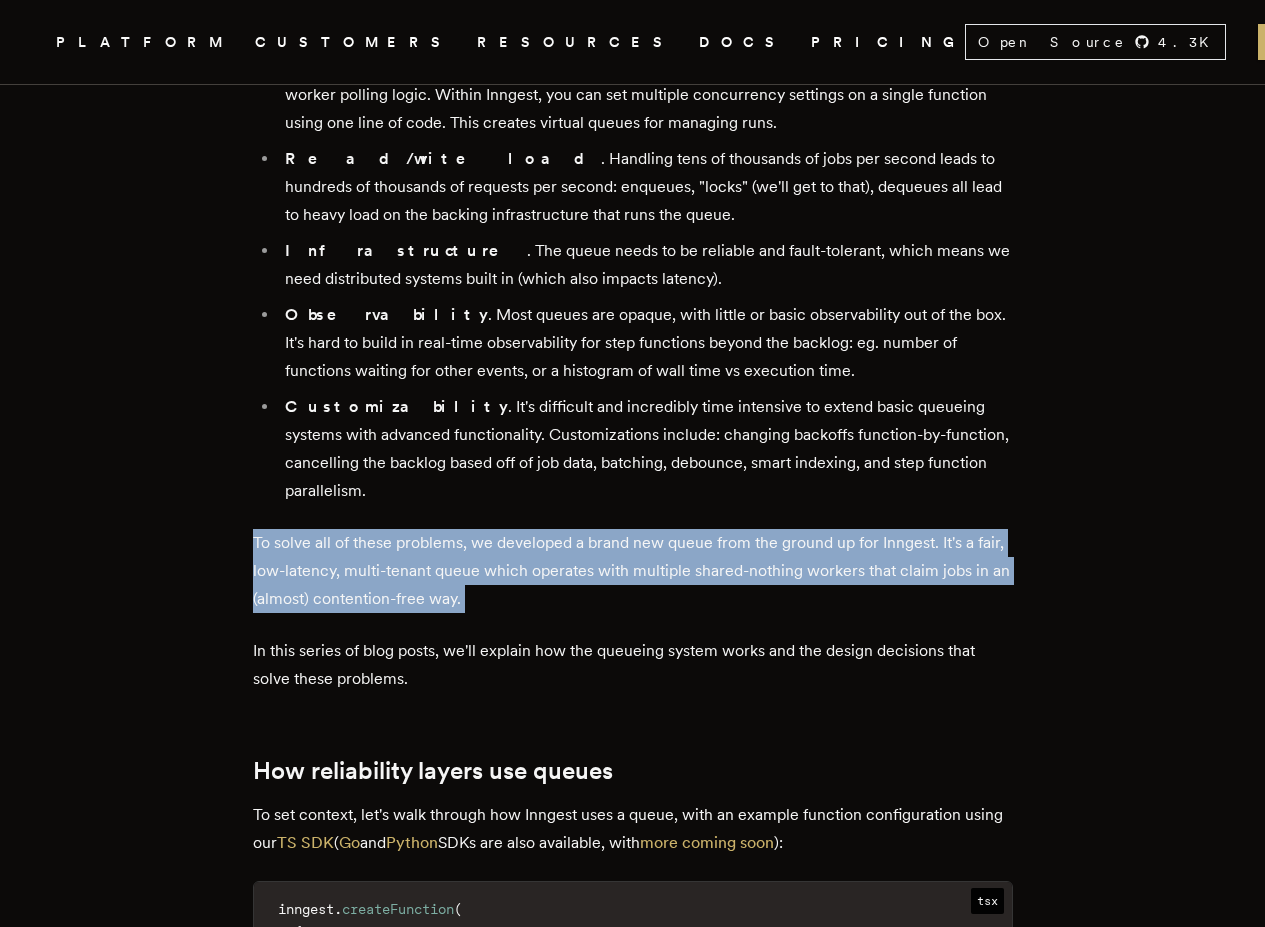 click on "To solve all of these problems, we developed a brand new queue from the ground up for Inngest. It's a fair, low-latency, multi-tenant queue which operates with multiple shared-nothing workers that claim jobs in an (almost) contention-free way." at bounding box center [633, 571] 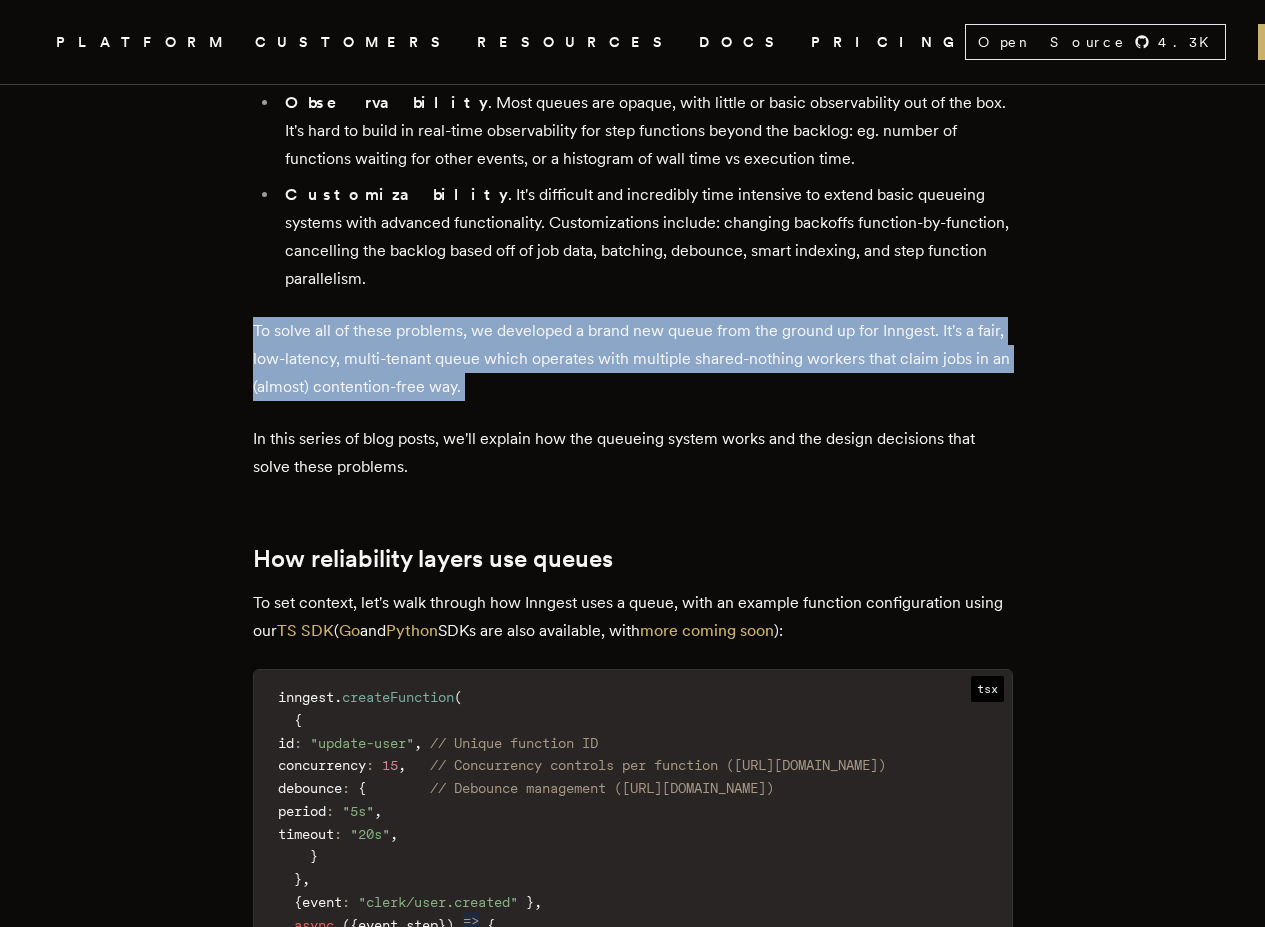 scroll, scrollTop: 2040, scrollLeft: 0, axis: vertical 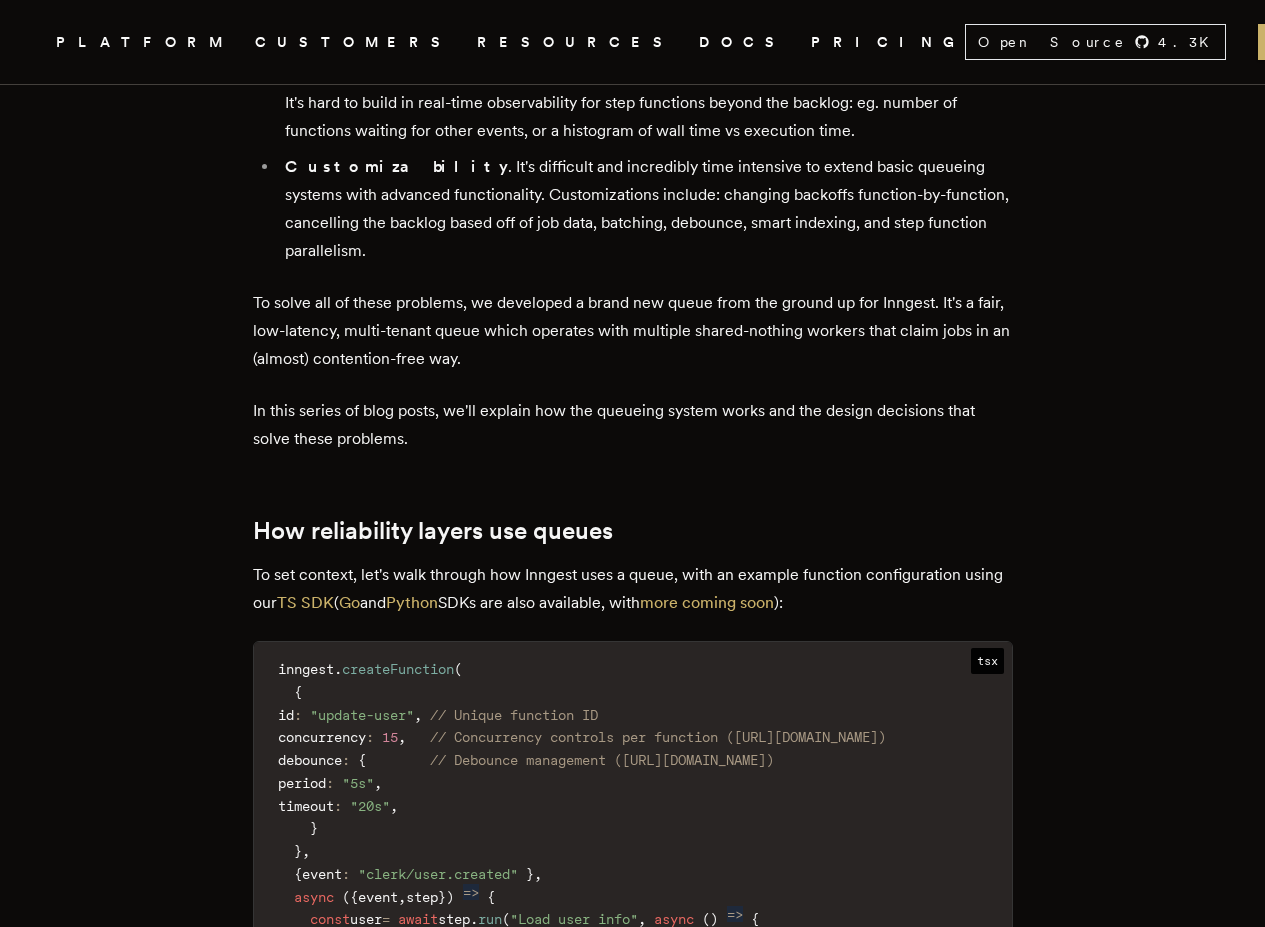 click on "To set context, let's walk through how Inngest uses a queue, with an example function configuration using our  TS SDK  ( Go  and  Python  SDKs are also available, with  more coming soon ):" at bounding box center [633, 589] 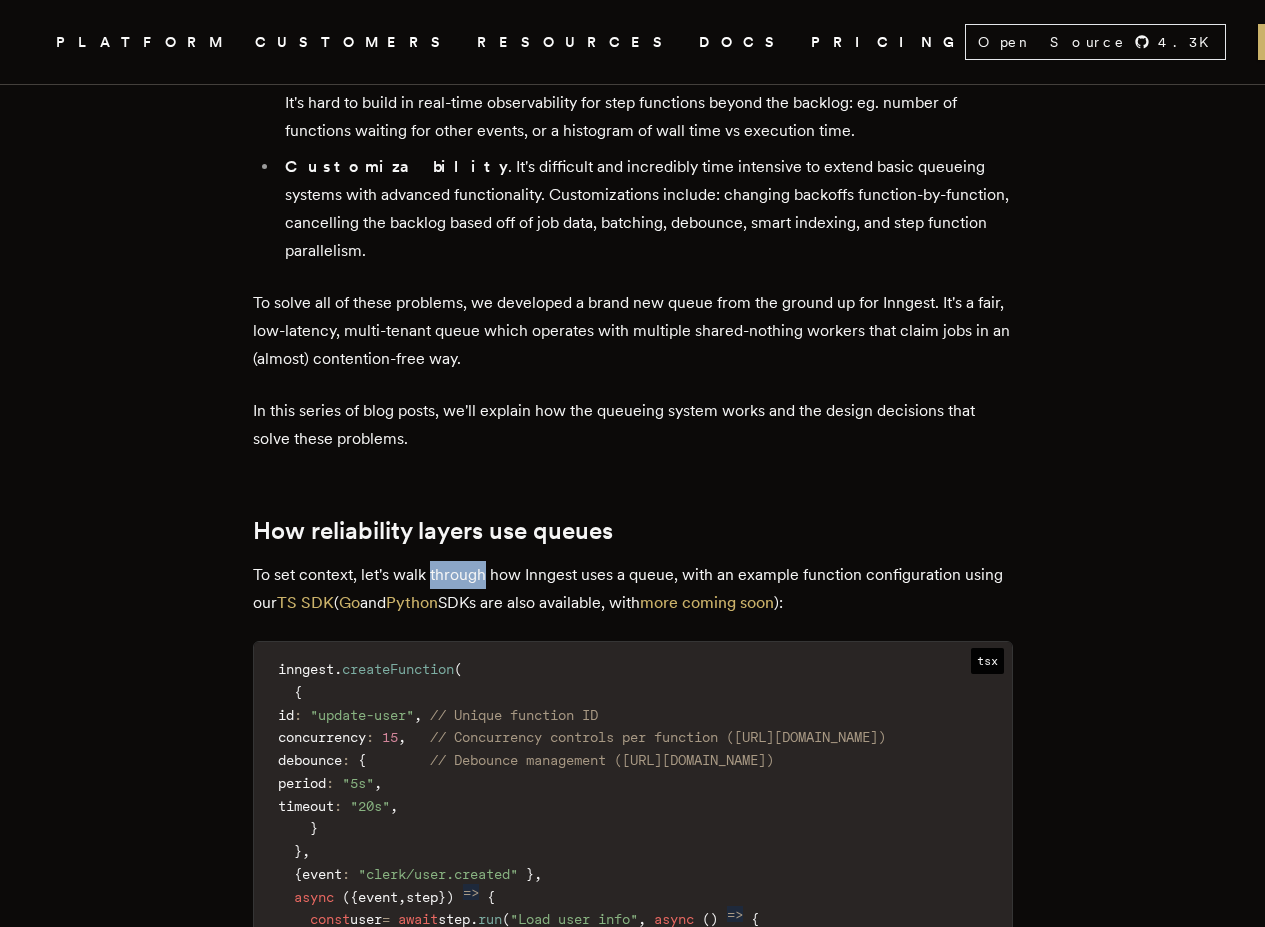 click on "To set context, let's walk through how Inngest uses a queue, with an example function configuration using our  TS SDK  ( Go  and  Python  SDKs are also available, with  more coming soon ):" at bounding box center [633, 589] 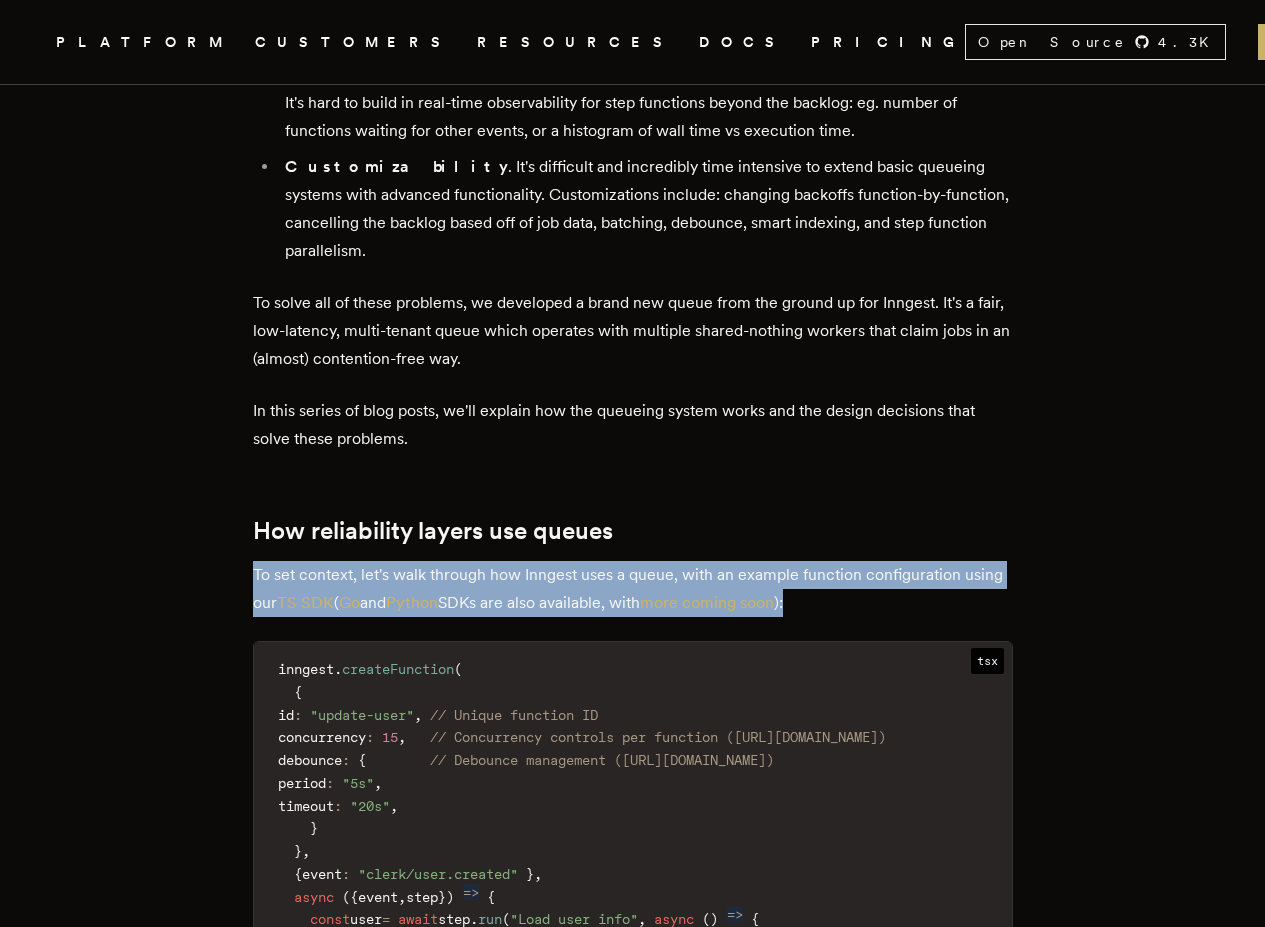 click on "To set context, let's walk through how Inngest uses a queue, with an example function configuration using our  TS SDK  ( Go  and  Python  SDKs are also available, with  more coming soon ):" at bounding box center (633, 589) 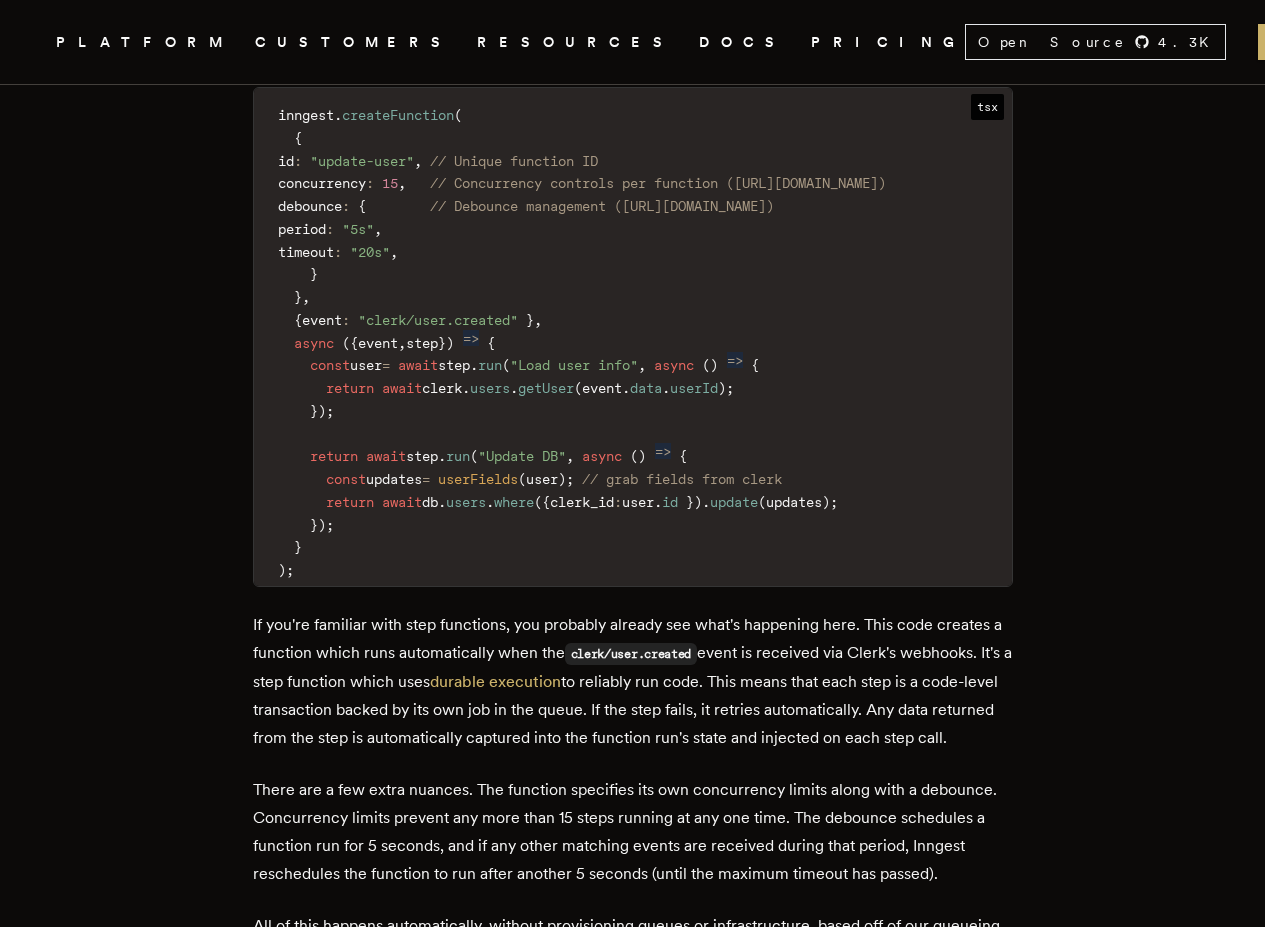 scroll, scrollTop: 2640, scrollLeft: 0, axis: vertical 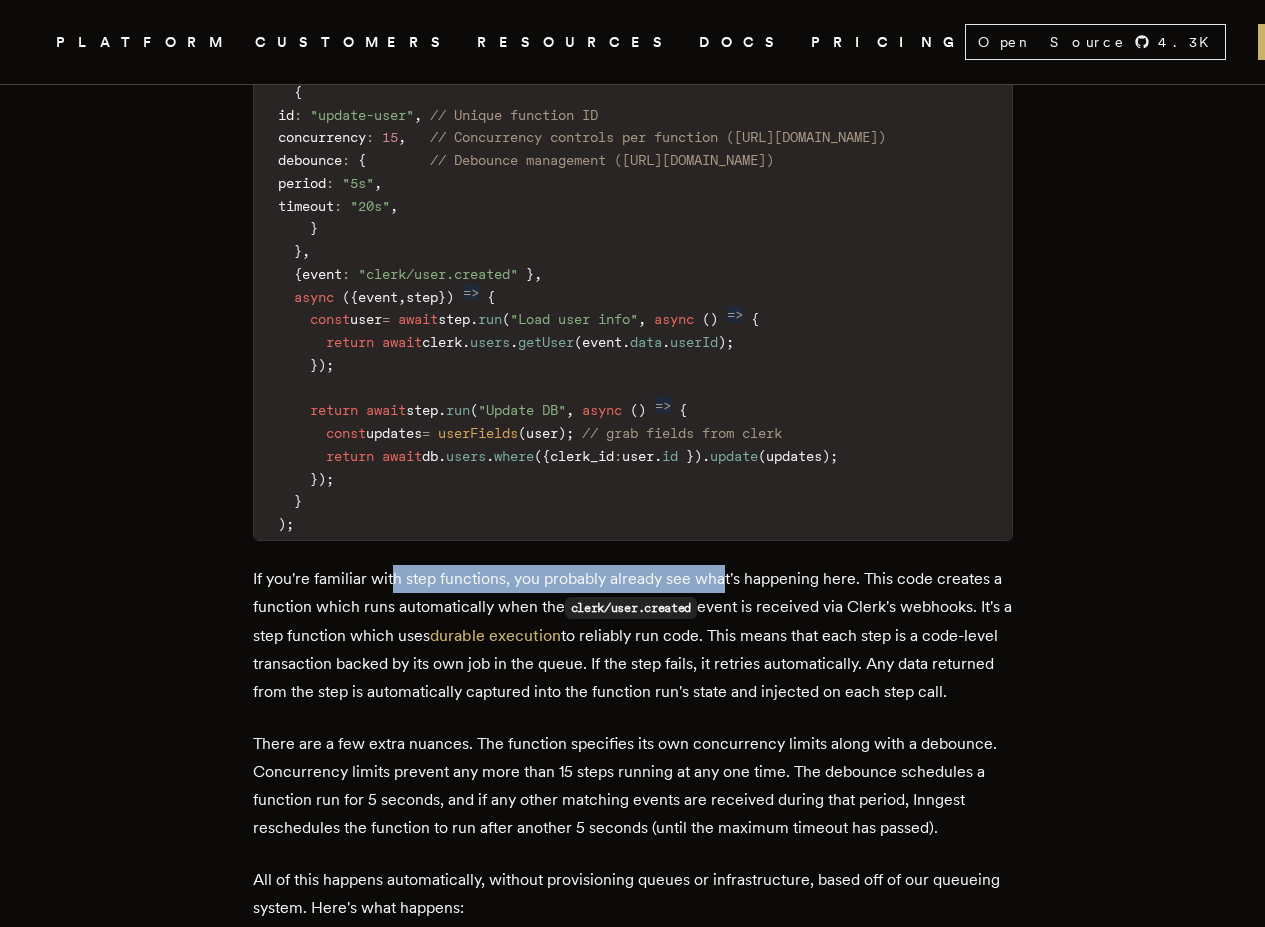 drag, startPoint x: 400, startPoint y: 565, endPoint x: 727, endPoint y: 570, distance: 327.03824 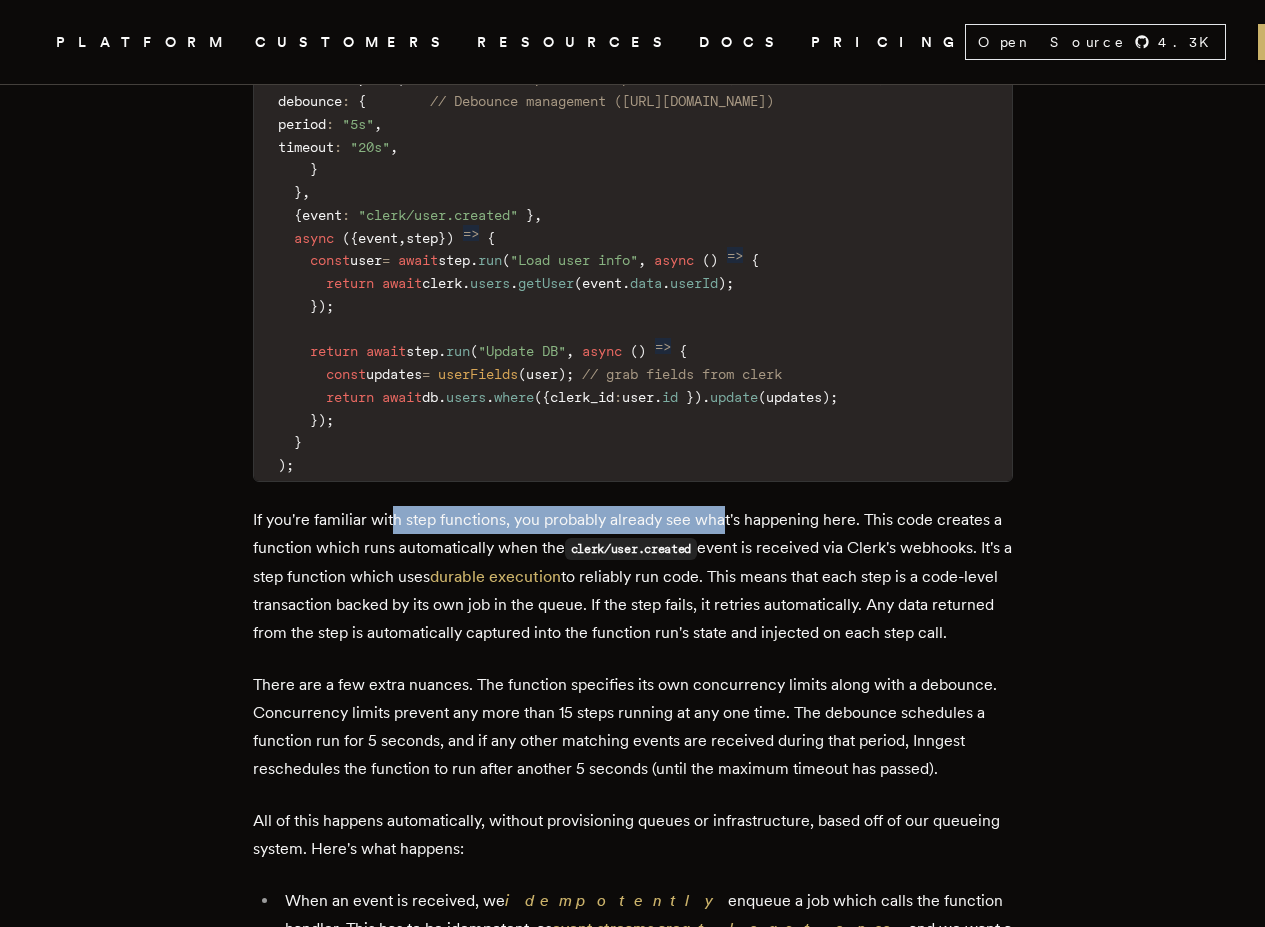 scroll, scrollTop: 2760, scrollLeft: 0, axis: vertical 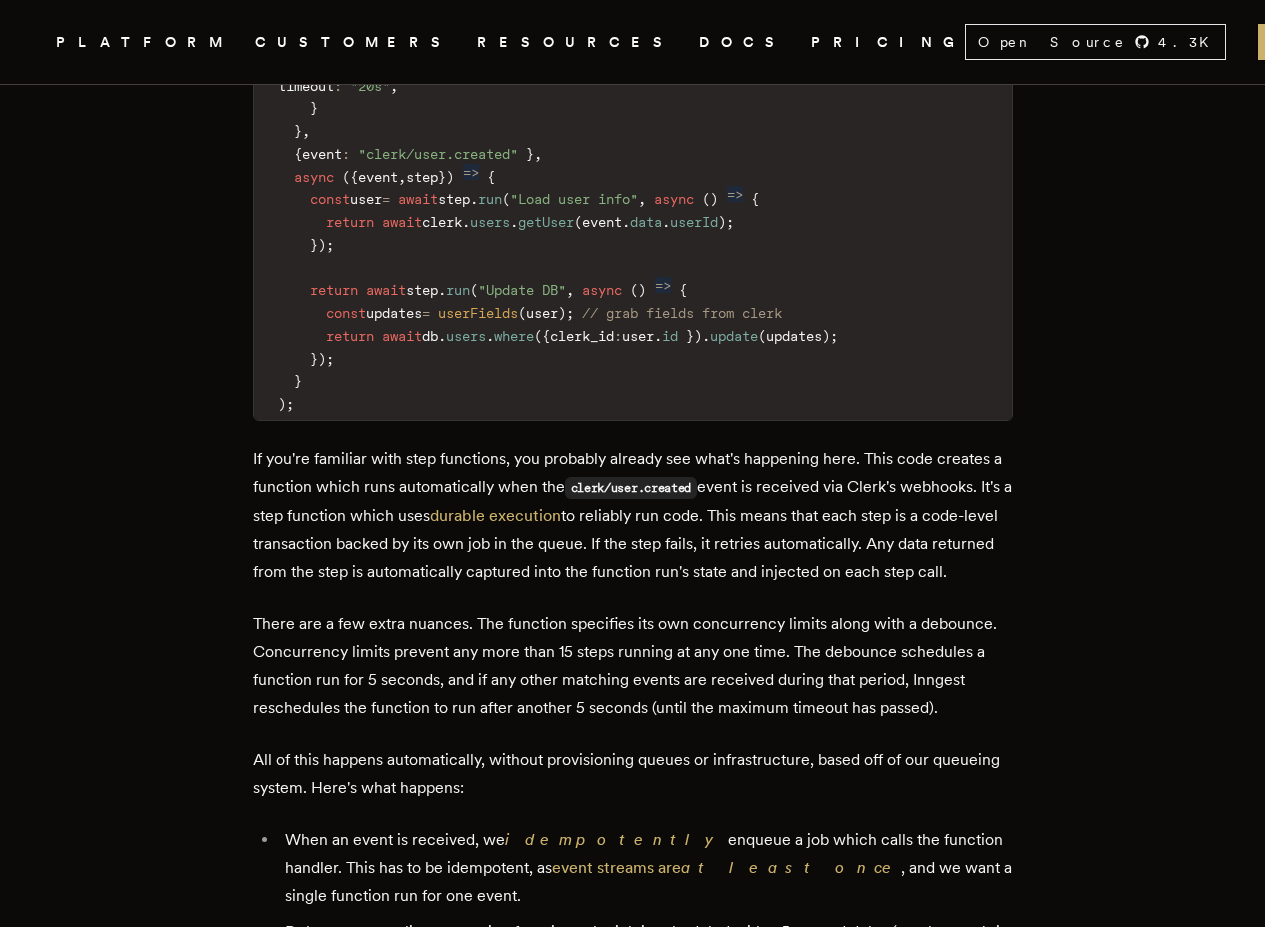 click on "If you're familiar with step functions, you probably already see what's happening here.  This code creates a function which runs automatically when the  clerk/user.created  event is received via Clerk's webhooks.  It's a step function which uses  durable execution  to reliably run code.  This means that each step is a code-level transaction backed by its own job in the queue.  If the step fails, it retries automatically.  Any data returned from the step is automatically captured into the function run's state and injected on each step call." at bounding box center (633, 515) 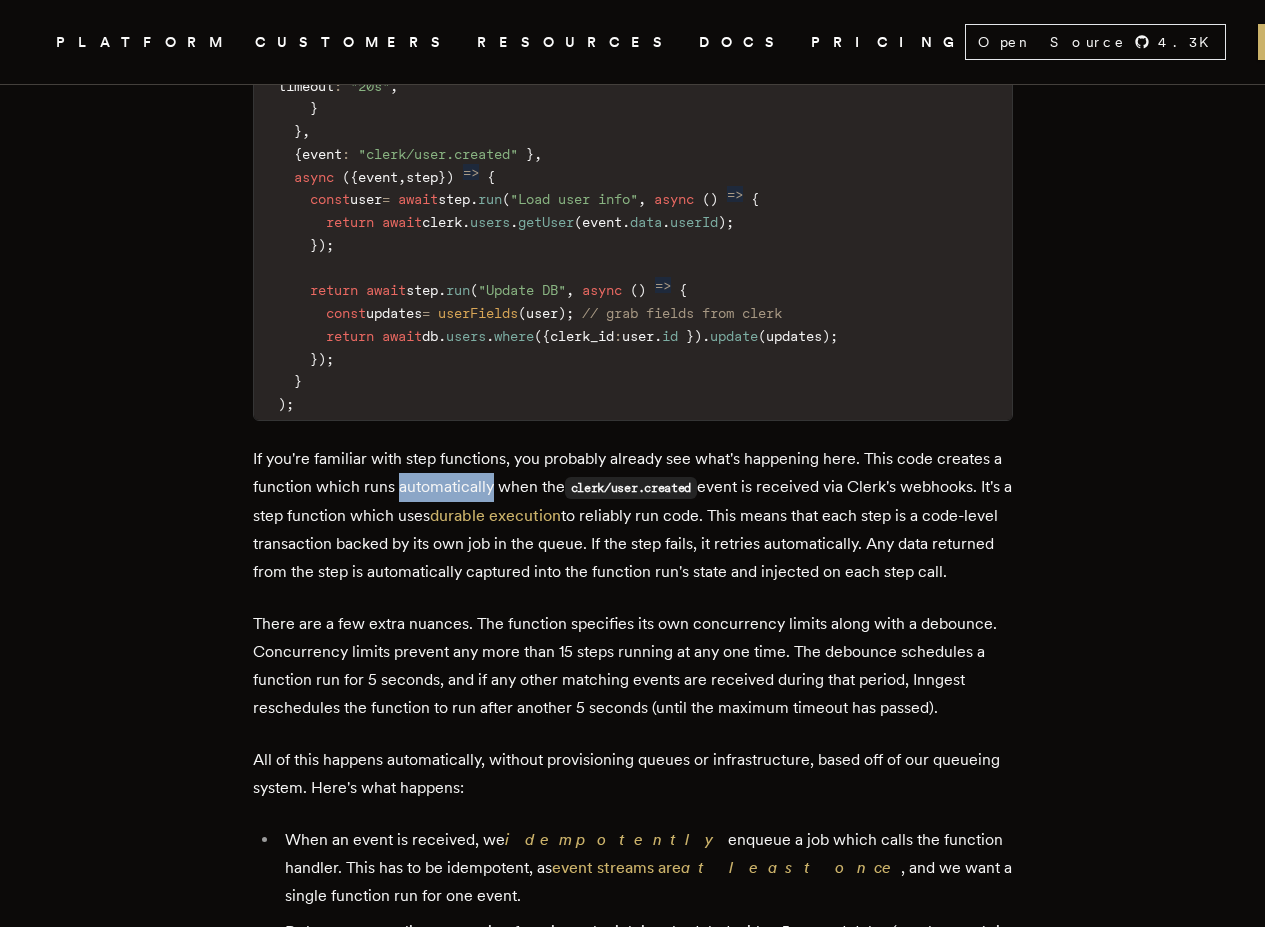click on "If you're familiar with step functions, you probably already see what's happening here.  This code creates a function which runs automatically when the  clerk/user.created  event is received via Clerk's webhooks.  It's a step function which uses  durable execution  to reliably run code.  This means that each step is a code-level transaction backed by its own job in the queue.  If the step fails, it retries automatically.  Any data returned from the step is automatically captured into the function run's state and injected on each step call." at bounding box center [633, 515] 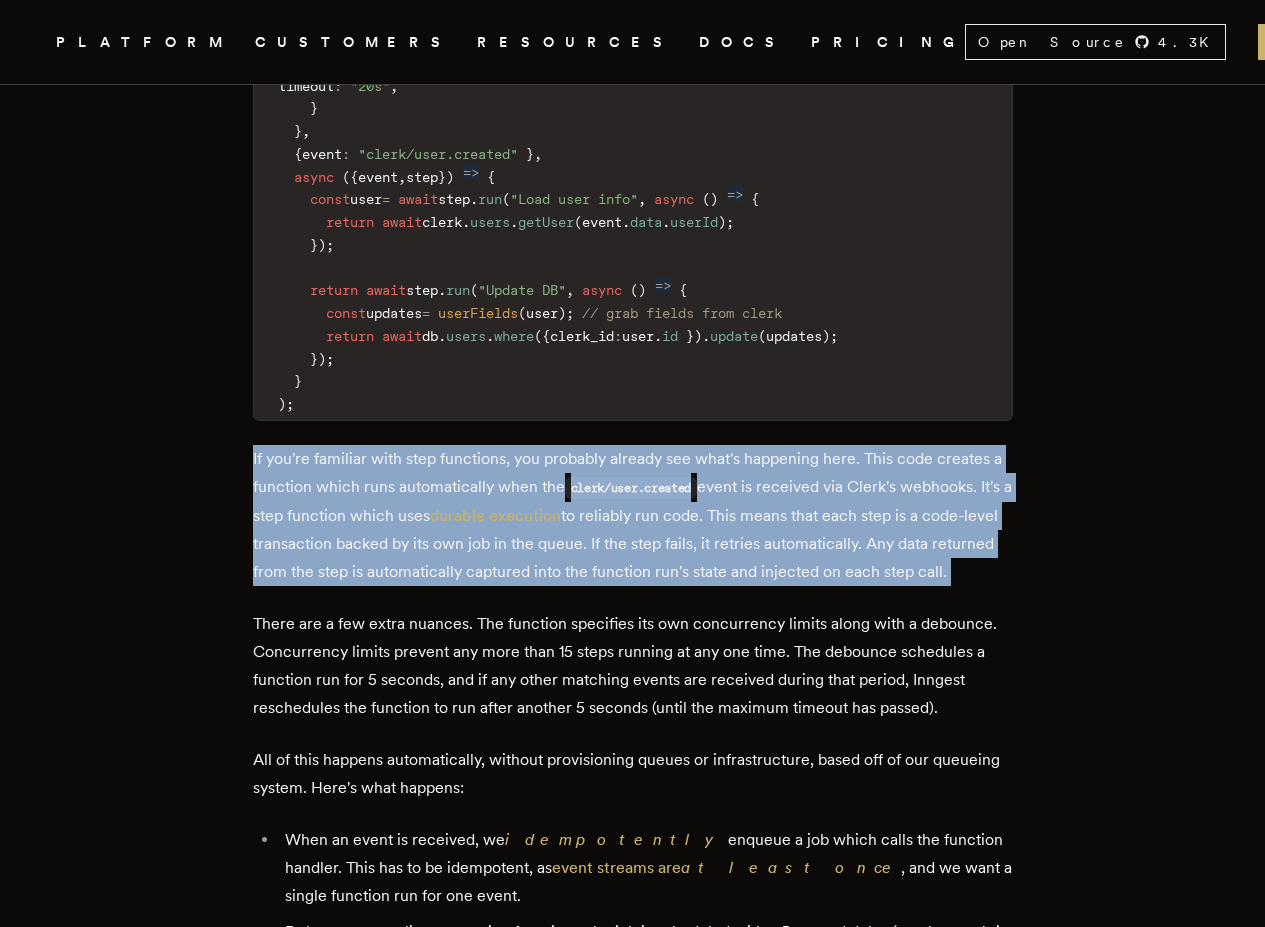 click on "If you're familiar with step functions, you probably already see what's happening here.  This code creates a function which runs automatically when the  clerk/user.created  event is received via Clerk's webhooks.  It's a step function which uses  durable execution  to reliably run code.  This means that each step is a code-level transaction backed by its own job in the queue.  If the step fails, it retries automatically.  Any data returned from the step is automatically captured into the function run's state and injected on each step call." at bounding box center [633, 515] 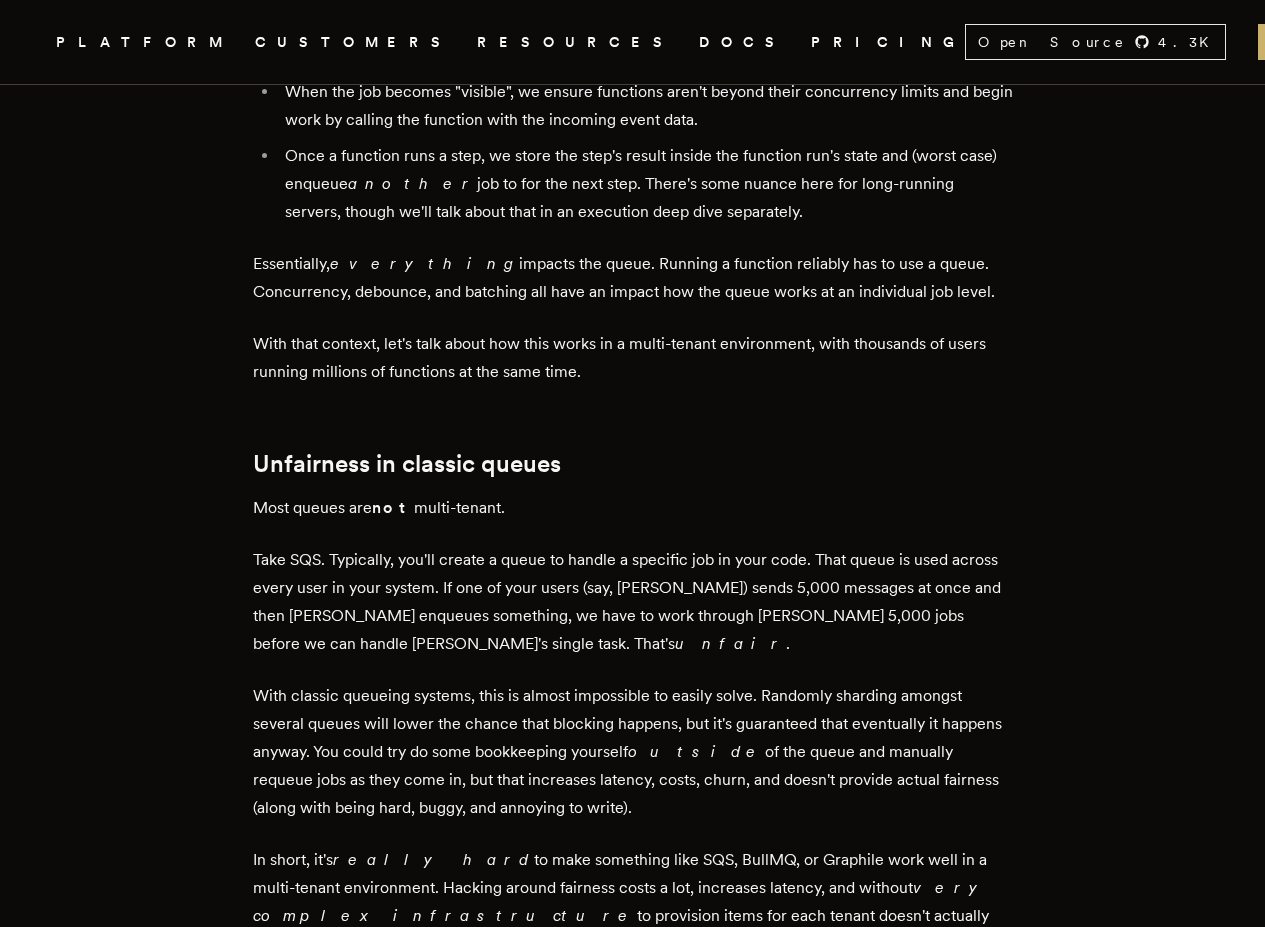 scroll, scrollTop: 3720, scrollLeft: 0, axis: vertical 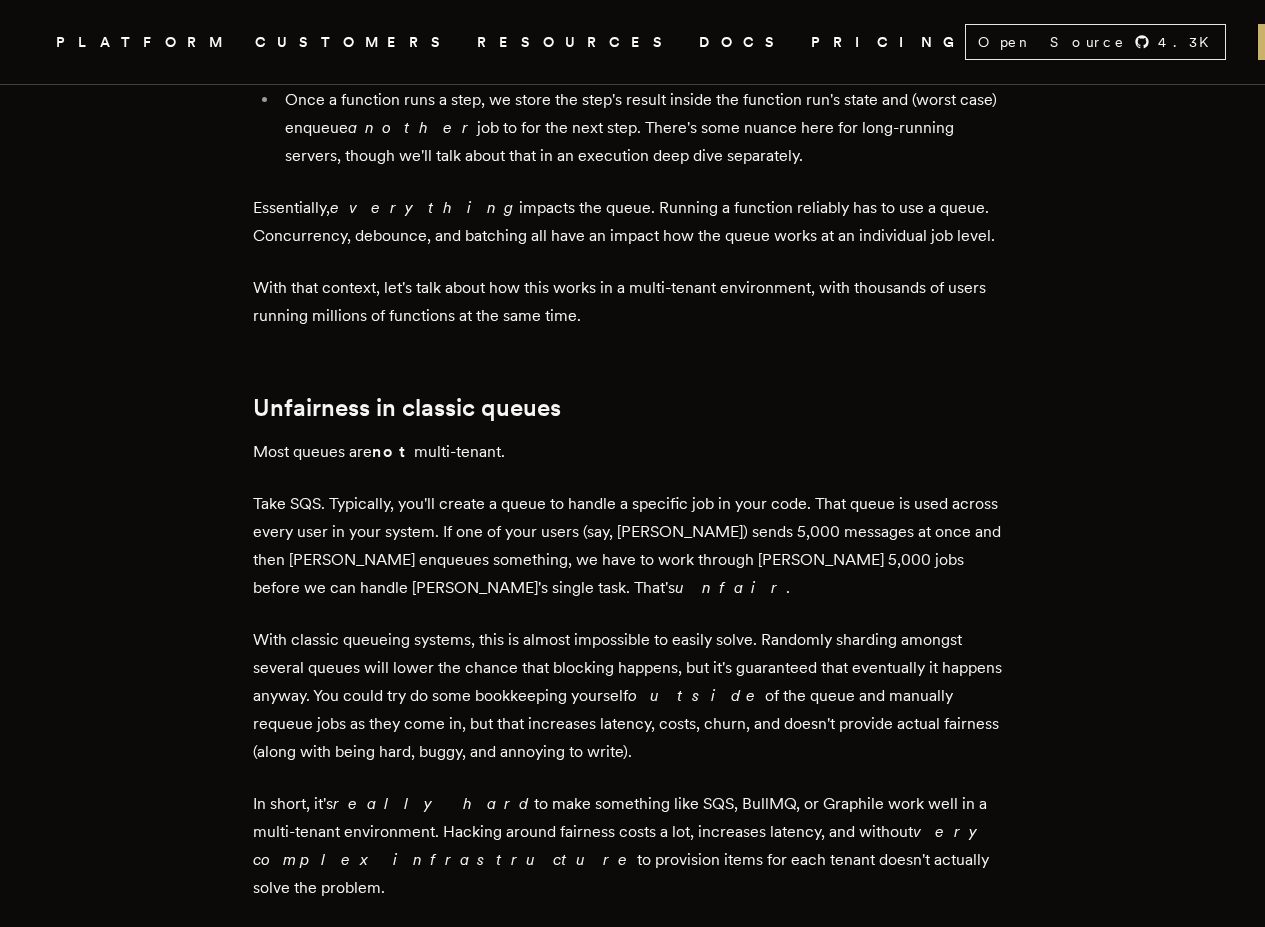 click on "Unfairness in classic queues" at bounding box center [633, 408] 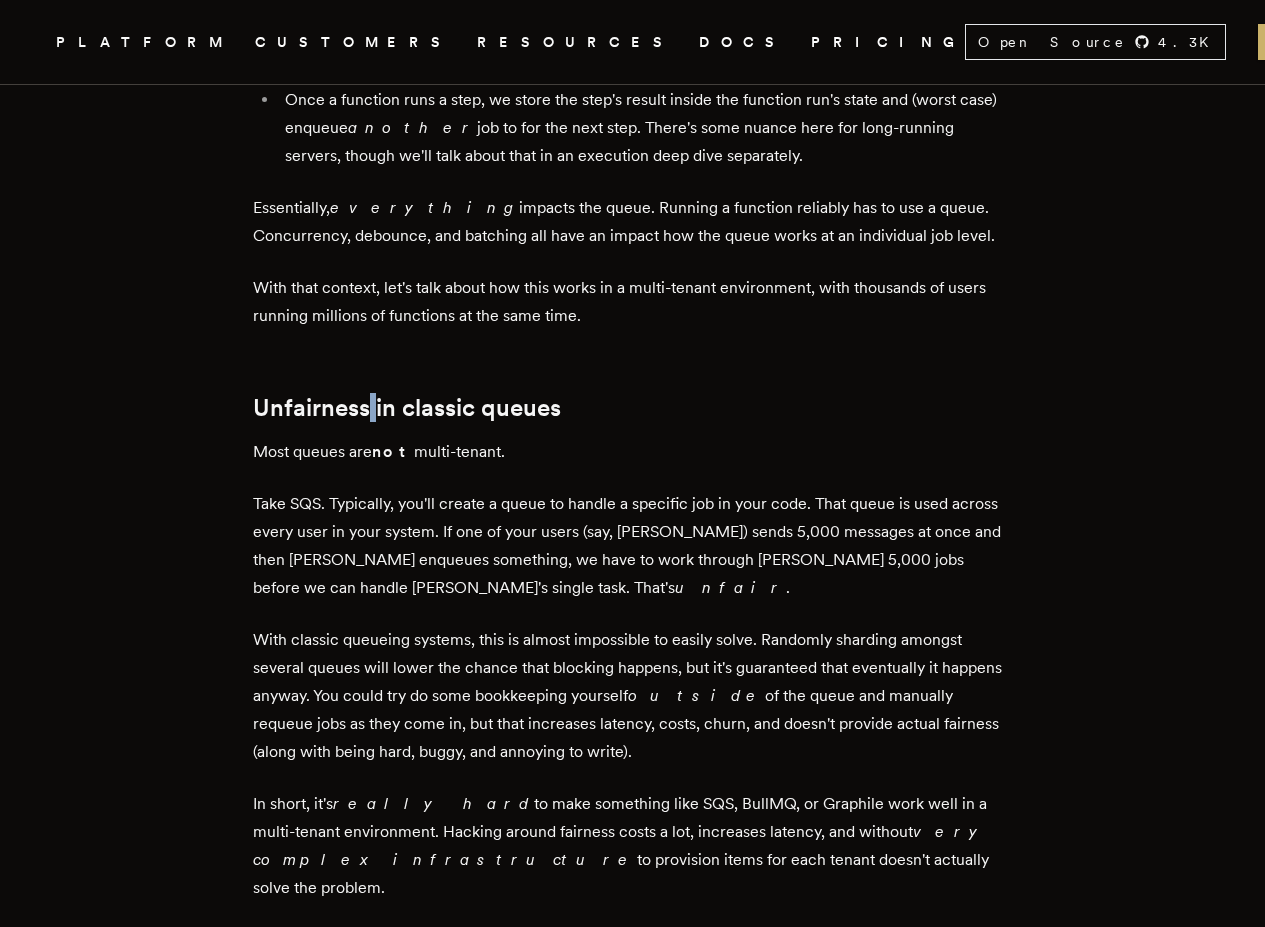 click on "Unfairness in classic queues" at bounding box center (633, 408) 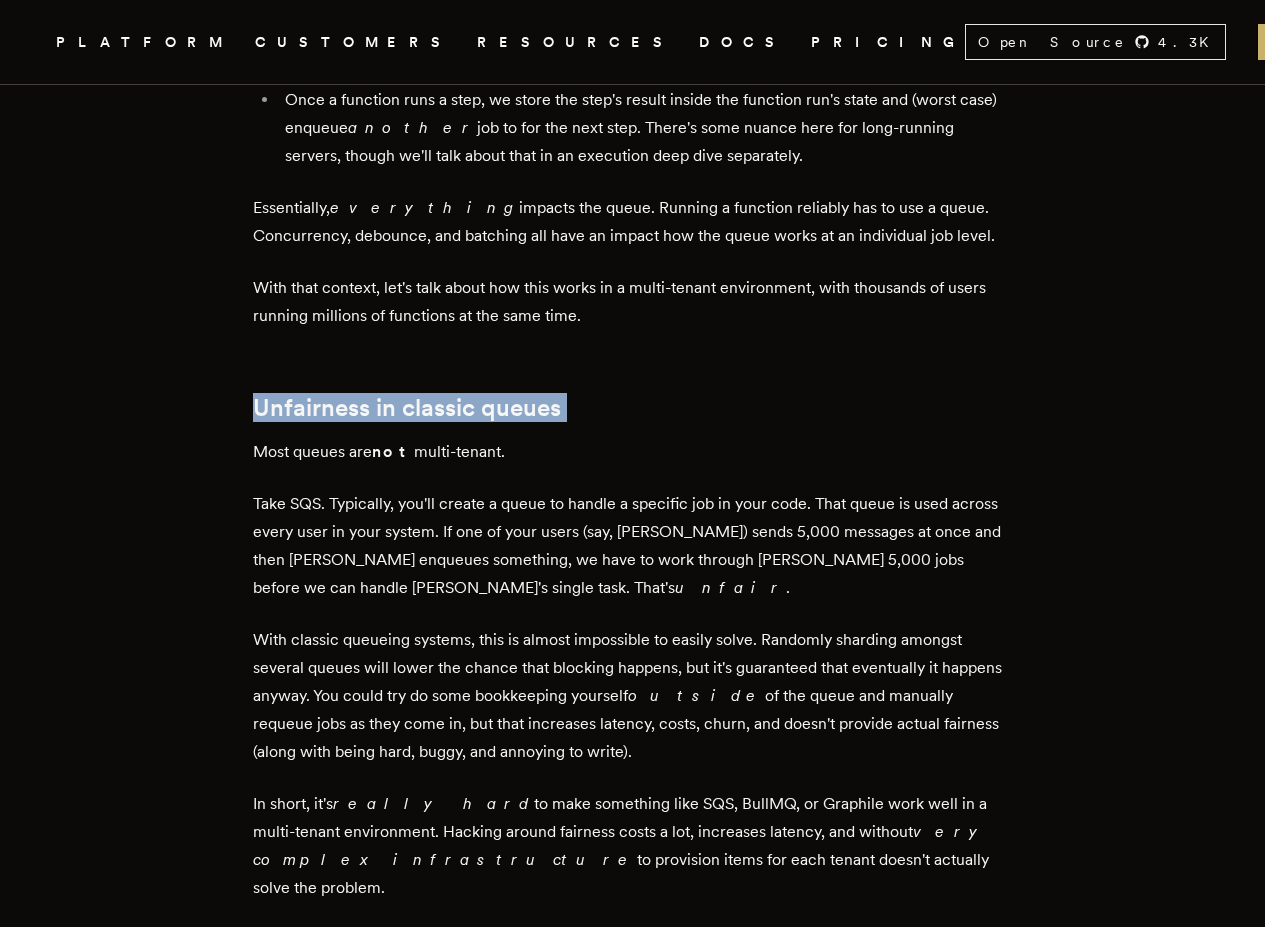 click on "Unfairness in classic queues" at bounding box center (633, 408) 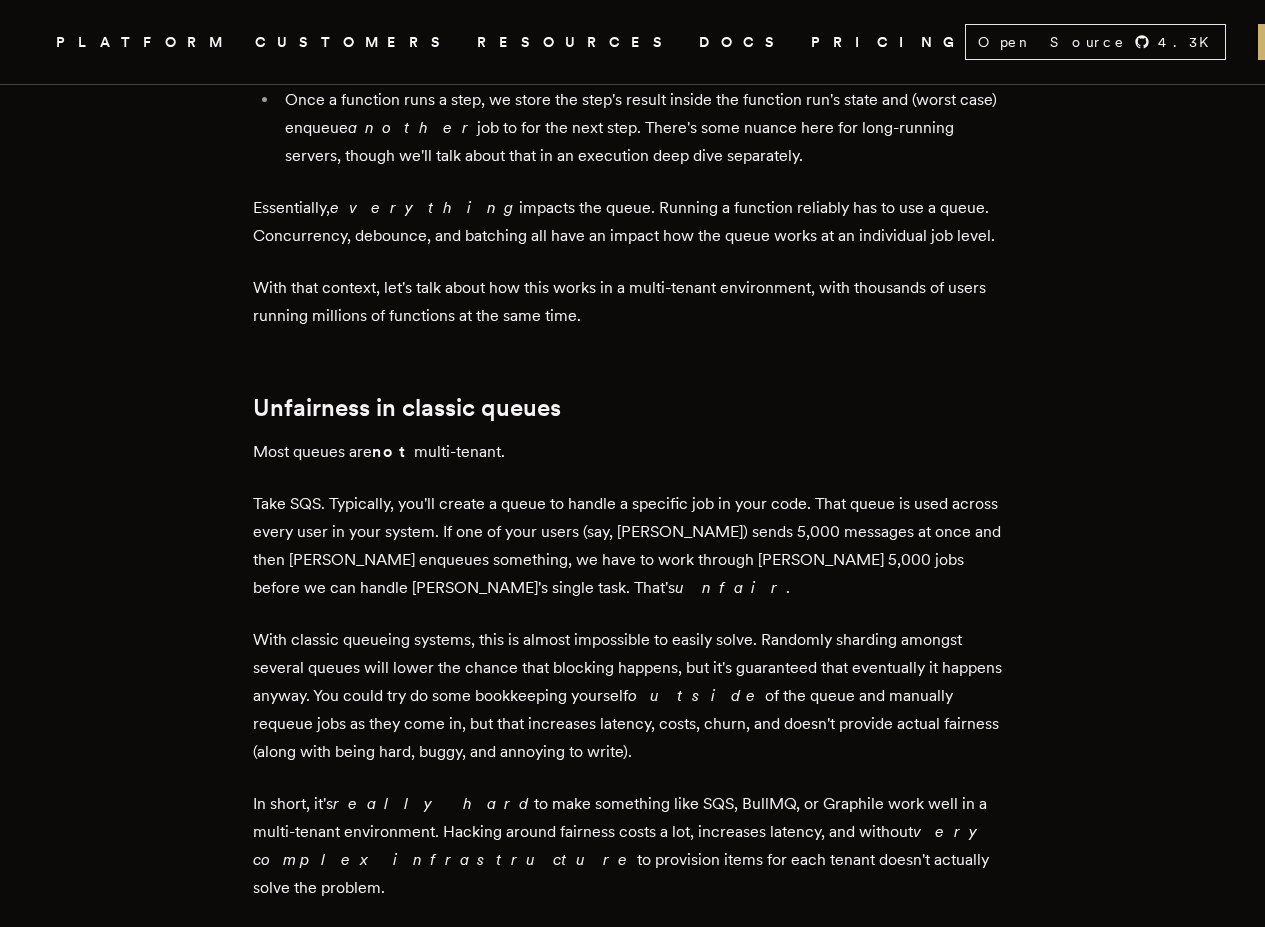 click on "Most queues are  not  multi-tenant." at bounding box center [633, 452] 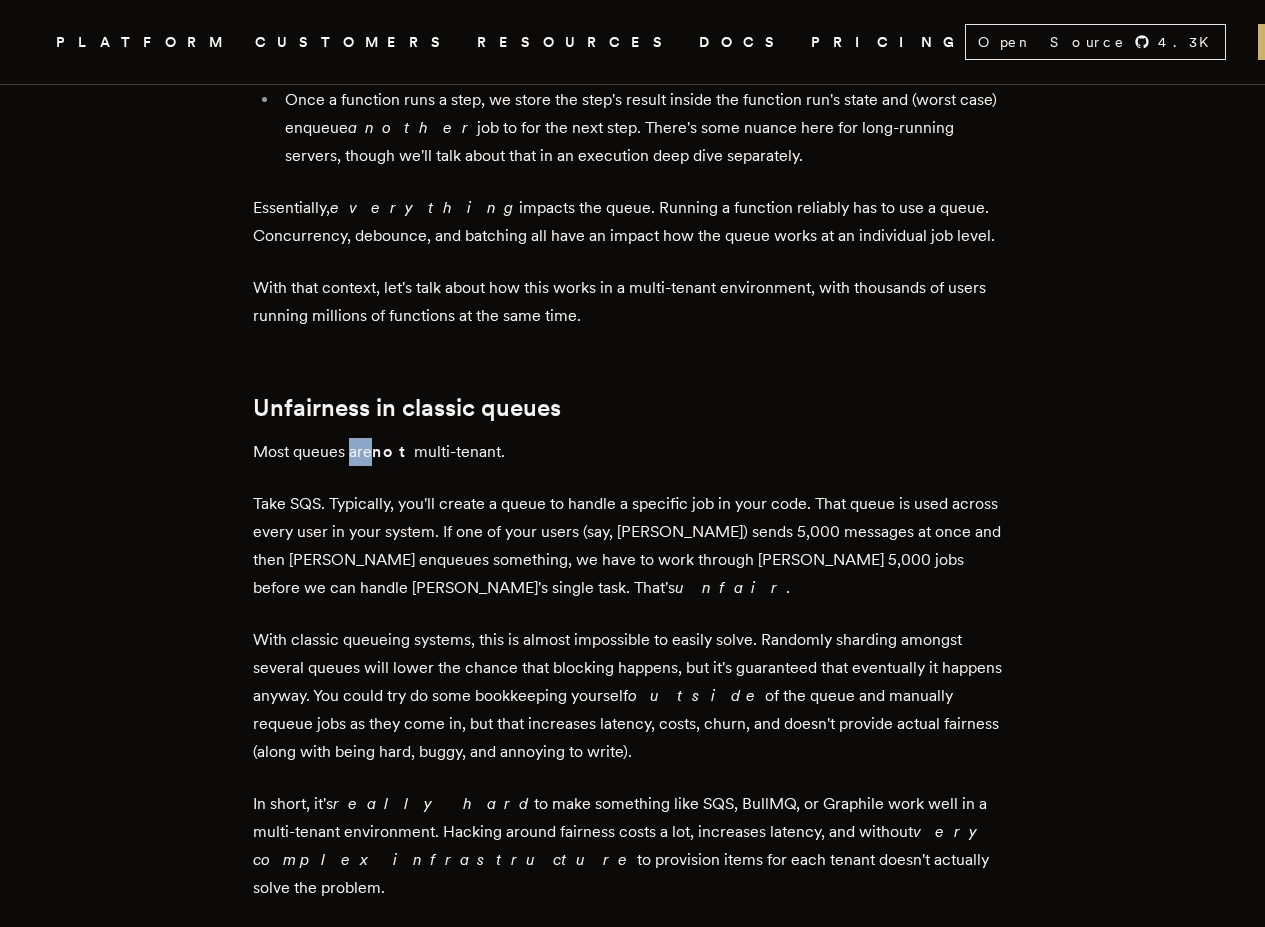 click on "Most queues are  not  multi-tenant." at bounding box center [633, 452] 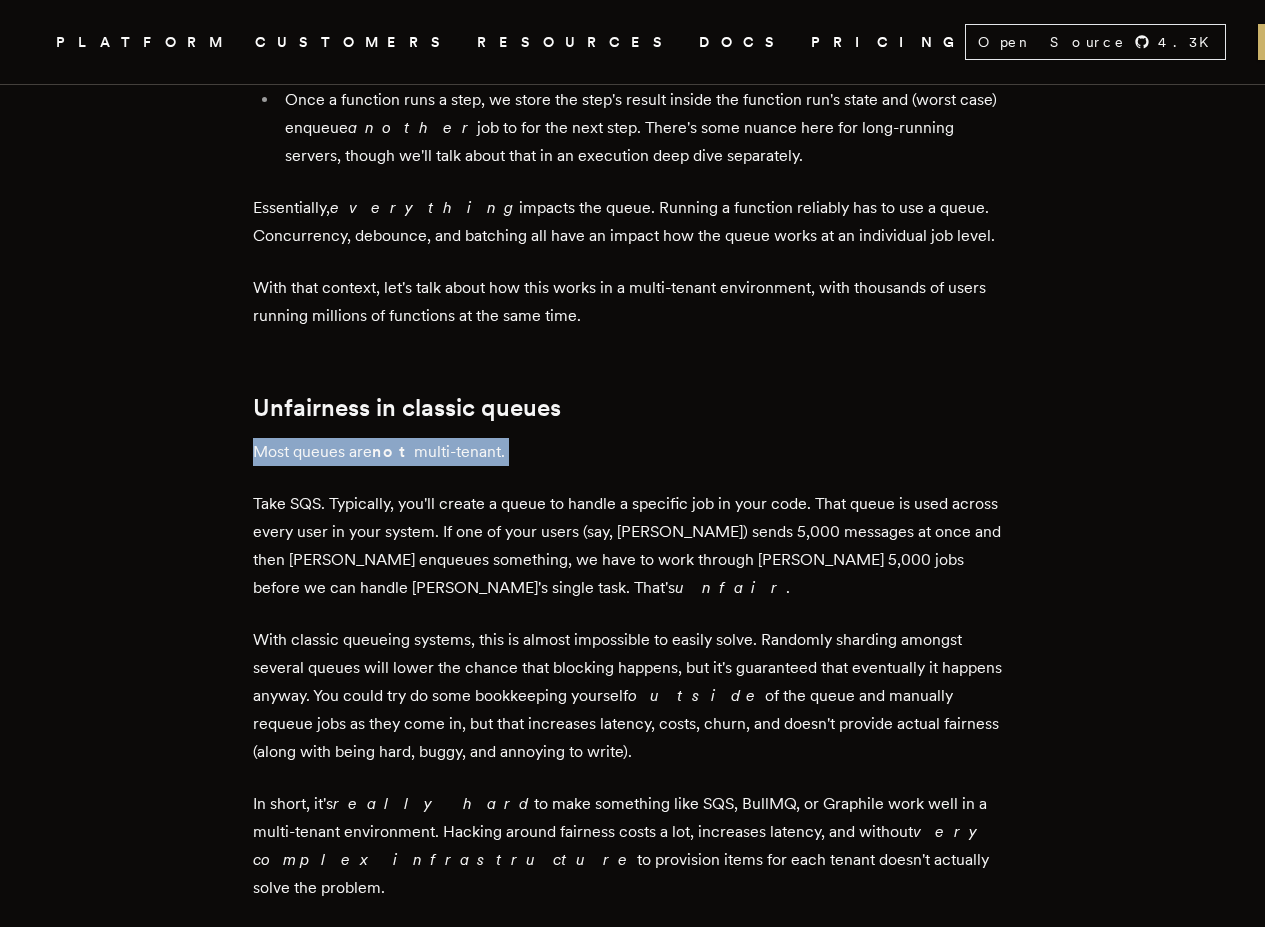 click on "Most queues are  not  multi-tenant." at bounding box center (633, 452) 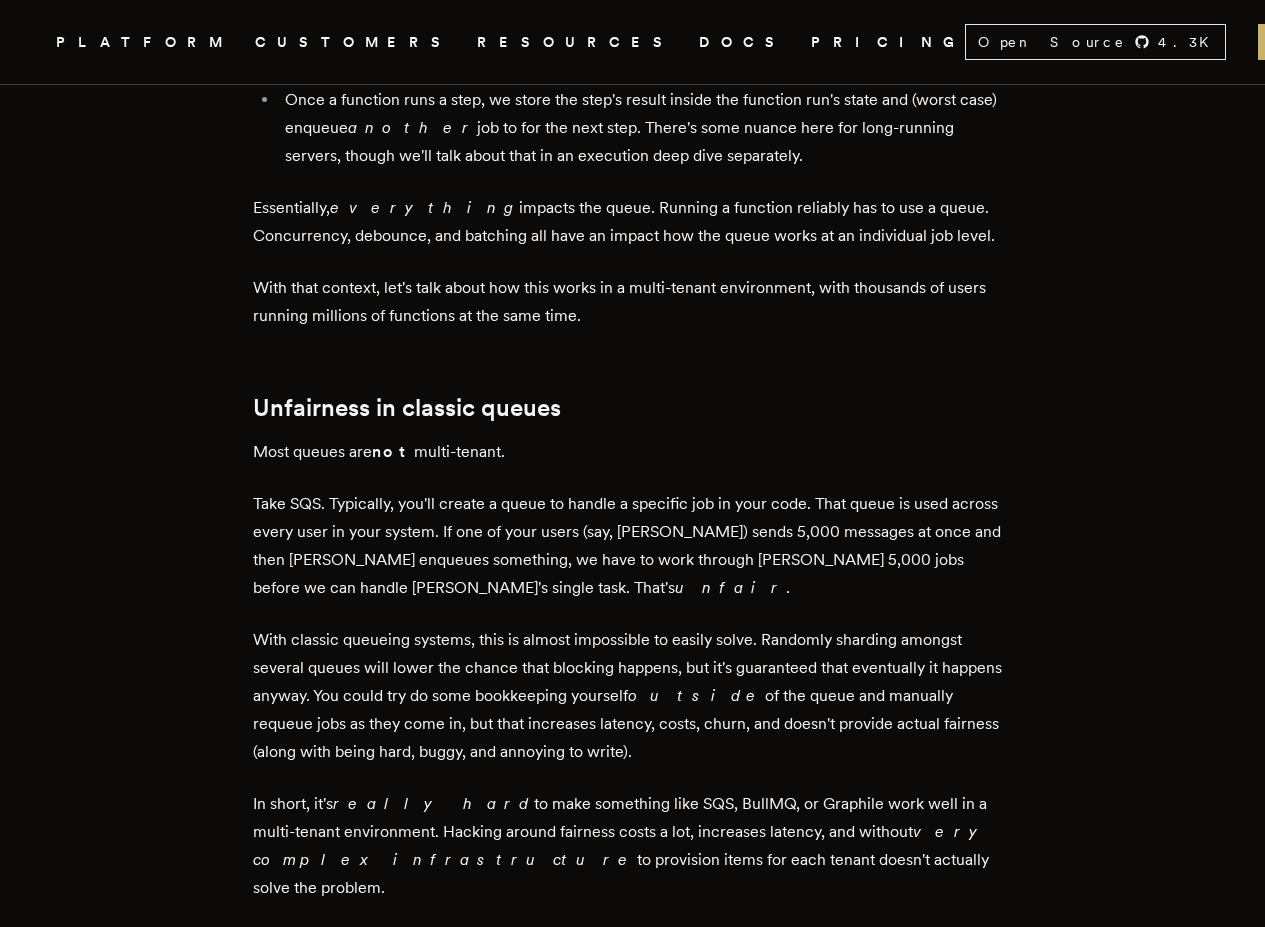click on "Take SQS. Typically, you'll create a queue to handle a specific job in your code.  That queue is used across every user in your system.  If one of your users (say, [PERSON_NAME]) sends 5,000 messages at once and then [PERSON_NAME] enqueues something, we have to work through [PERSON_NAME] 5,000 jobs before we can handle [PERSON_NAME]'s single task.  That's  unfair ." at bounding box center (633, 546) 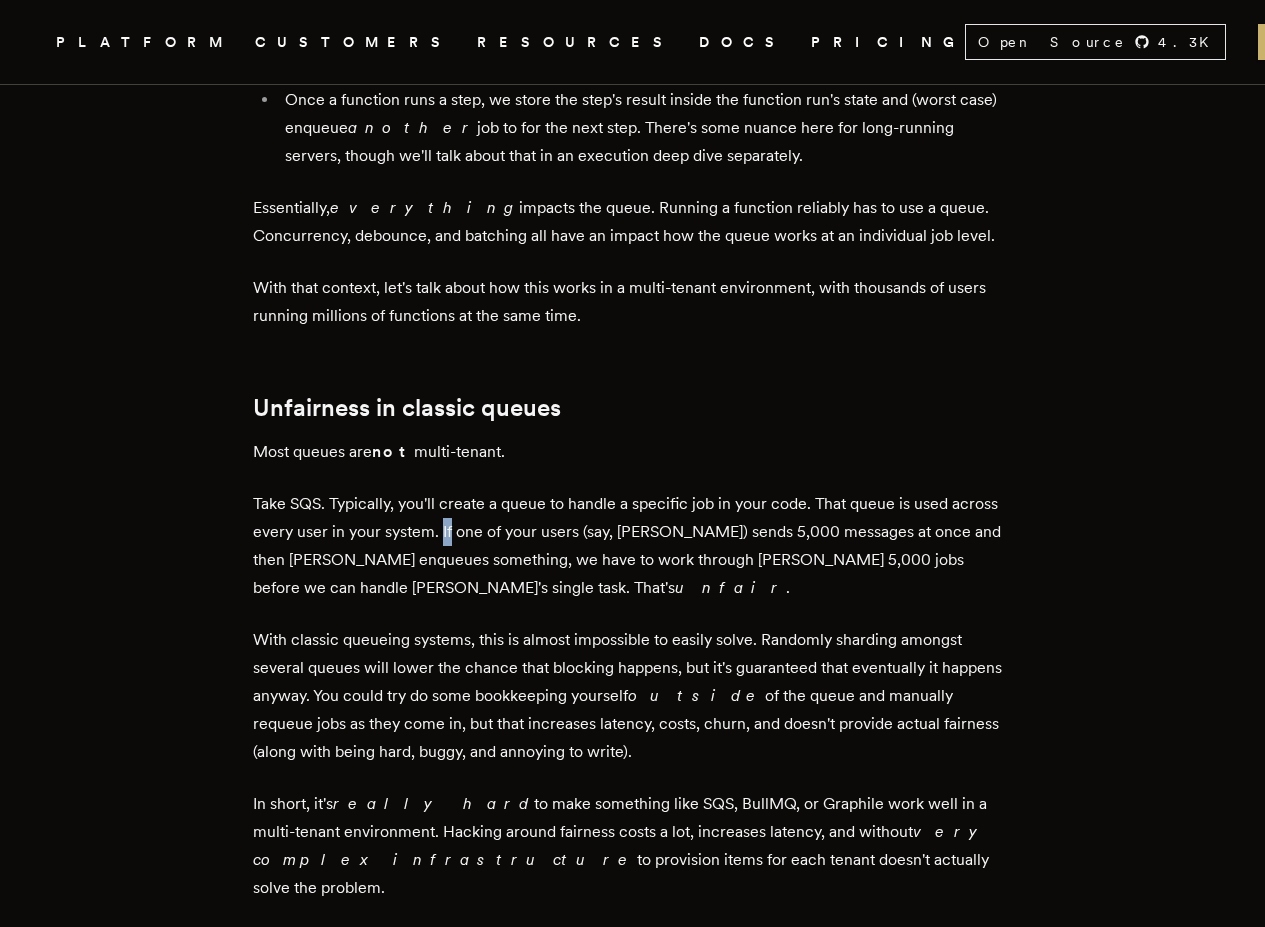 click on "Take SQS. Typically, you'll create a queue to handle a specific job in your code.  That queue is used across every user in your system.  If one of your users (say, [PERSON_NAME]) sends 5,000 messages at once and then [PERSON_NAME] enqueues something, we have to work through [PERSON_NAME] 5,000 jobs before we can handle [PERSON_NAME]'s single task.  That's  unfair ." at bounding box center [633, 546] 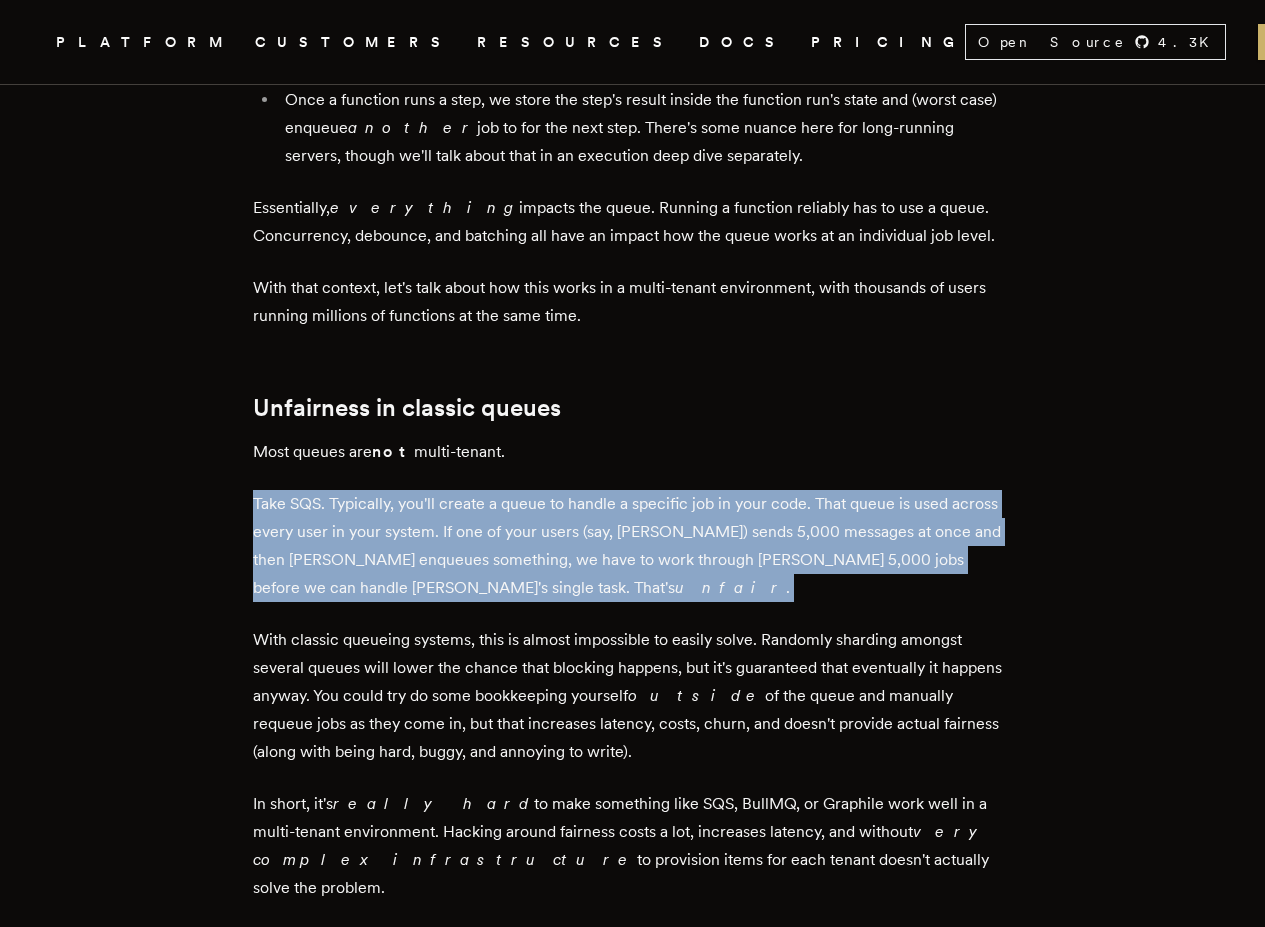 click on "Take SQS. Typically, you'll create a queue to handle a specific job in your code.  That queue is used across every user in your system.  If one of your users (say, [PERSON_NAME]) sends 5,000 messages at once and then [PERSON_NAME] enqueues something, we have to work through [PERSON_NAME] 5,000 jobs before we can handle [PERSON_NAME]'s single task.  That's  unfair ." at bounding box center [633, 546] 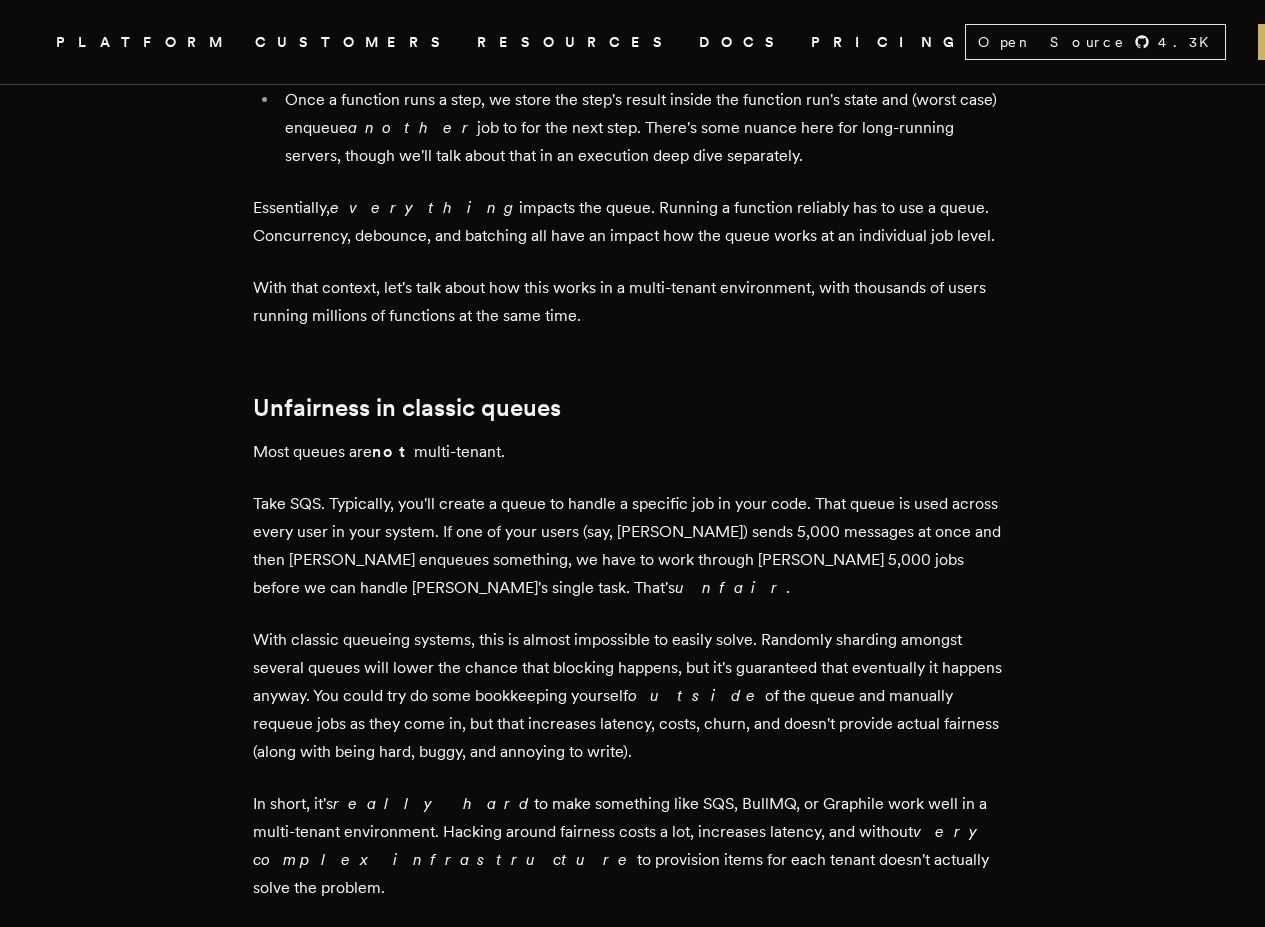 click on "not" at bounding box center [393, 451] 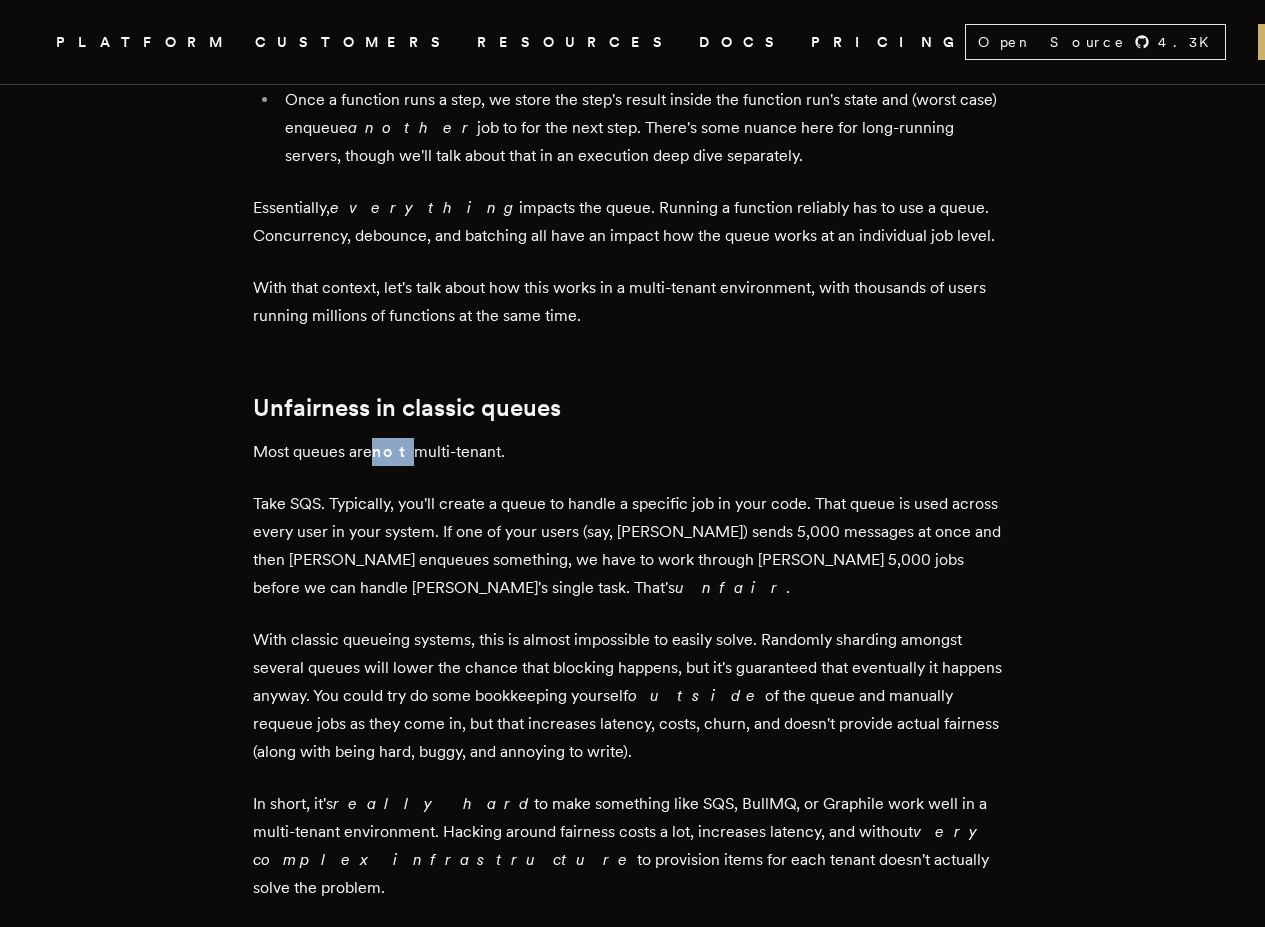 click on "not" at bounding box center [393, 451] 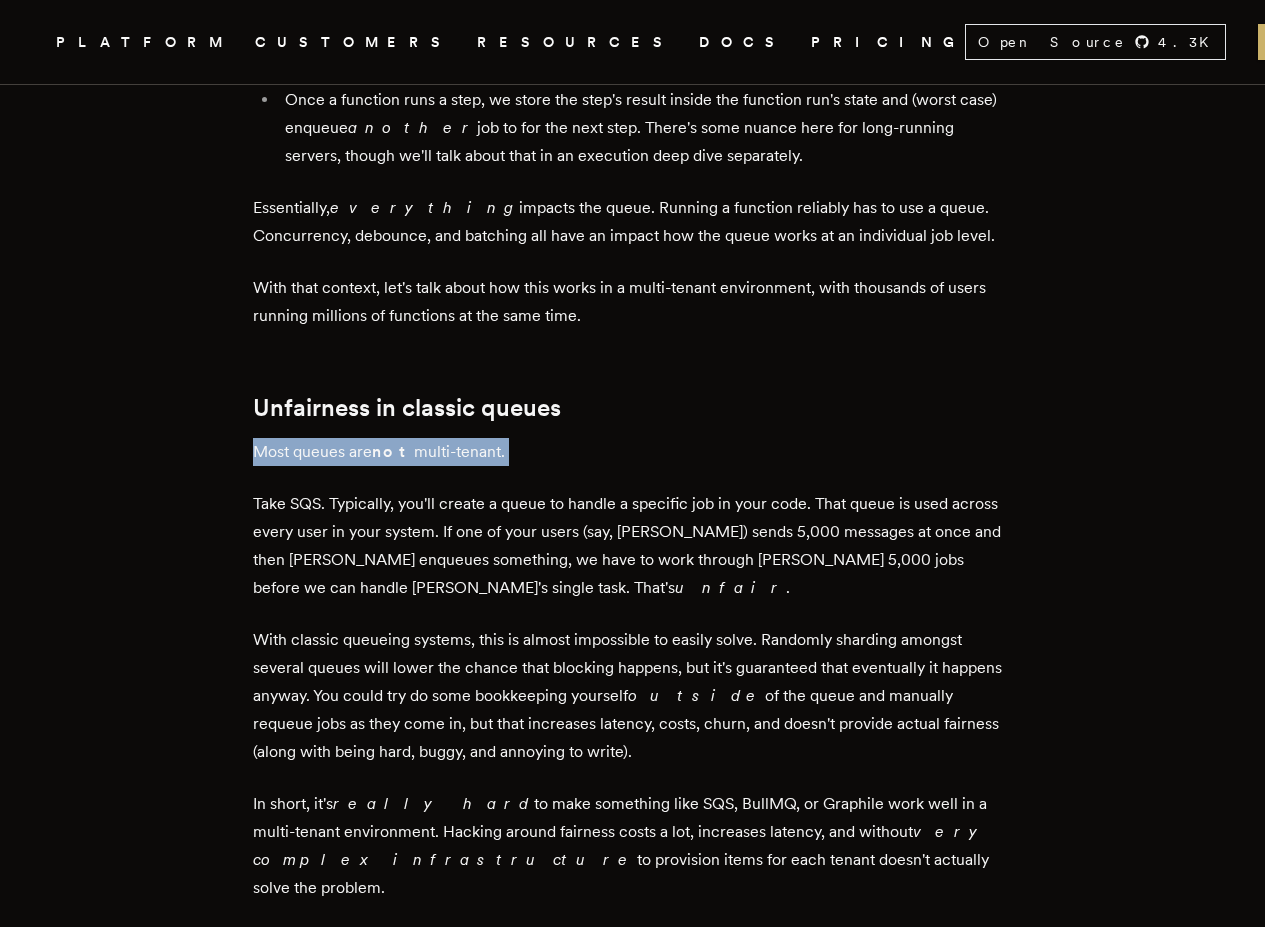 click on "not" at bounding box center (393, 451) 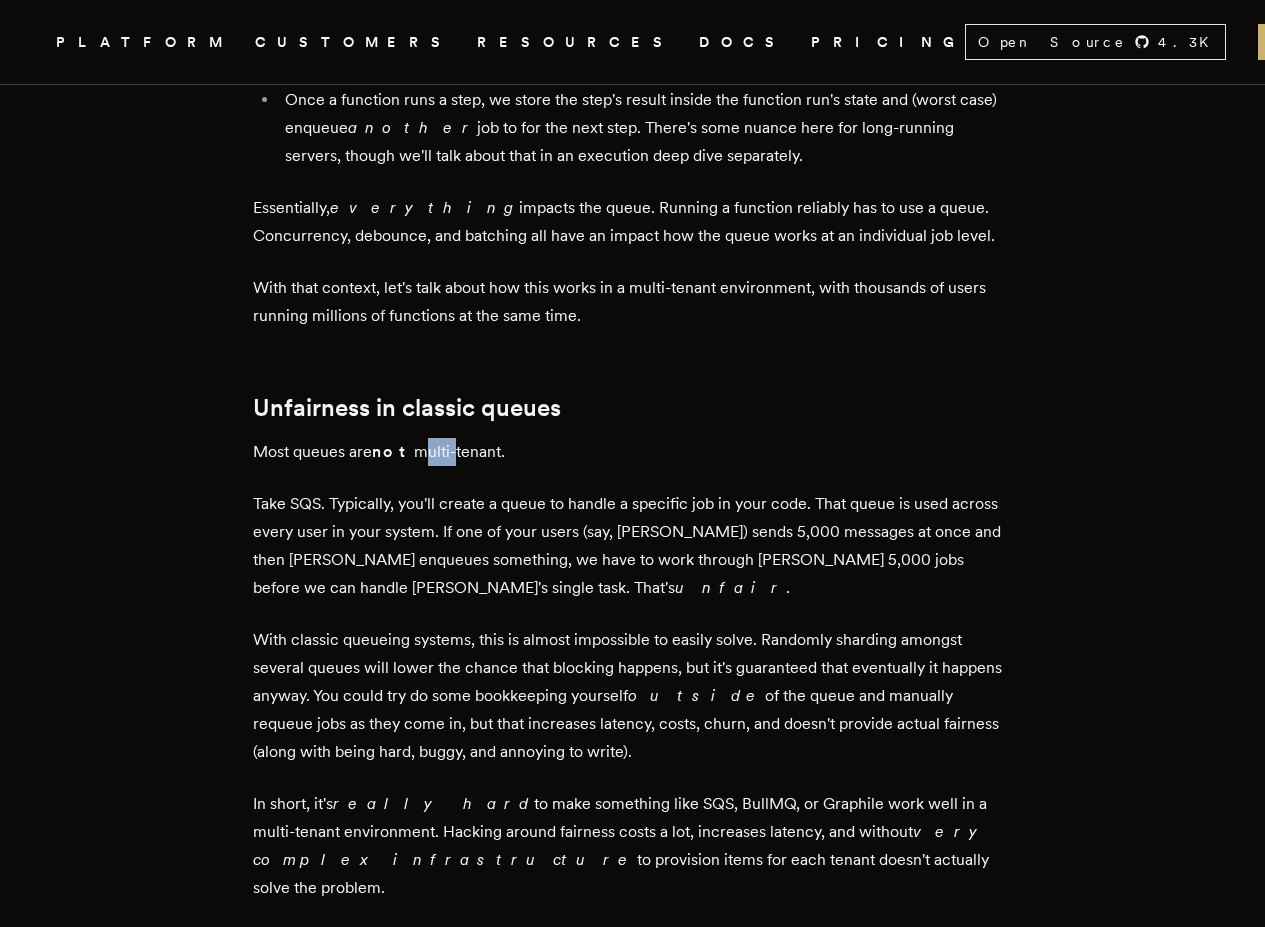 click on "Most queues are  not  multi-tenant." at bounding box center [633, 452] 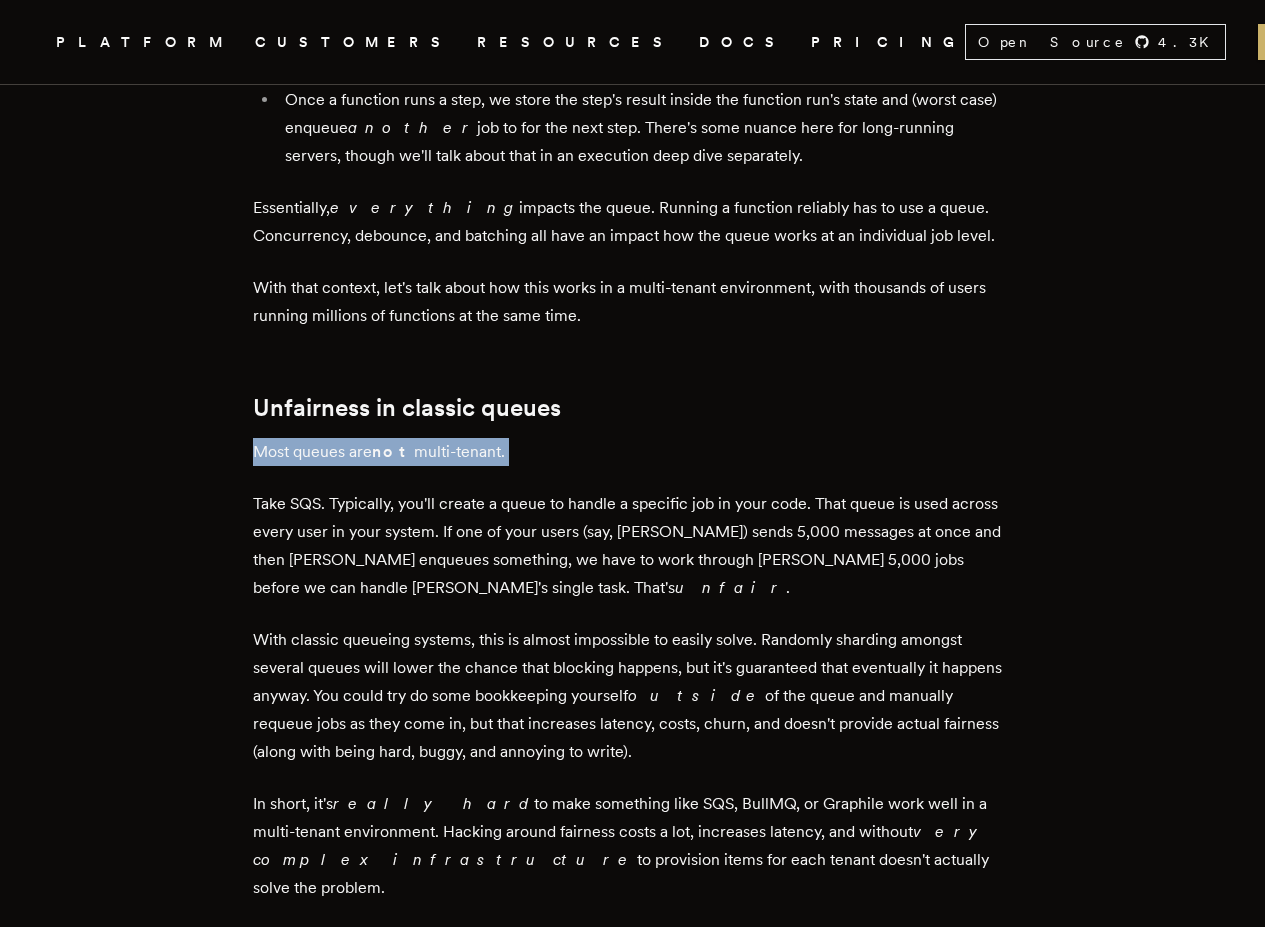 click on "Most queues are  not  multi-tenant." at bounding box center (633, 452) 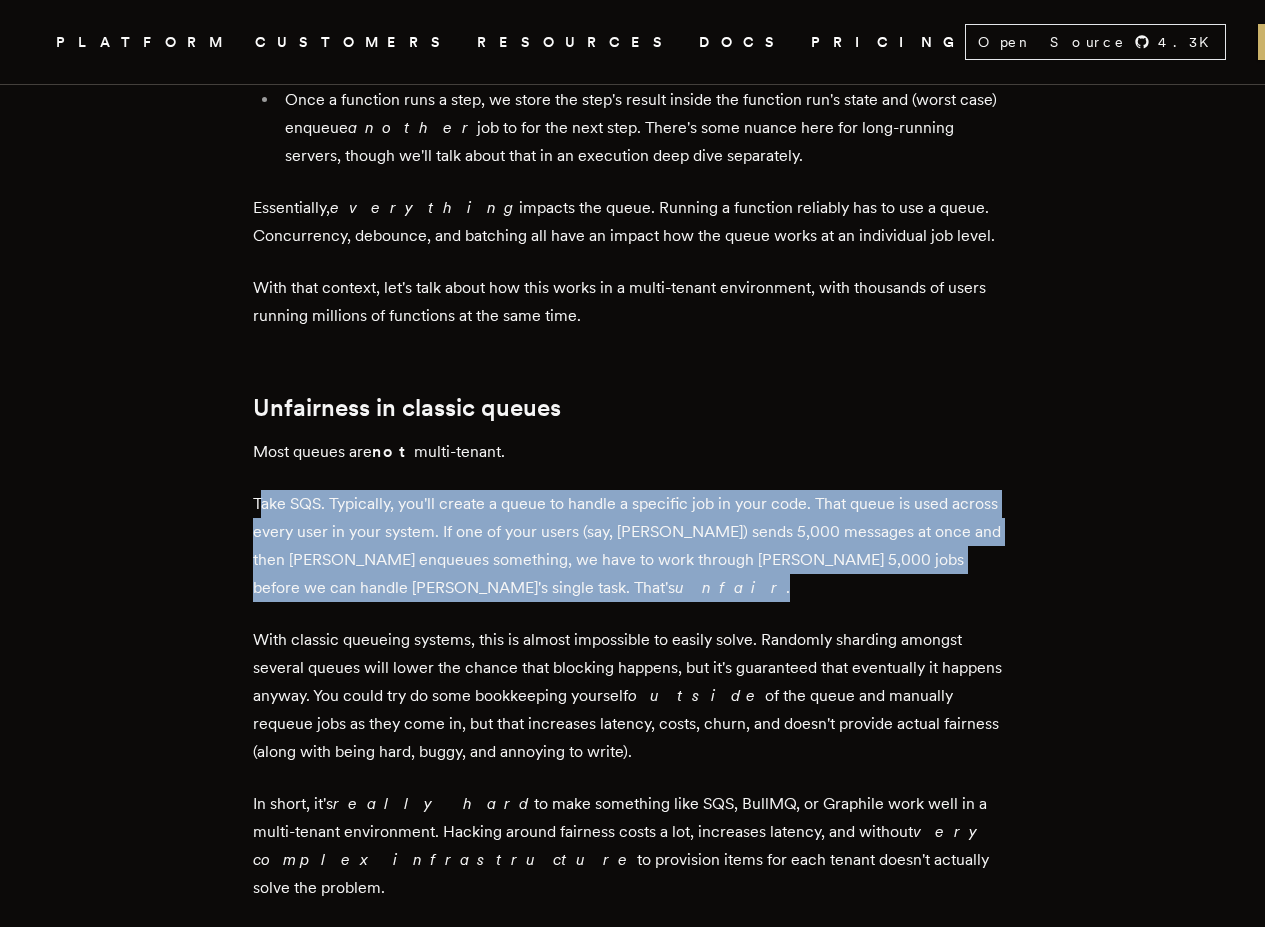 drag, startPoint x: 265, startPoint y: 518, endPoint x: 951, endPoint y: 588, distance: 689.5622 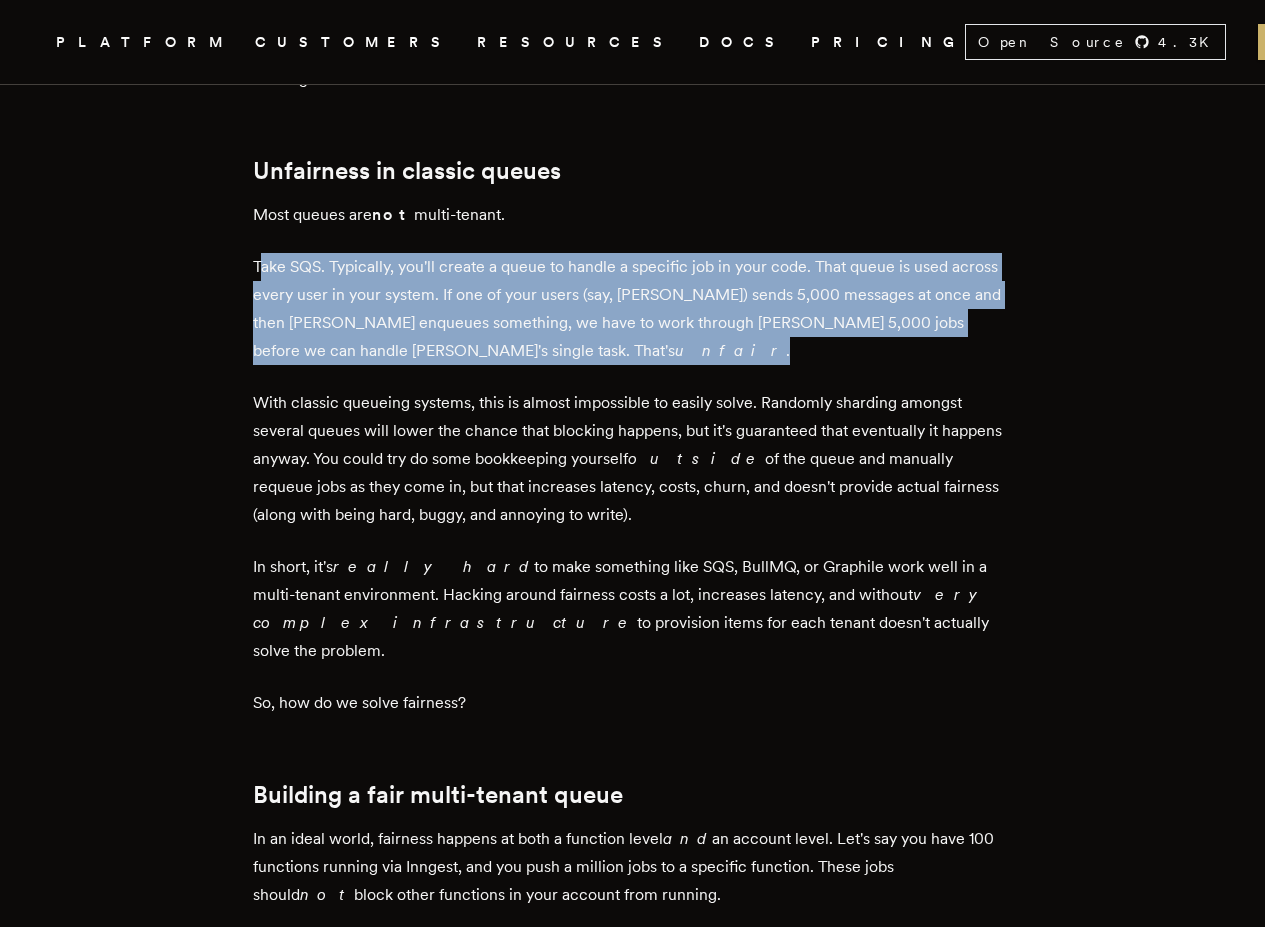 scroll, scrollTop: 3960, scrollLeft: 0, axis: vertical 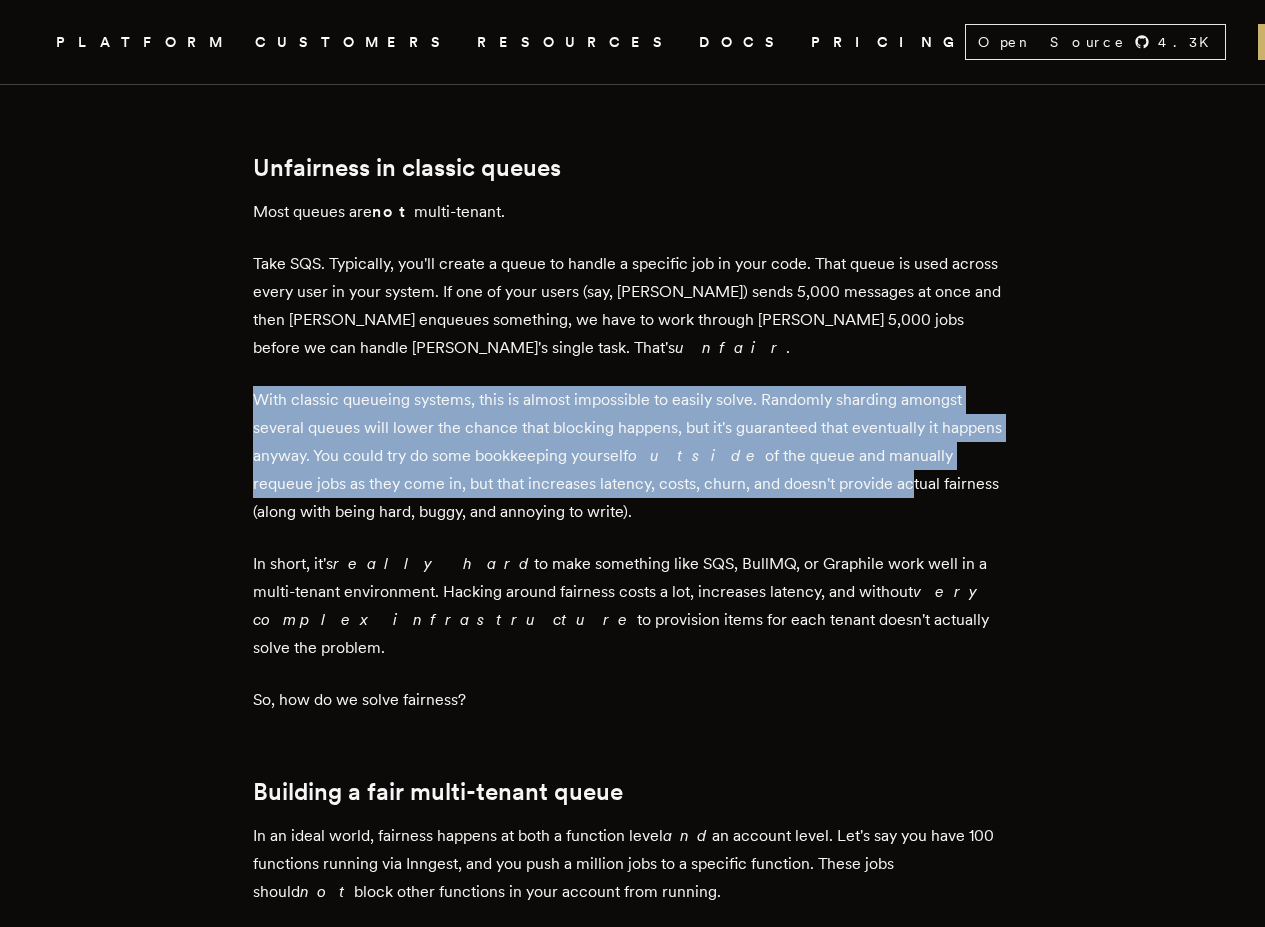 drag, startPoint x: 264, startPoint y: 409, endPoint x: 909, endPoint y: 495, distance: 650.70807 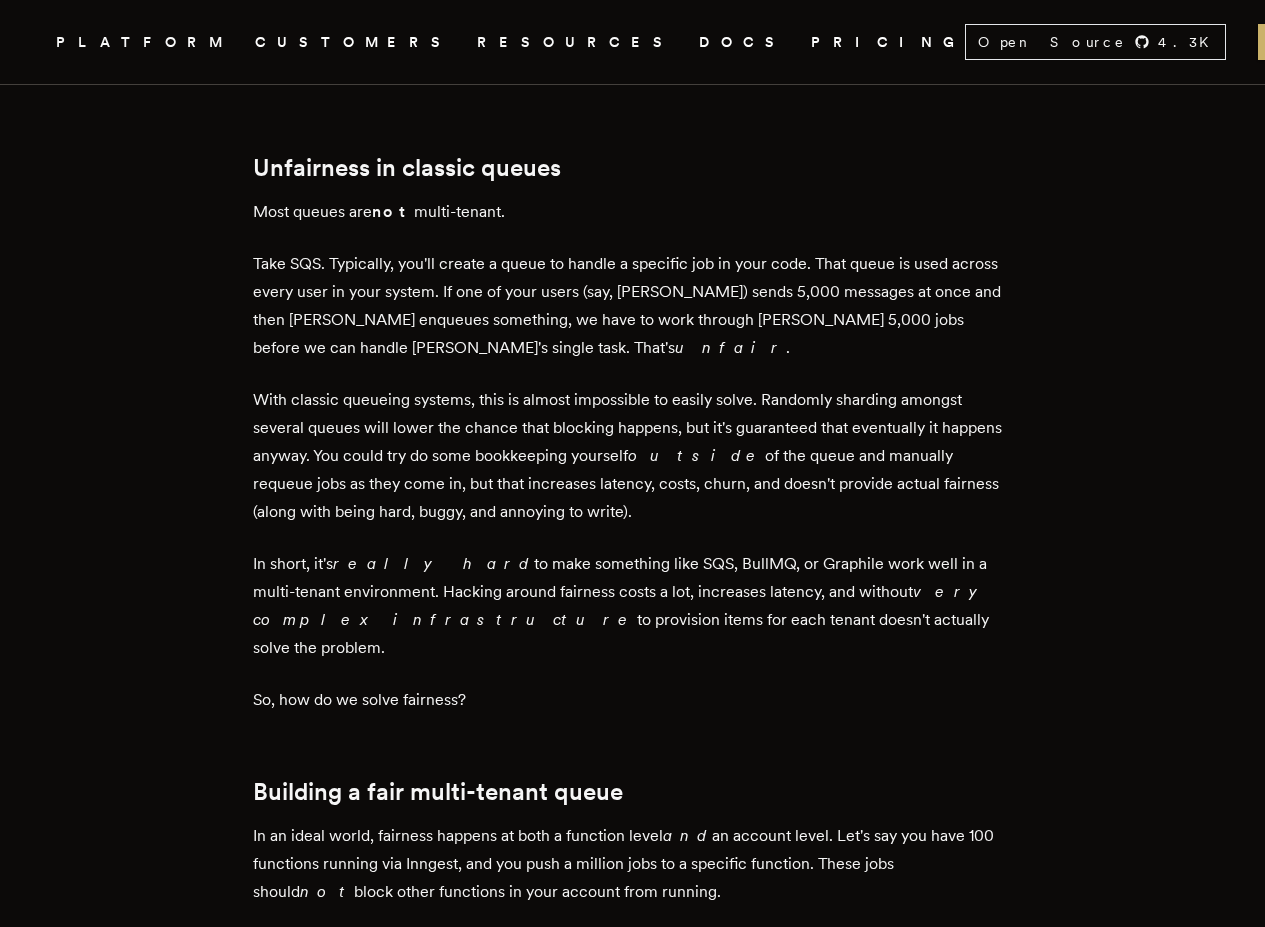 click on "With classic queueing systems, this is almost impossible to easily solve.  Randomly sharding amongst several queues will lower the chance that blocking happens, but it's guaranteed that eventually it happens anyway.   You could try do some bookkeeping yourself  outside  of the queue and manually requeue jobs as they come in, but that increases latency, costs, churn, and doesn't provide actual fairness (along with being hard, buggy, and annoying to write)." at bounding box center (633, 456) 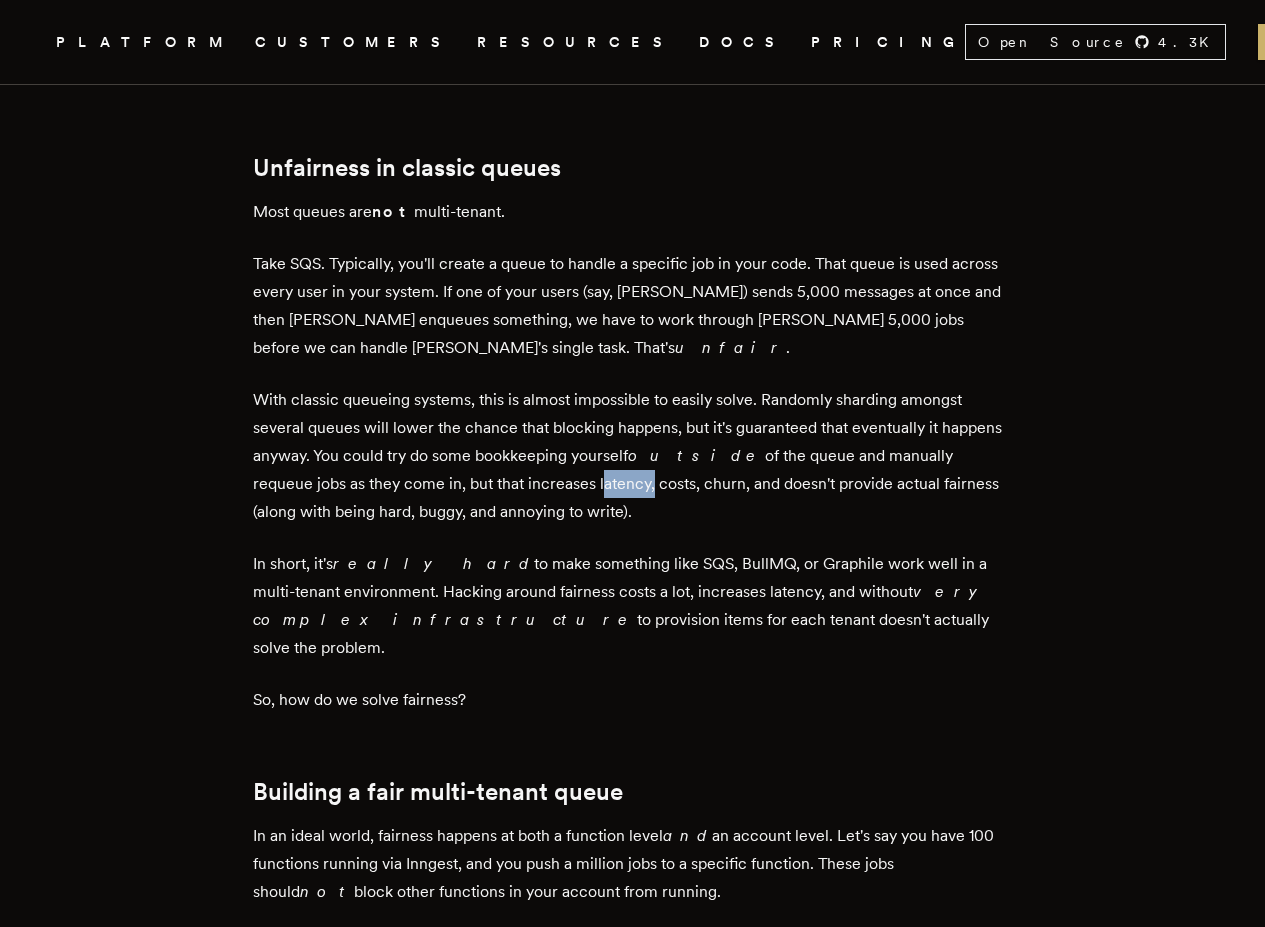 click on "With classic queueing systems, this is almost impossible to easily solve.  Randomly sharding amongst several queues will lower the chance that blocking happens, but it's guaranteed that eventually it happens anyway.   You could try do some bookkeeping yourself  outside  of the queue and manually requeue jobs as they come in, but that increases latency, costs, churn, and doesn't provide actual fairness (along with being hard, buggy, and annoying to write)." at bounding box center [633, 456] 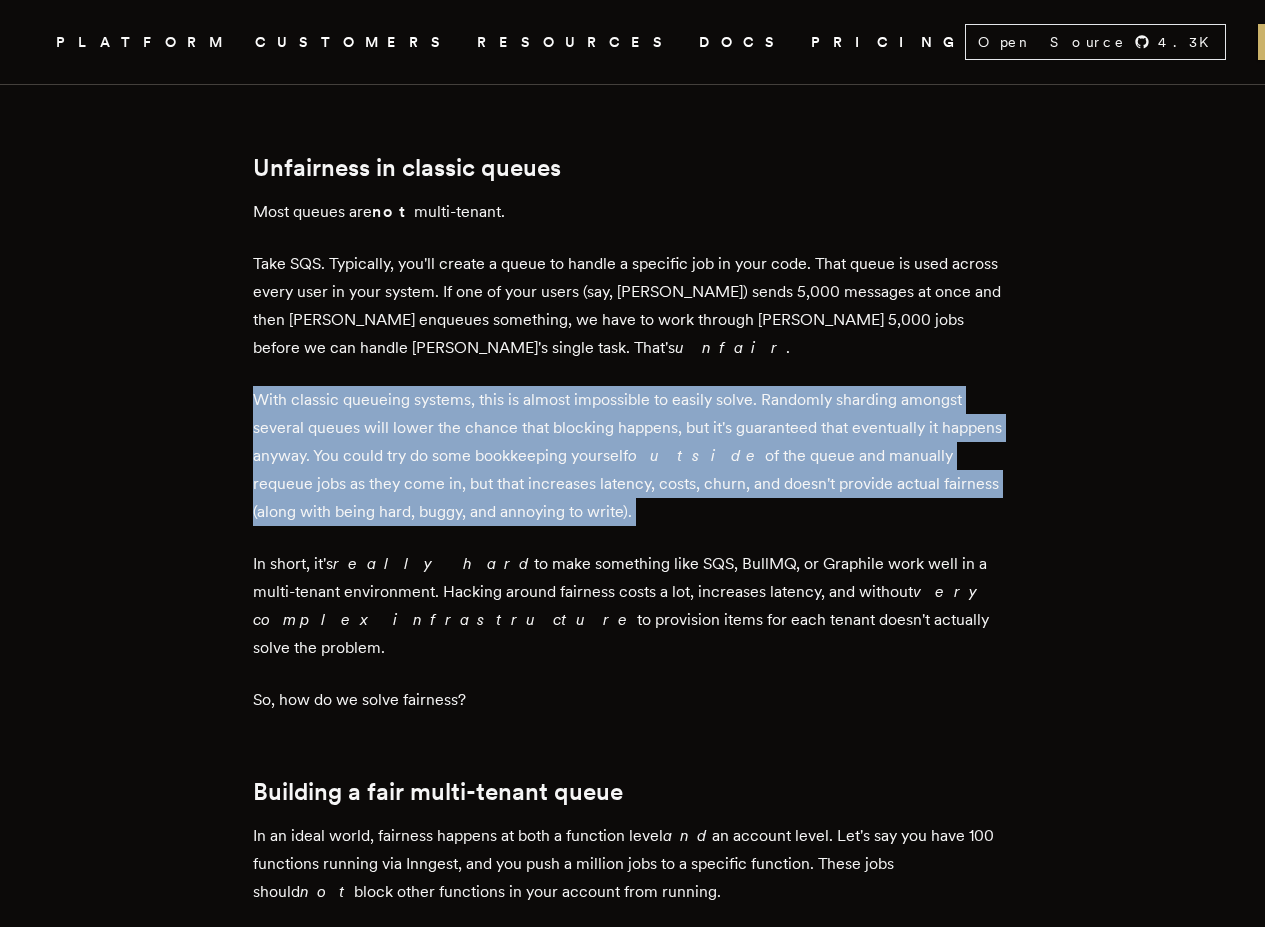 click on "With classic queueing systems, this is almost impossible to easily solve.  Randomly sharding amongst several queues will lower the chance that blocking happens, but it's guaranteed that eventually it happens anyway.   You could try do some bookkeeping yourself  outside  of the queue and manually requeue jobs as they come in, but that increases latency, costs, churn, and doesn't provide actual fairness (along with being hard, buggy, and annoying to write)." at bounding box center (633, 456) 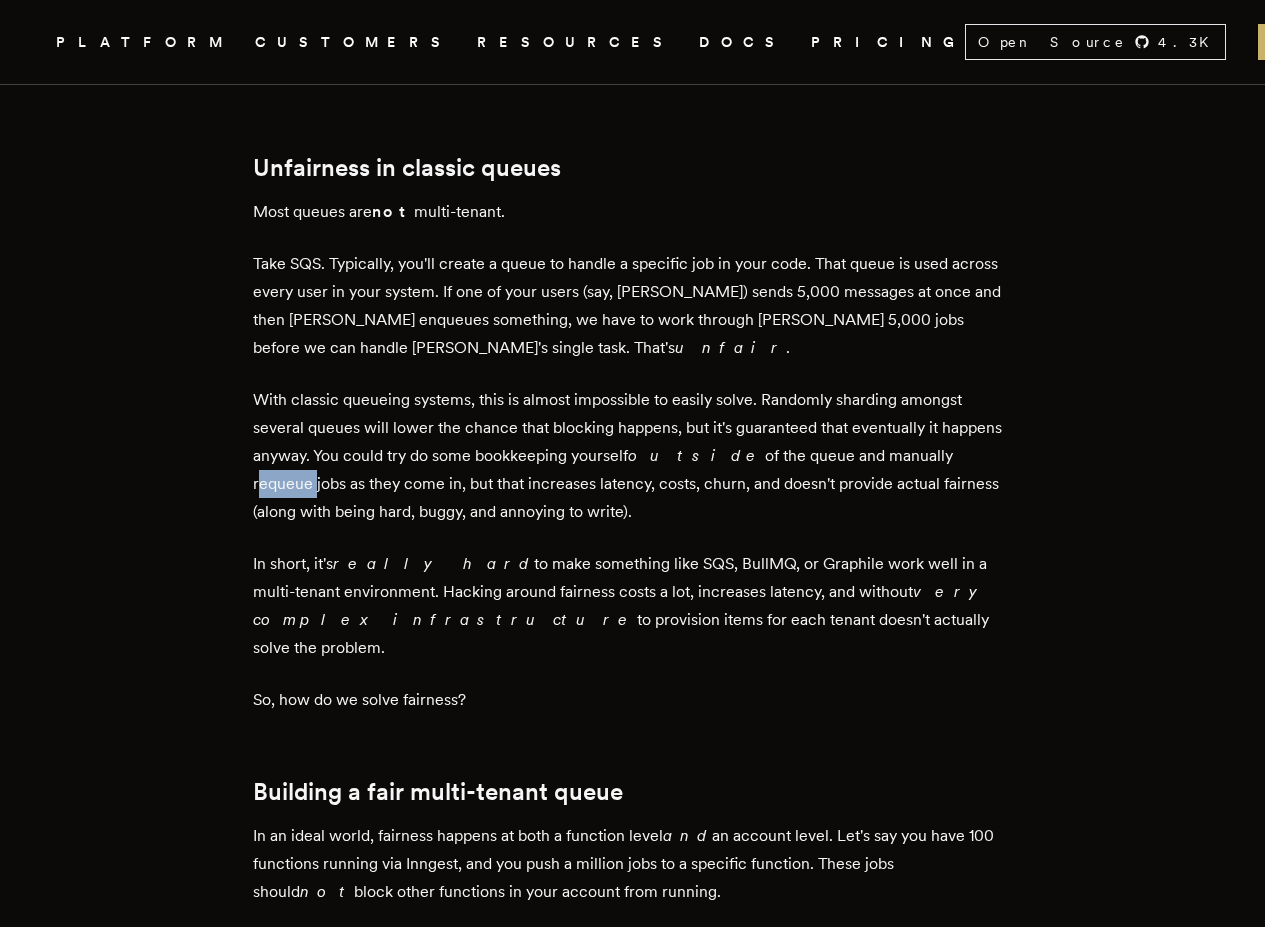 click on "With classic queueing systems, this is almost impossible to easily solve.  Randomly sharding amongst several queues will lower the chance that blocking happens, but it's guaranteed that eventually it happens anyway.   You could try do some bookkeeping yourself  outside  of the queue and manually requeue jobs as they come in, but that increases latency, costs, churn, and doesn't provide actual fairness (along with being hard, buggy, and annoying to write)." at bounding box center [633, 456] 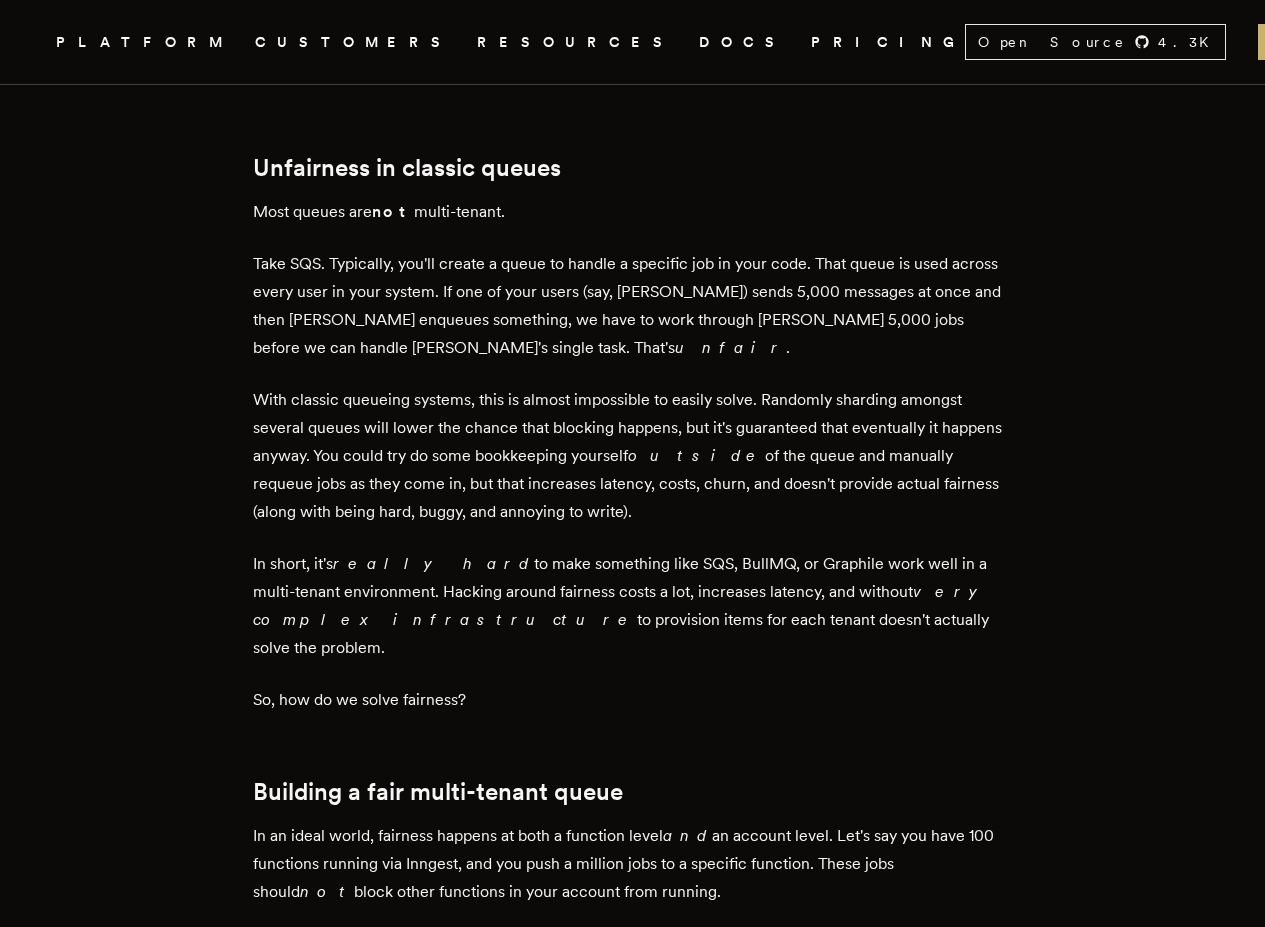 click on "With classic queueing systems, this is almost impossible to easily solve.  Randomly sharding amongst several queues will lower the chance that blocking happens, but it's guaranteed that eventually it happens anyway.   You could try do some bookkeeping yourself  outside  of the queue and manually requeue jobs as they come in, but that increases latency, costs, churn, and doesn't provide actual fairness (along with being hard, buggy, and annoying to write)." at bounding box center (633, 456) 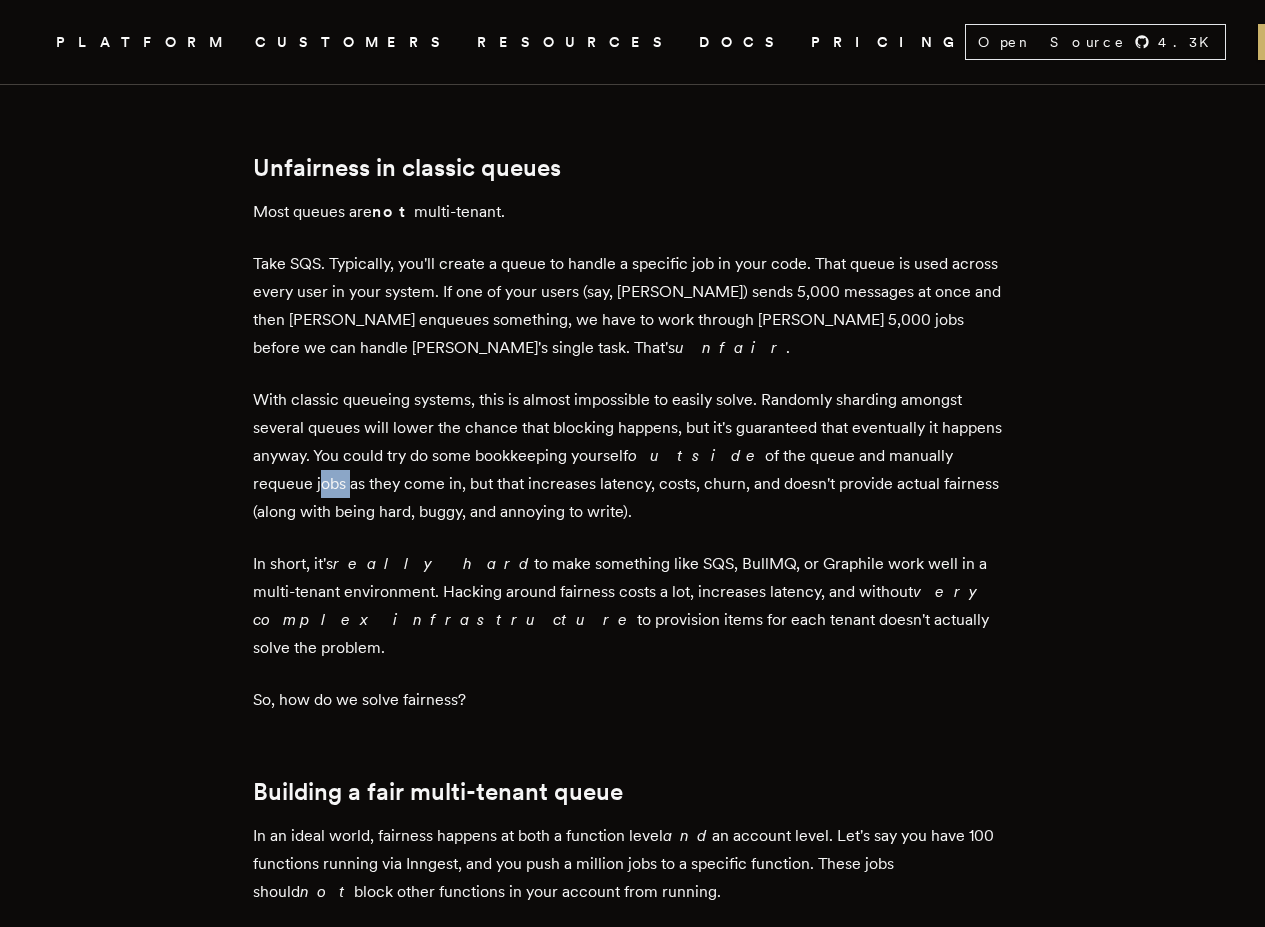 click on "With classic queueing systems, this is almost impossible to easily solve.  Randomly sharding amongst several queues will lower the chance that blocking happens, but it's guaranteed that eventually it happens anyway.   You could try do some bookkeeping yourself  outside  of the queue and manually requeue jobs as they come in, but that increases latency, costs, churn, and doesn't provide actual fairness (along with being hard, buggy, and annoying to write)." at bounding box center [633, 456] 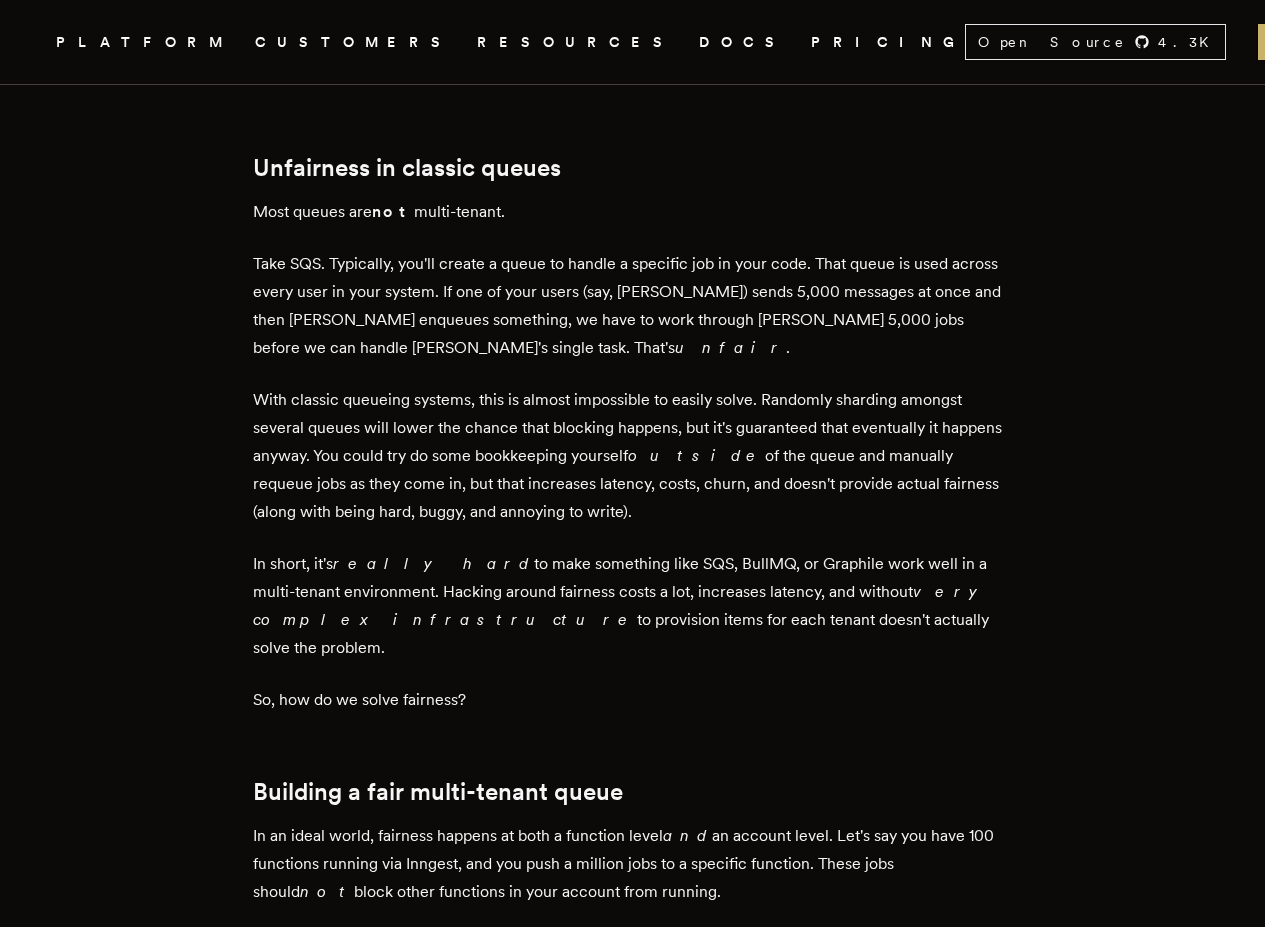 click on "With classic queueing systems, this is almost impossible to easily solve.  Randomly sharding amongst several queues will lower the chance that blocking happens, but it's guaranteed that eventually it happens anyway.   You could try do some bookkeeping yourself  outside  of the queue and manually requeue jobs as they come in, but that increases latency, costs, churn, and doesn't provide actual fairness (along with being hard, buggy, and annoying to write)." at bounding box center (633, 456) 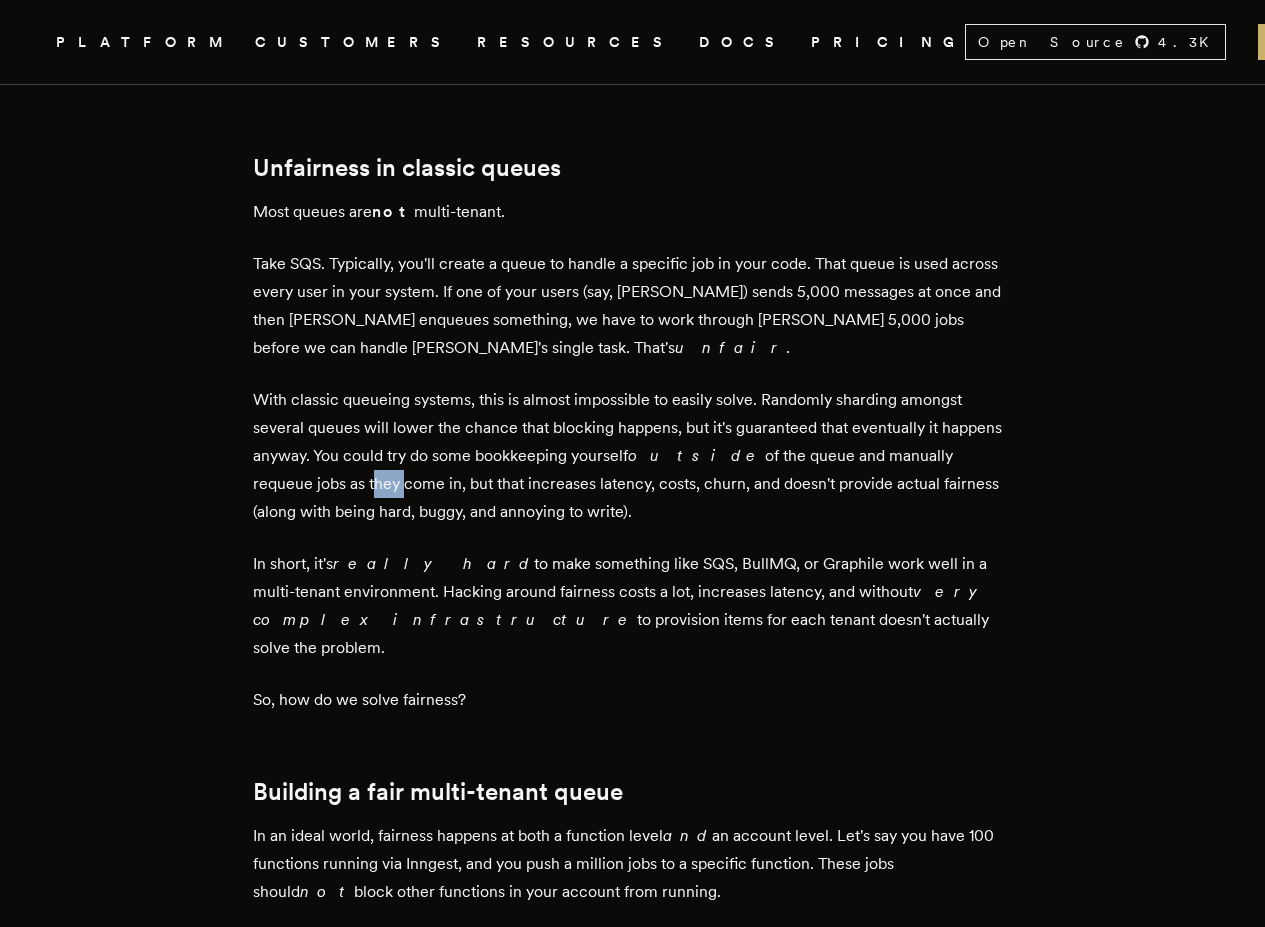 click on "With classic queueing systems, this is almost impossible to easily solve.  Randomly sharding amongst several queues will lower the chance that blocking happens, but it's guaranteed that eventually it happens anyway.   You could try do some bookkeeping yourself  outside  of the queue and manually requeue jobs as they come in, but that increases latency, costs, churn, and doesn't provide actual fairness (along with being hard, buggy, and annoying to write)." at bounding box center (633, 456) 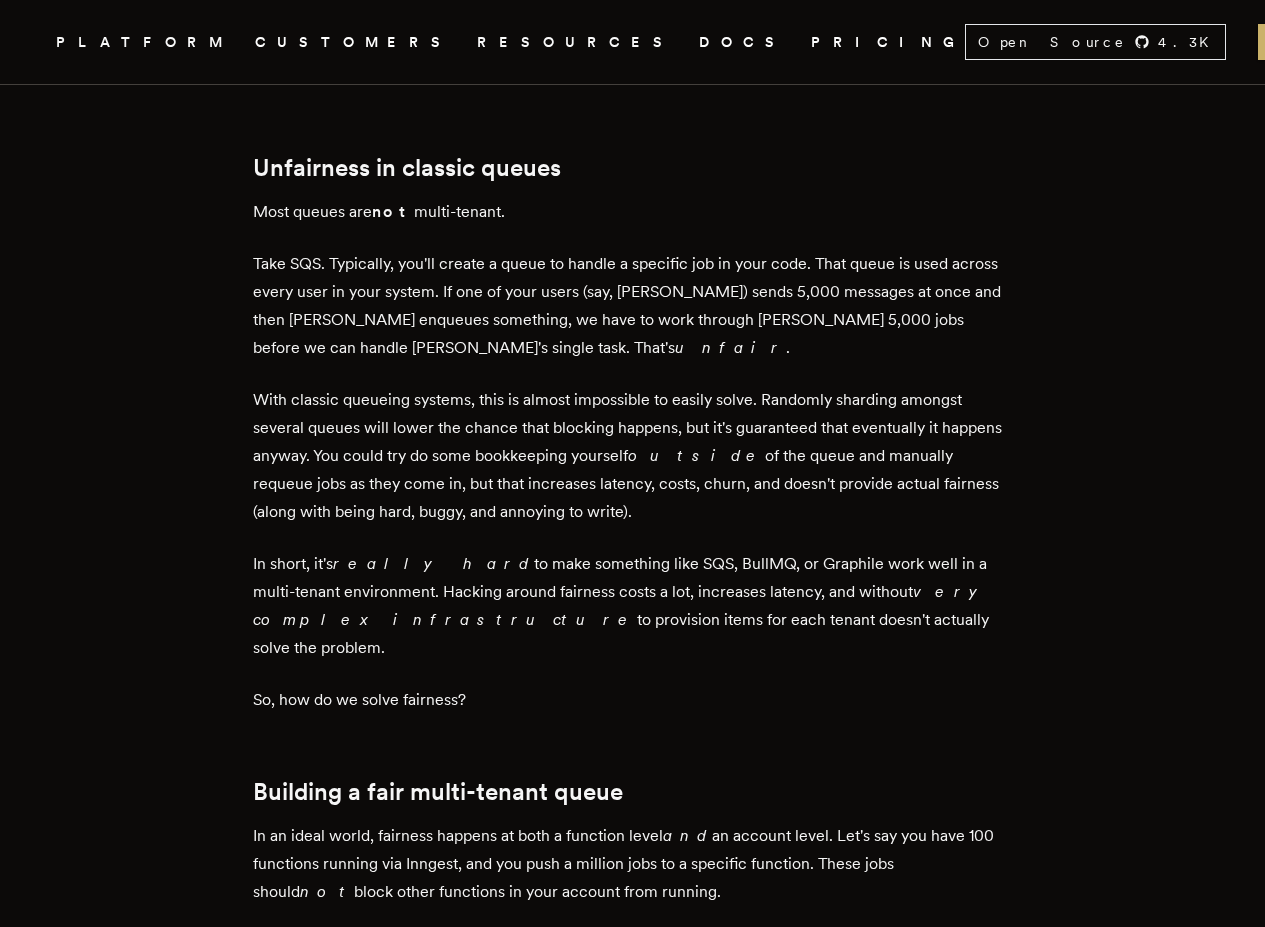 click on "With classic queueing systems, this is almost impossible to easily solve.  Randomly sharding amongst several queues will lower the chance that blocking happens, but it's guaranteed that eventually it happens anyway.   You could try do some bookkeeping yourself  outside  of the queue and manually requeue jobs as they come in, but that increases latency, costs, churn, and doesn't provide actual fairness (along with being hard, buggy, and annoying to write)." at bounding box center (633, 456) 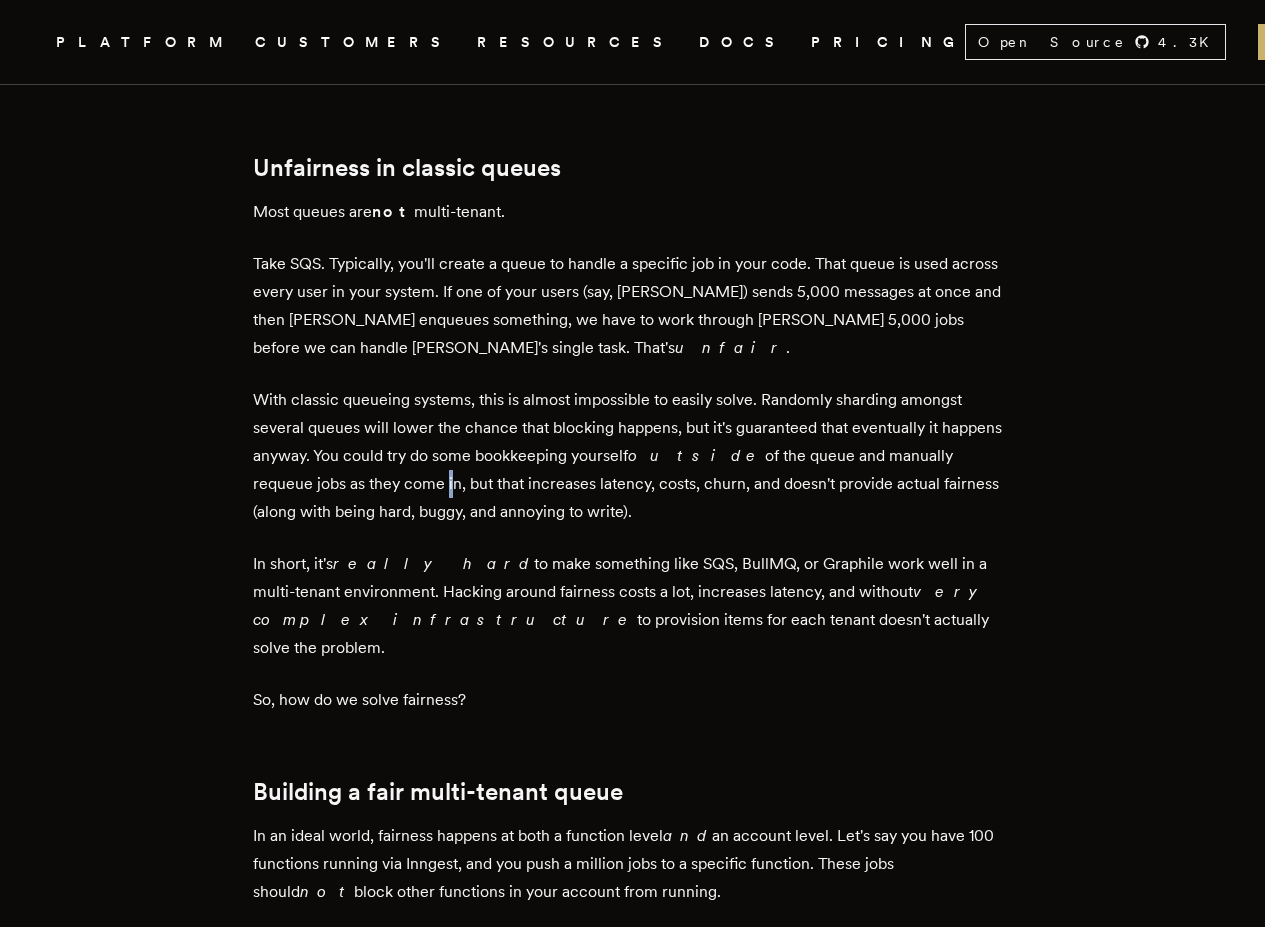 click on "With classic queueing systems, this is almost impossible to easily solve.  Randomly sharding amongst several queues will lower the chance that blocking happens, but it's guaranteed that eventually it happens anyway.   You could try do some bookkeeping yourself  outside  of the queue and manually requeue jobs as they come in, but that increases latency, costs, churn, and doesn't provide actual fairness (along with being hard, buggy, and annoying to write)." at bounding box center (633, 456) 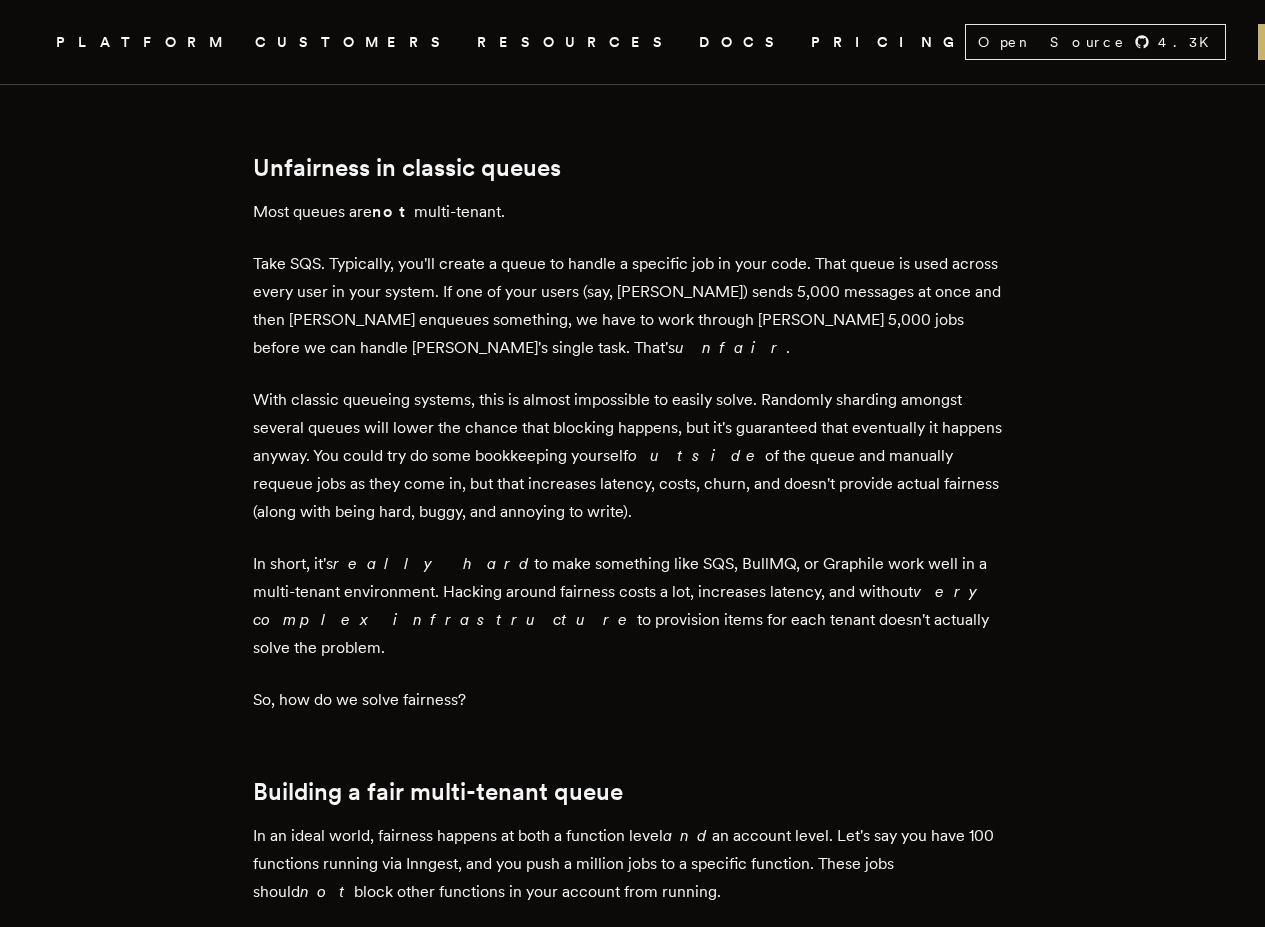 click on "With classic queueing systems, this is almost impossible to easily solve.  Randomly sharding amongst several queues will lower the chance that blocking happens, but it's guaranteed that eventually it happens anyway.   You could try do some bookkeeping yourself  outside  of the queue and manually requeue jobs as they come in, but that increases latency, costs, churn, and doesn't provide actual fairness (along with being hard, buggy, and annoying to write)." at bounding box center [633, 456] 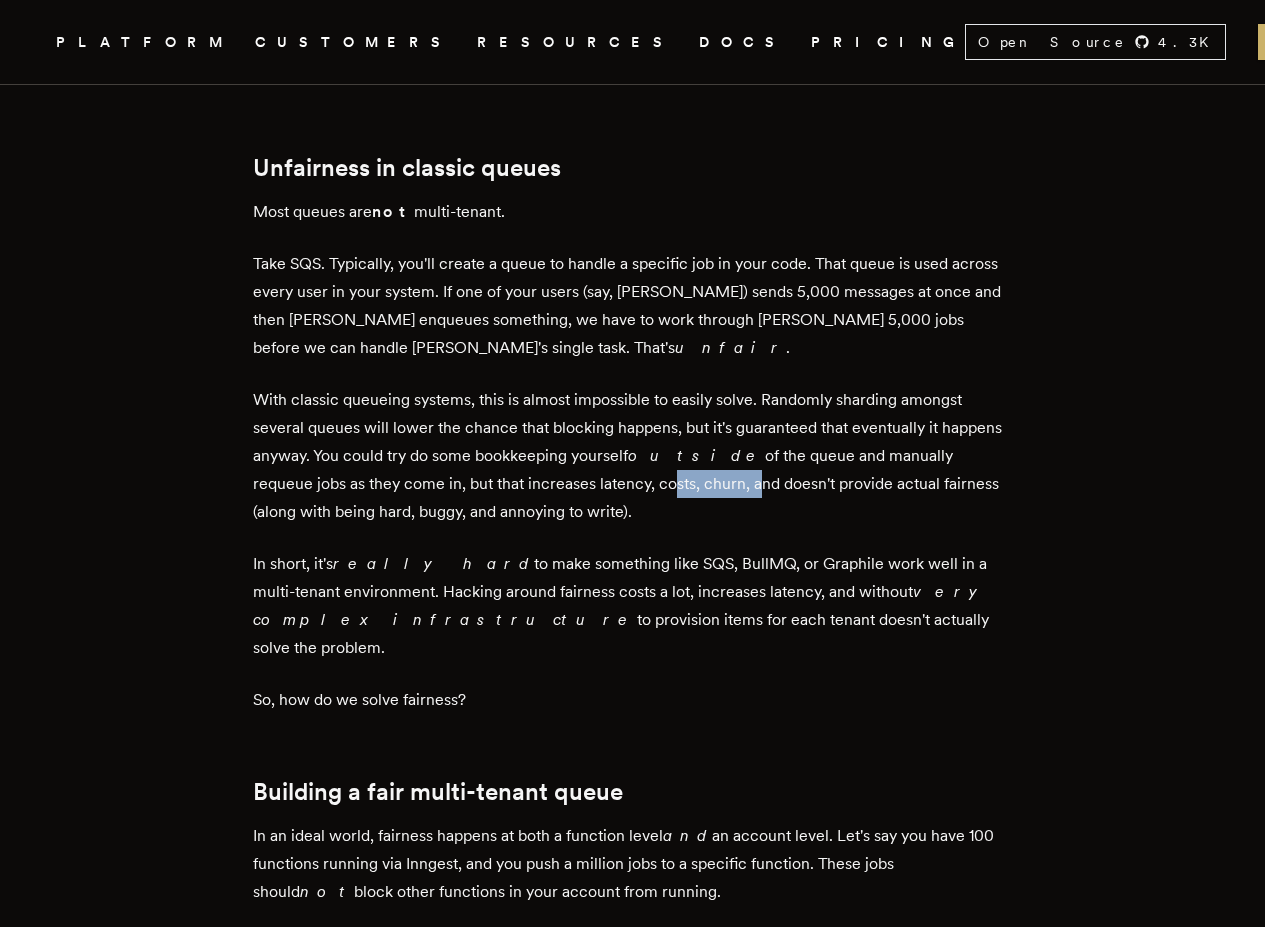 drag, startPoint x: 674, startPoint y: 494, endPoint x: 758, endPoint y: 502, distance: 84.38009 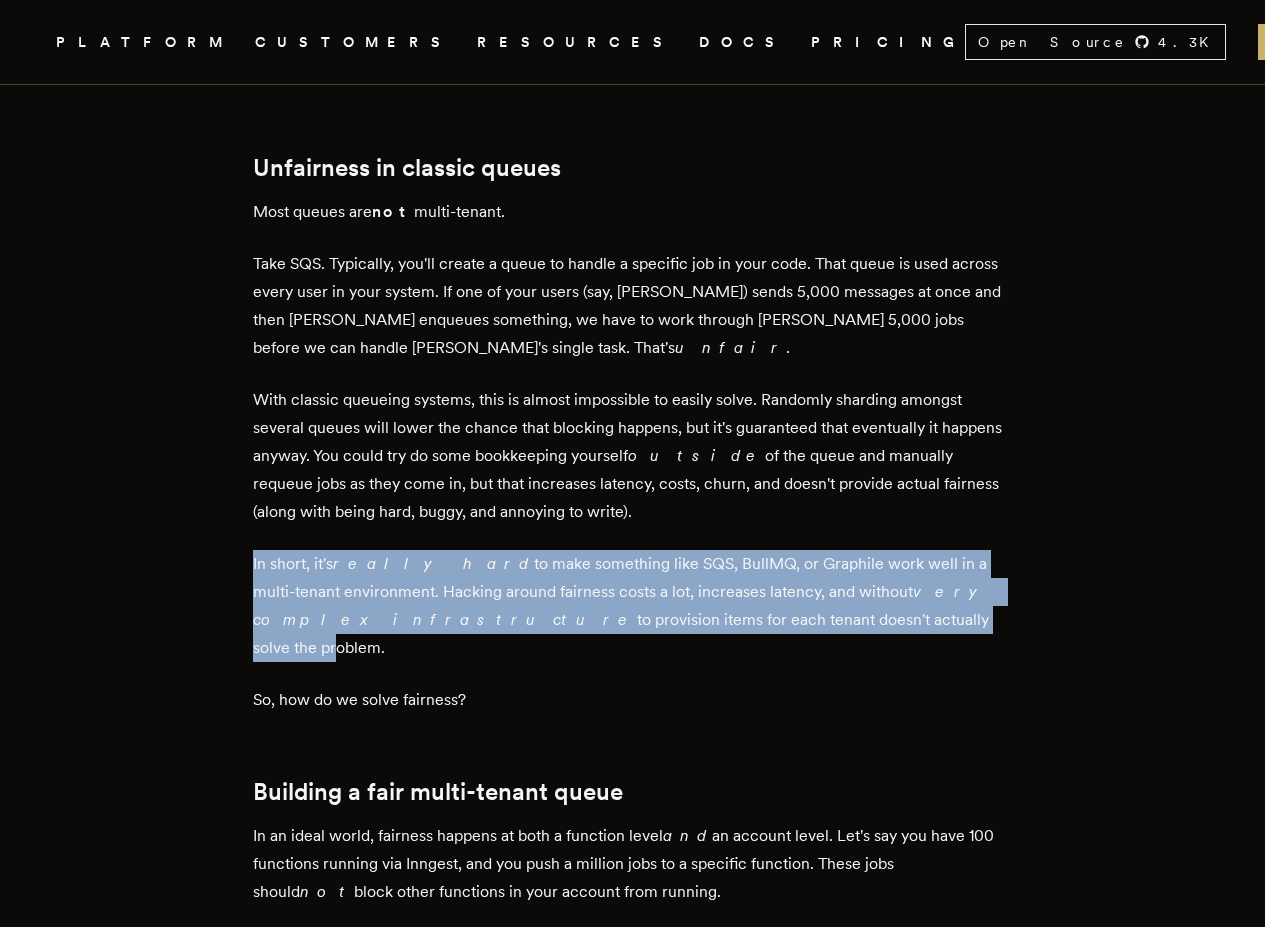 drag, startPoint x: 261, startPoint y: 572, endPoint x: 792, endPoint y: 631, distance: 534.2677 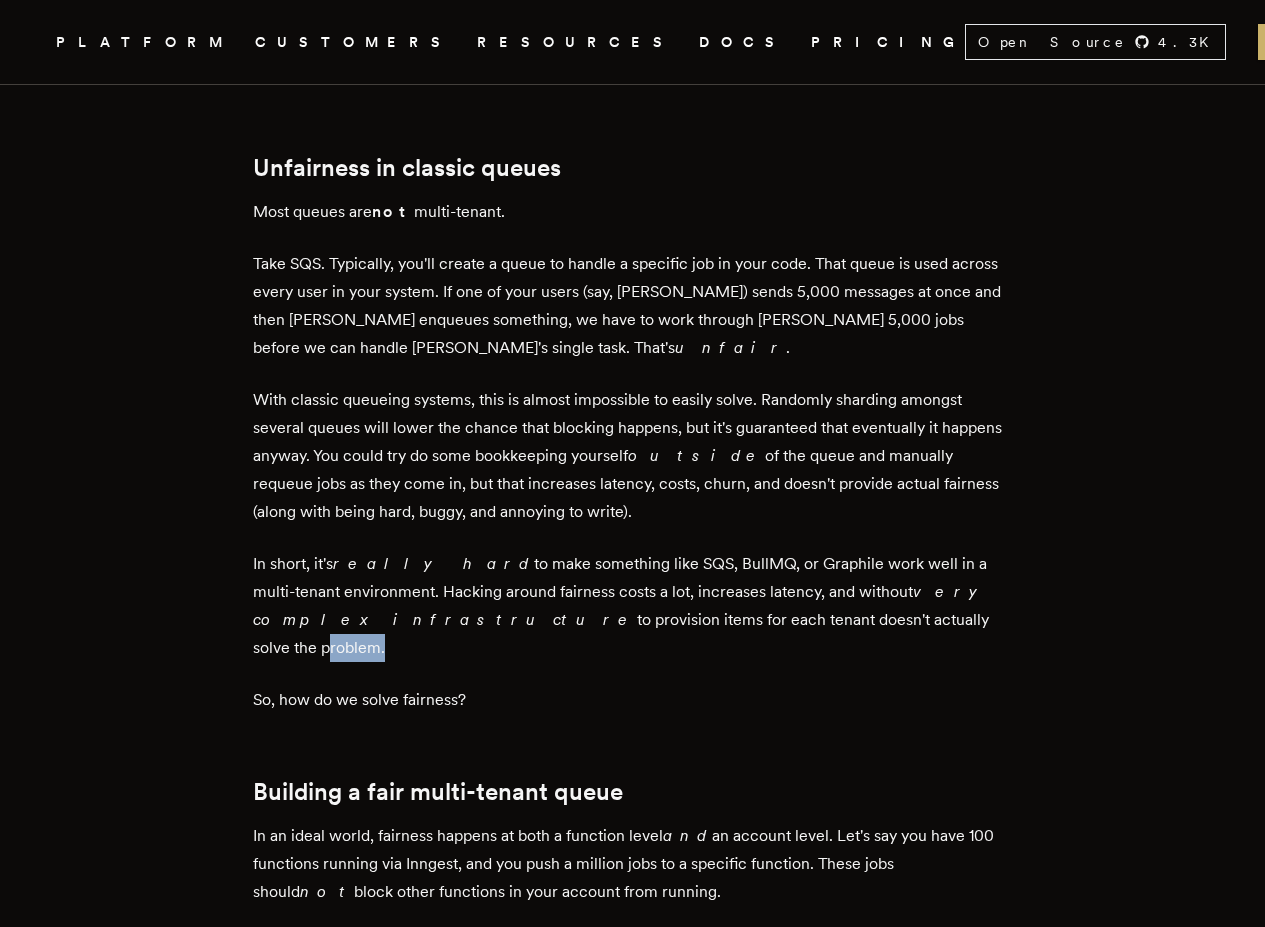 click on "In short, it's  really hard  to make something like SQS, BullMQ, or Graphile work well in a multi-tenant environment.  Hacking around fairness costs a lot, increases latency, and without  very complex infrastructure  to provision items for each tenant doesn't actually solve the problem." at bounding box center [633, 606] 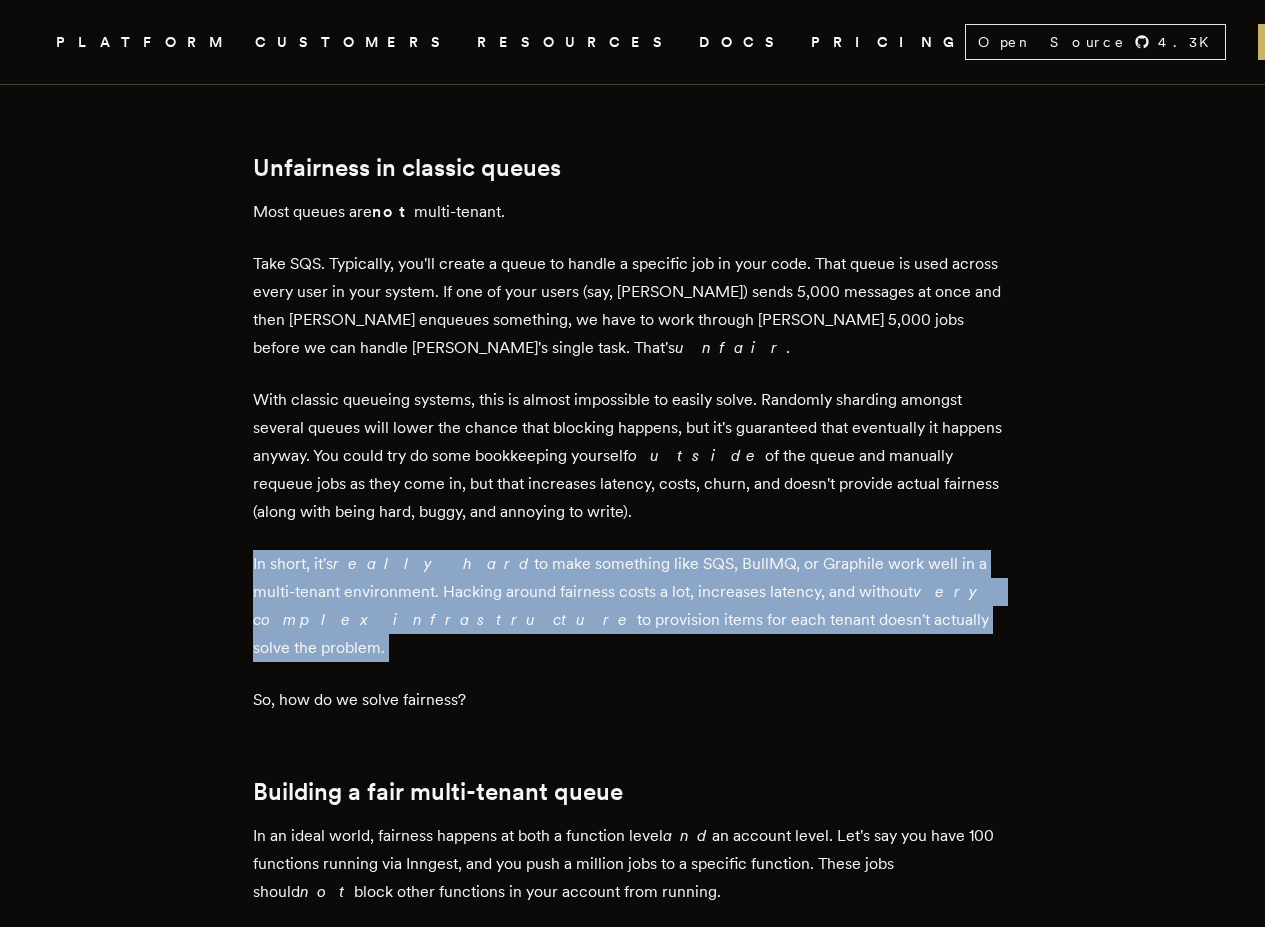 click on "In short, it's  really hard  to make something like SQS, BullMQ, or Graphile work well in a multi-tenant environment.  Hacking around fairness costs a lot, increases latency, and without  very complex infrastructure  to provision items for each tenant doesn't actually solve the problem." at bounding box center (633, 606) 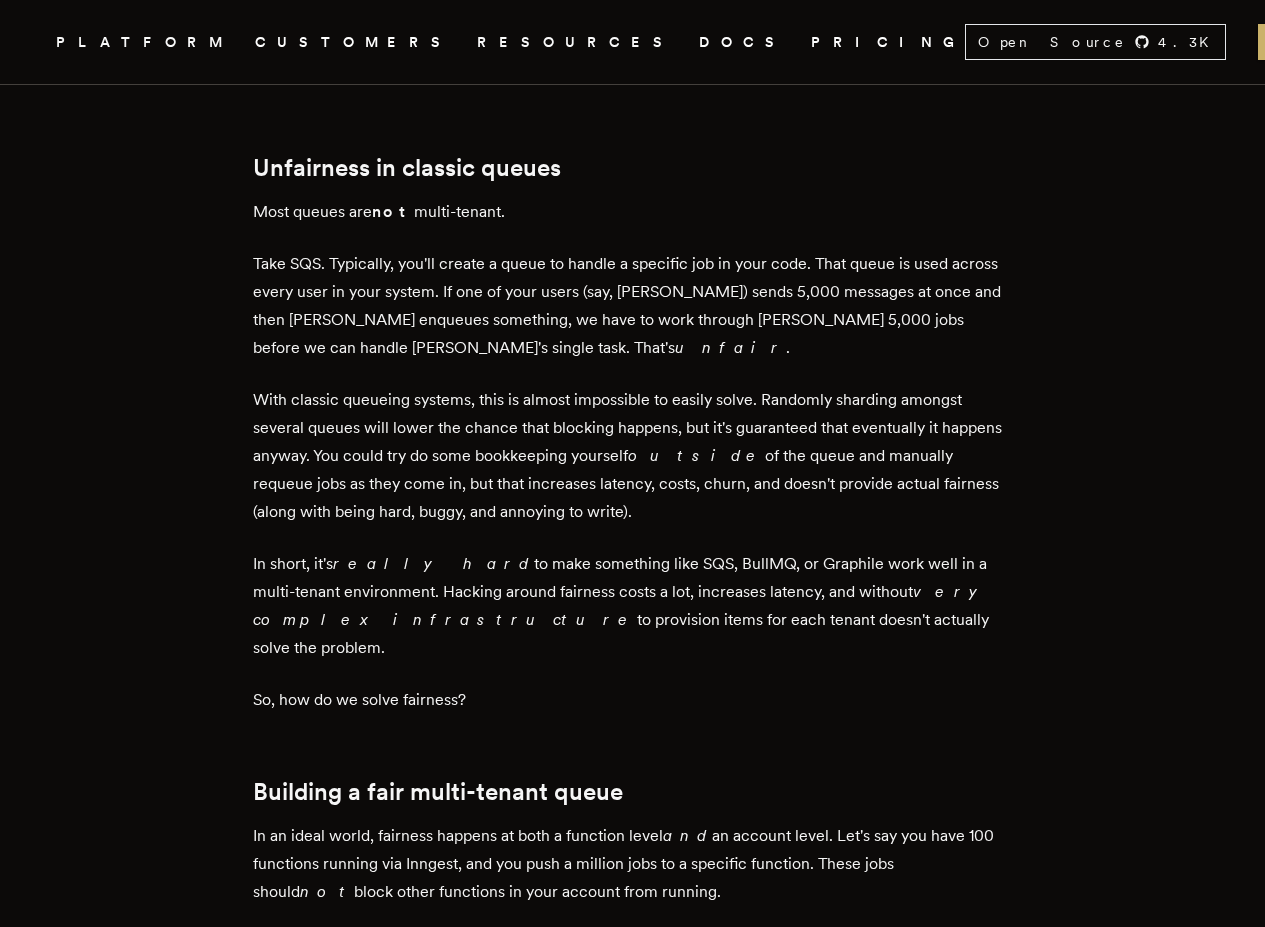click on "So, how do we solve fairness?" at bounding box center [633, 700] 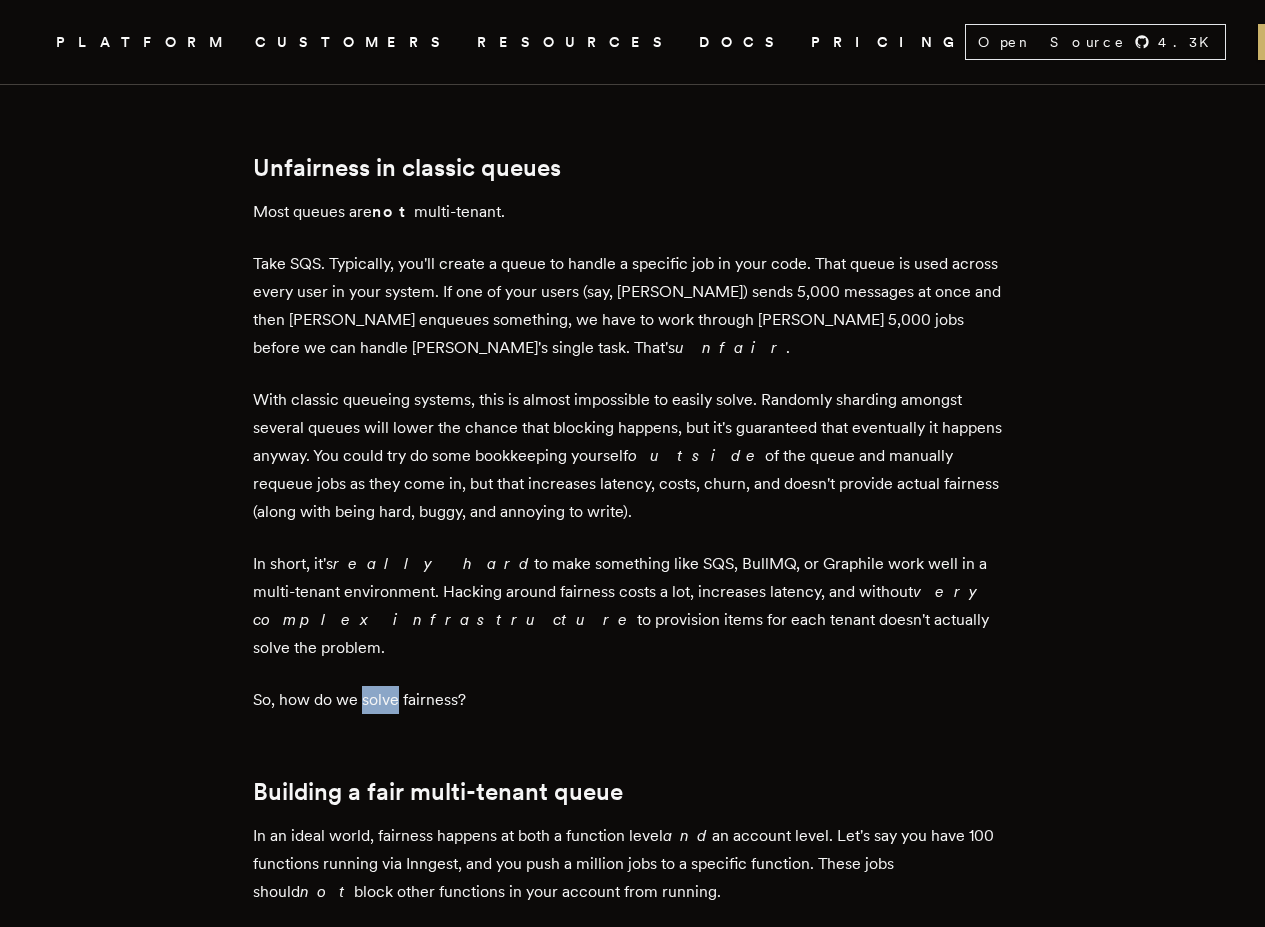 click on "So, how do we solve fairness?" at bounding box center (633, 700) 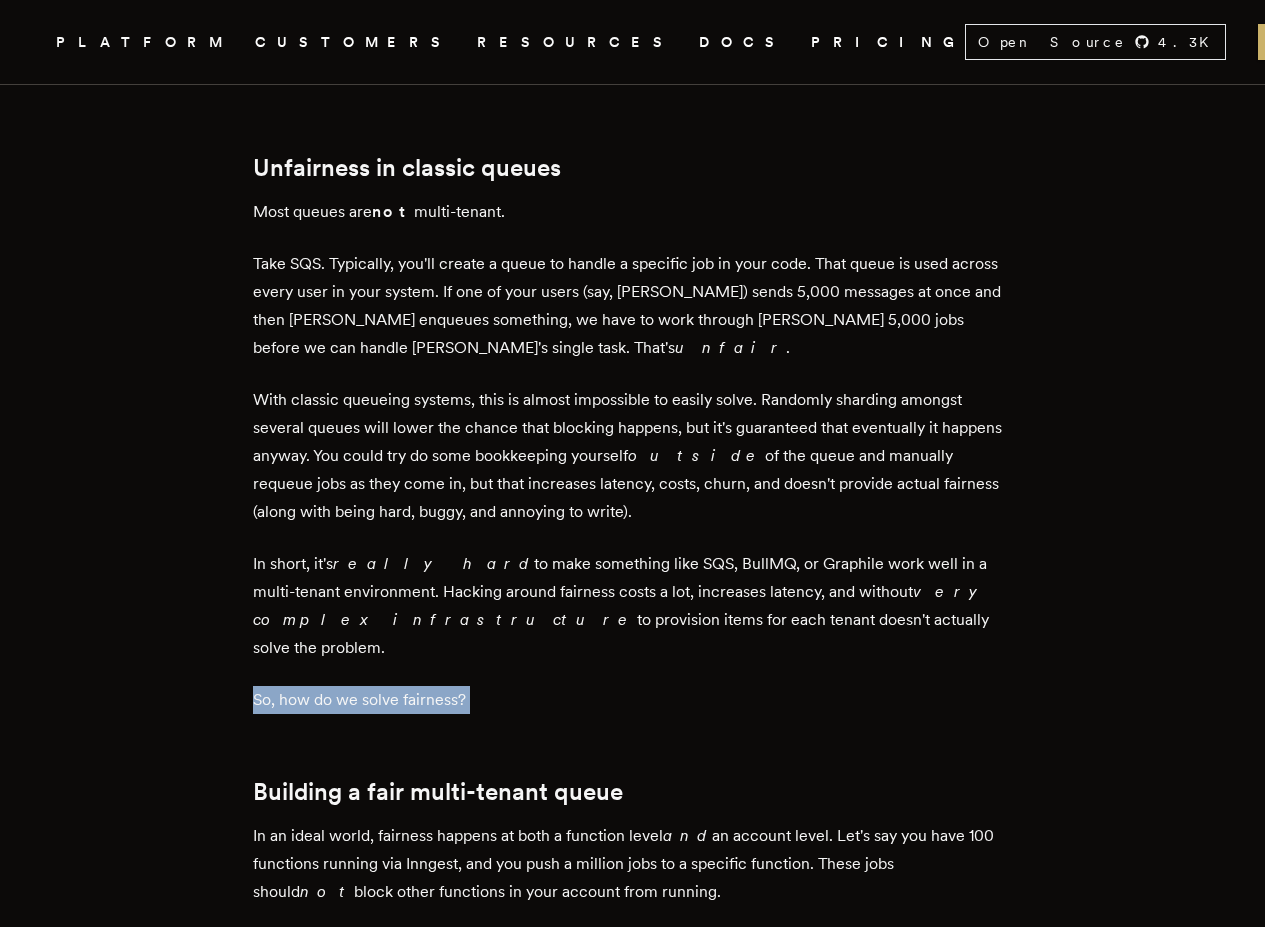 click on "So, how do we solve fairness?" at bounding box center (633, 700) 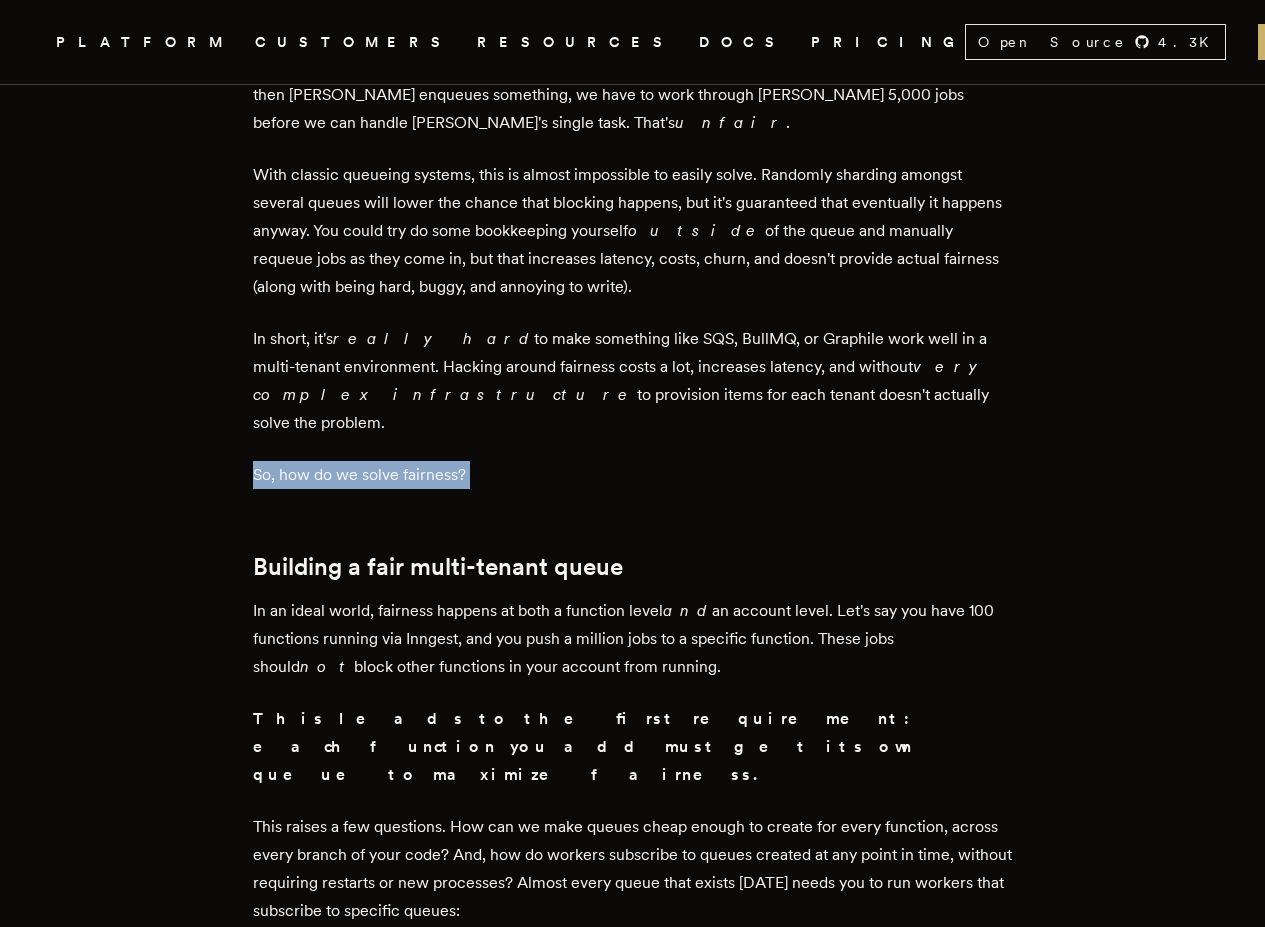 scroll, scrollTop: 4200, scrollLeft: 0, axis: vertical 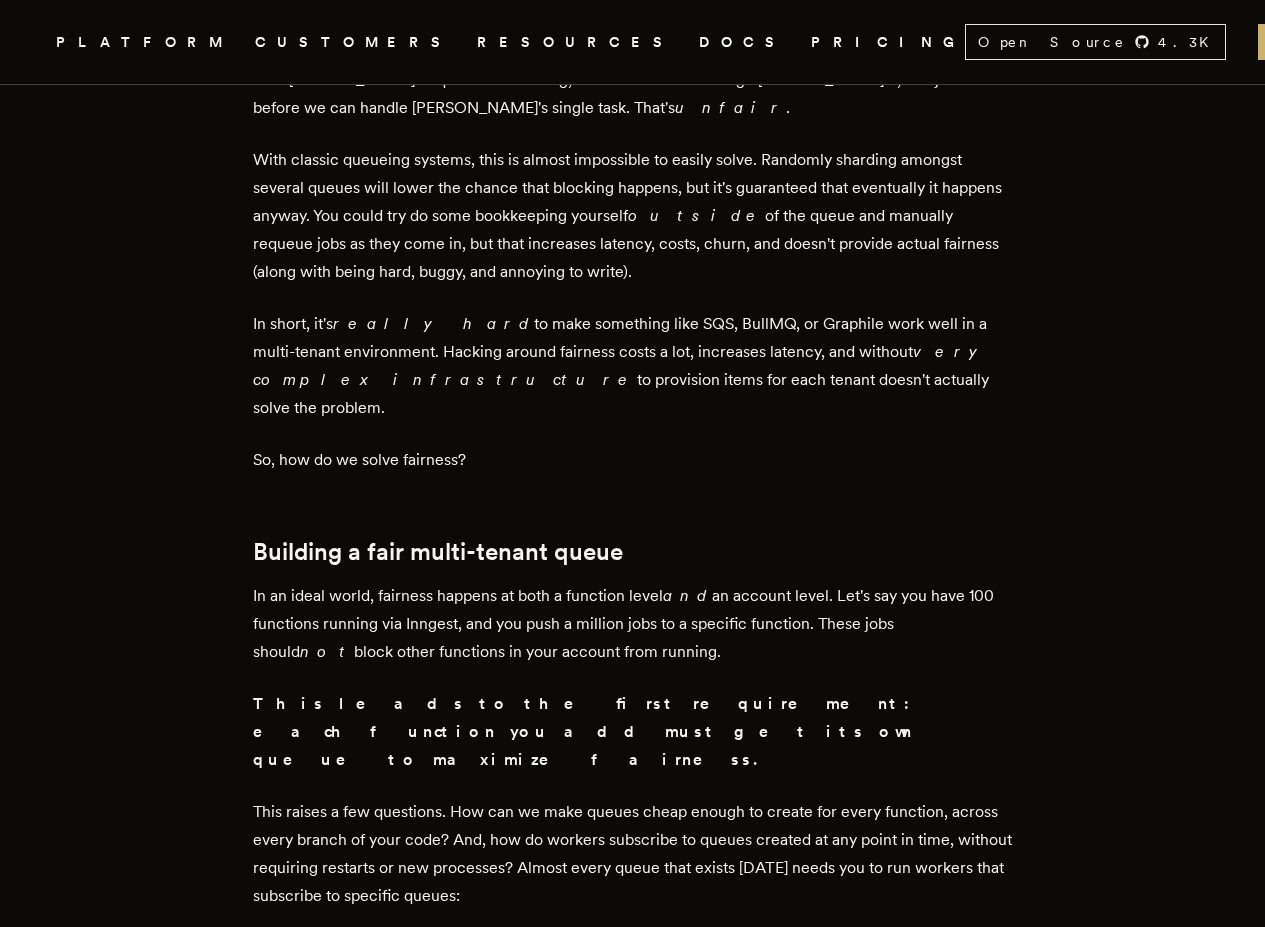 click on "In an ideal world, fairness happens at both a function level  and  an account level.  Let's say you have 100 functions running via Inngest, and you push a million jobs to a specific function.  These jobs should  not  block other functions in your account from running." at bounding box center (633, 624) 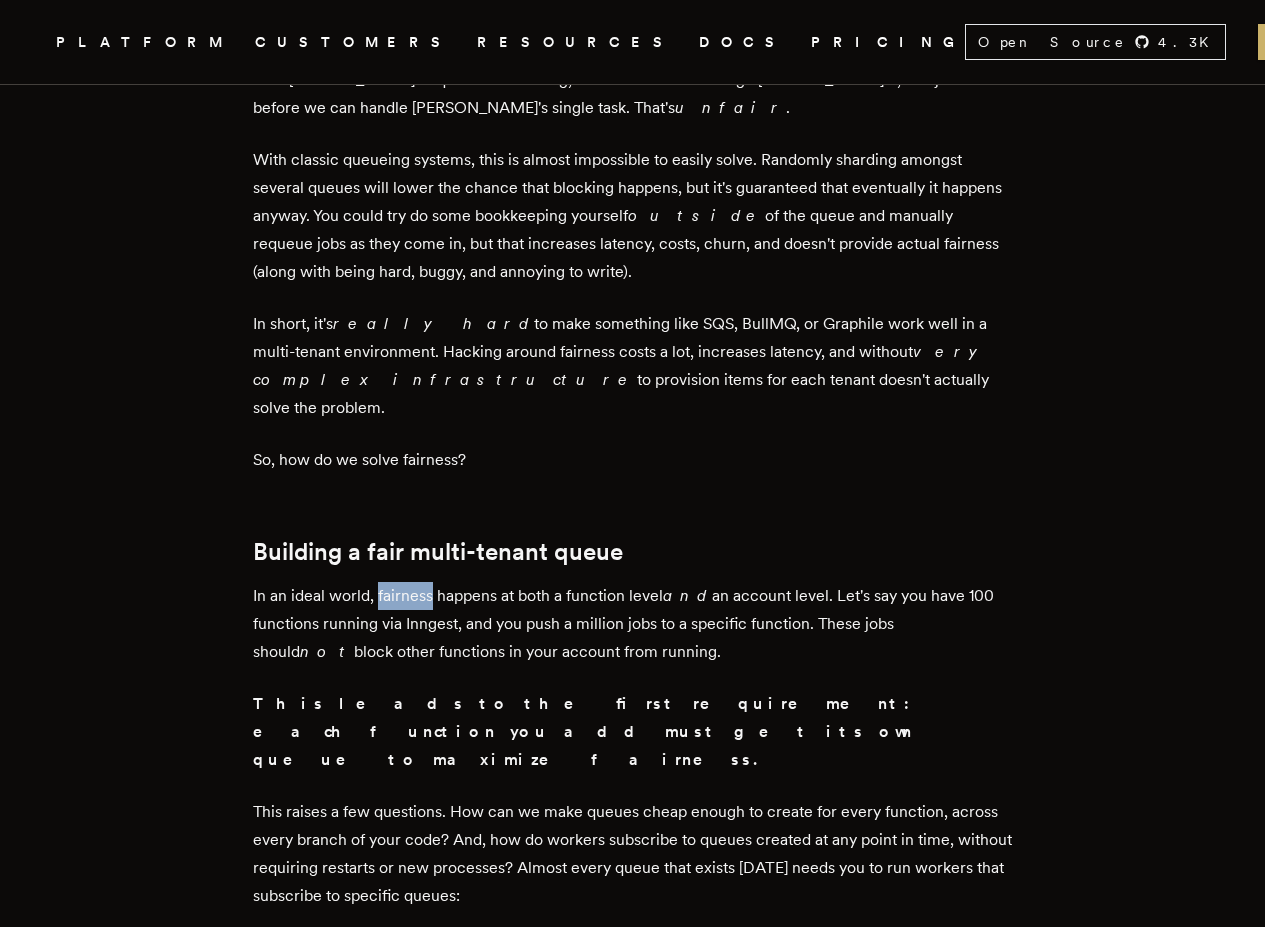 click on "In an ideal world, fairness happens at both a function level  and  an account level.  Let's say you have 100 functions running via Inngest, and you push a million jobs to a specific function.  These jobs should  not  block other functions in your account from running." at bounding box center (633, 624) 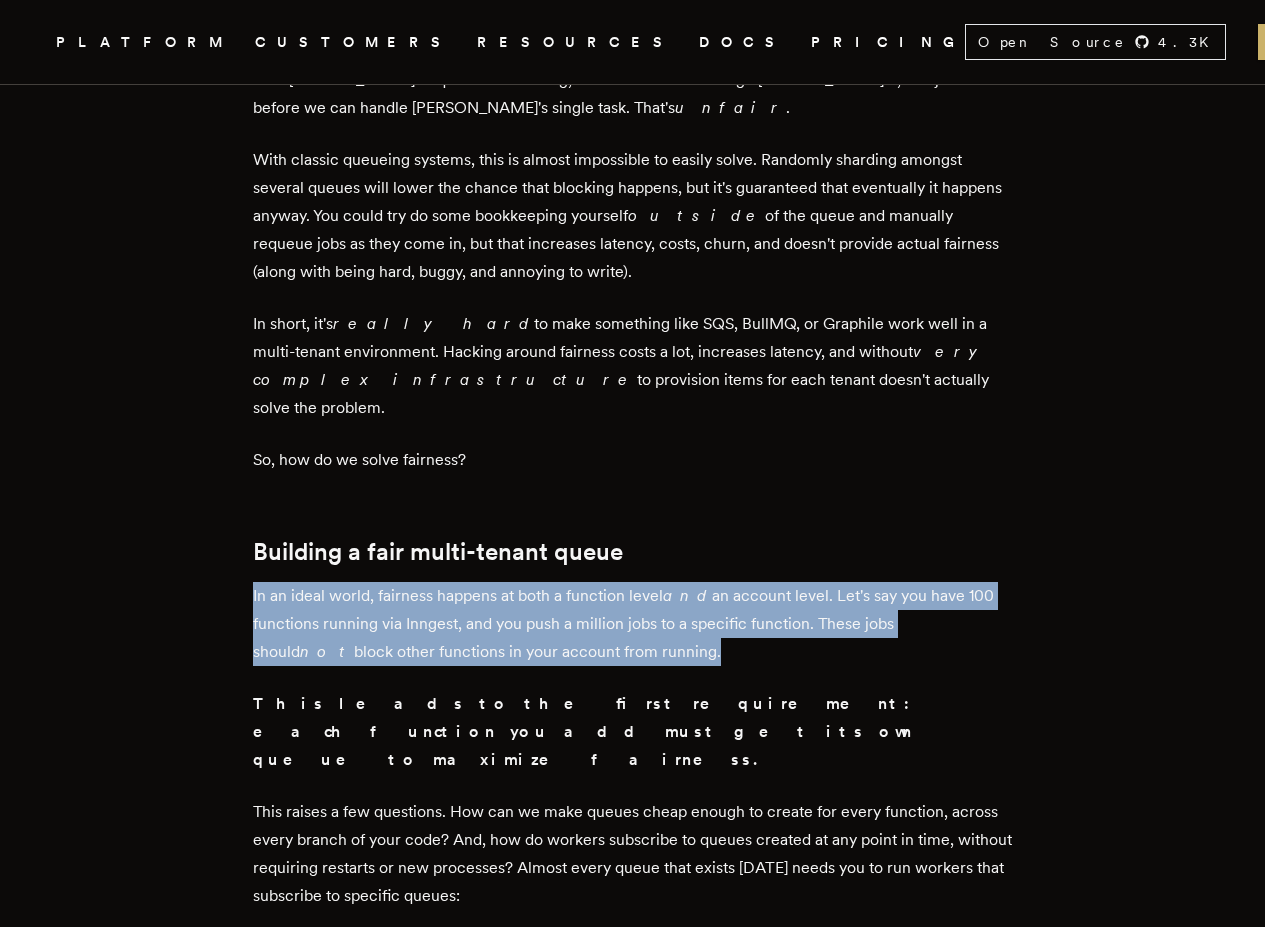 click on "In an ideal world, fairness happens at both a function level  and  an account level.  Let's say you have 100 functions running via Inngest, and you push a million jobs to a specific function.  These jobs should  not  block other functions in your account from running." at bounding box center [633, 624] 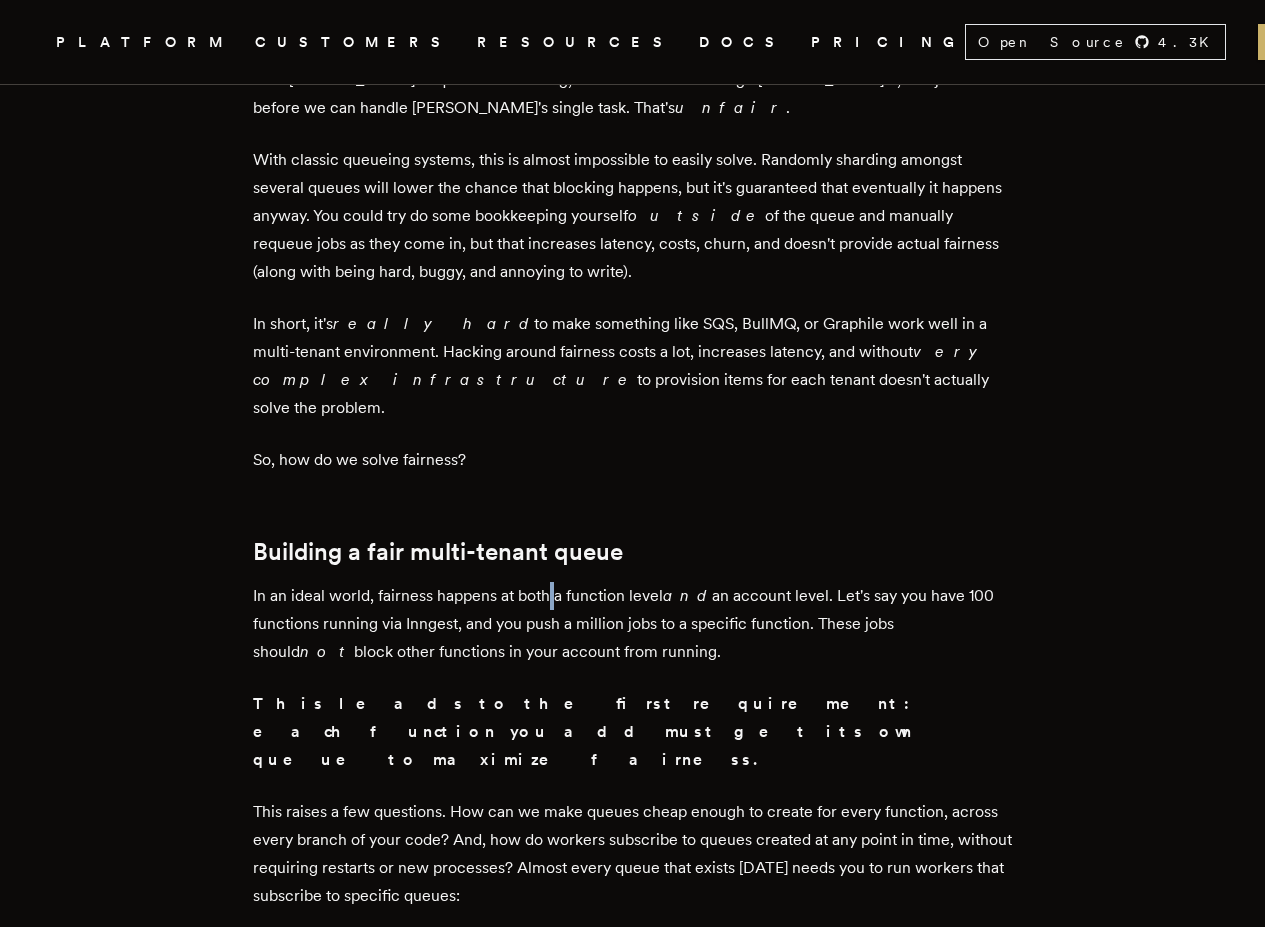 click on "In an ideal world, fairness happens at both a function level  and  an account level.  Let's say you have 100 functions running via Inngest, and you push a million jobs to a specific function.  These jobs should  not  block other functions in your account from running." at bounding box center (633, 624) 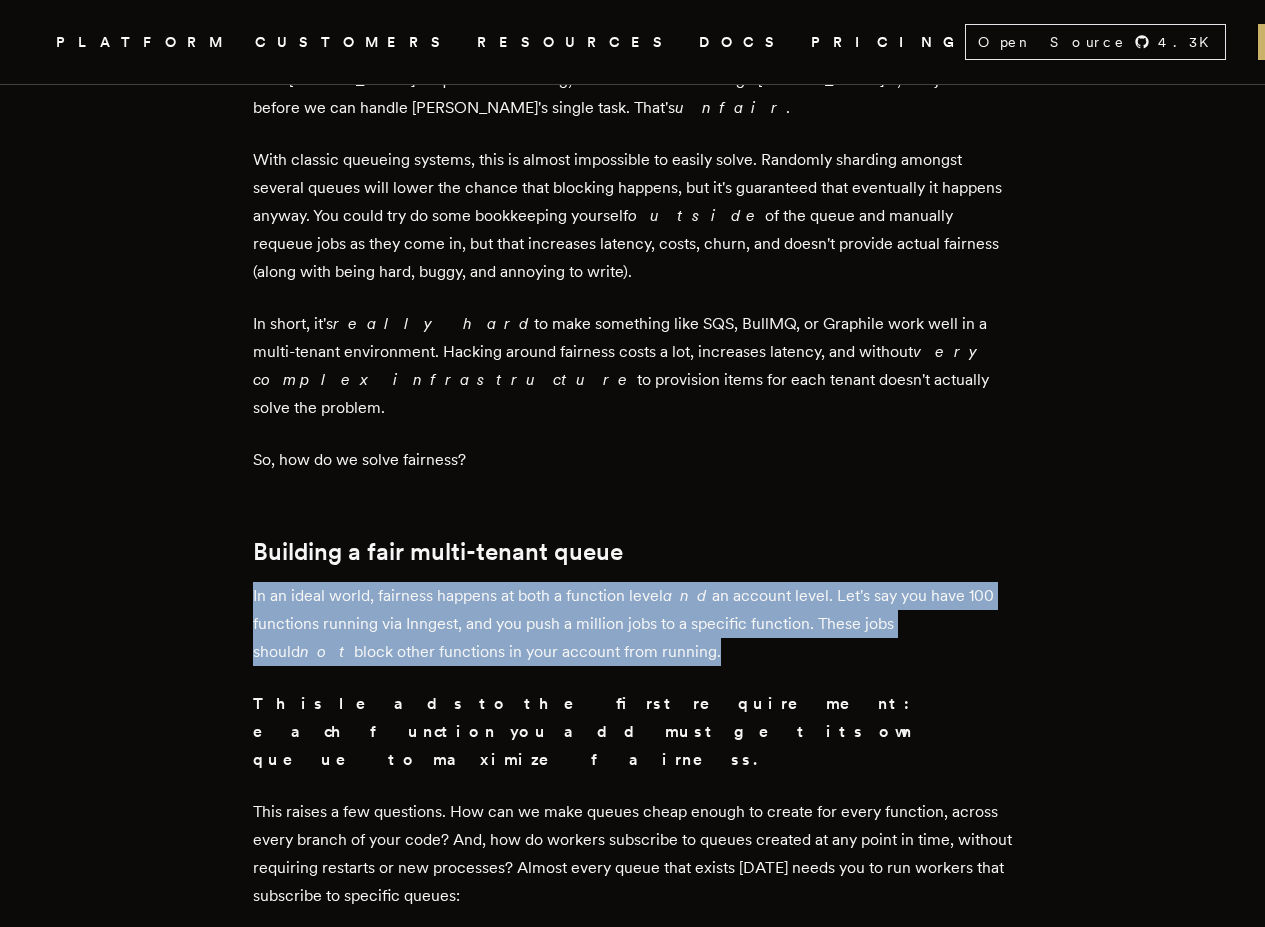 click on "In an ideal world, fairness happens at both a function level  and  an account level.  Let's say you have 100 functions running via Inngest, and you push a million jobs to a specific function.  These jobs should  not  block other functions in your account from running." at bounding box center [633, 624] 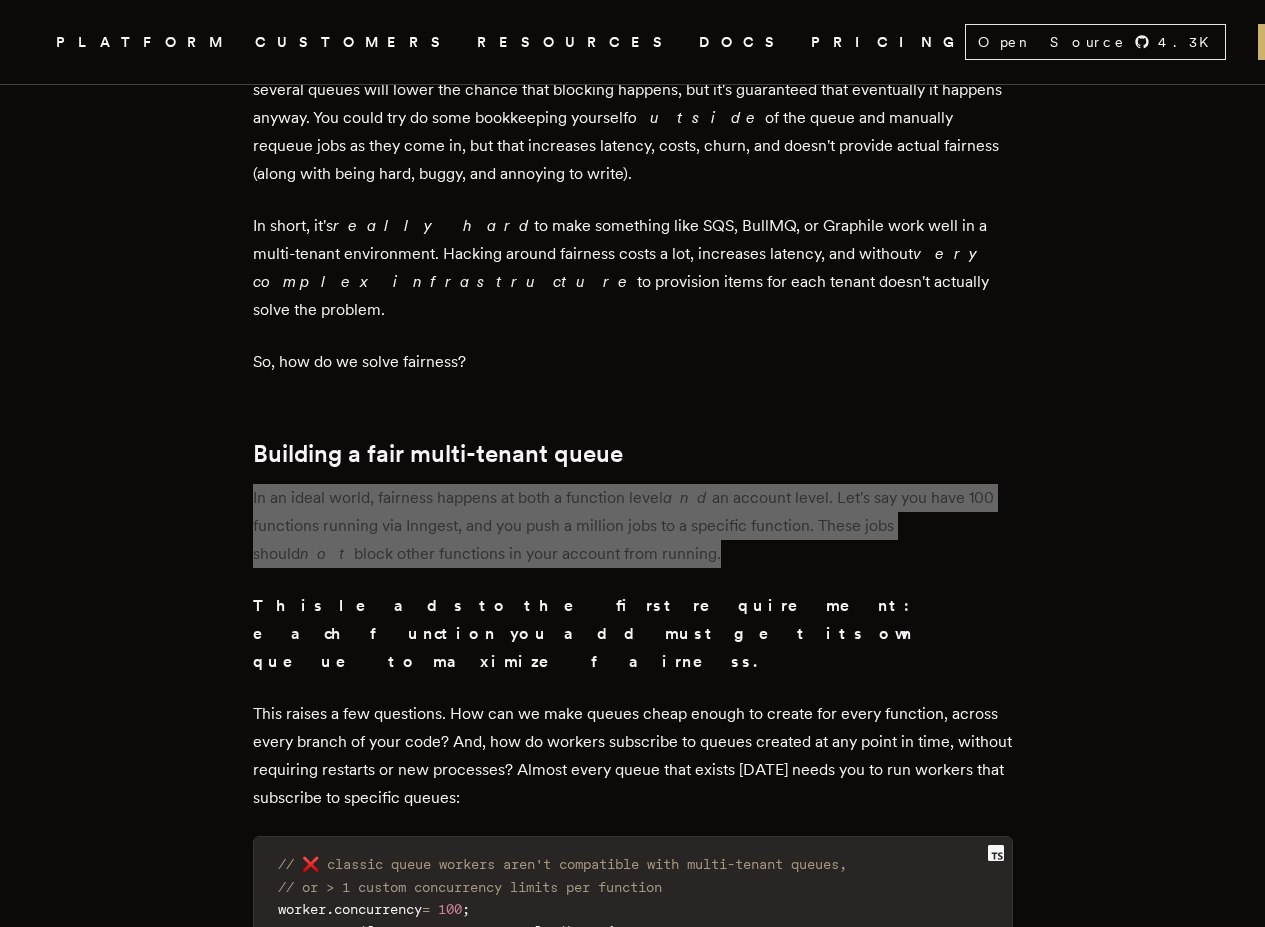 scroll, scrollTop: 4440, scrollLeft: 0, axis: vertical 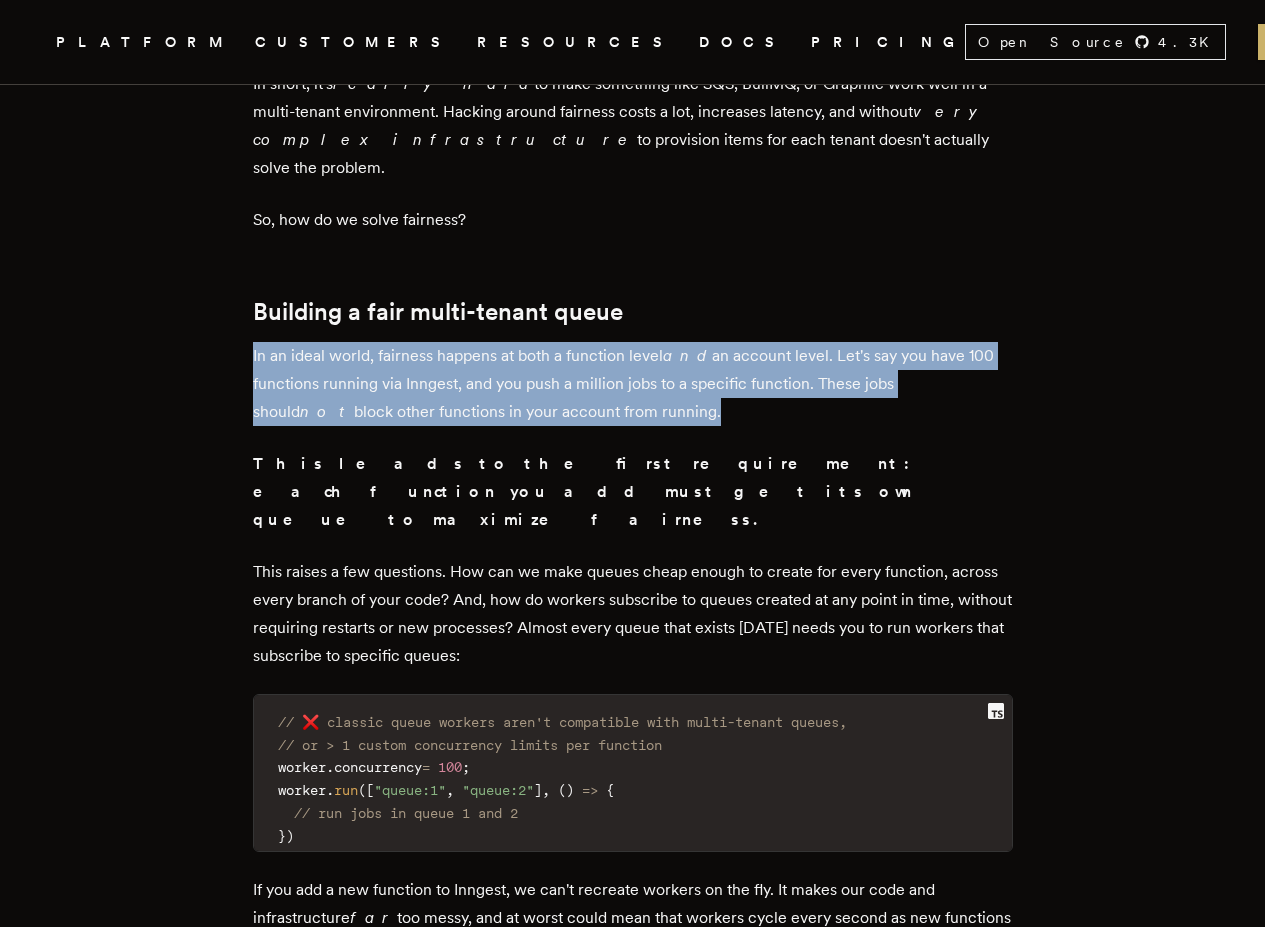 click on "// ❌ classic queue workers aren't compatible with multi-tenant queues," at bounding box center [562, 722] 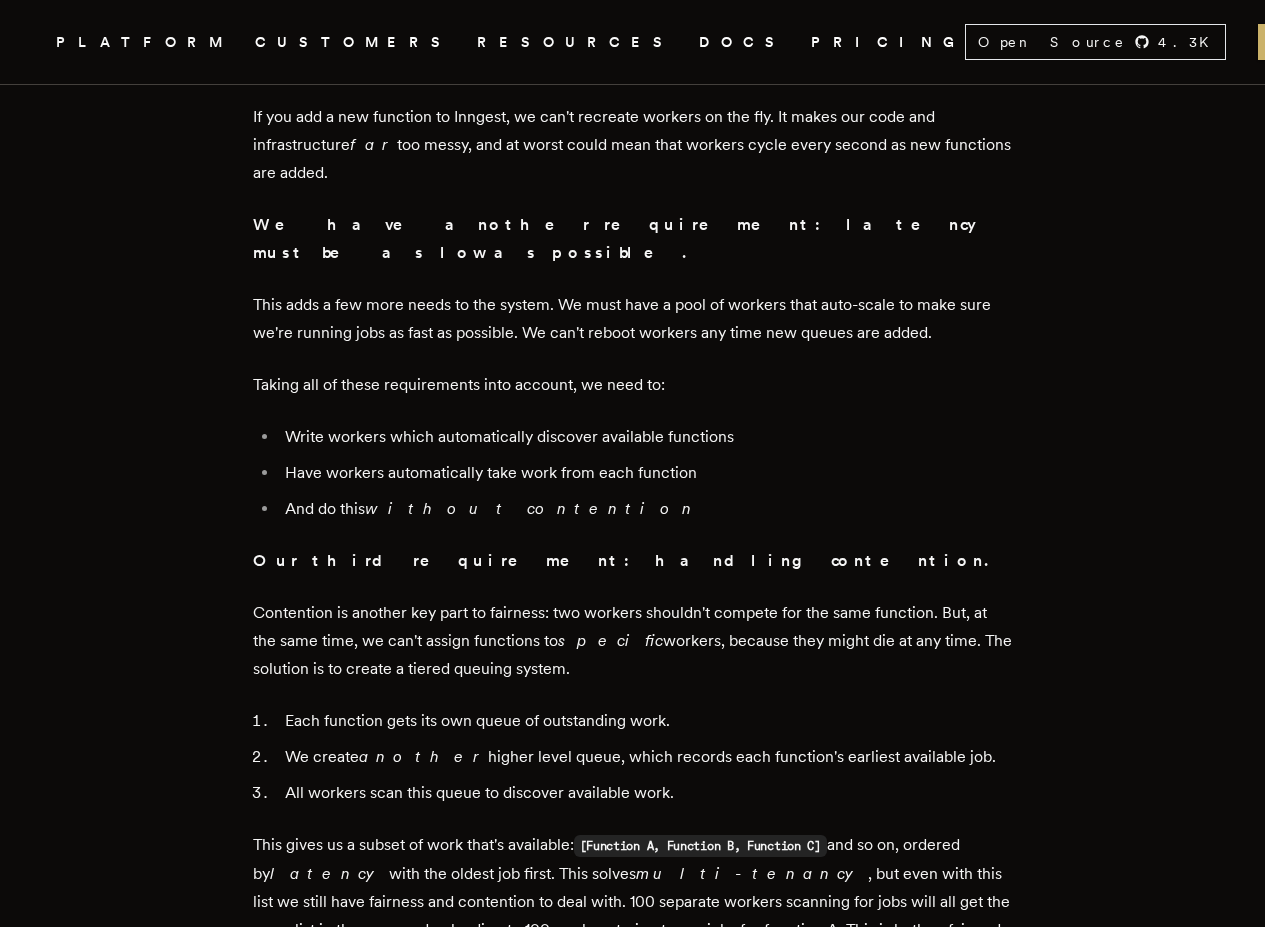 scroll, scrollTop: 5280, scrollLeft: 0, axis: vertical 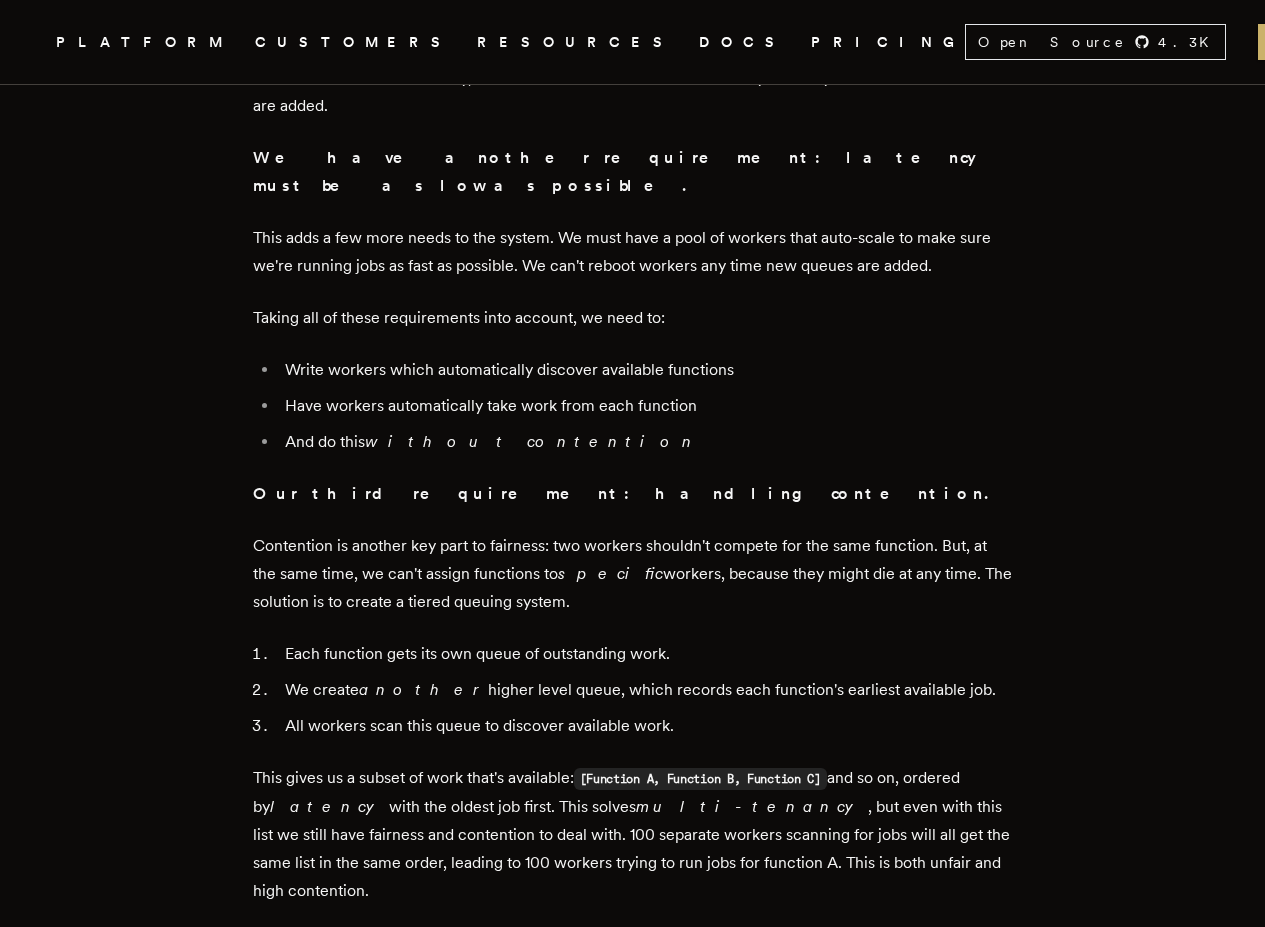 click on "Contention is another key part to fairness:  two workers shouldn't compete for the same function.  But, at the same time, we can't assign functions to  specific  workers, because they might die at any time.  The solution is to create a tiered queuing system." at bounding box center [633, 574] 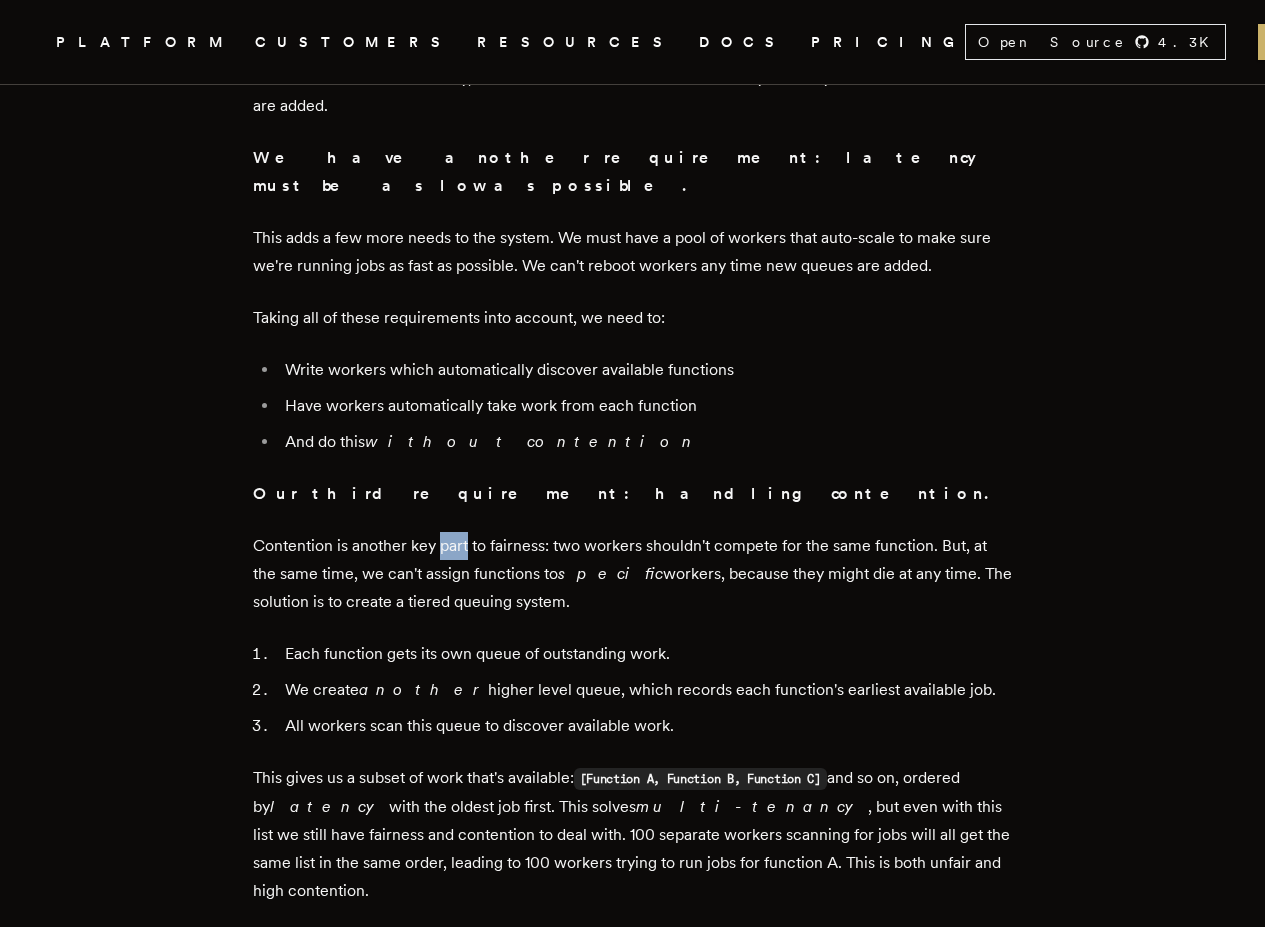 click on "Contention is another key part to fairness:  two workers shouldn't compete for the same function.  But, at the same time, we can't assign functions to  specific  workers, because they might die at any time.  The solution is to create a tiered queuing system." at bounding box center (633, 574) 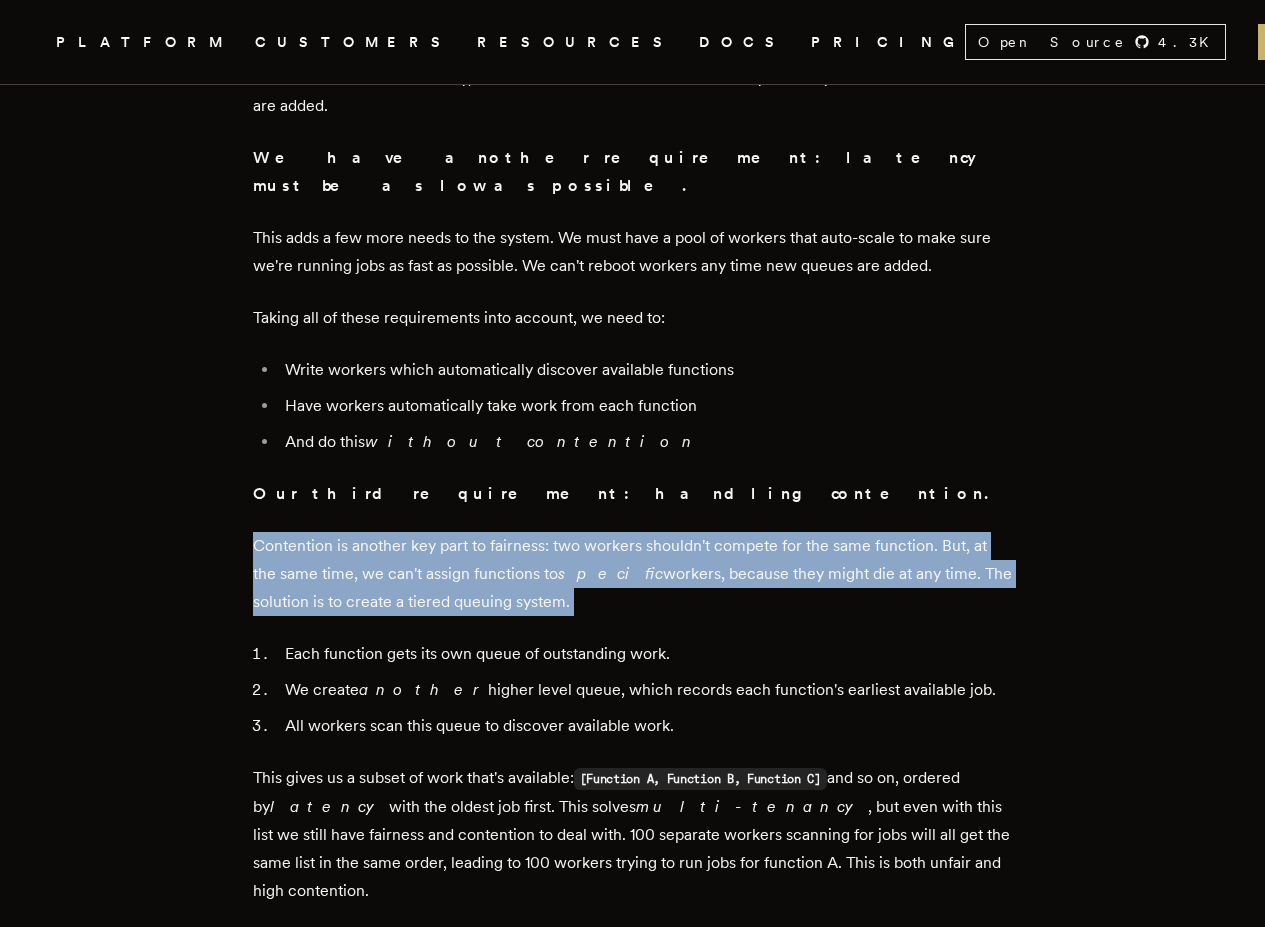 click on "Contention is another key part to fairness:  two workers shouldn't compete for the same function.  But, at the same time, we can't assign functions to  specific  workers, because they might die at any time.  The solution is to create a tiered queuing system." at bounding box center (633, 574) 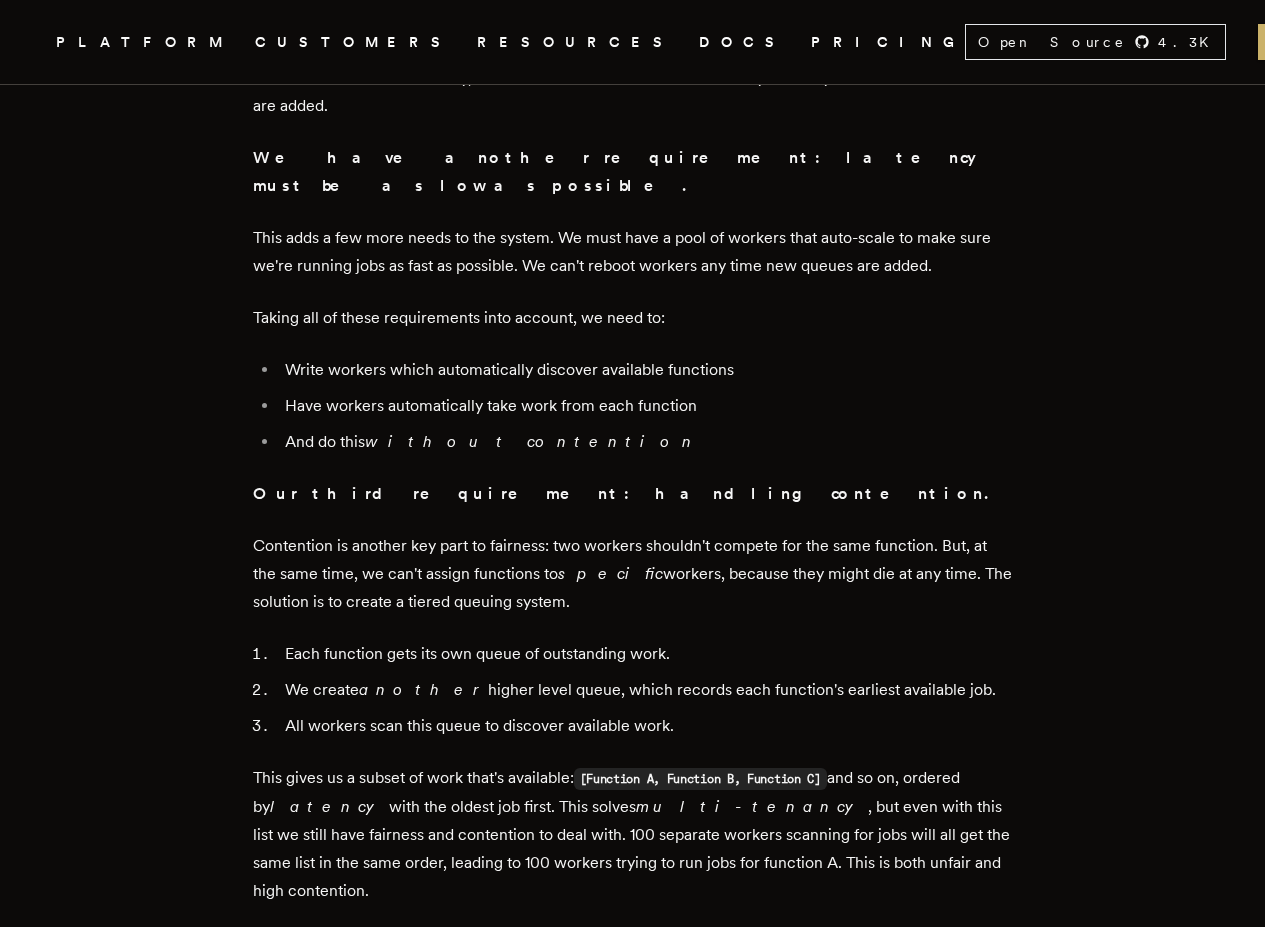 click on "Each function gets its own queue of outstanding work." at bounding box center [646, 654] 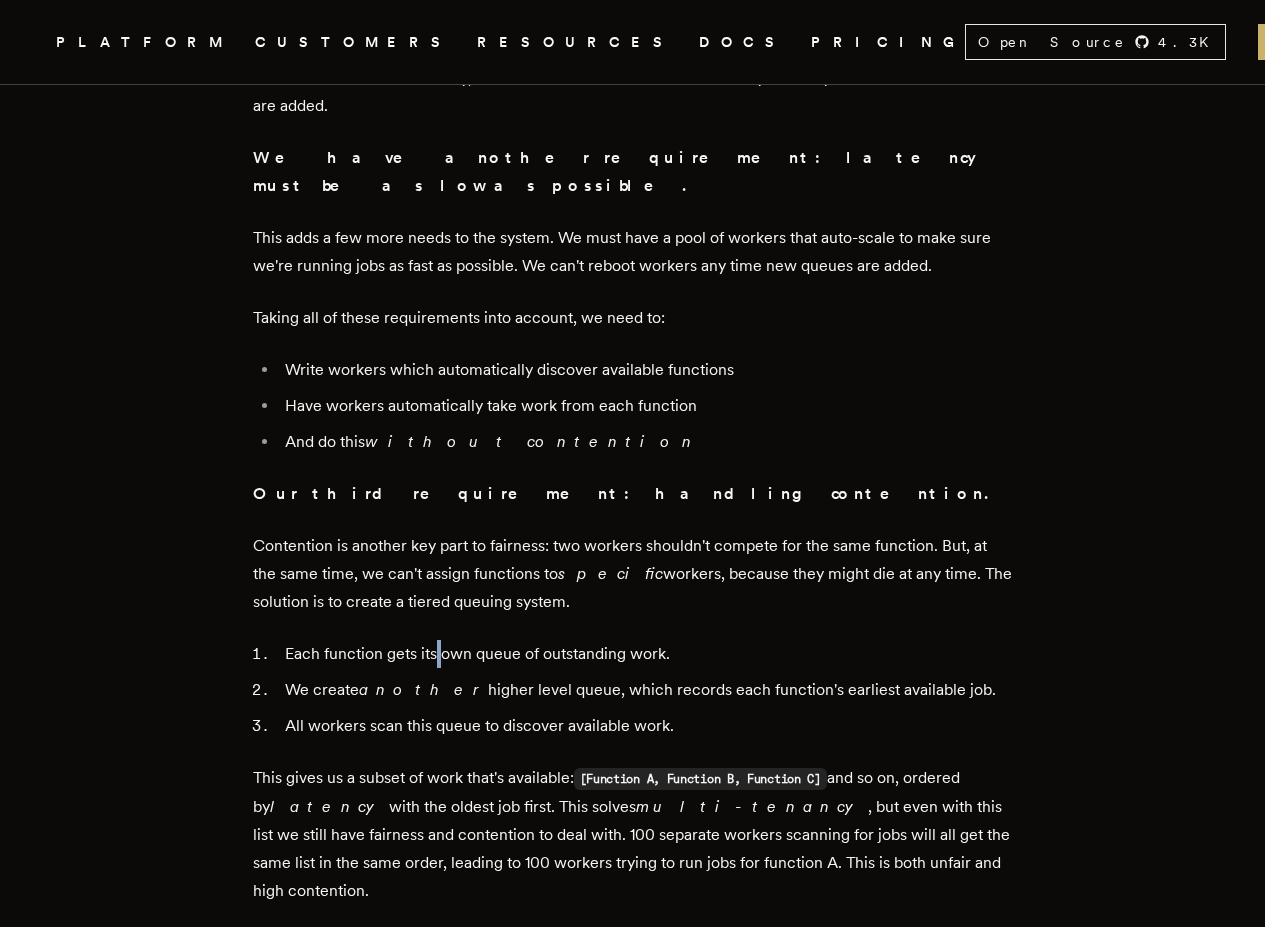 click on "Each function gets its own queue of outstanding work." at bounding box center (646, 654) 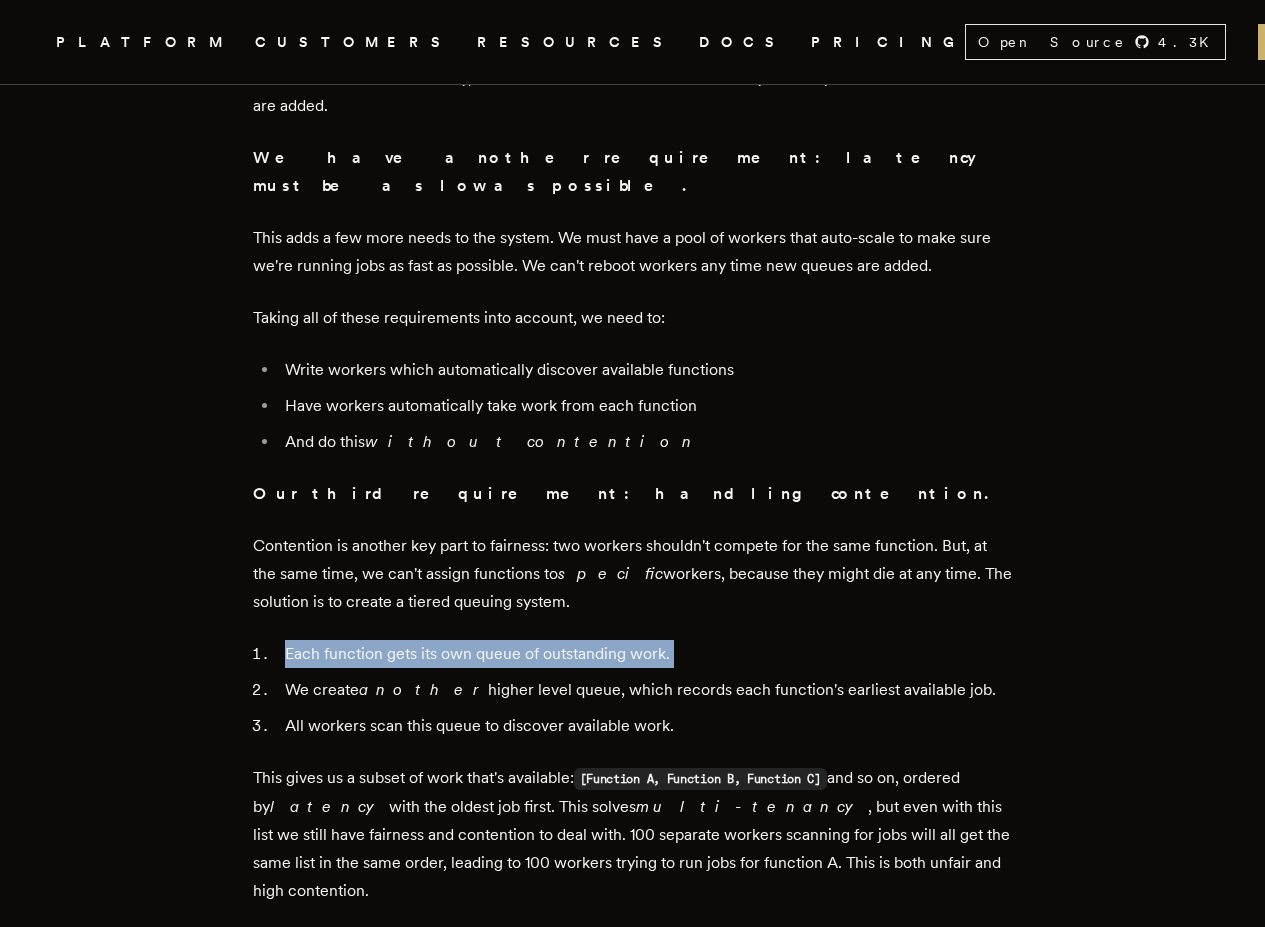 click on "Each function gets its own queue of outstanding work." at bounding box center [646, 654] 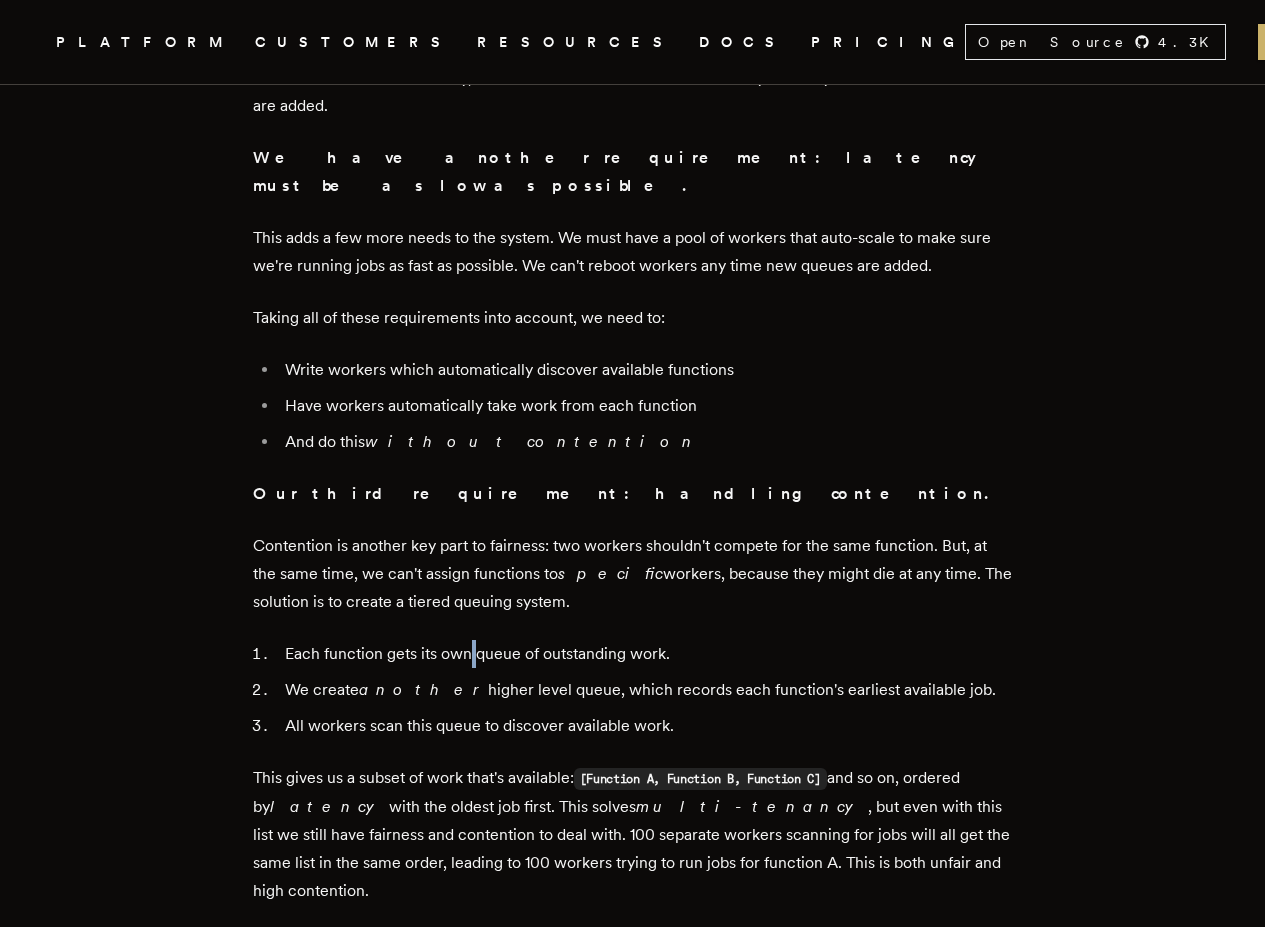 click on "Each function gets its own queue of outstanding work." at bounding box center [646, 654] 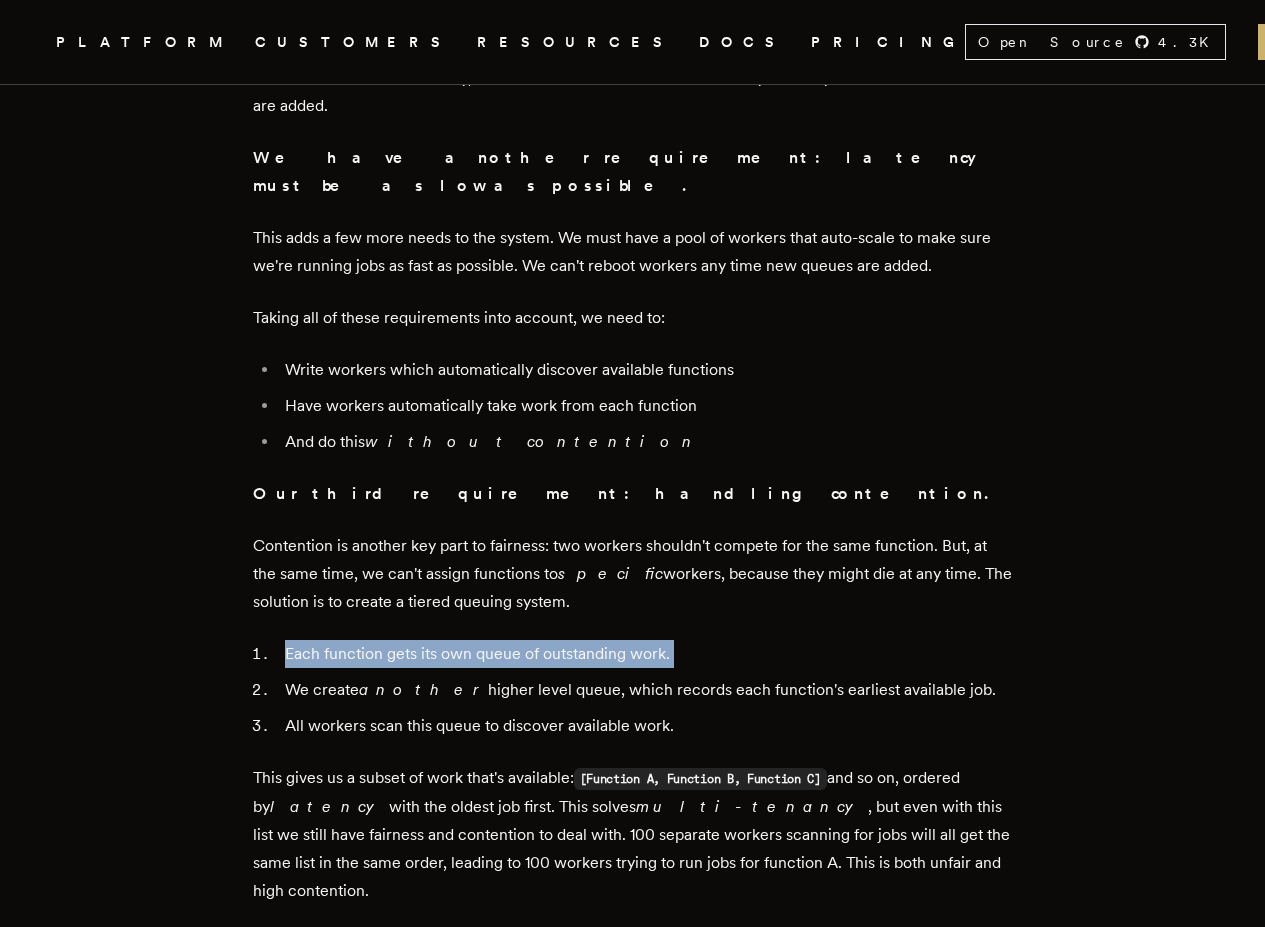 click on "Each function gets its own queue of outstanding work." at bounding box center (646, 654) 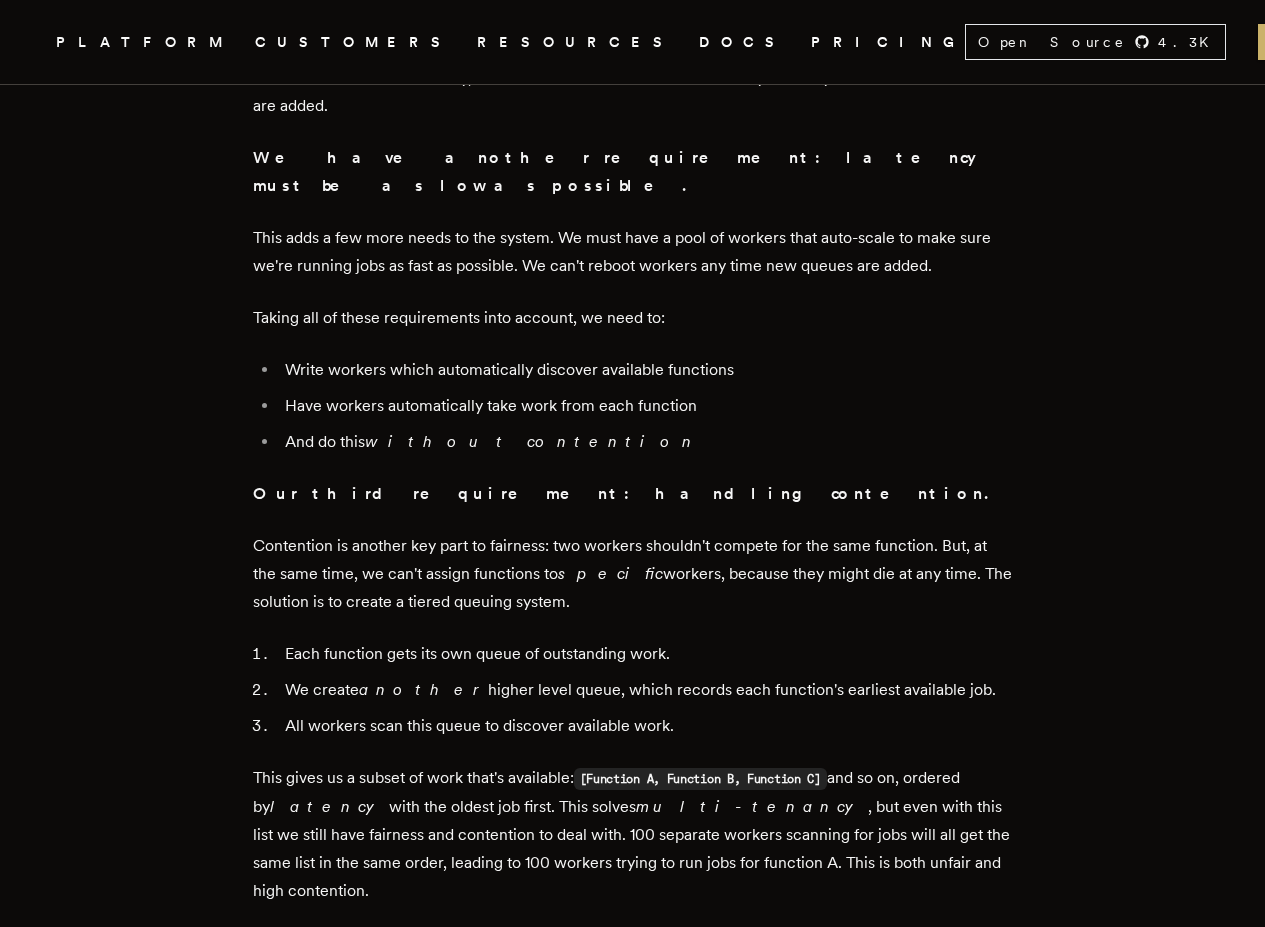 click on "We create  another  higher level queue, which records each function's earliest available job." at bounding box center (646, 690) 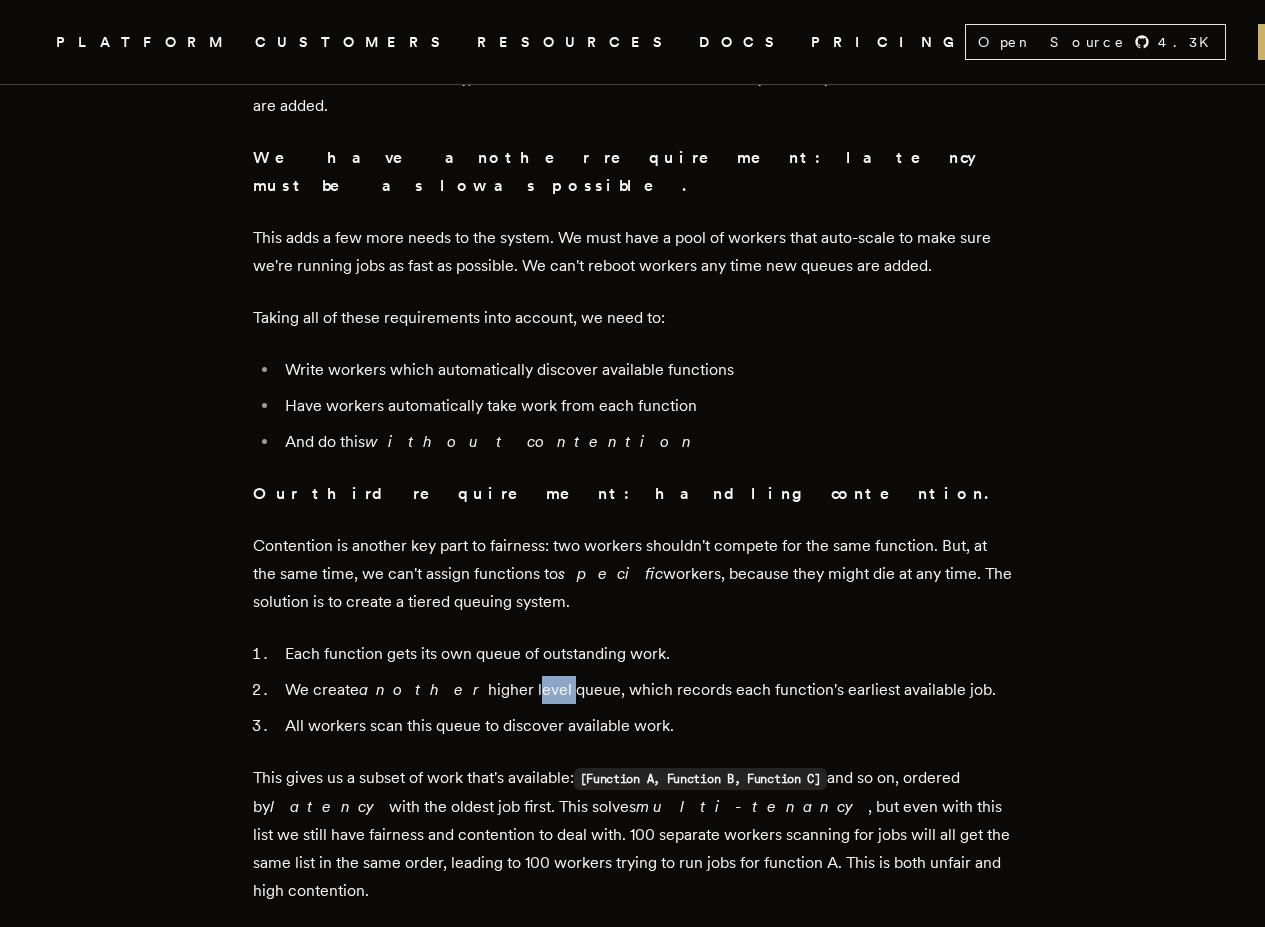 click on "We create  another  higher level queue, which records each function's earliest available job." at bounding box center (646, 690) 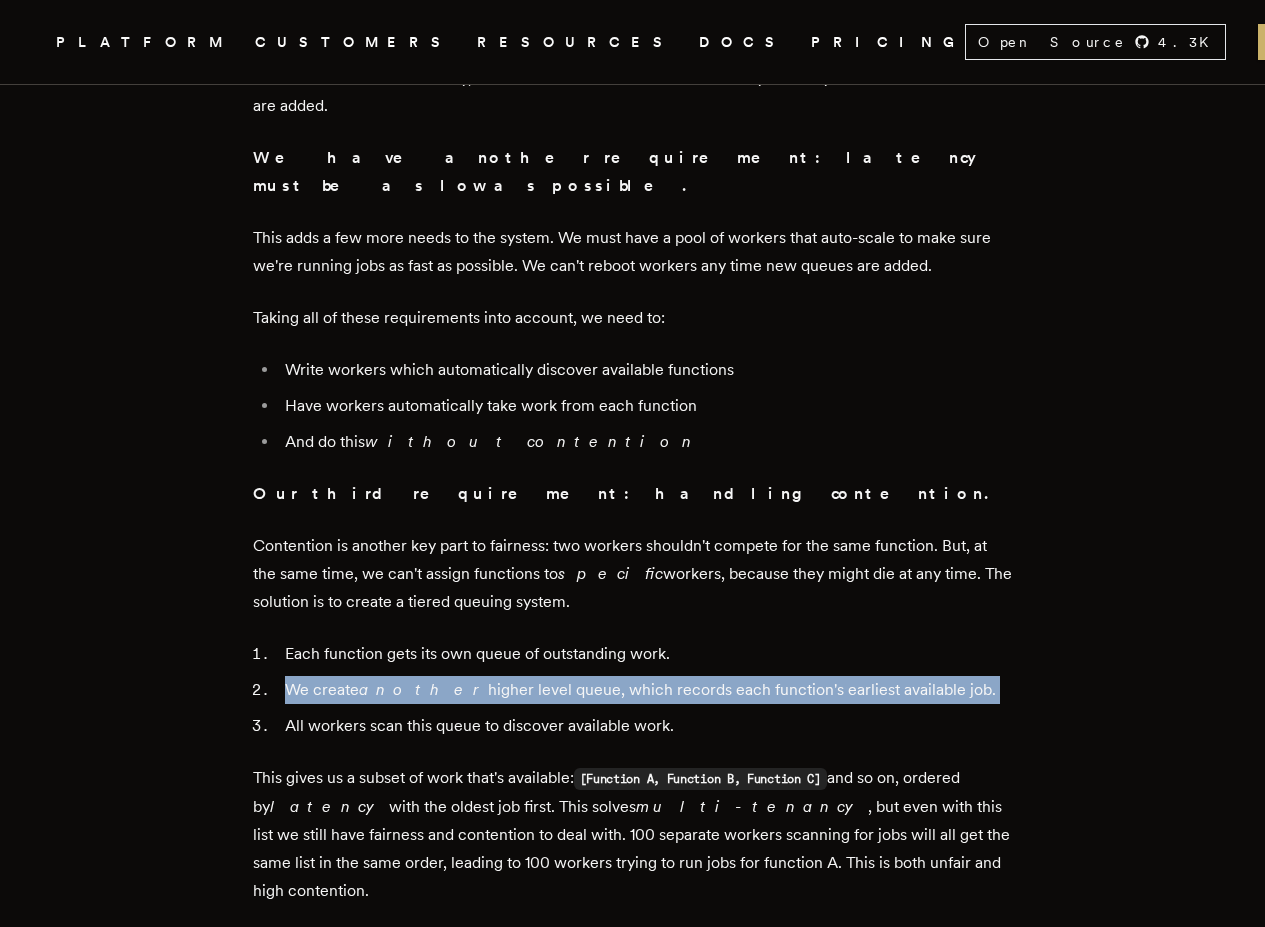 click on "We create  another  higher level queue, which records each function's earliest available job." at bounding box center (646, 690) 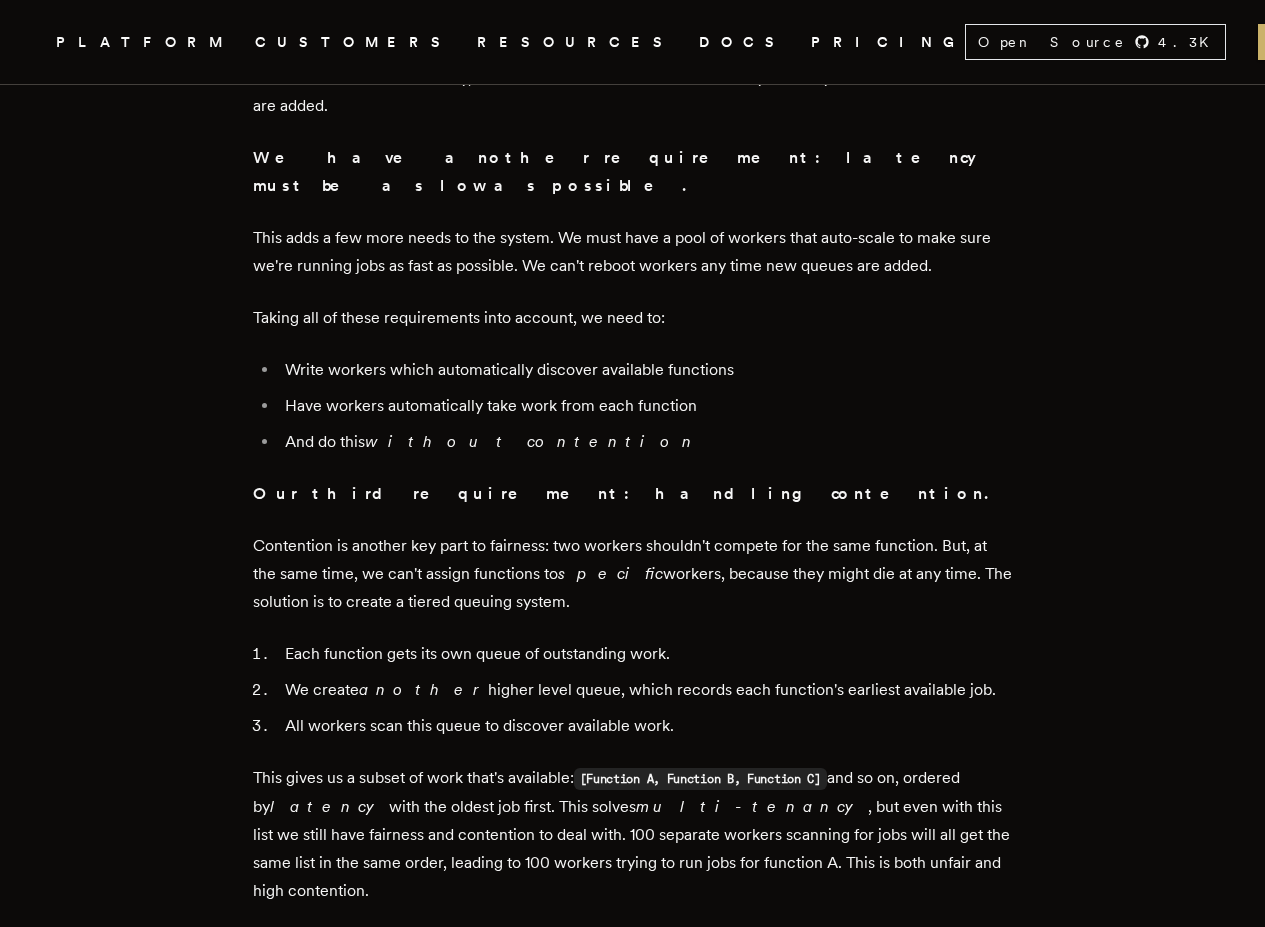 click on "All workers scan this queue to discover available work." at bounding box center [646, 726] 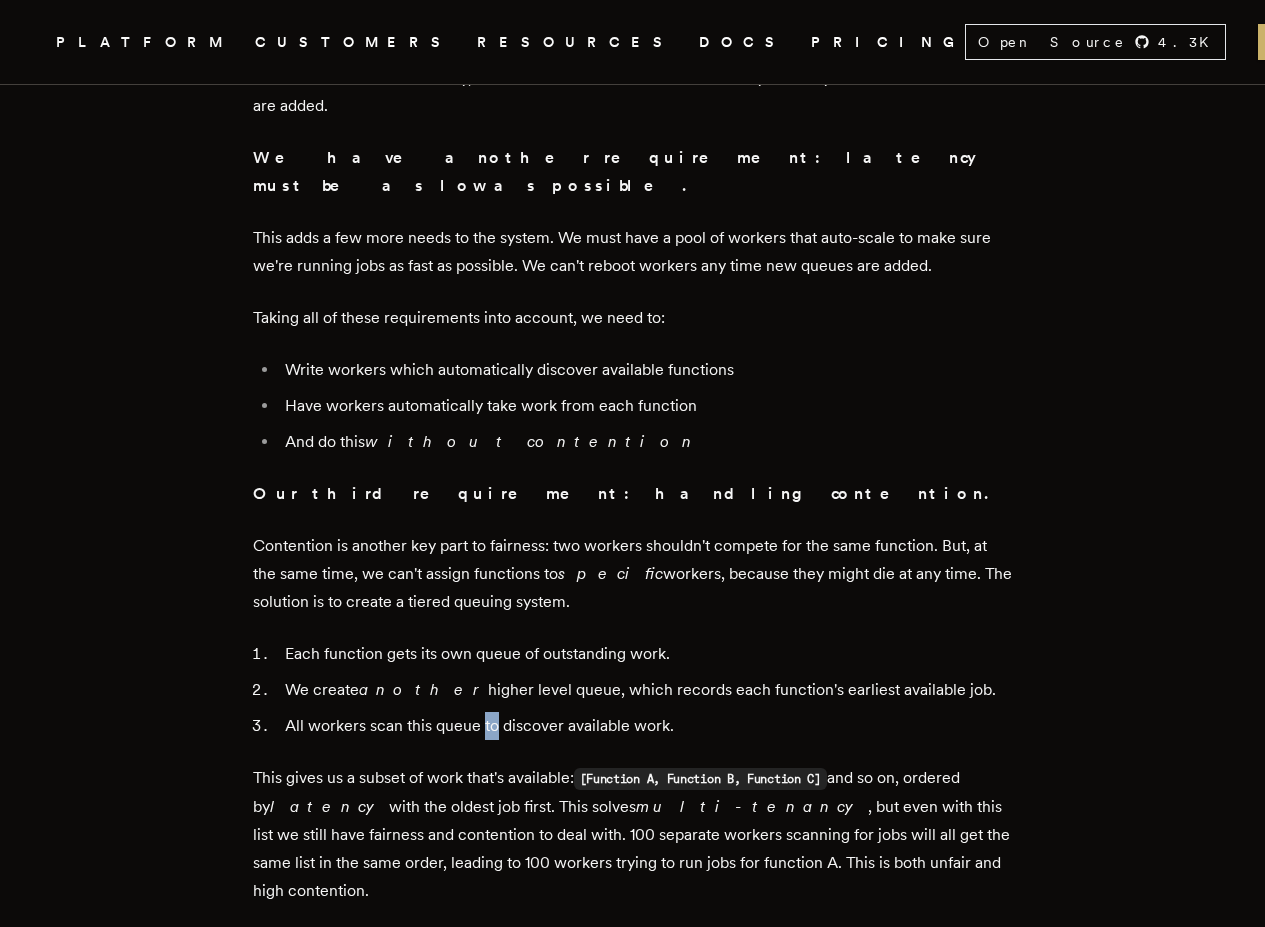 click on "All workers scan this queue to discover available work." at bounding box center (646, 726) 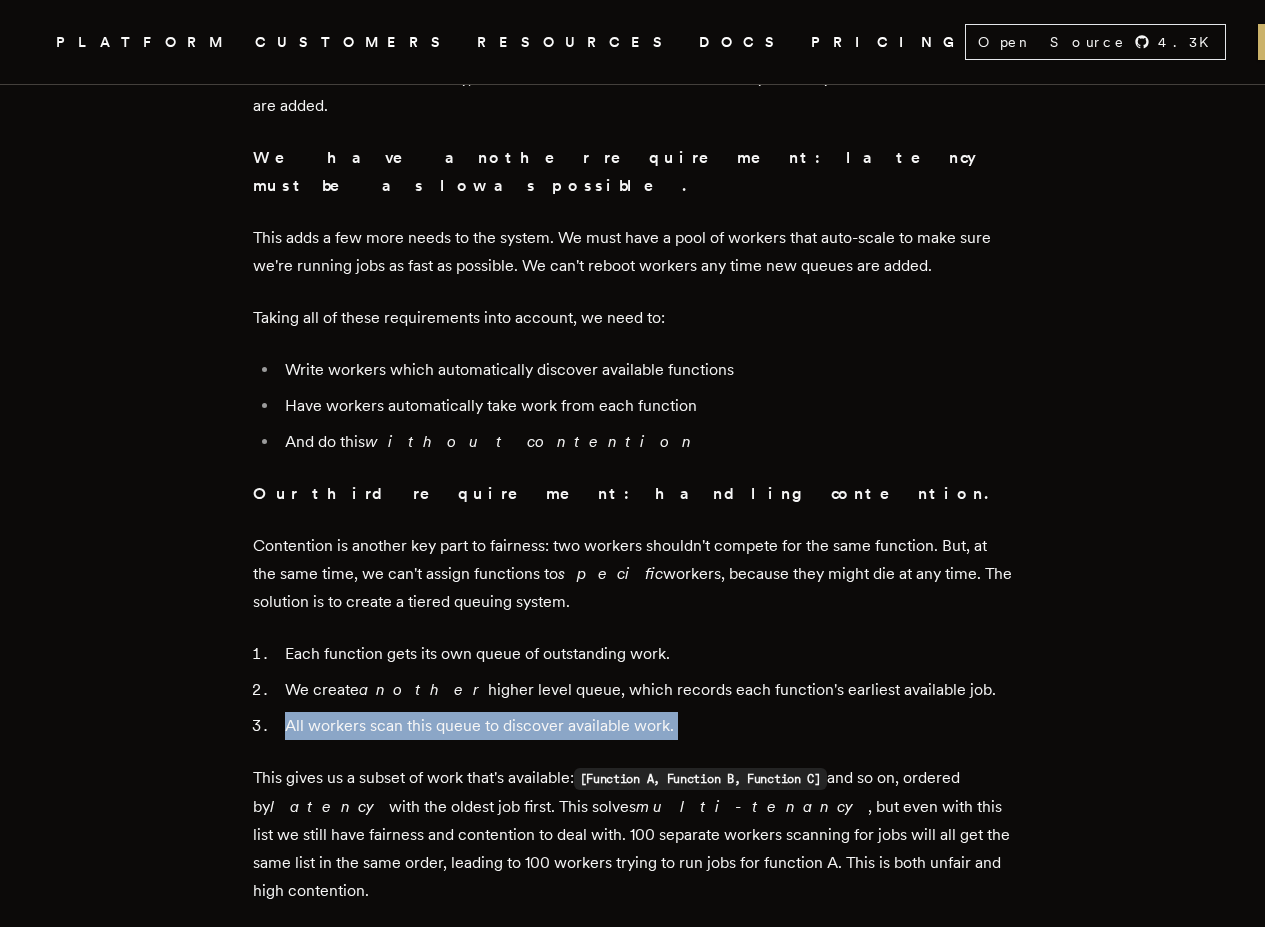 click on "All workers scan this queue to discover available work." at bounding box center (646, 726) 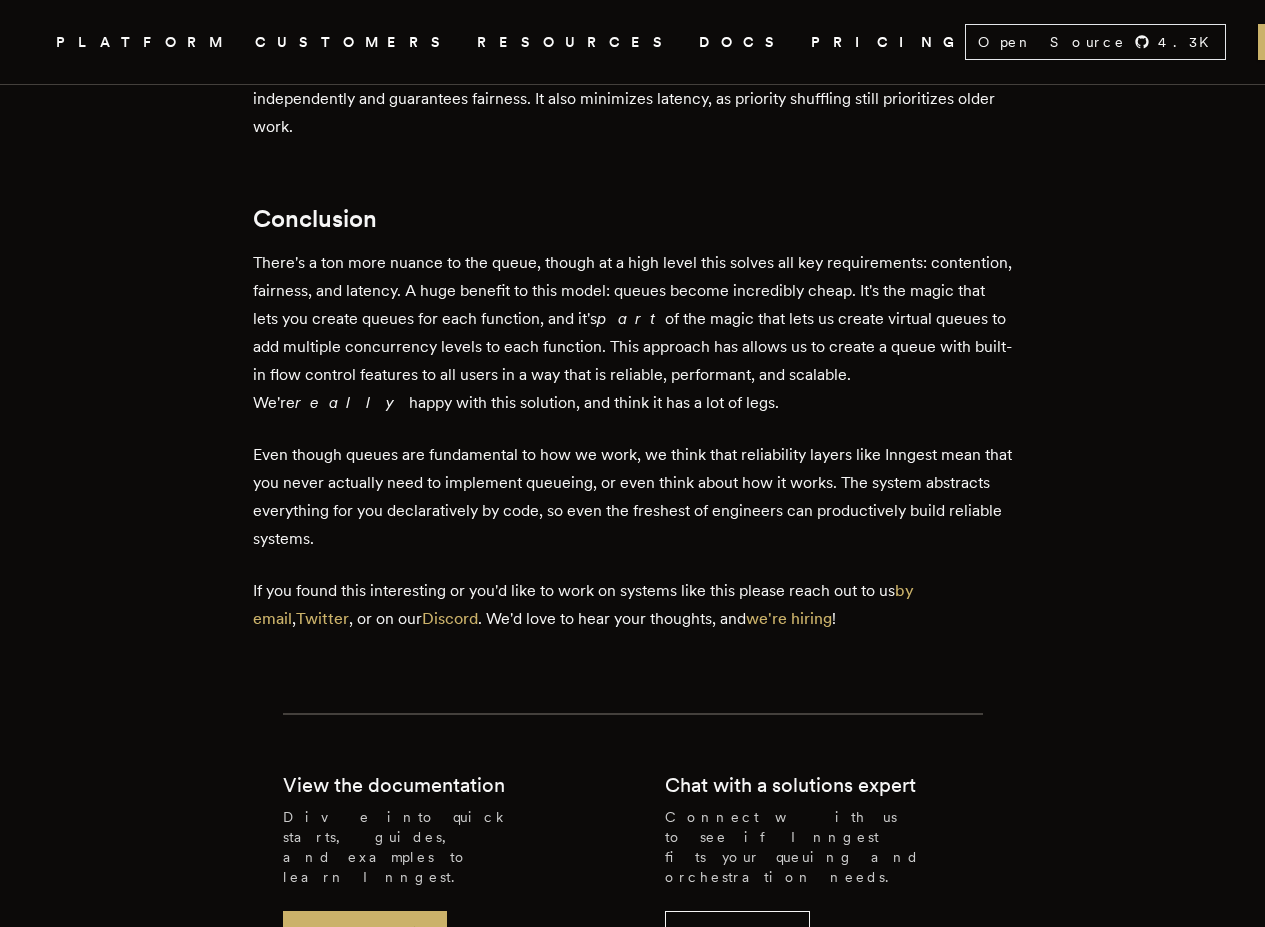 scroll, scrollTop: 6240, scrollLeft: 0, axis: vertical 